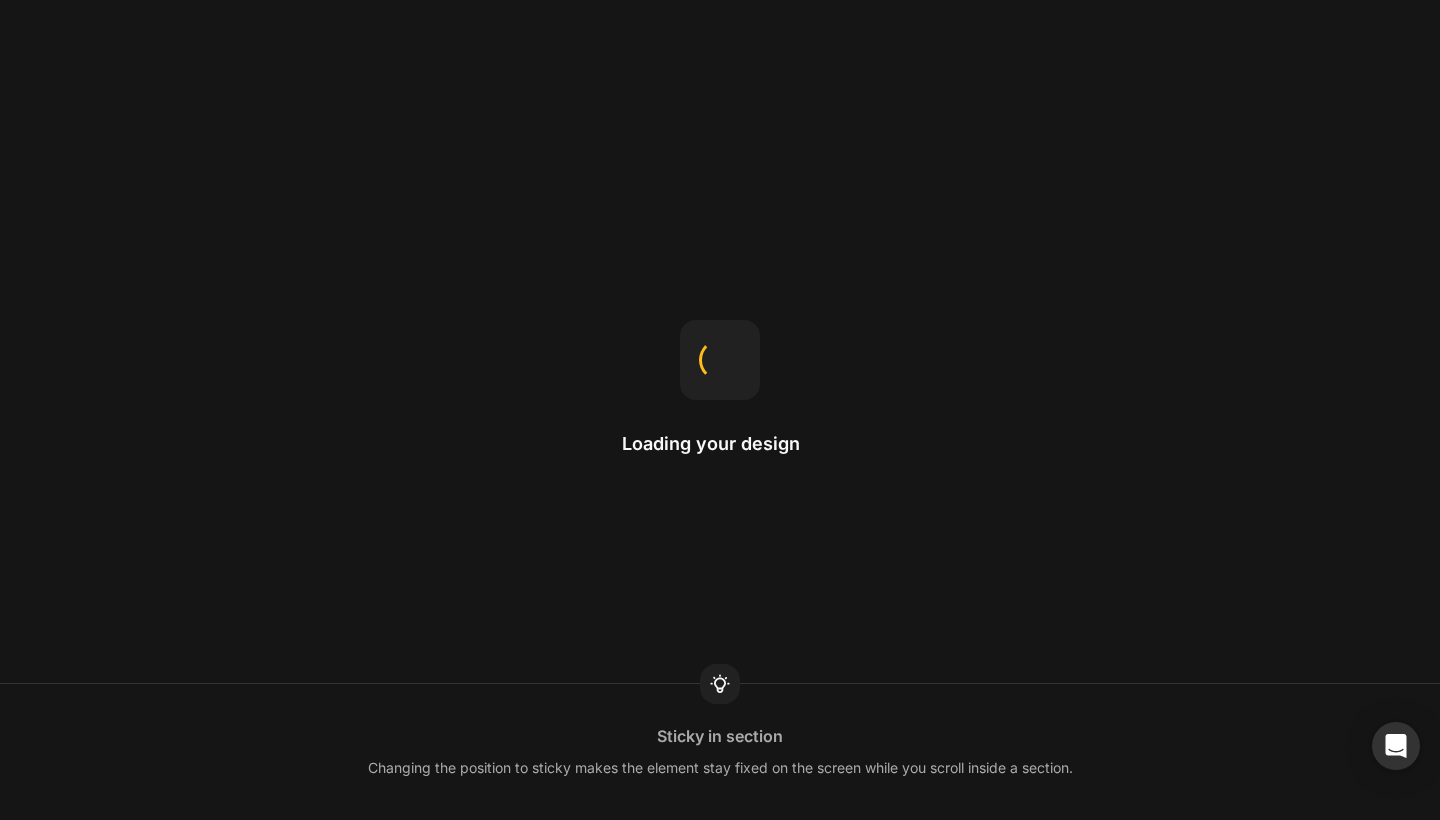 scroll, scrollTop: 0, scrollLeft: 0, axis: both 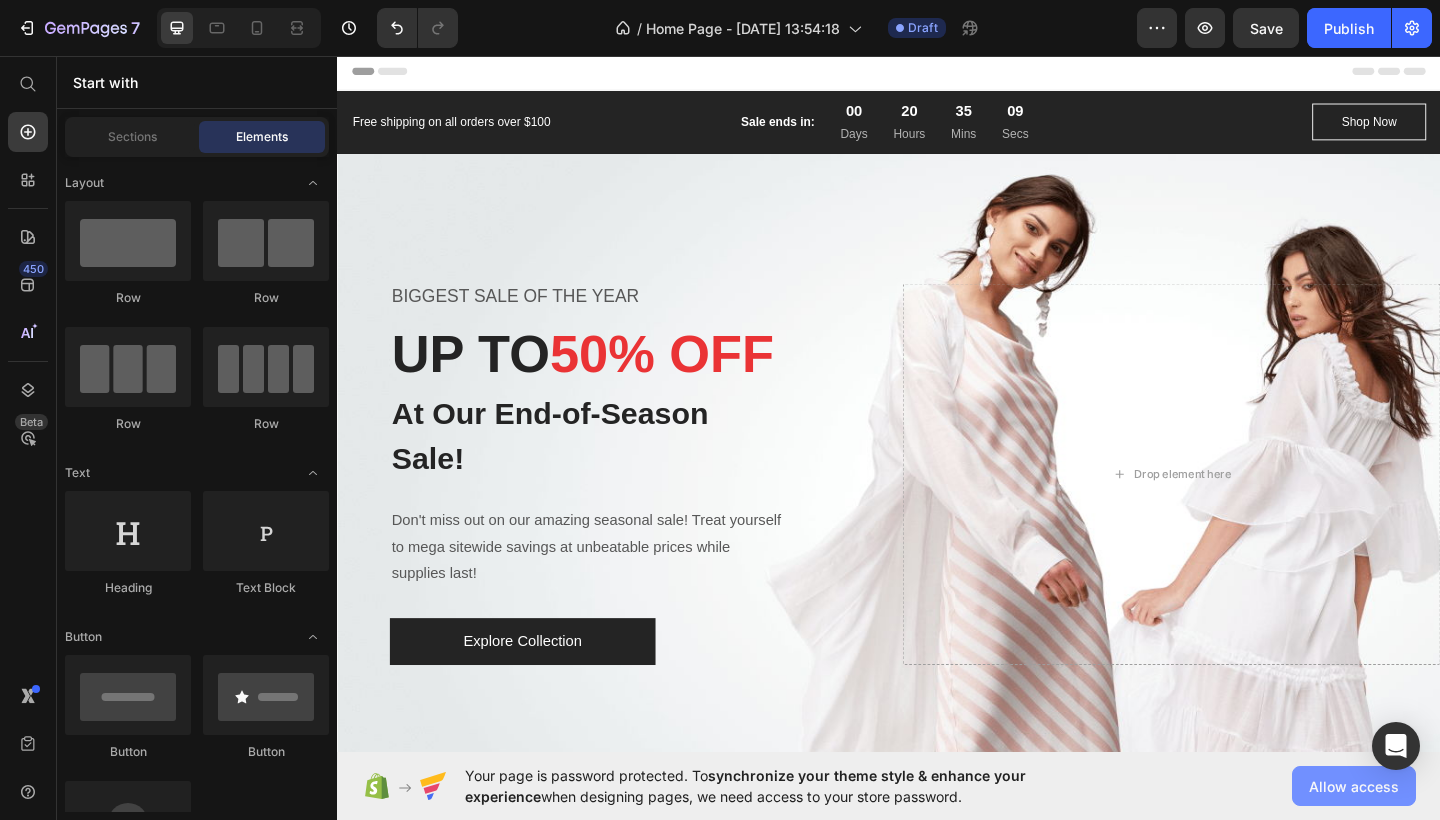 click on "Allow access" at bounding box center [1354, 786] 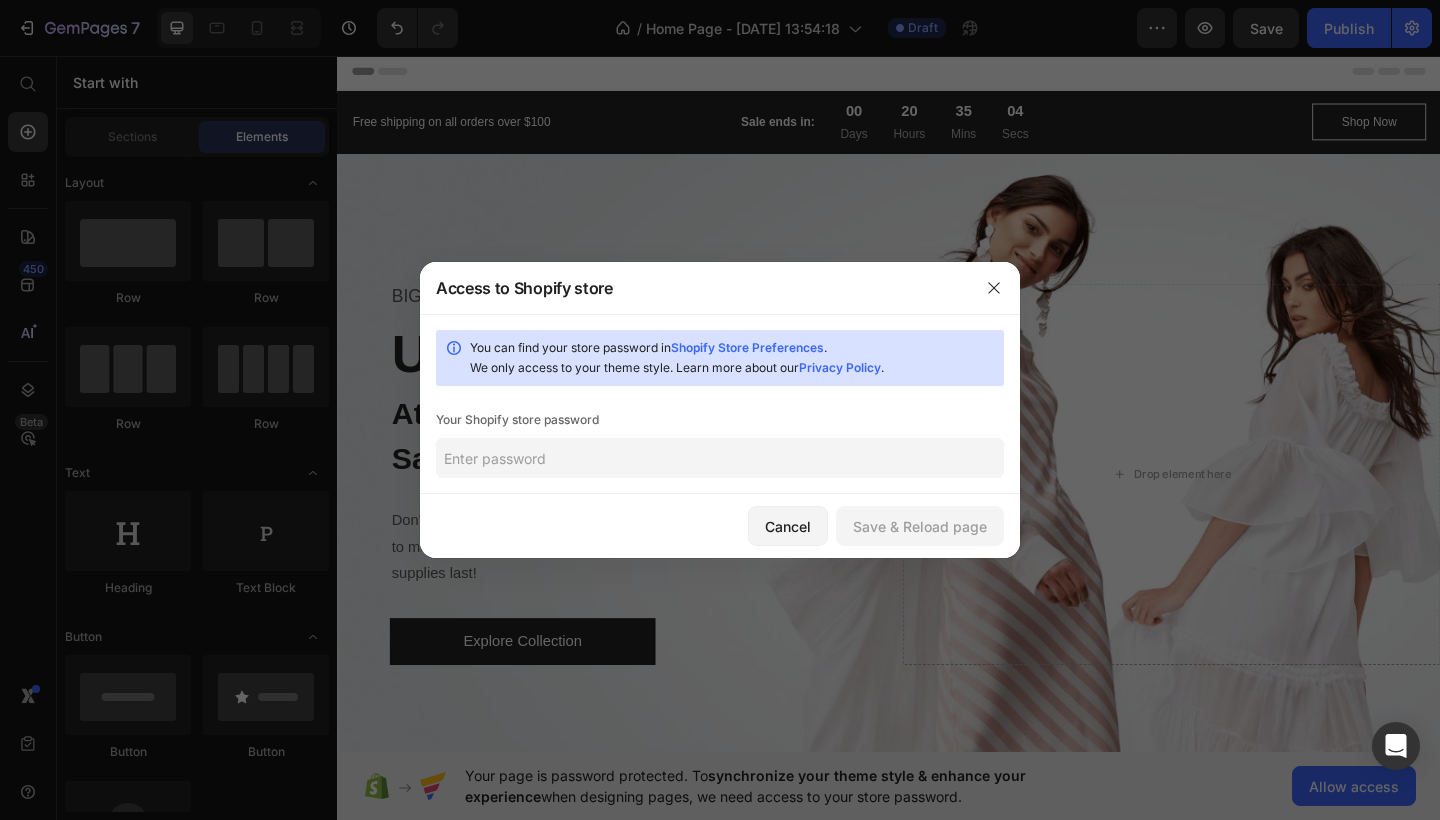 click 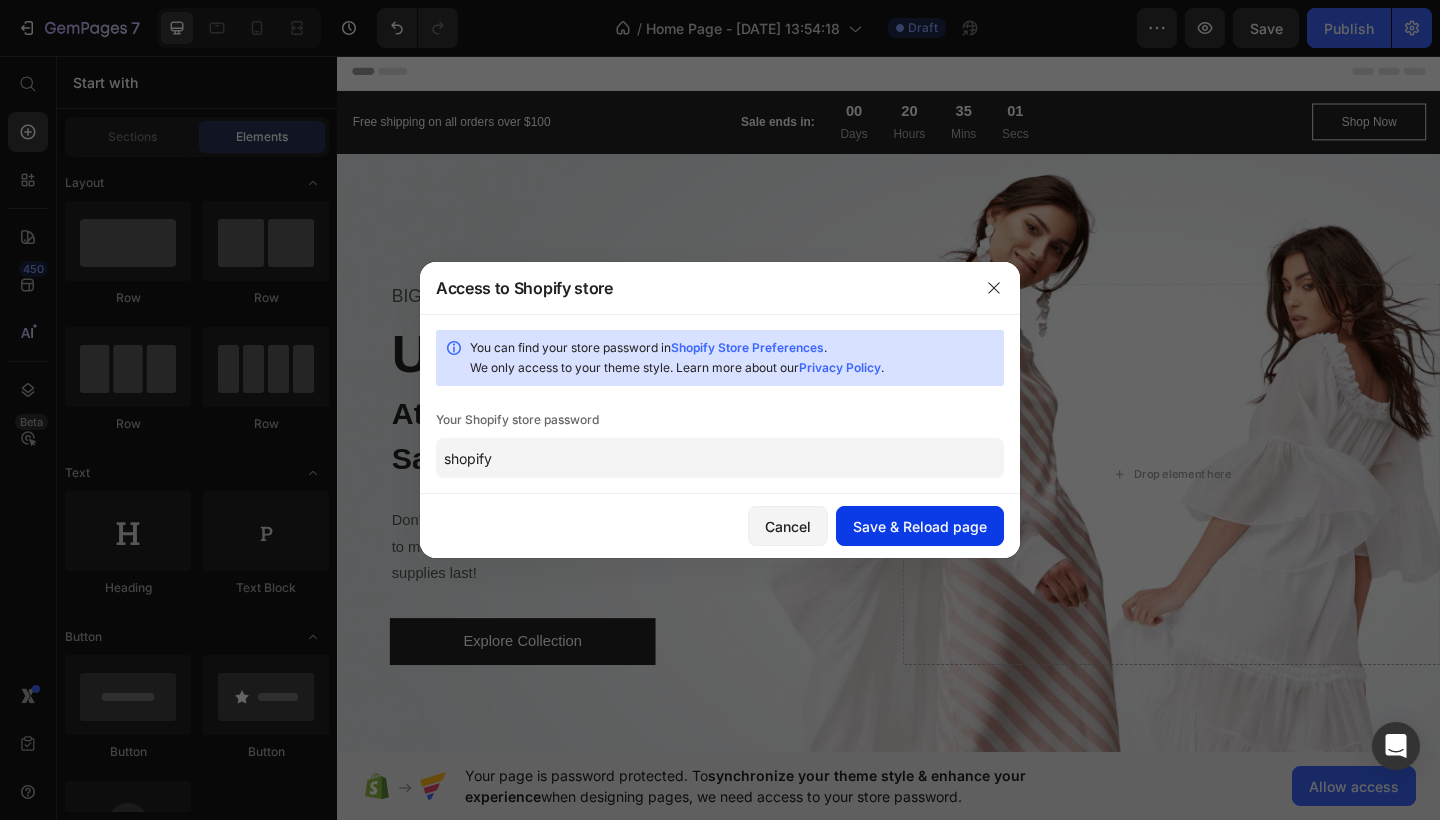 type on "shopify" 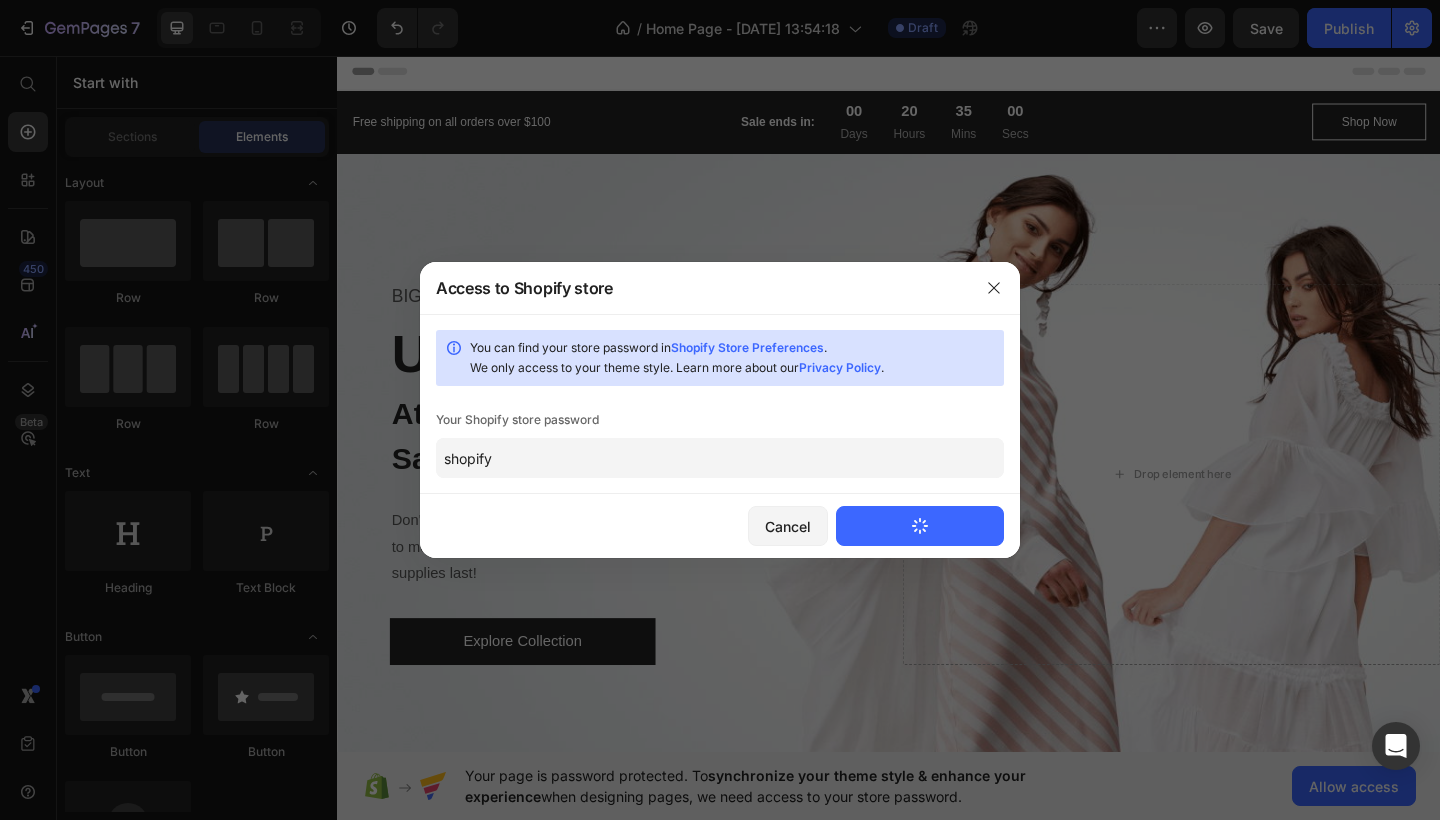 type 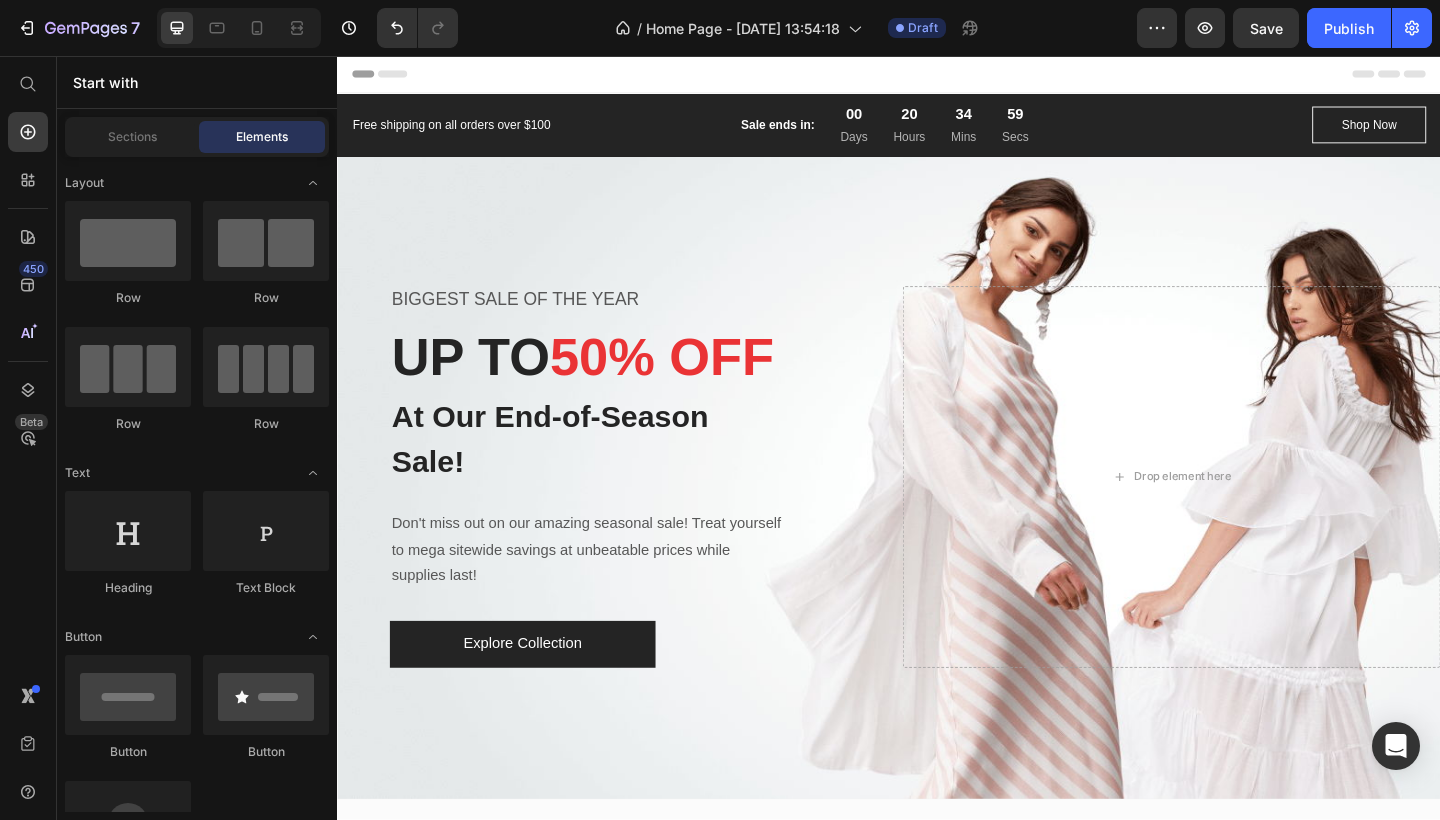 scroll, scrollTop: 0, scrollLeft: 0, axis: both 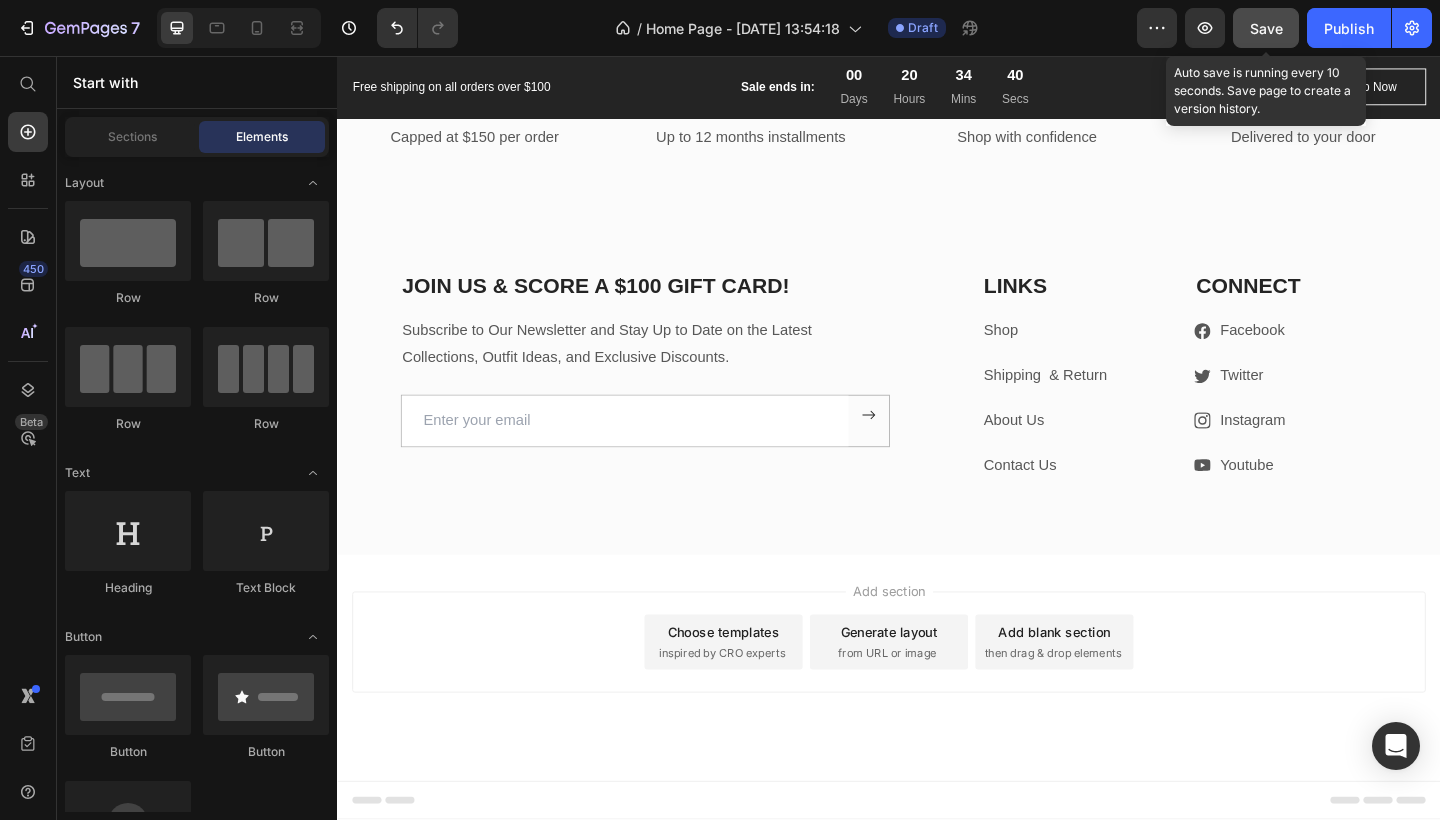 click on "Save" at bounding box center [1266, 28] 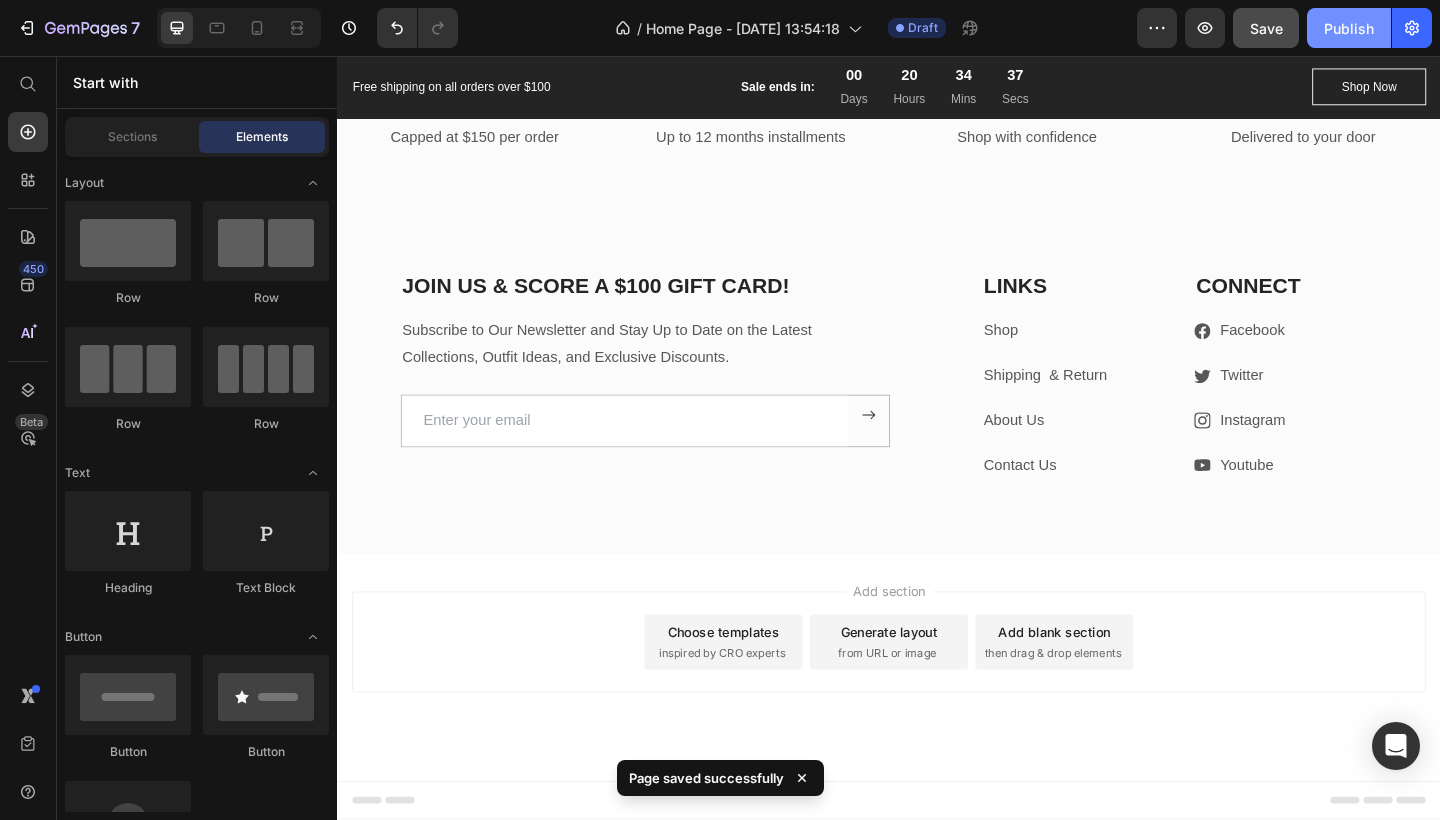 click on "Publish" at bounding box center [1349, 28] 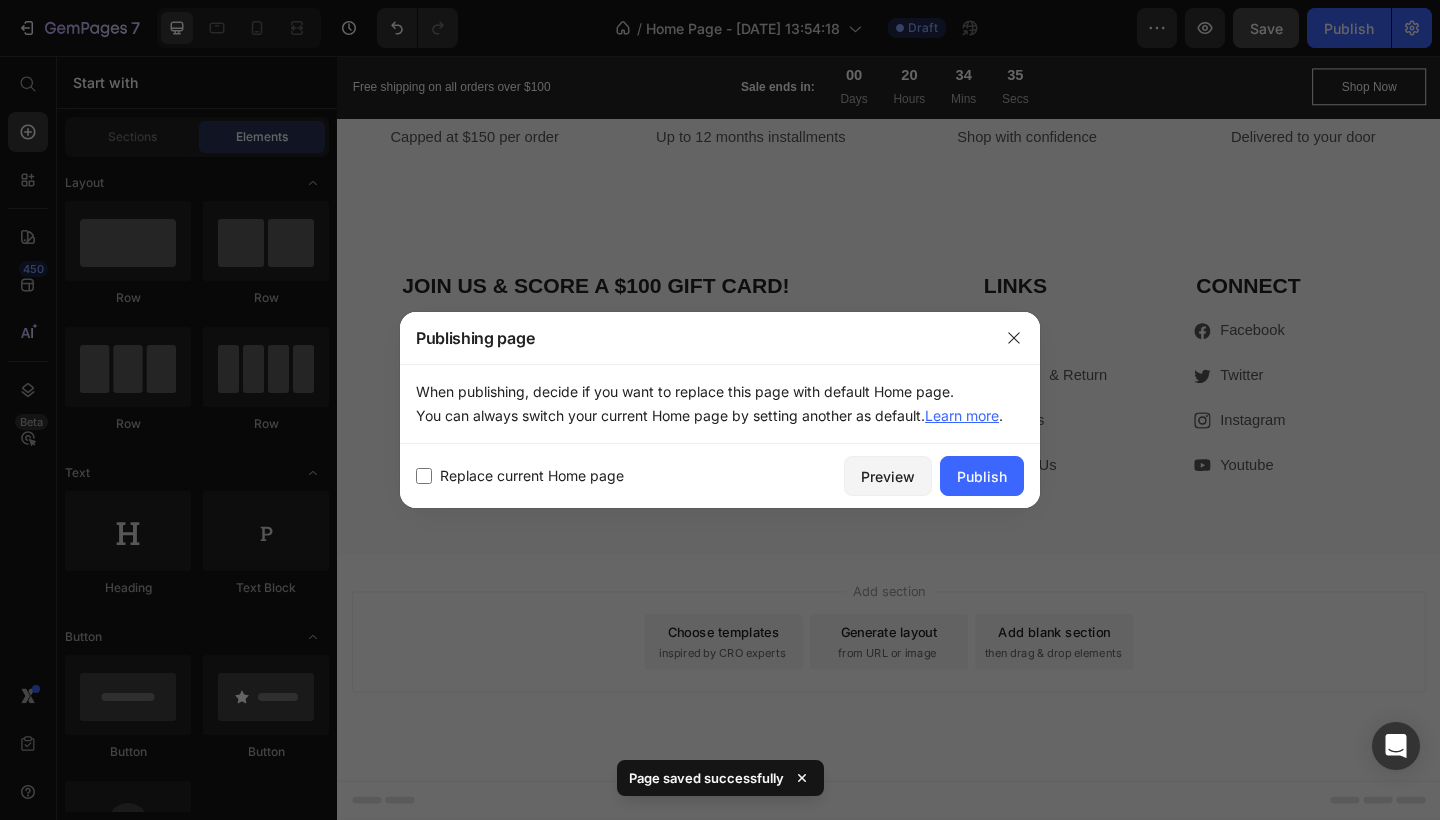 click at bounding box center [424, 476] 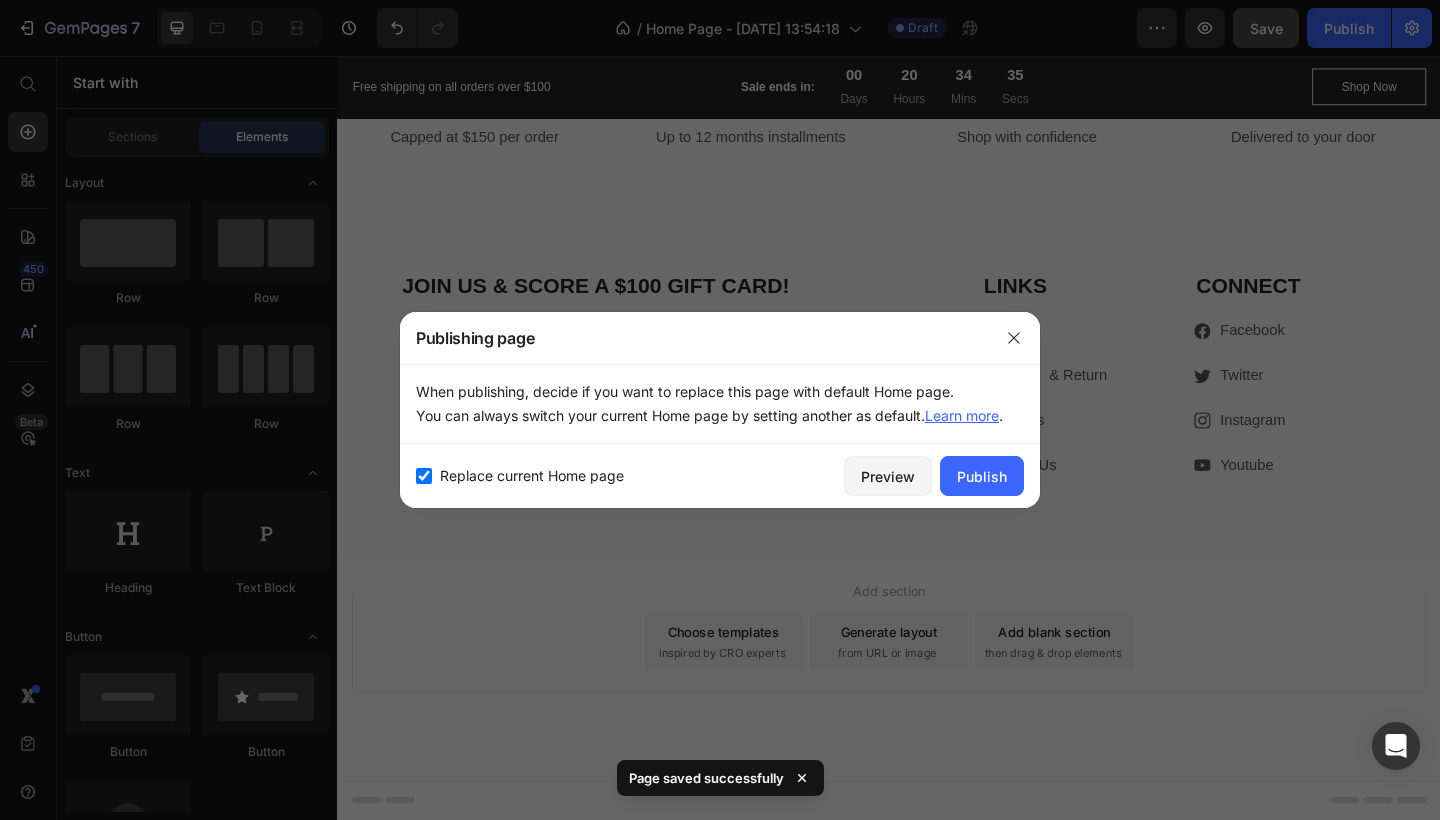 checkbox on "true" 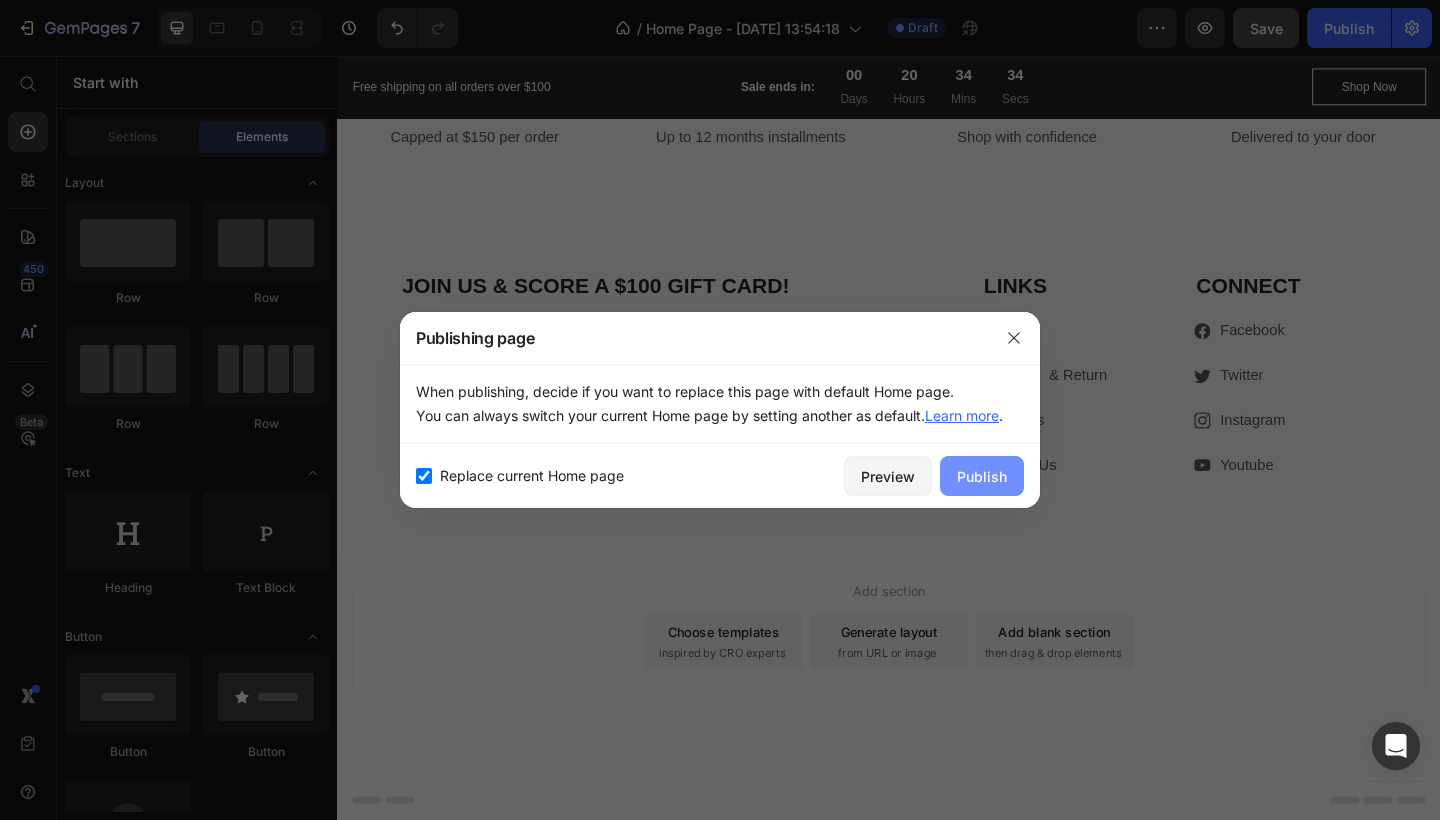 click on "Publish" at bounding box center [982, 476] 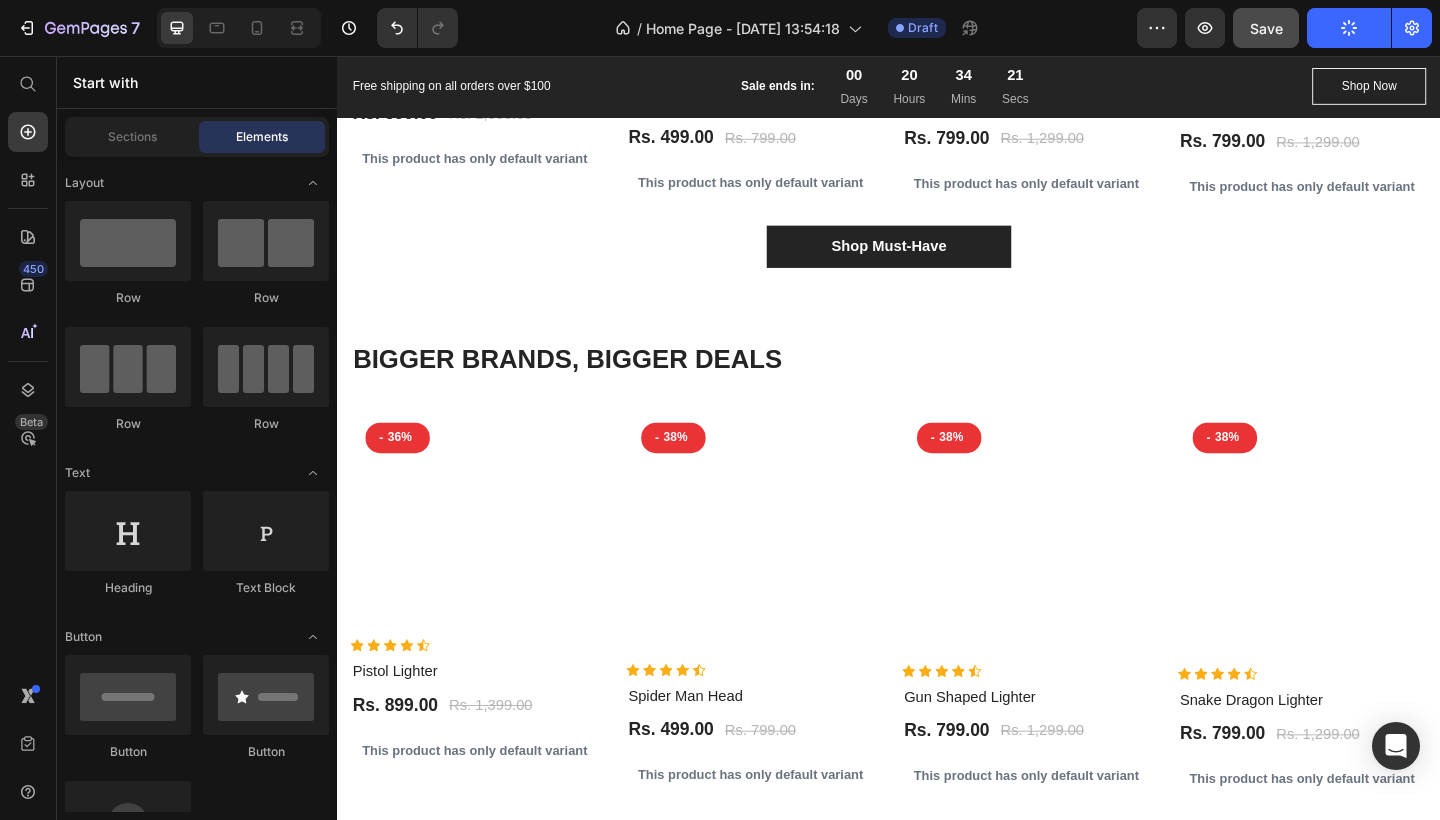 scroll, scrollTop: 2086, scrollLeft: 0, axis: vertical 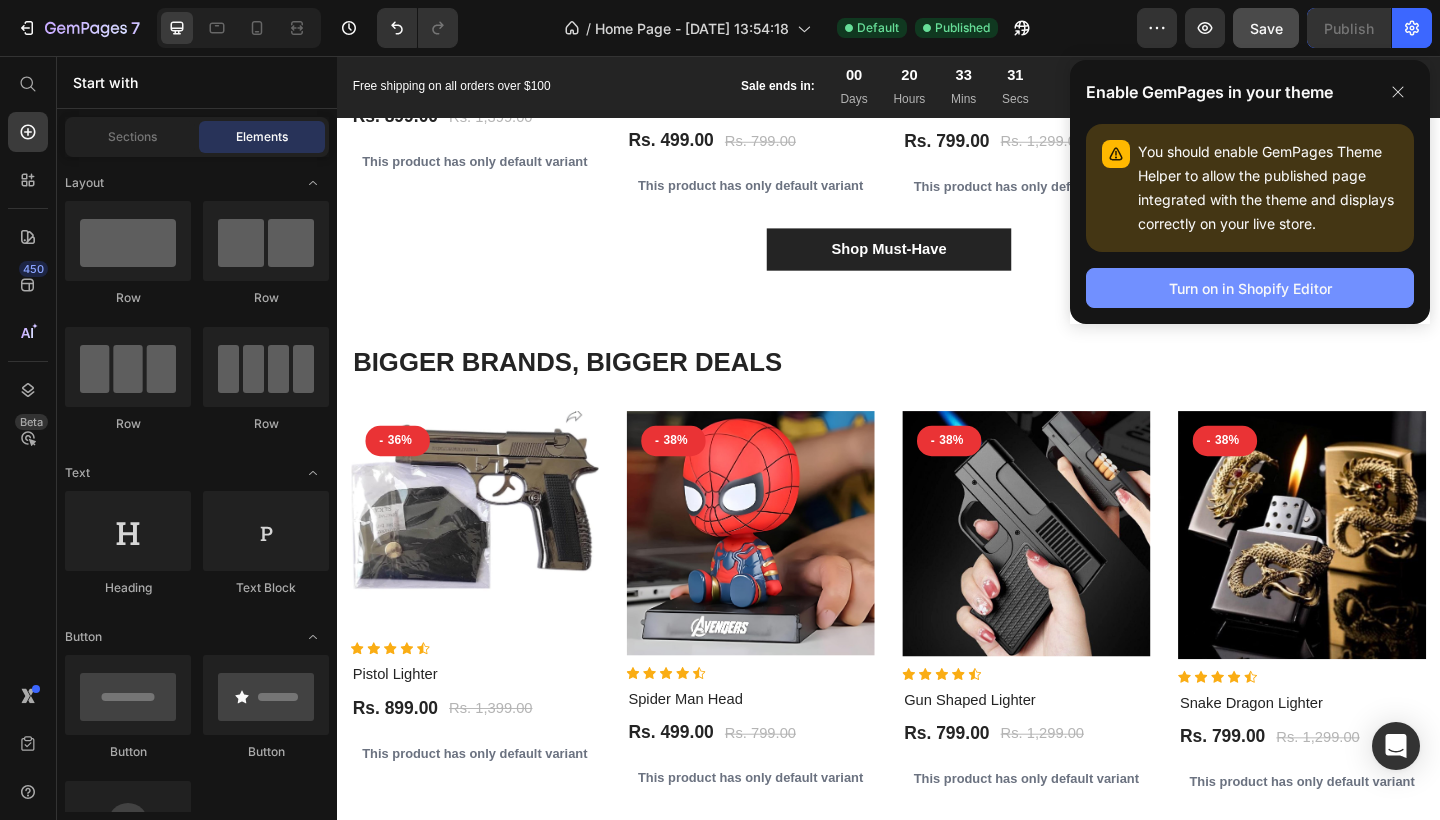 click on "Turn on in Shopify Editor" at bounding box center [1250, 288] 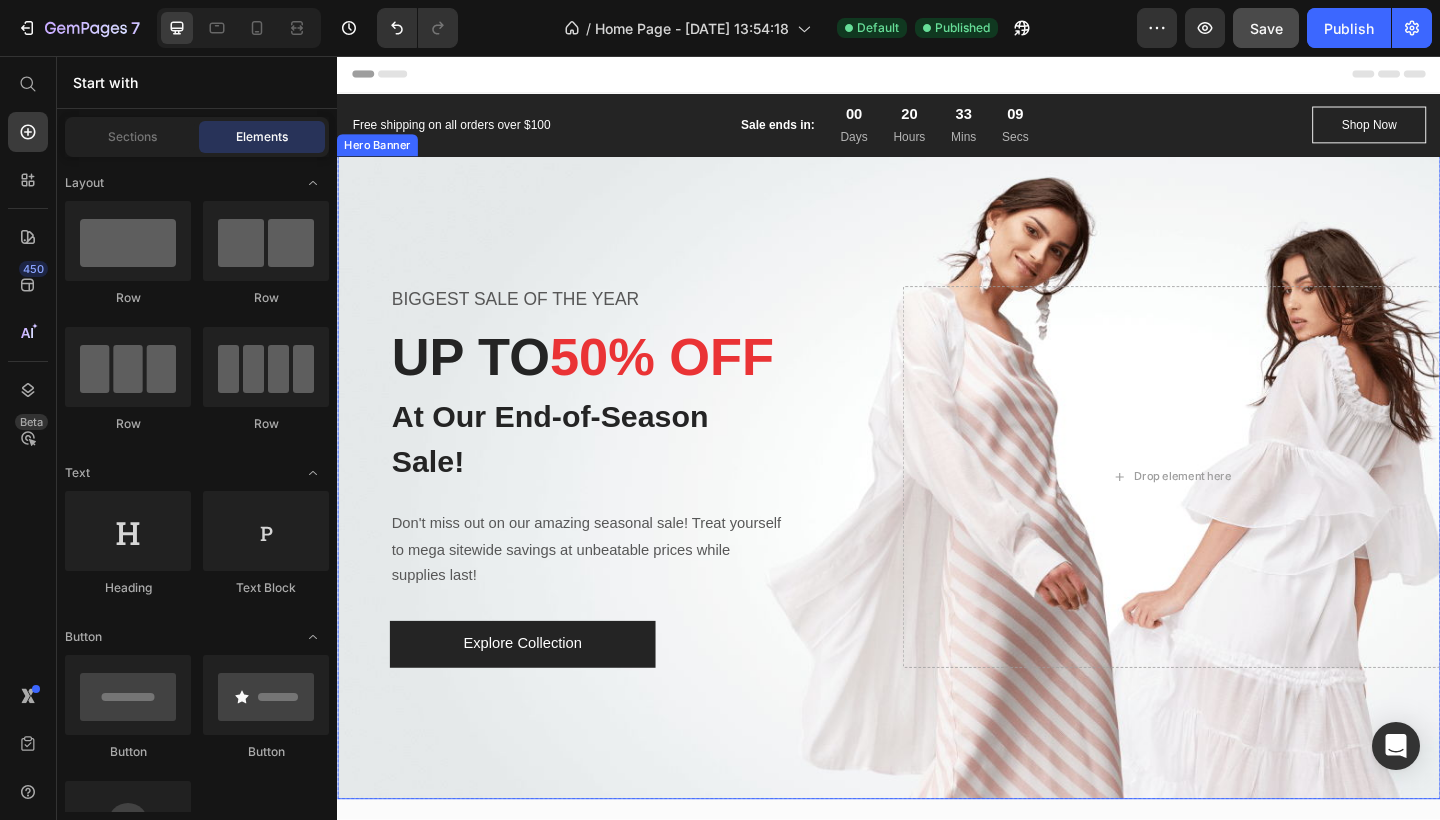 scroll, scrollTop: 0, scrollLeft: 0, axis: both 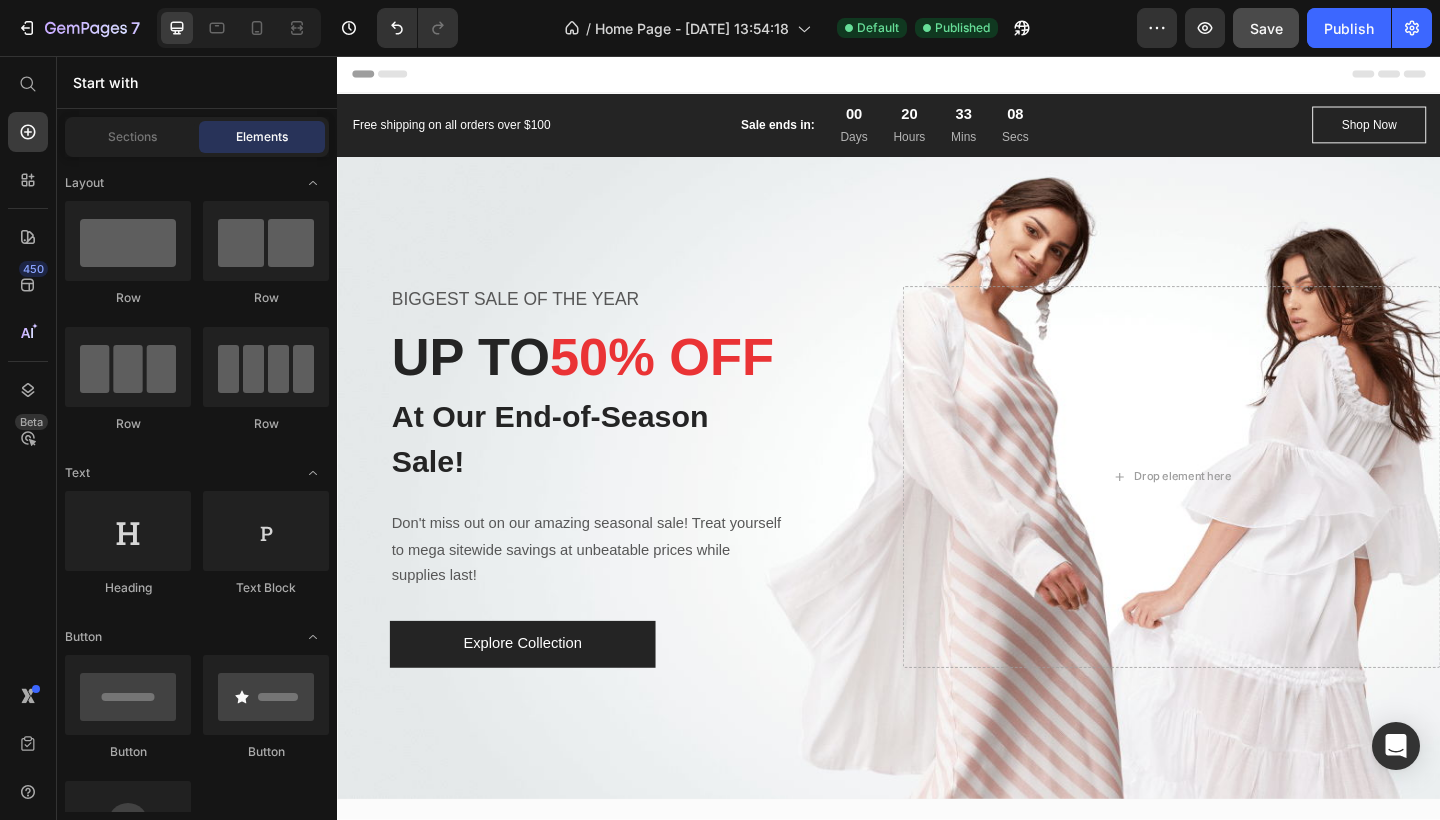 click on "Header" at bounding box center [937, 76] 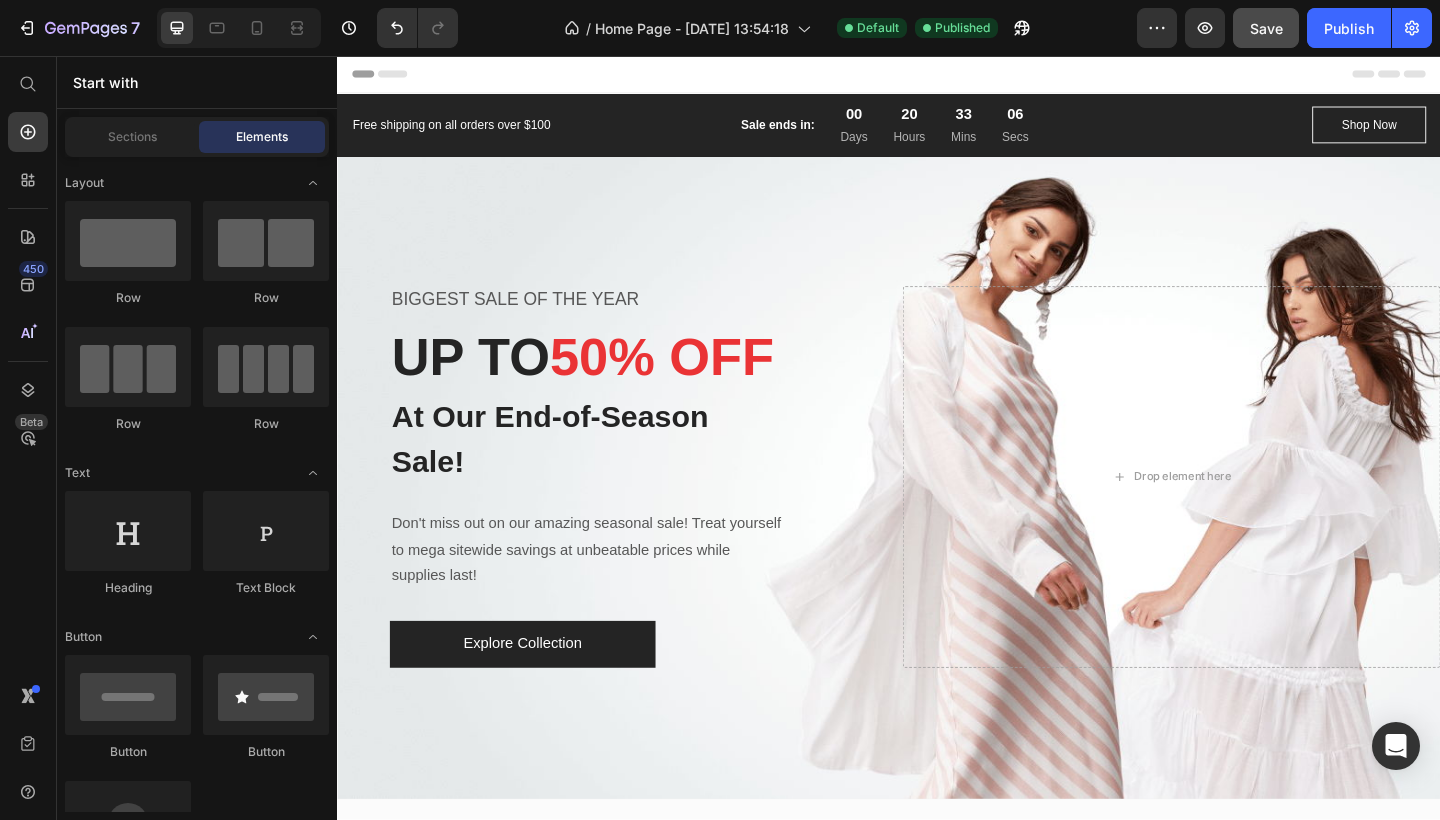 click on "Header" at bounding box center [394, 76] 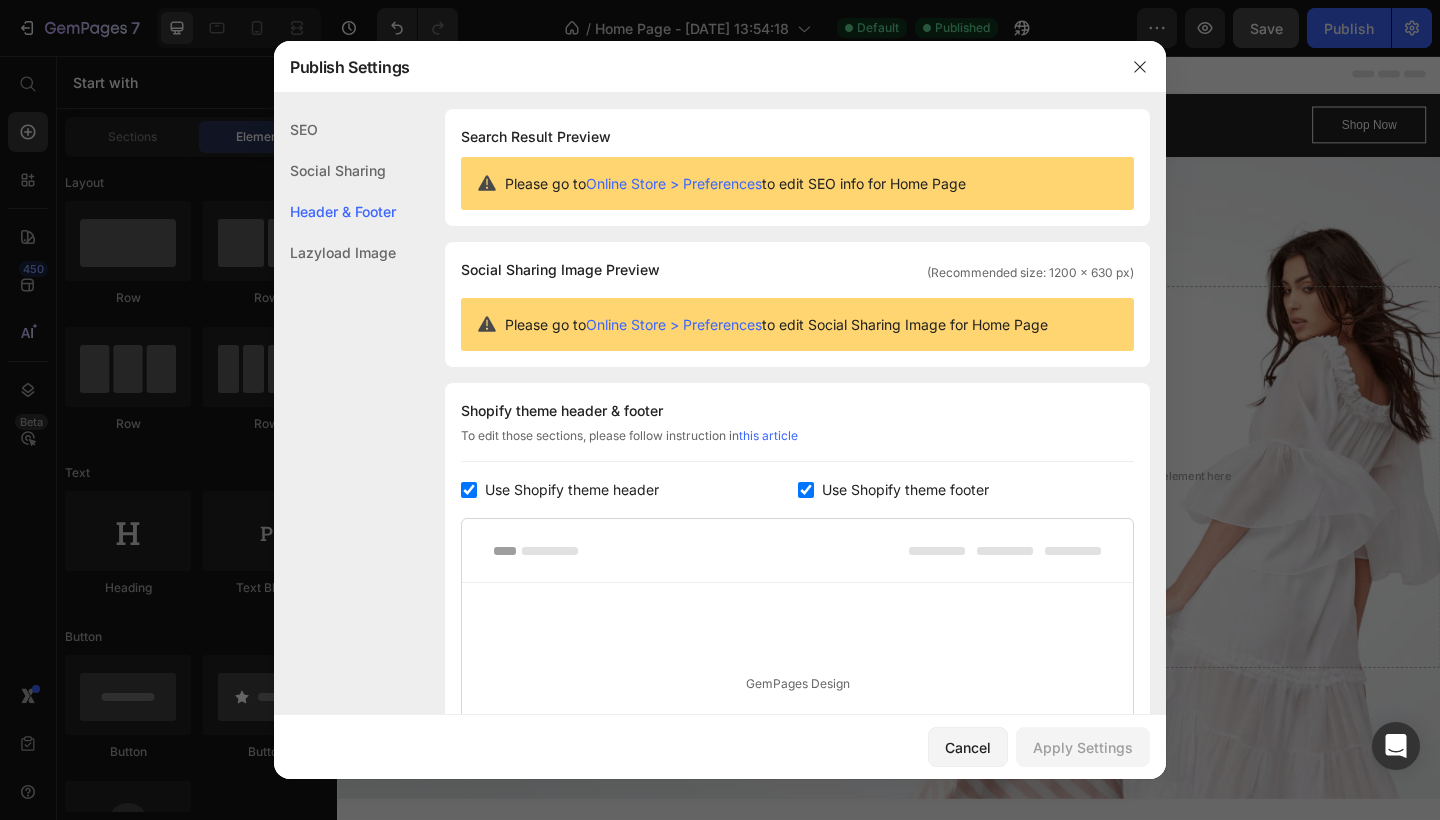 scroll, scrollTop: 270, scrollLeft: 0, axis: vertical 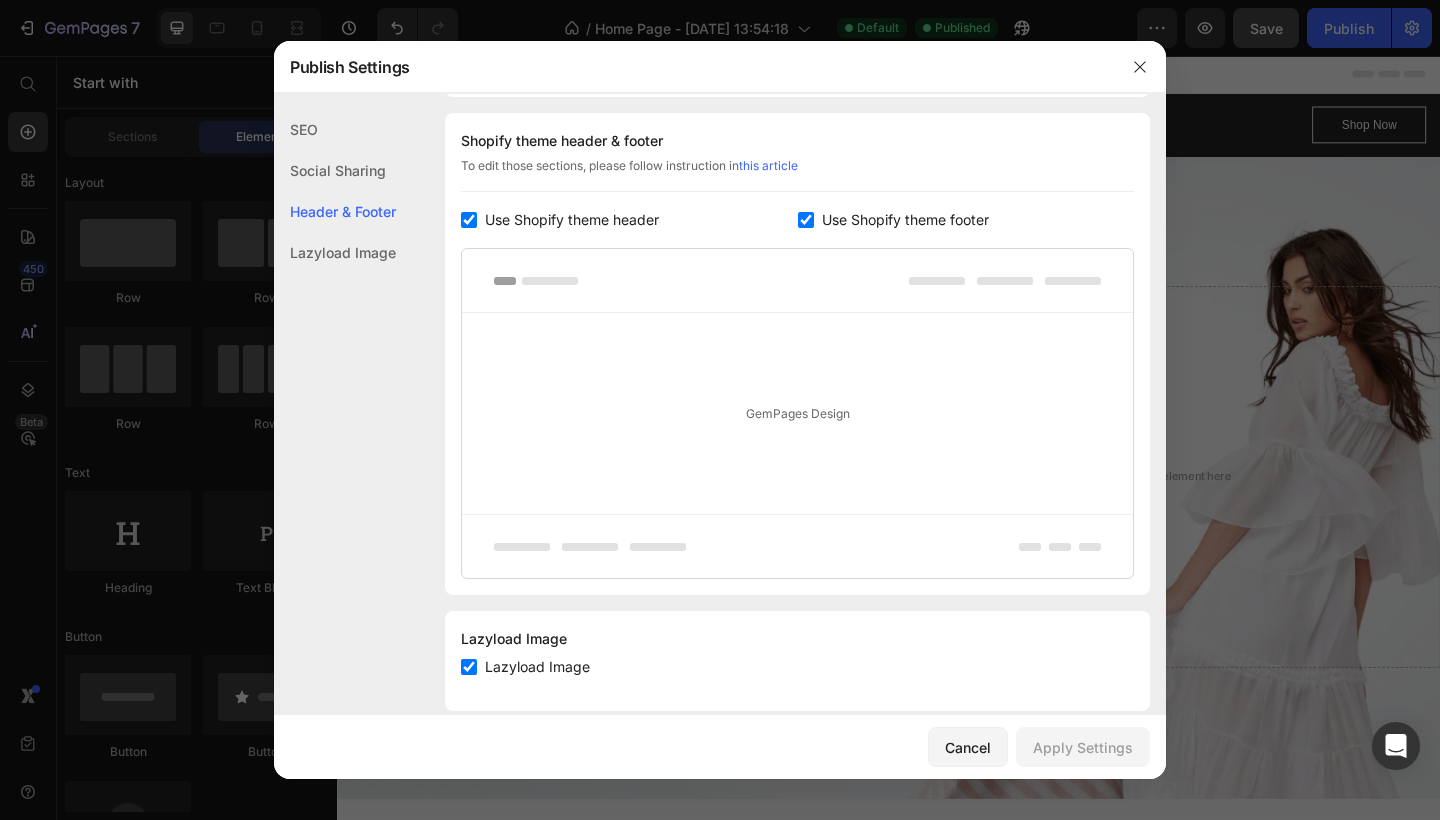 click at bounding box center (469, 220) 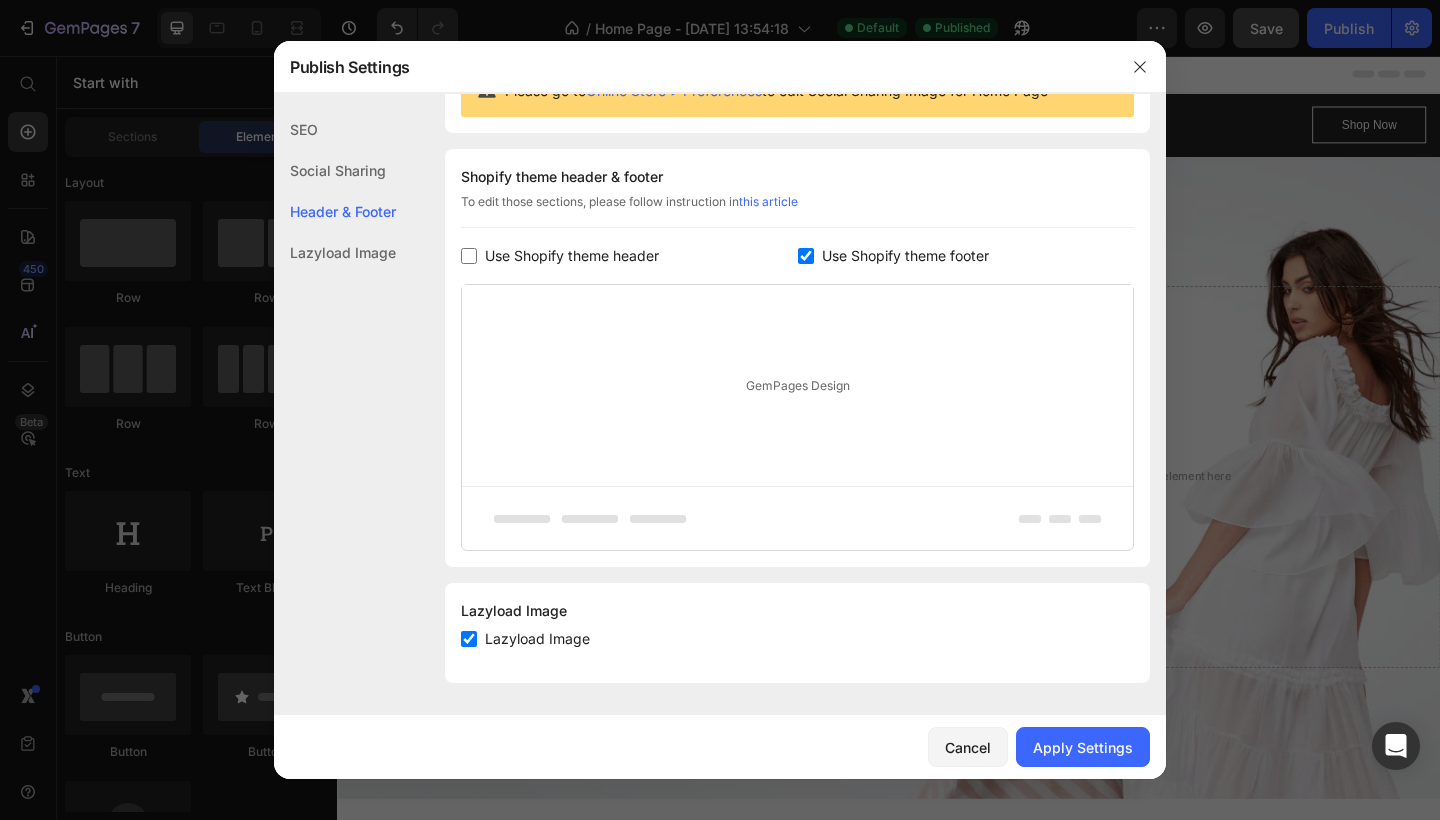 scroll, scrollTop: 234, scrollLeft: 0, axis: vertical 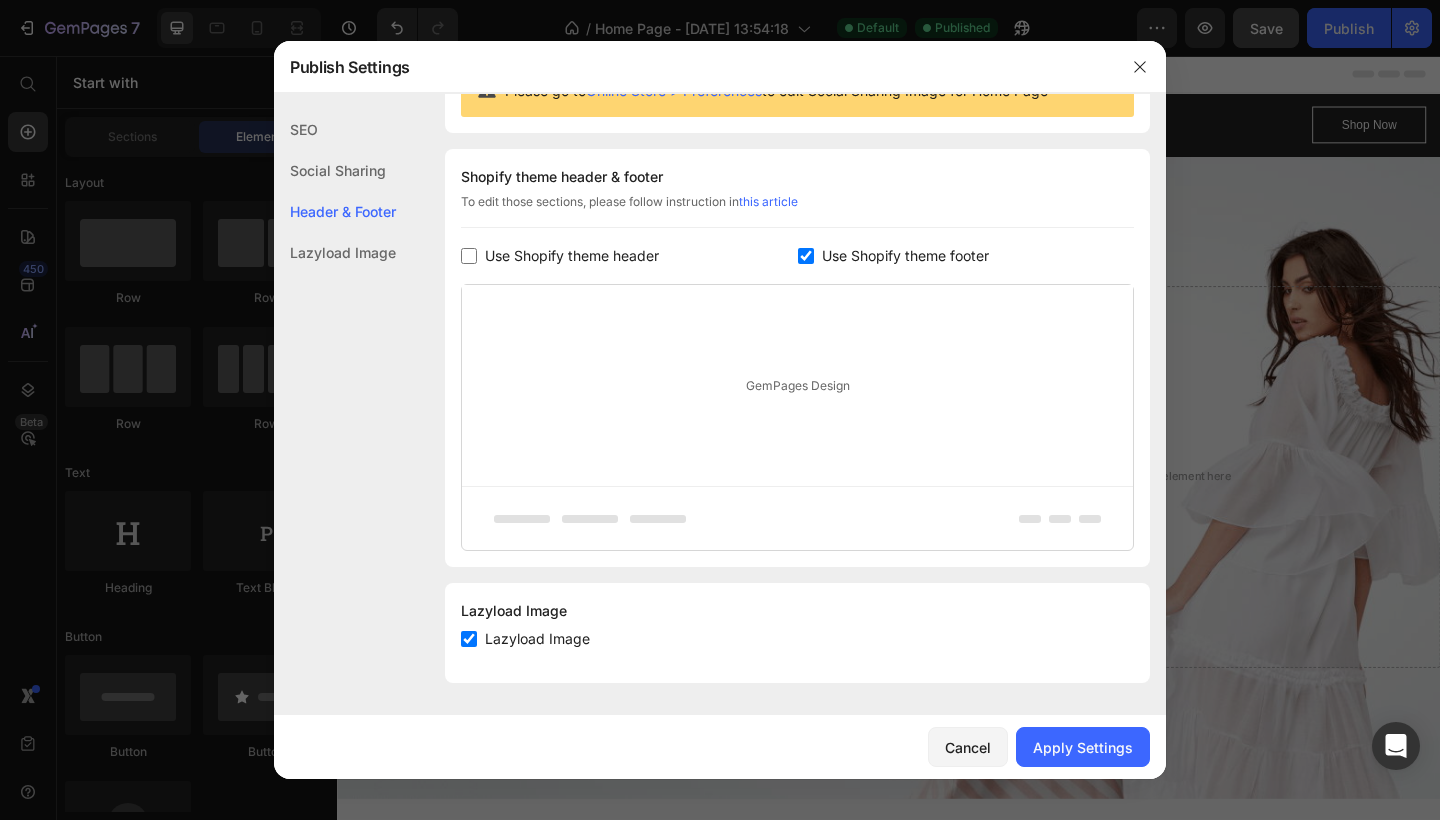 click at bounding box center [469, 256] 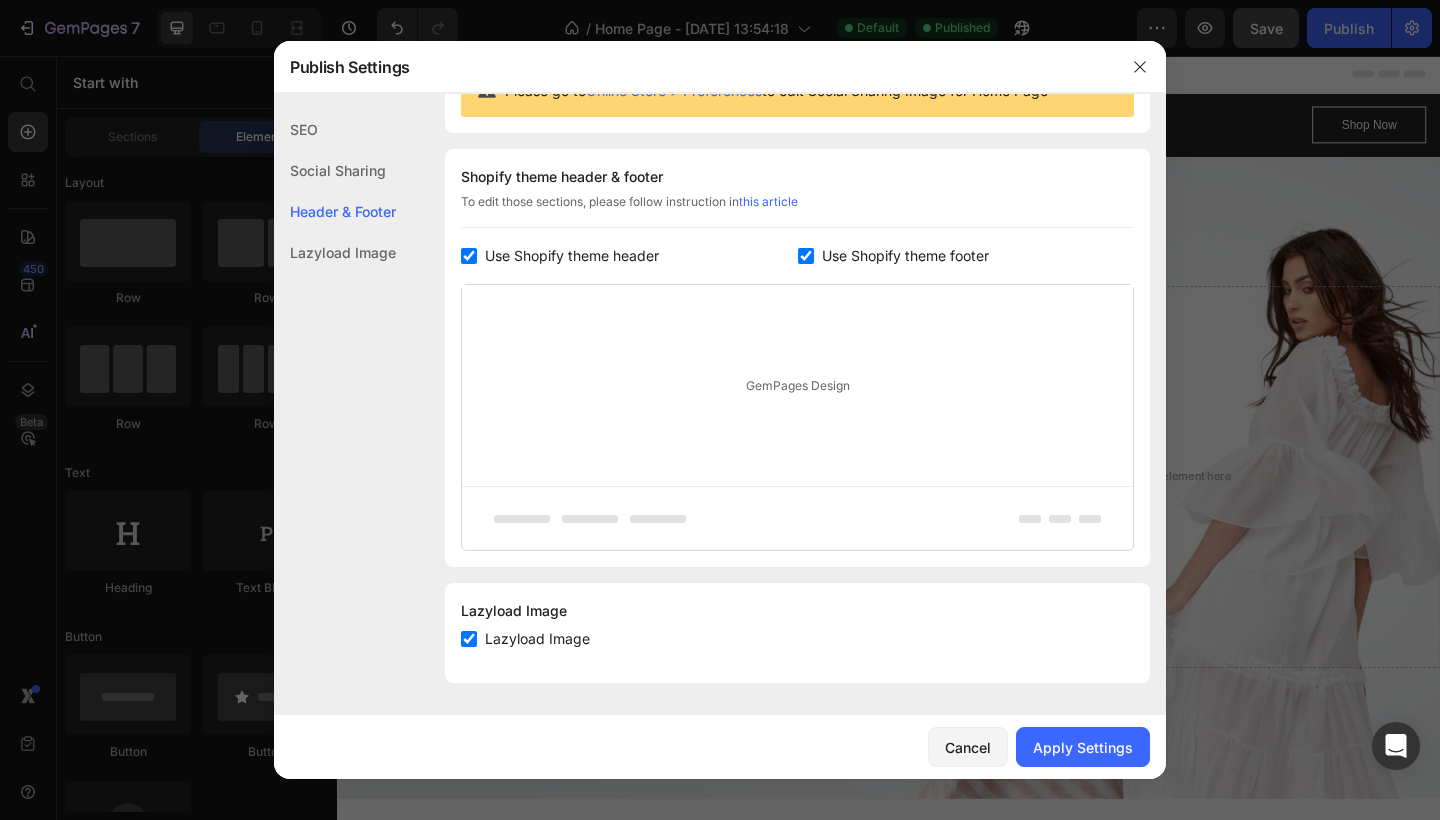 checkbox on "true" 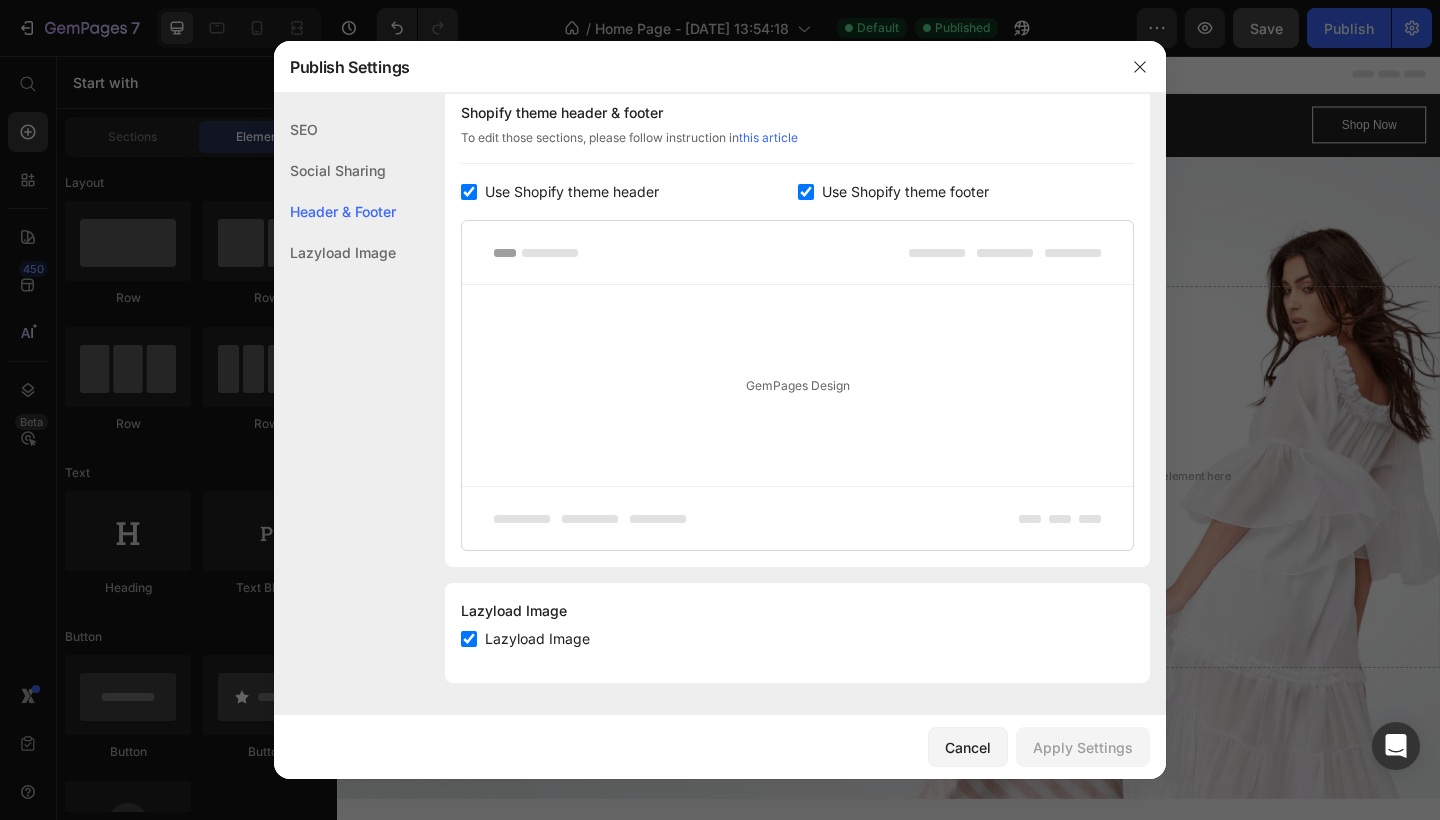 scroll, scrollTop: 298, scrollLeft: 0, axis: vertical 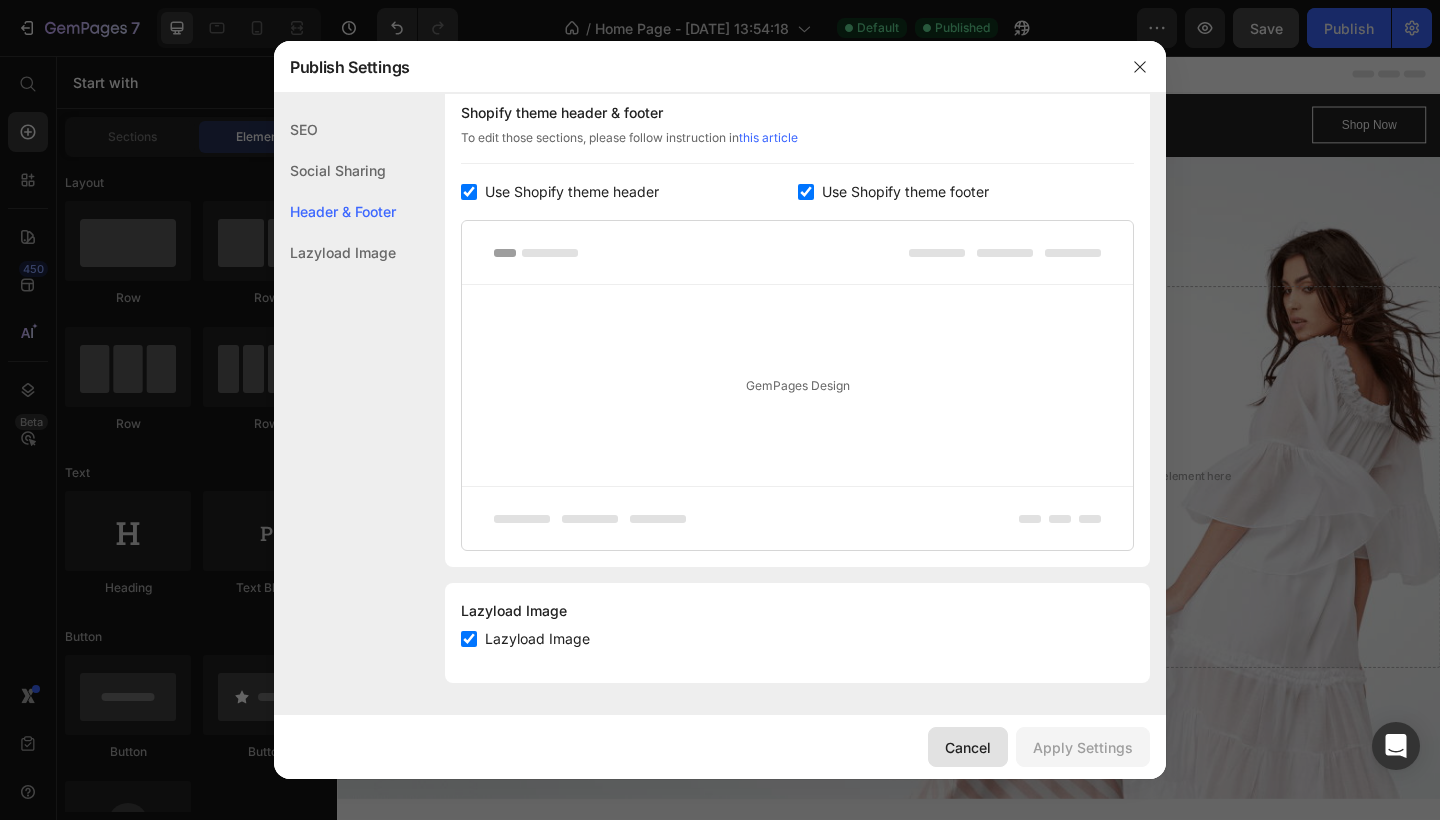 click on "Cancel" at bounding box center [968, 747] 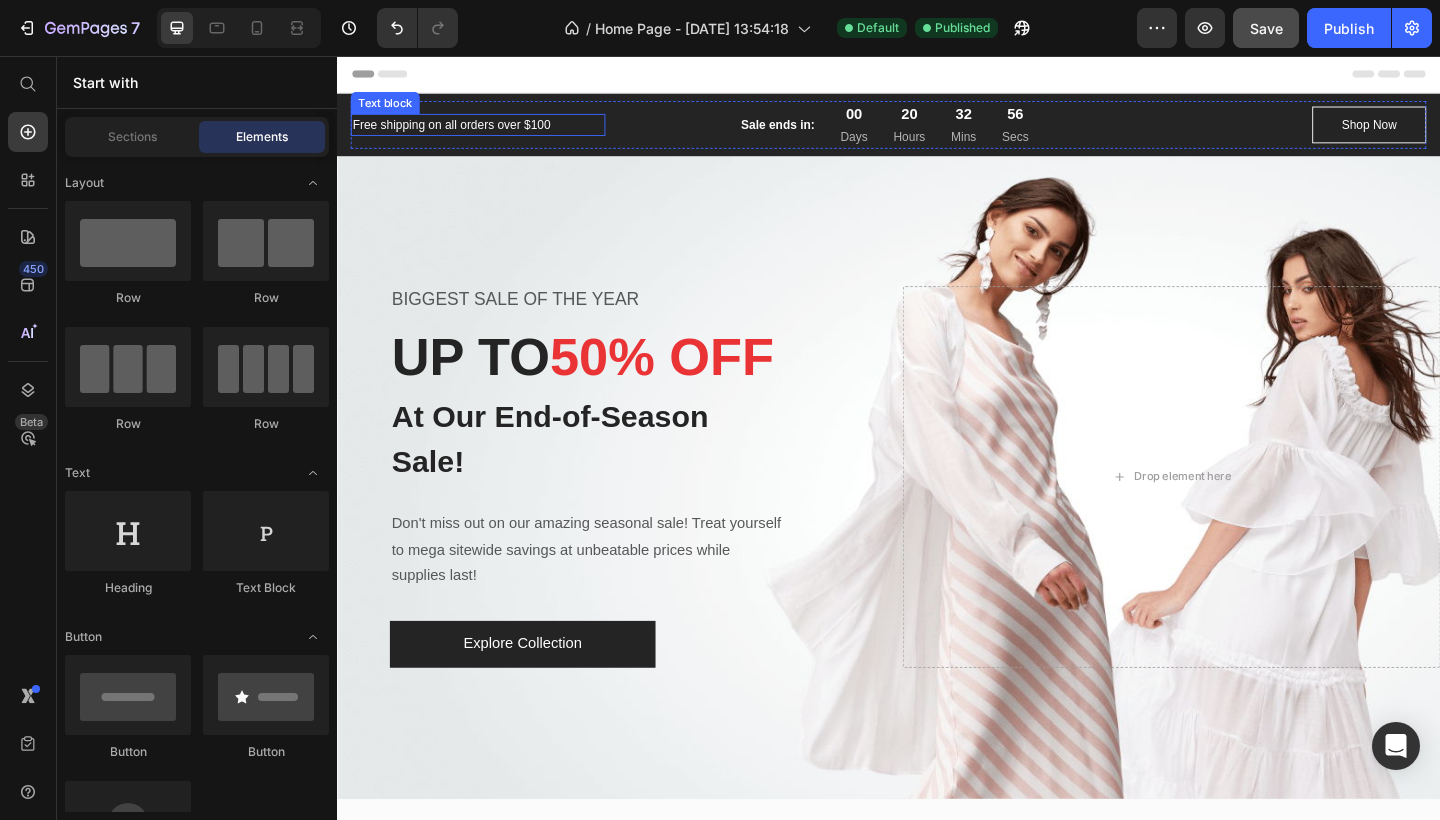 click on "Free shipping on all orders over $100" at bounding box center [490, 131] 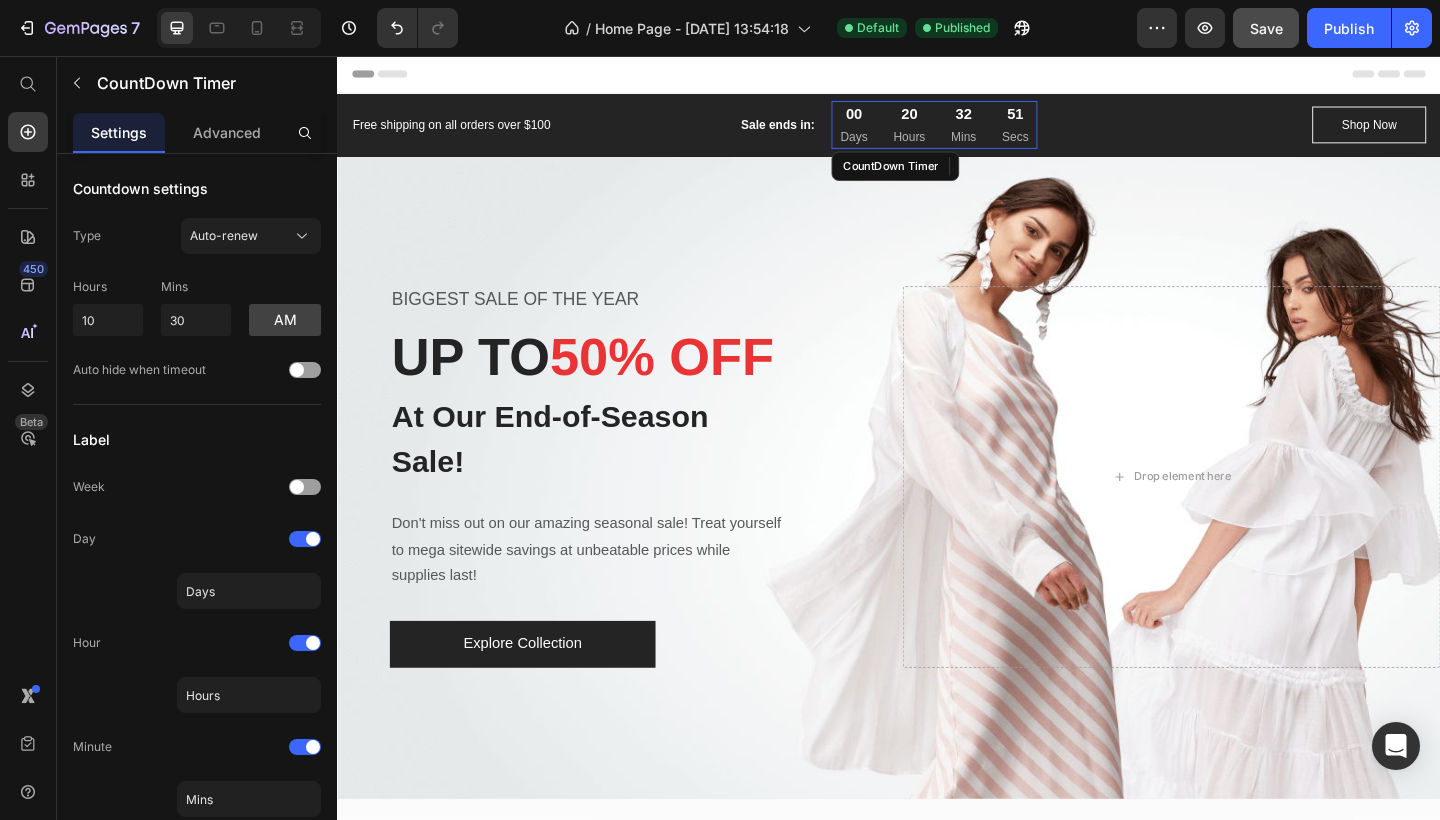 click on "Days" at bounding box center (900, 145) 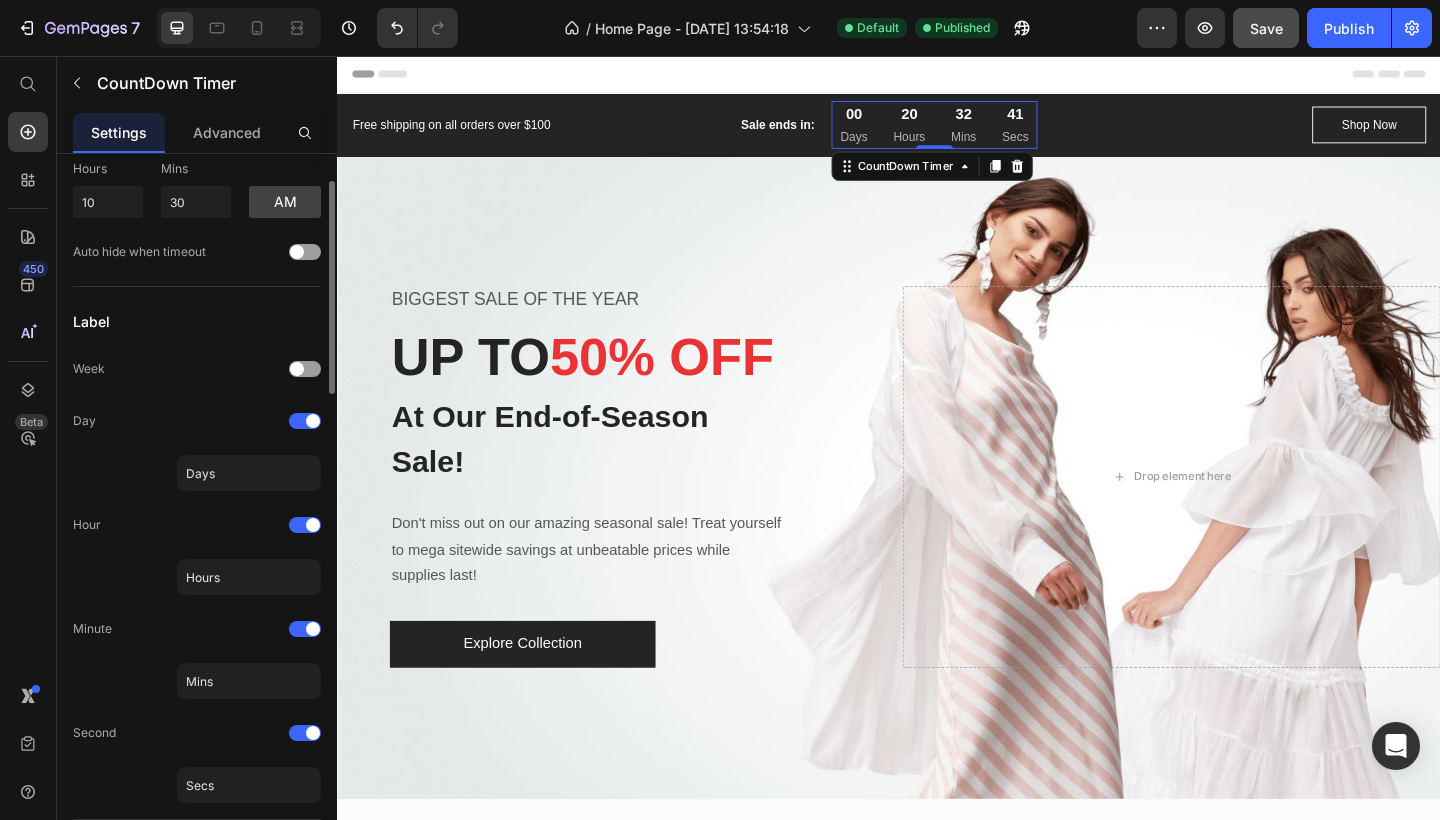 scroll, scrollTop: 0, scrollLeft: 0, axis: both 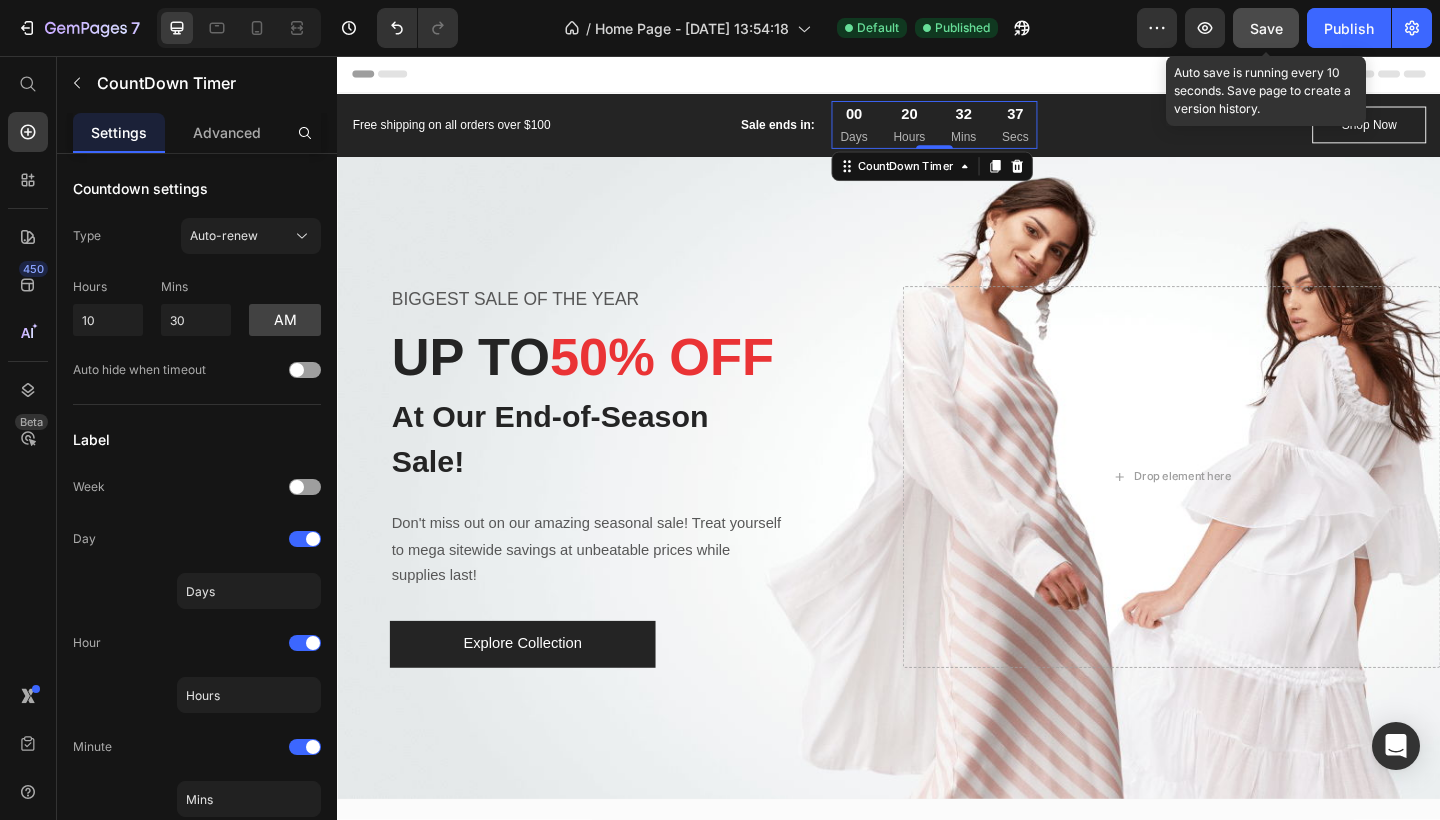 click on "Save" at bounding box center [1266, 28] 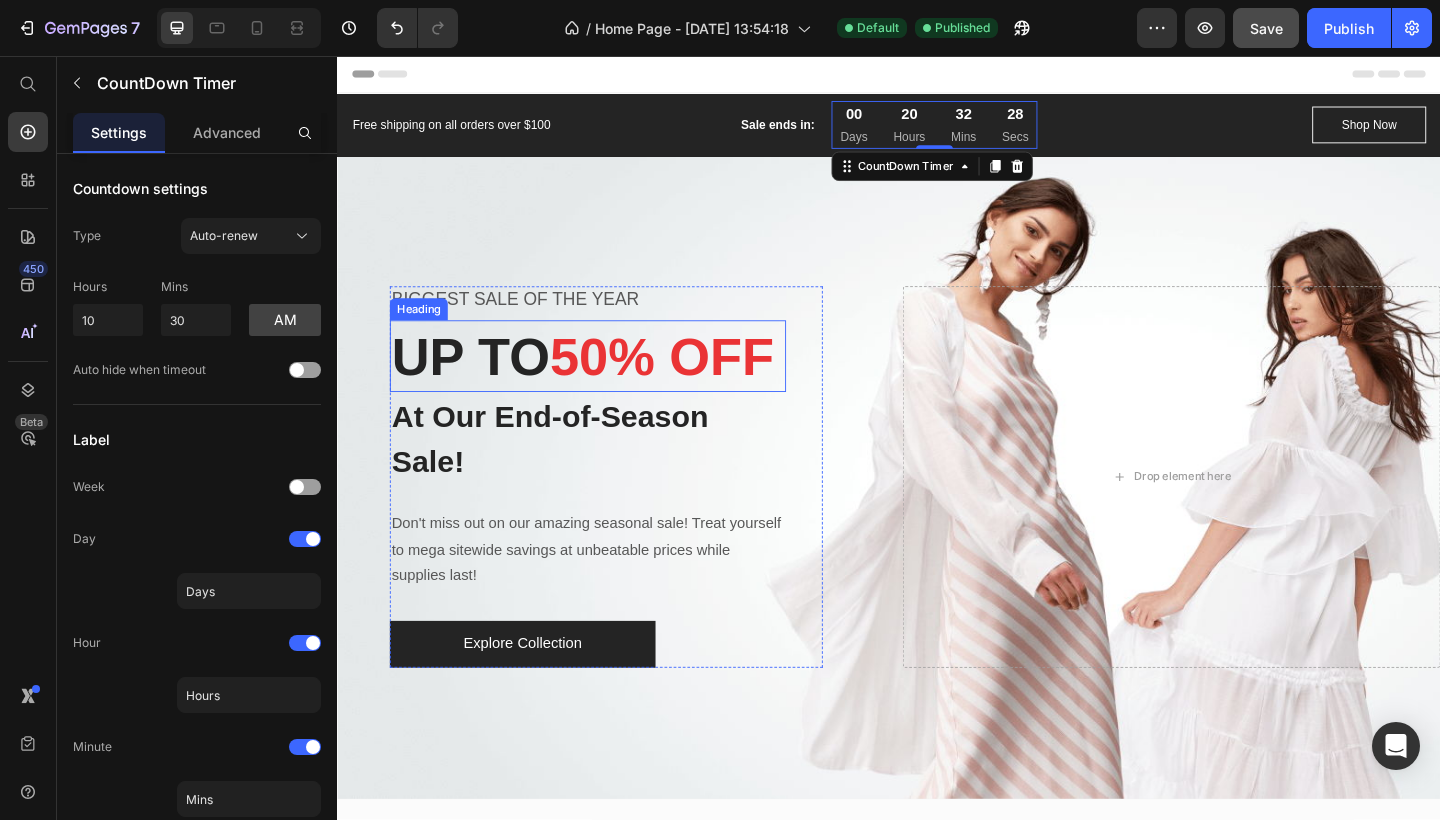 click on "UP TO  50% OFF" at bounding box center [609, 383] 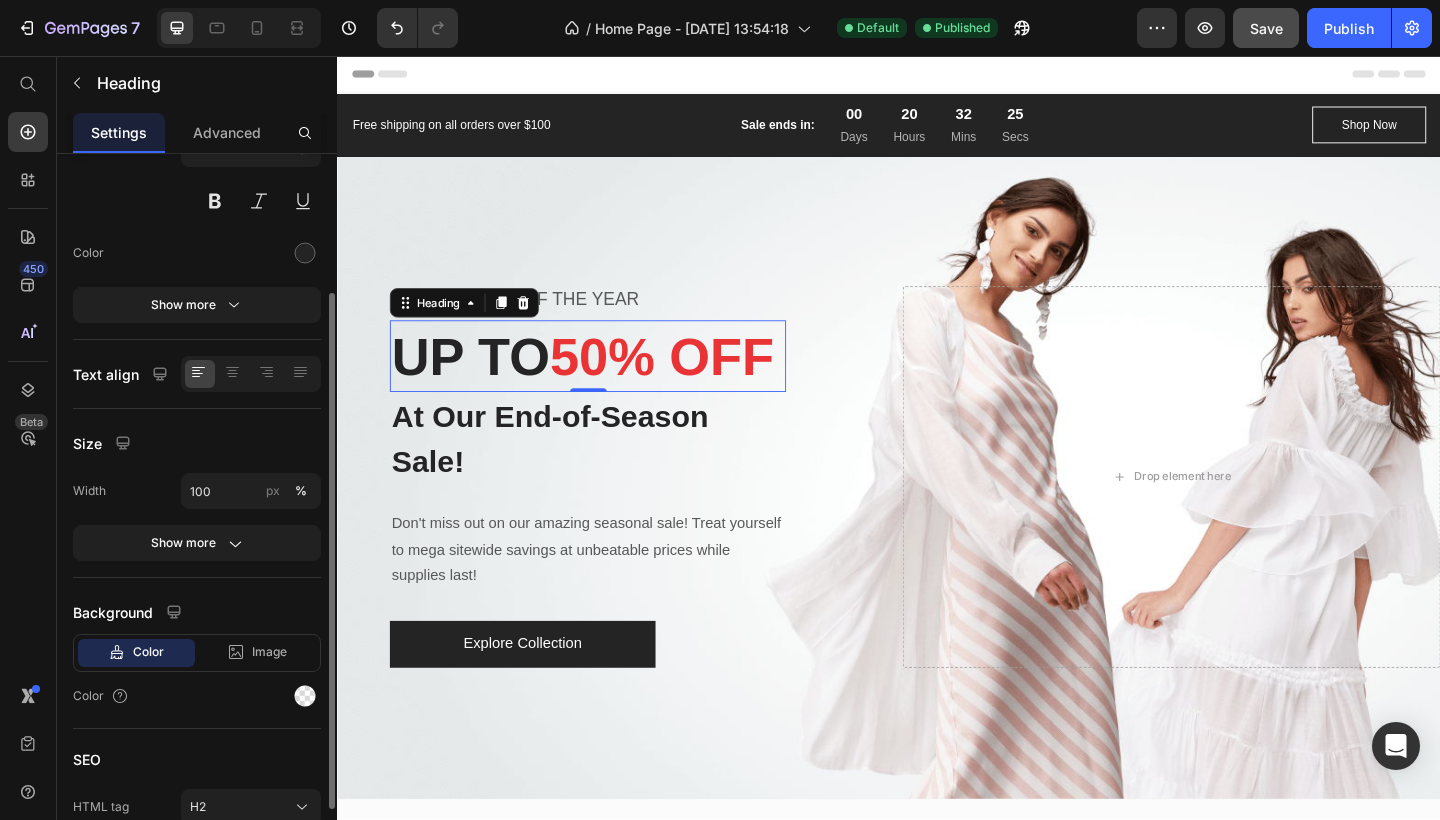 scroll, scrollTop: 194, scrollLeft: 0, axis: vertical 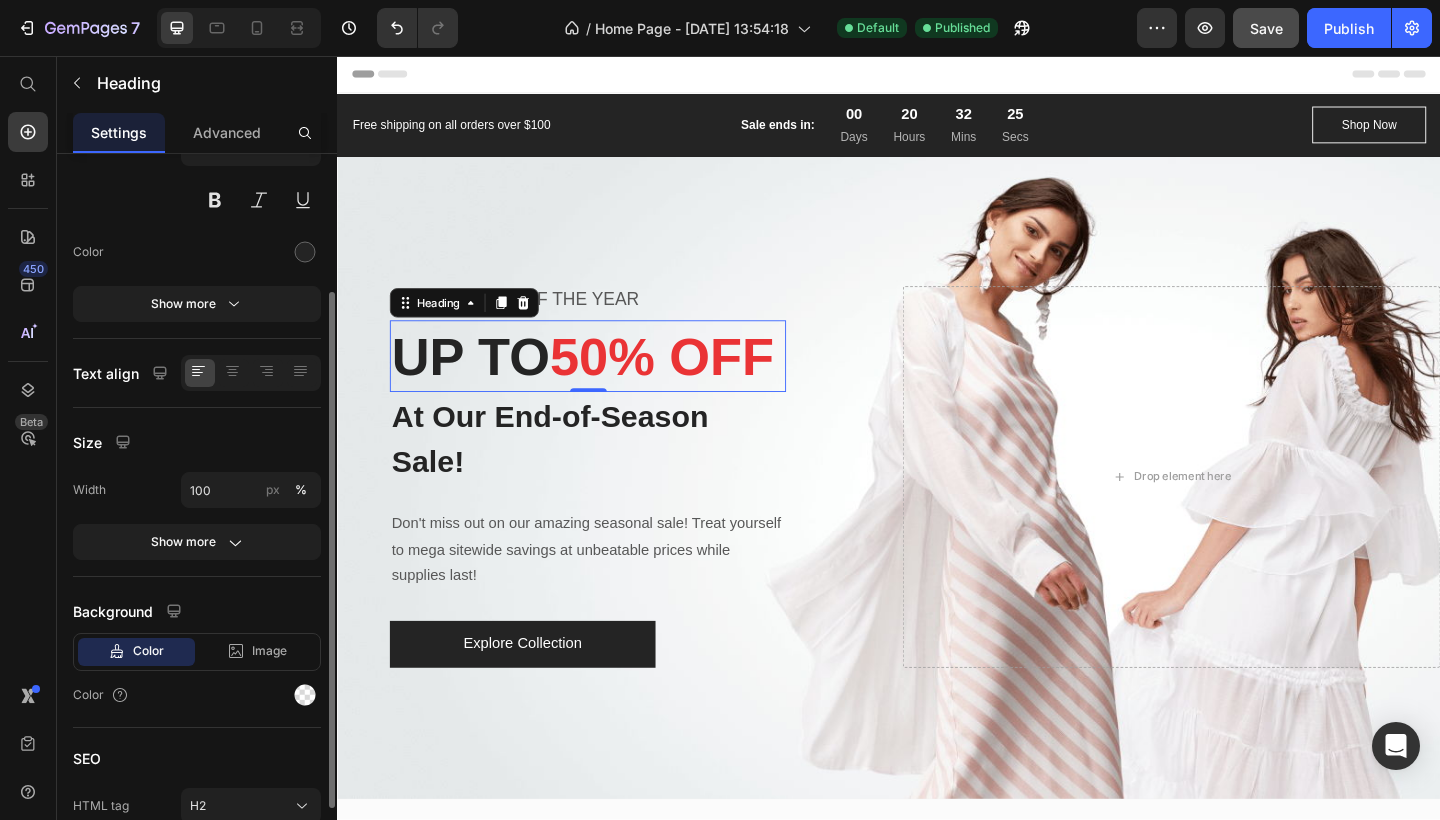 click on "UP TO  50% OFF" at bounding box center [609, 383] 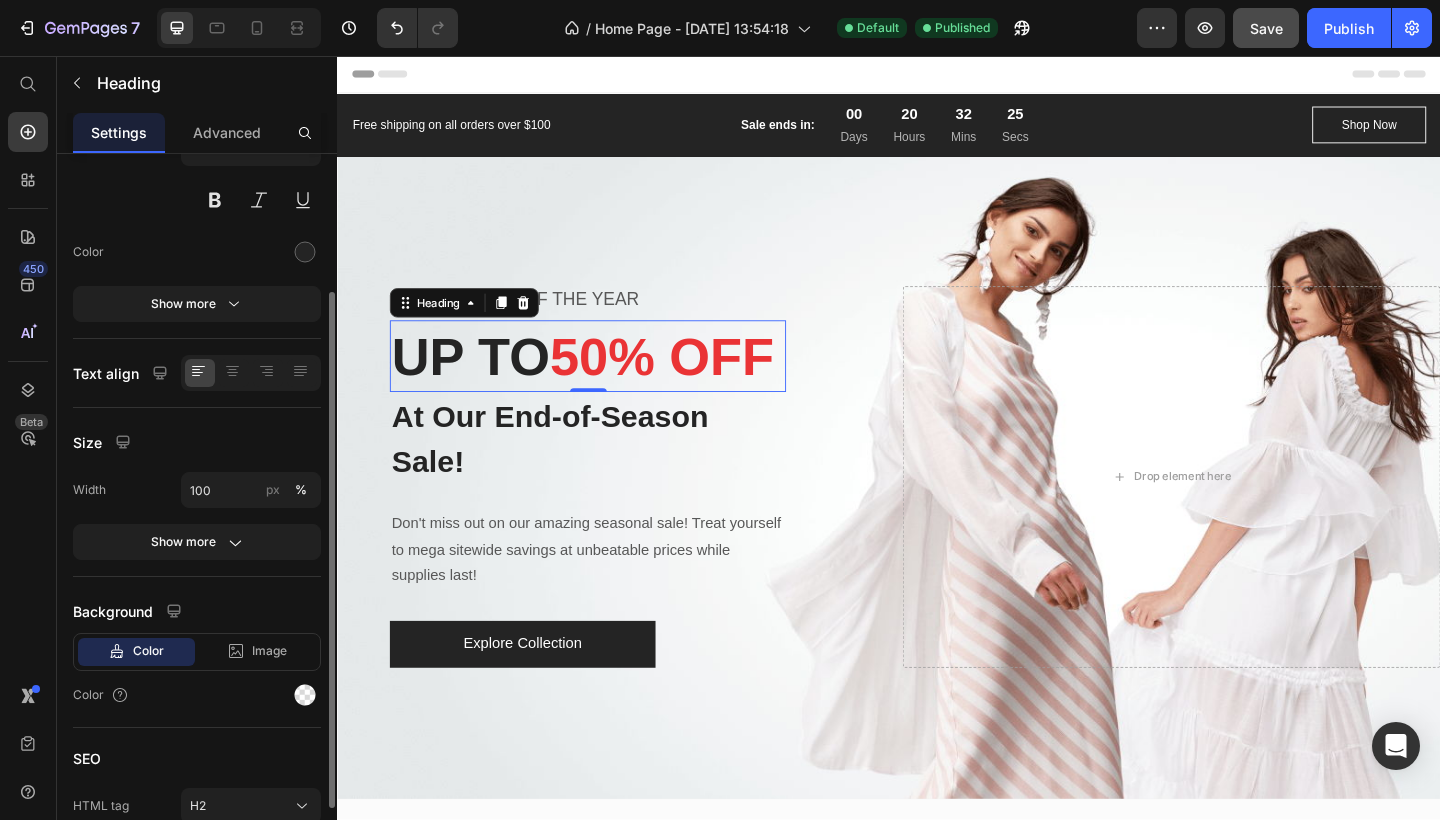 click on "UP TO  50% OFF" at bounding box center (609, 383) 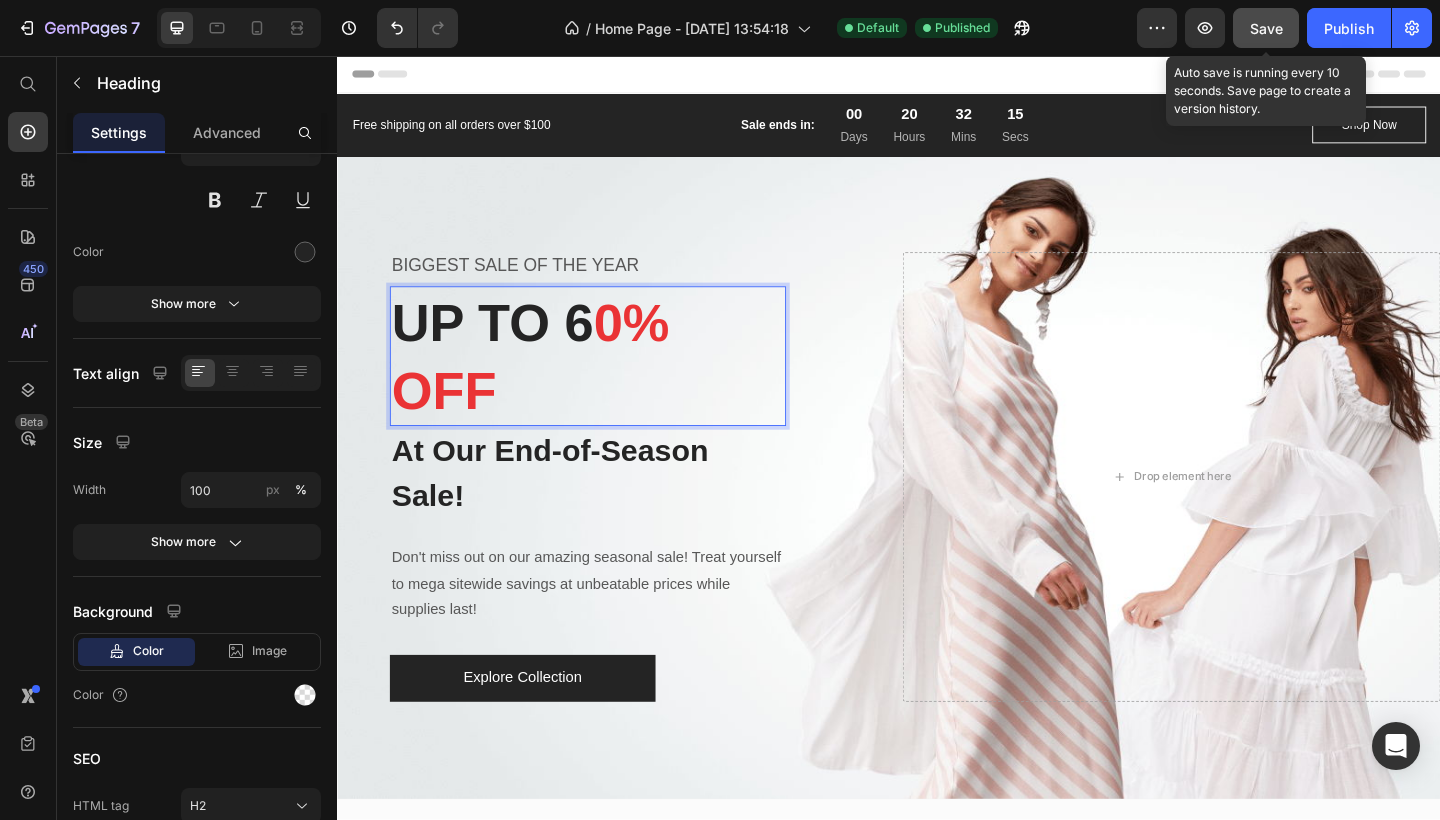 click on "Save" at bounding box center (1266, 28) 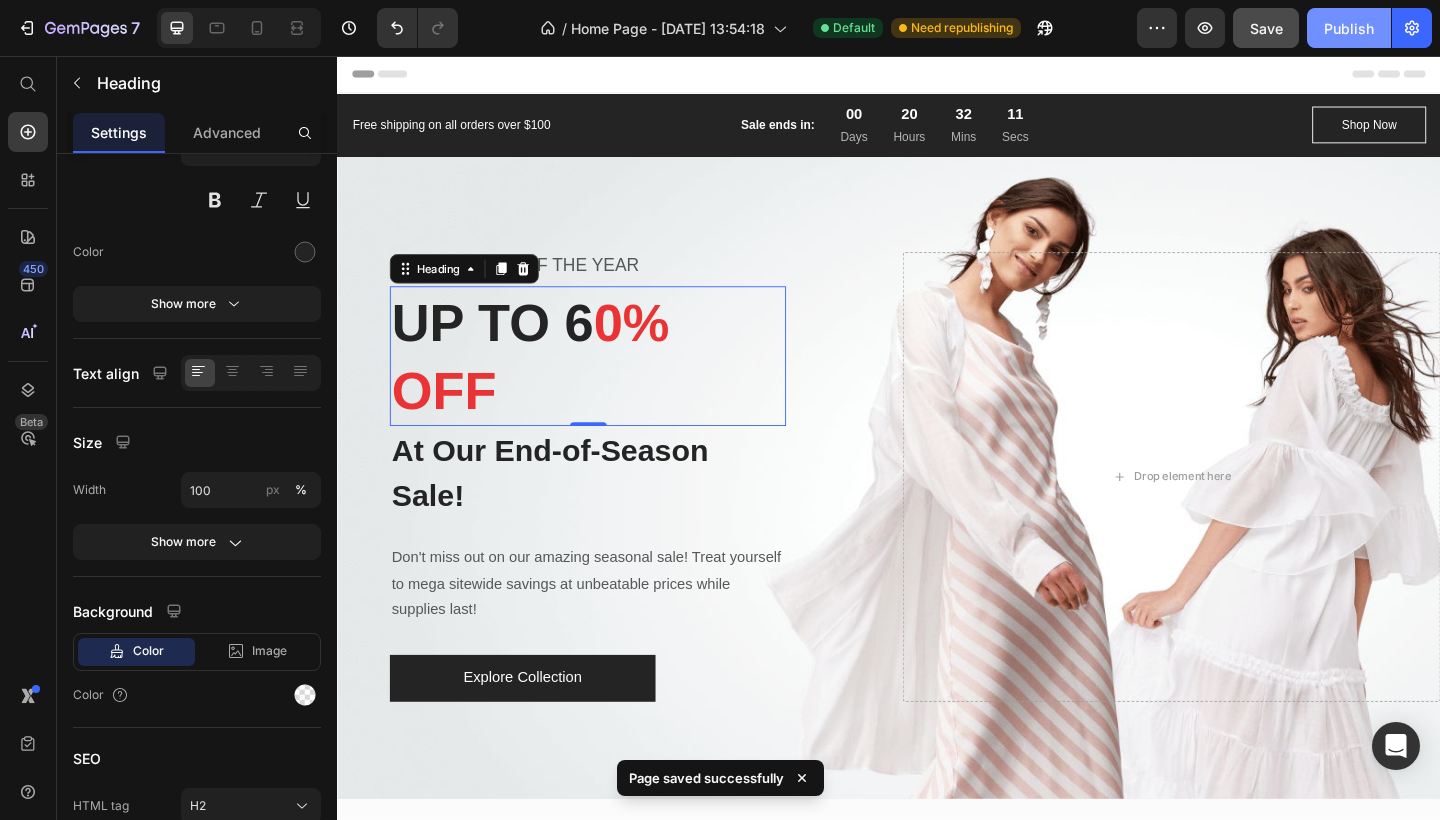 click on "Publish" at bounding box center (1349, 28) 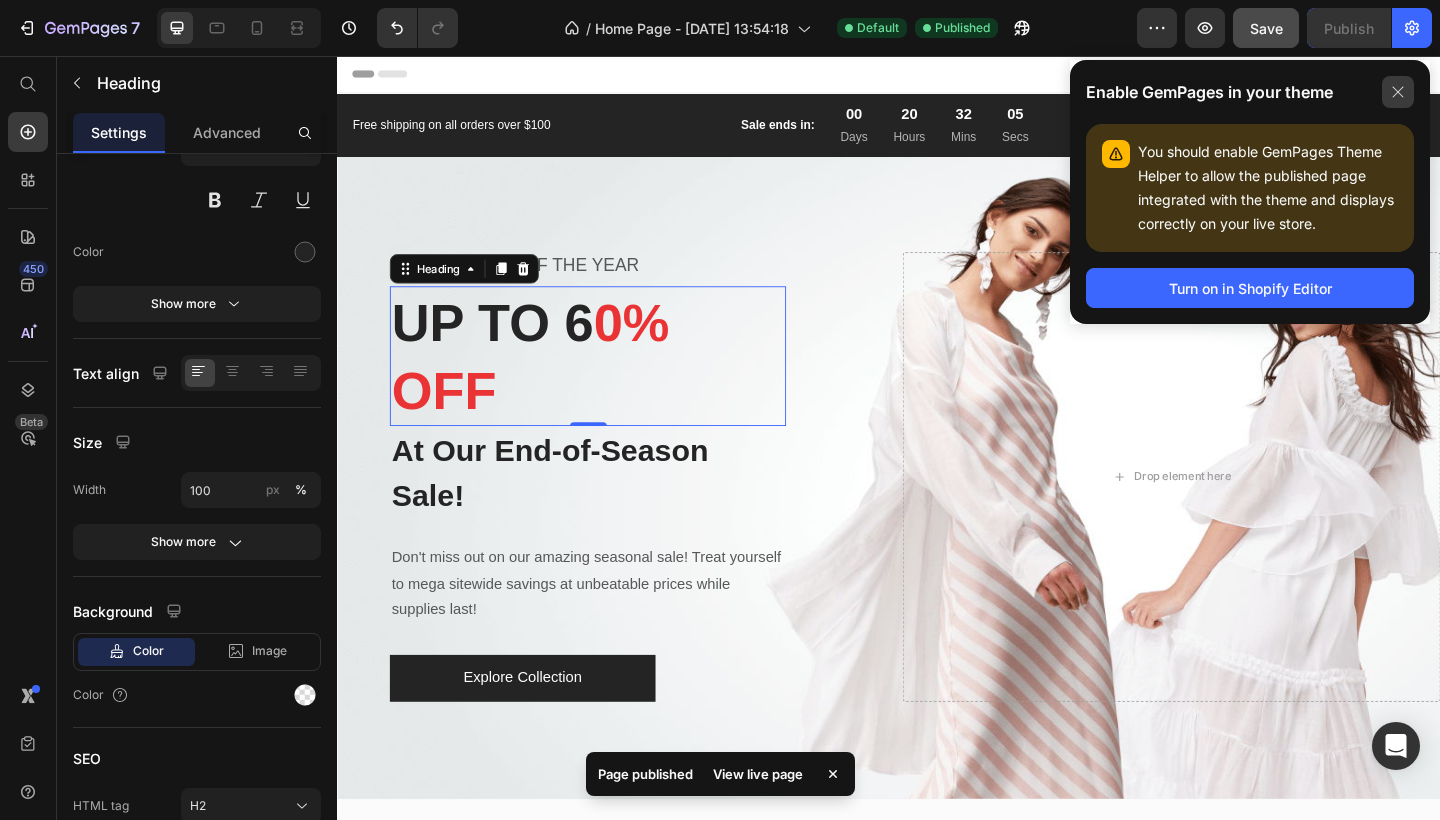 click 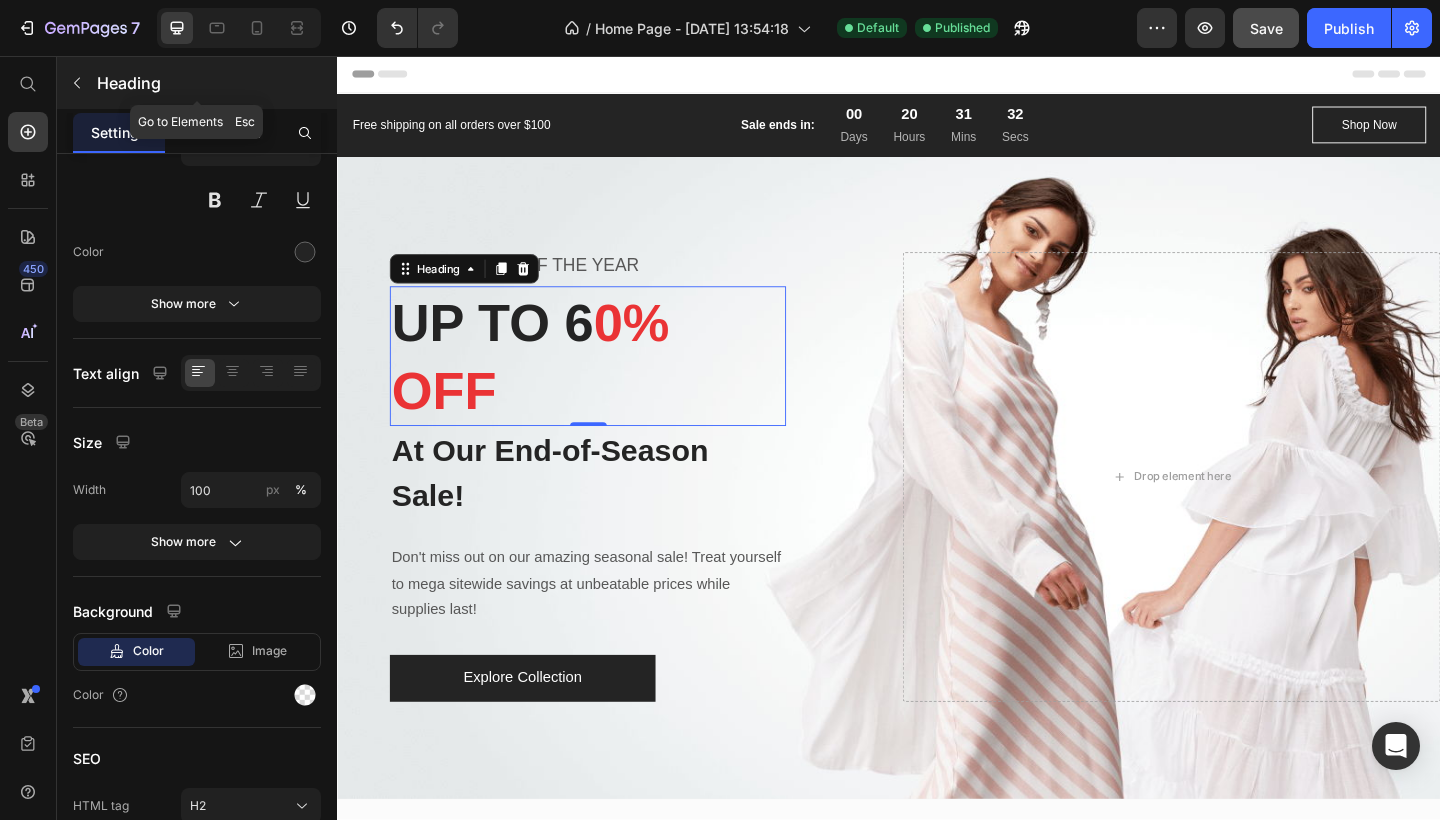 click 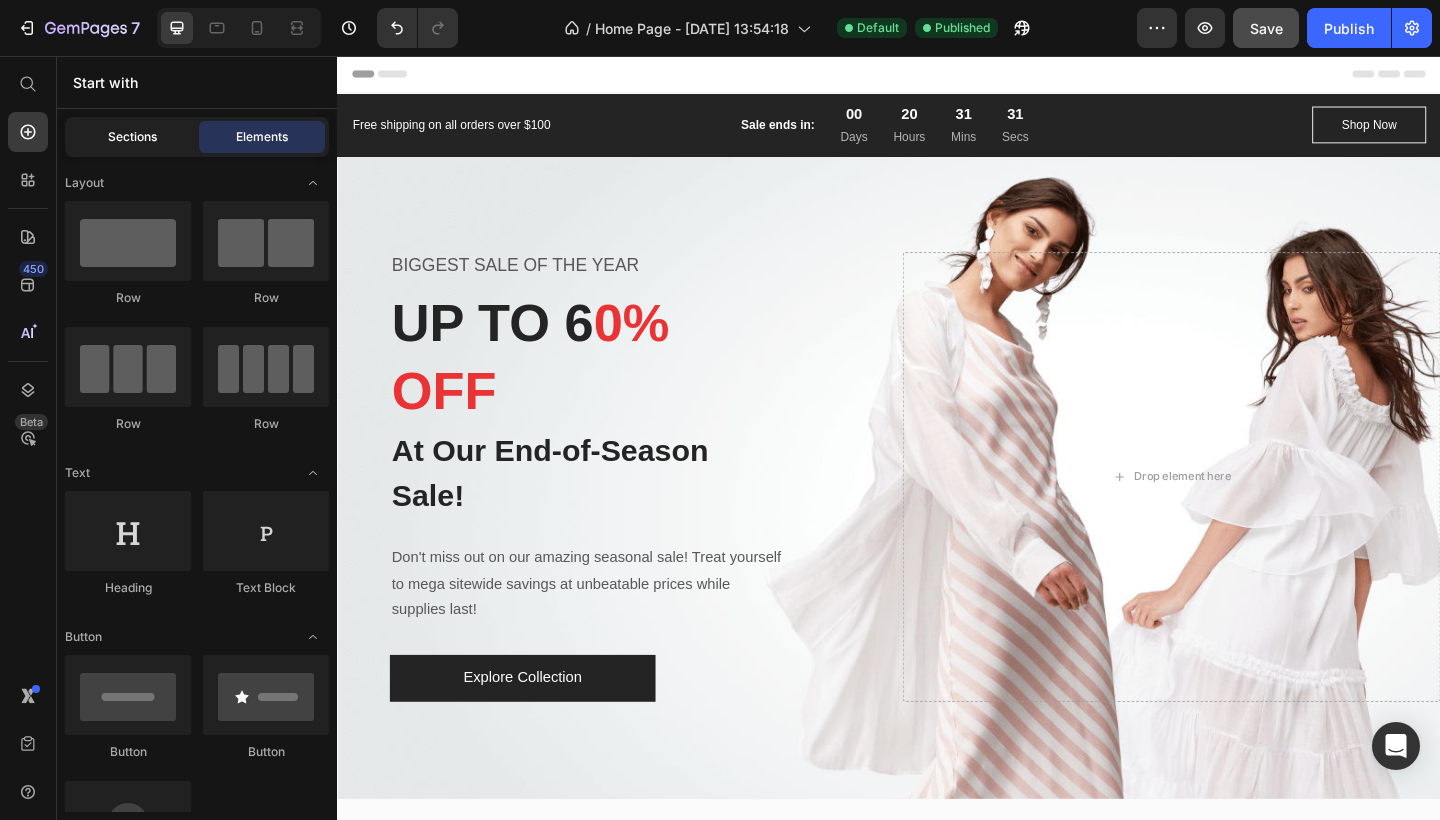 click on "Sections" 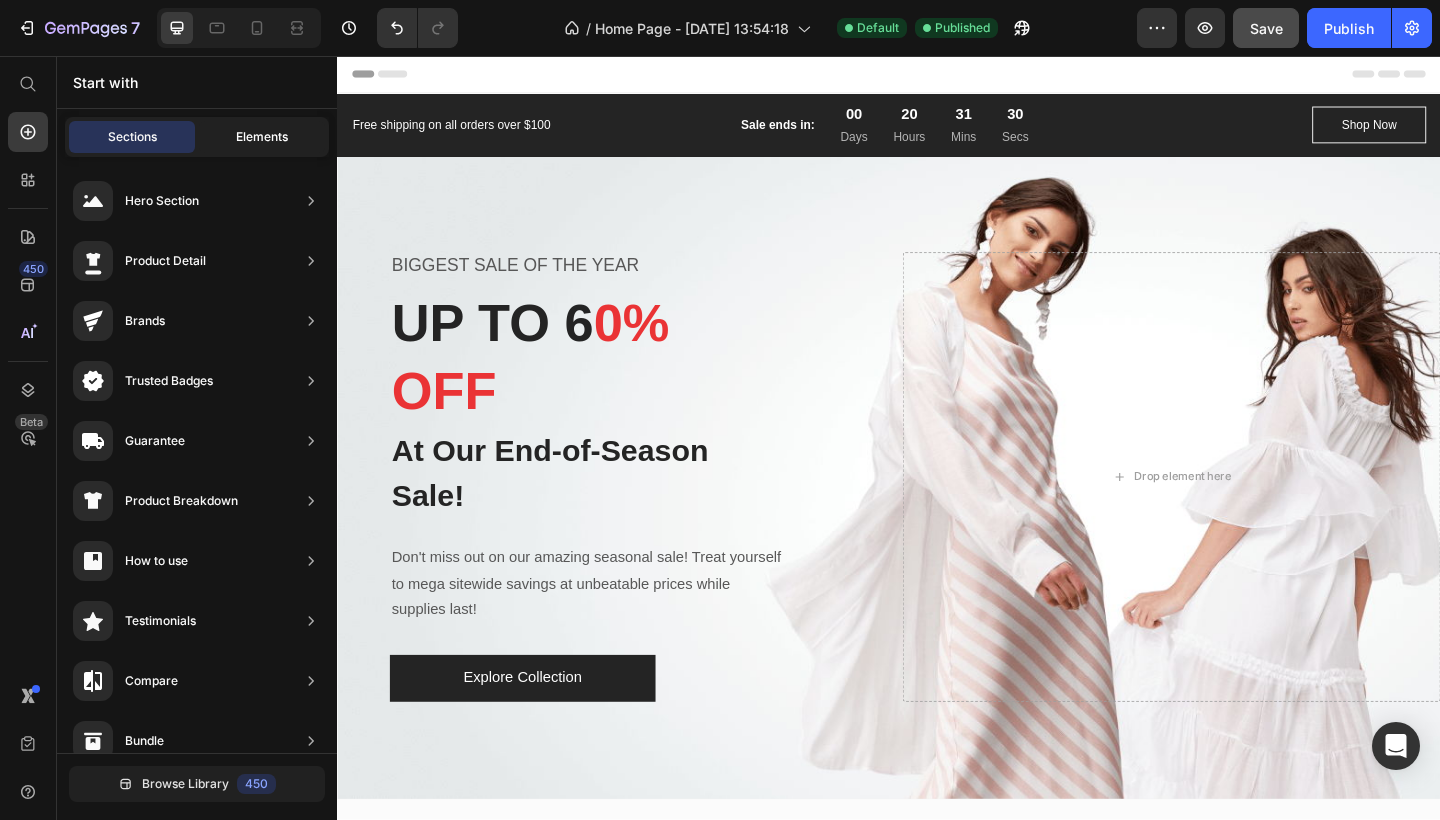 click on "Elements" 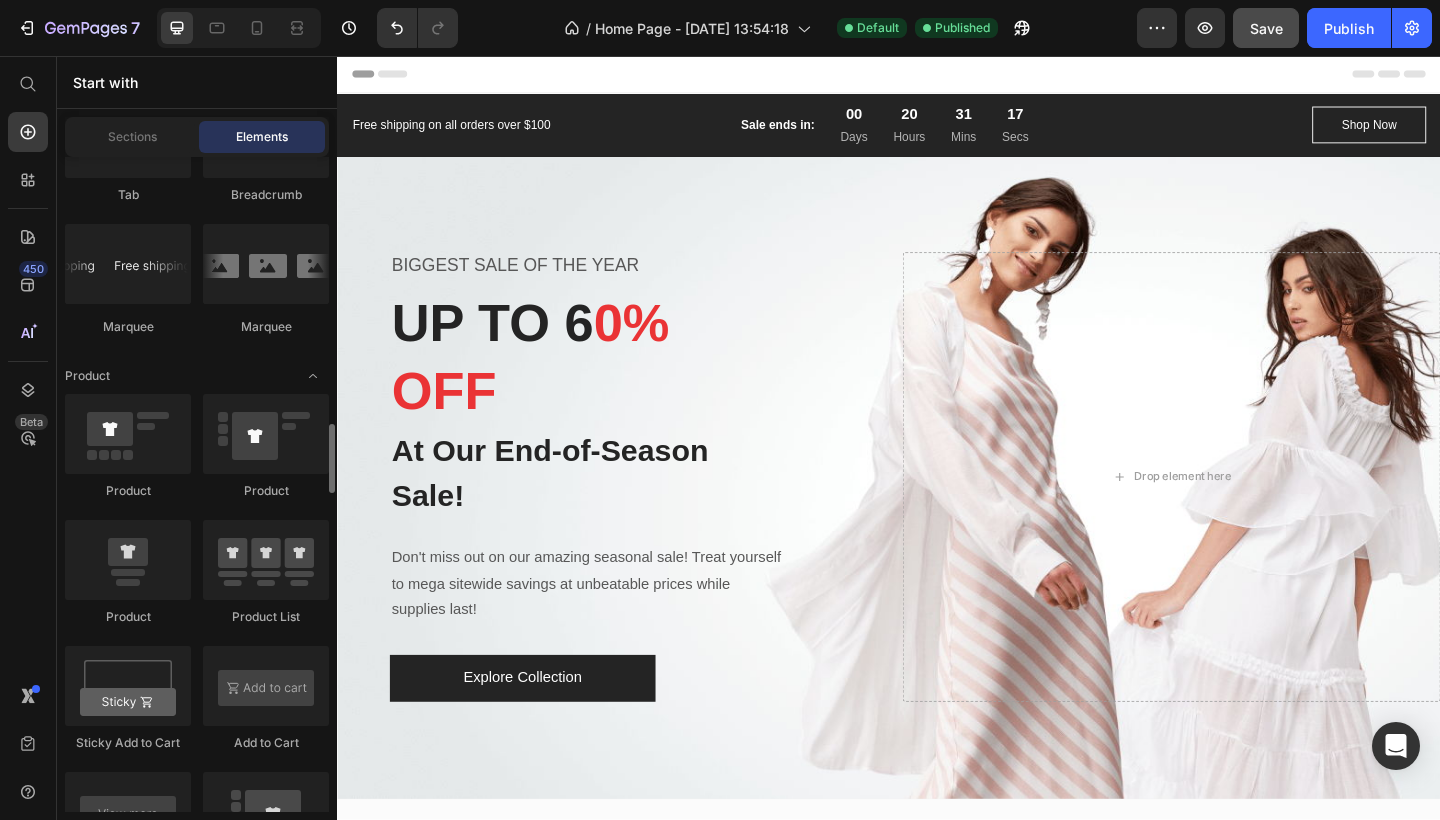 scroll, scrollTop: 2483, scrollLeft: 0, axis: vertical 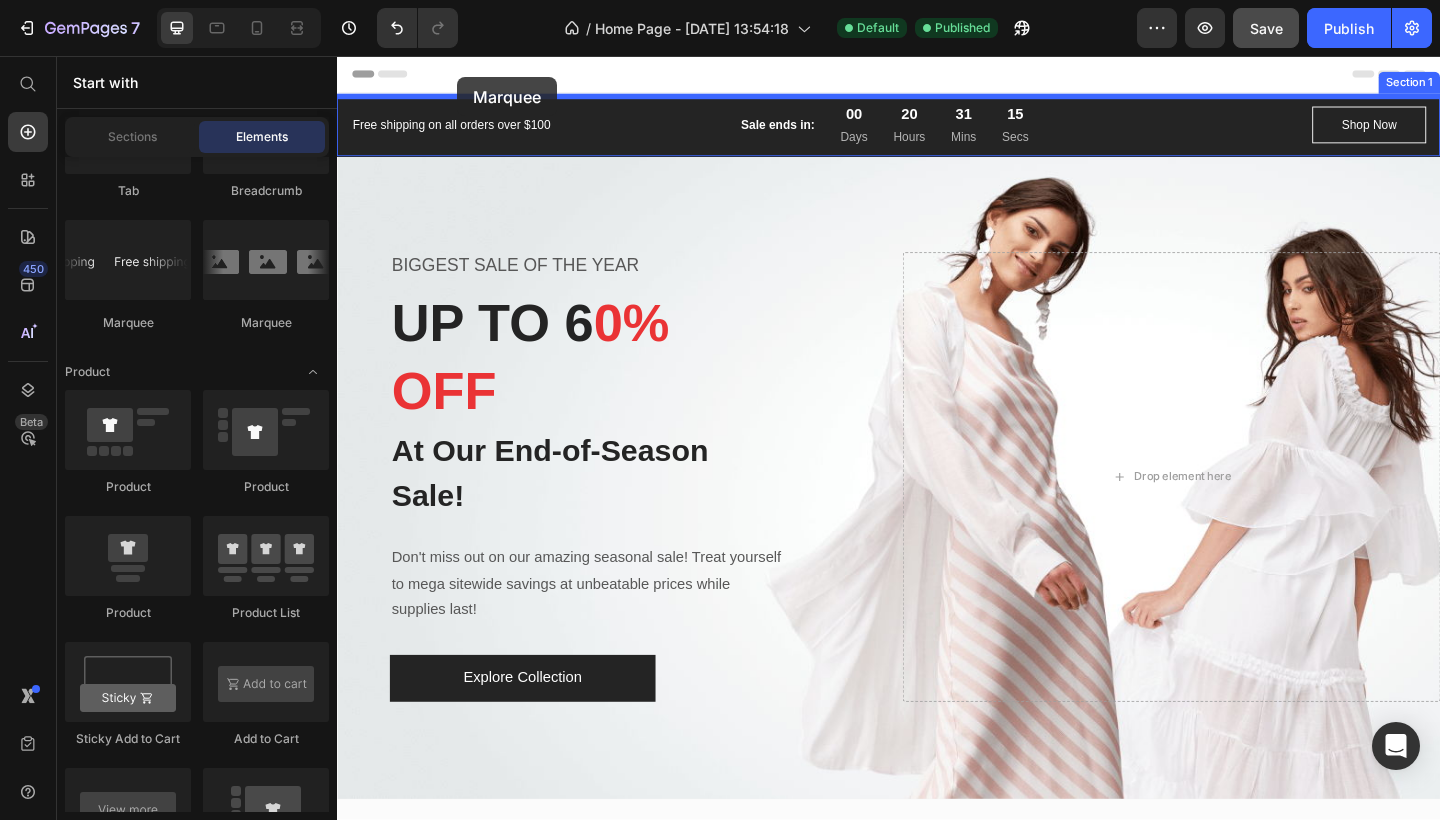 drag, startPoint x: 475, startPoint y: 293, endPoint x: 465, endPoint y: 81, distance: 212.23572 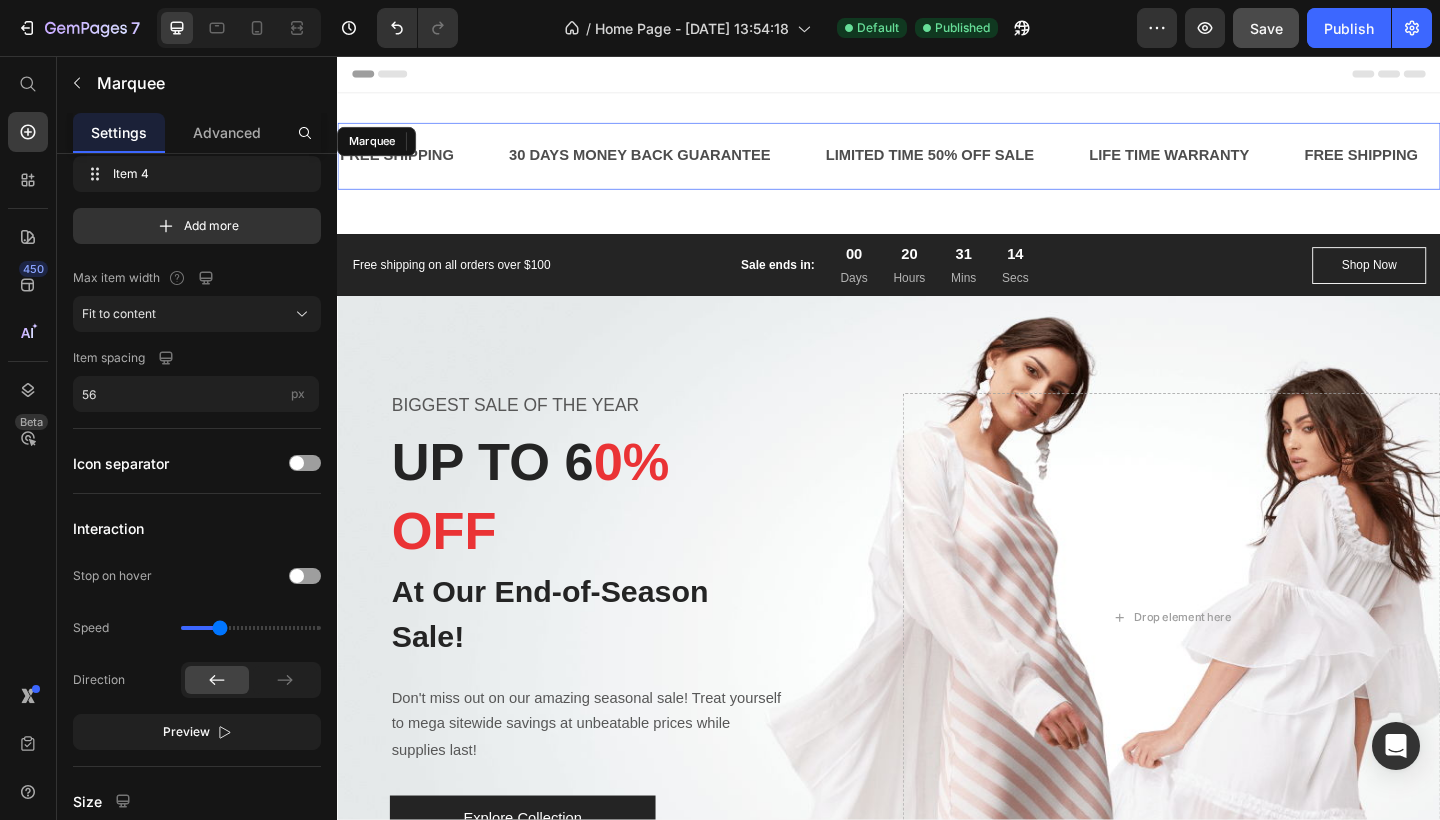 scroll, scrollTop: 0, scrollLeft: 0, axis: both 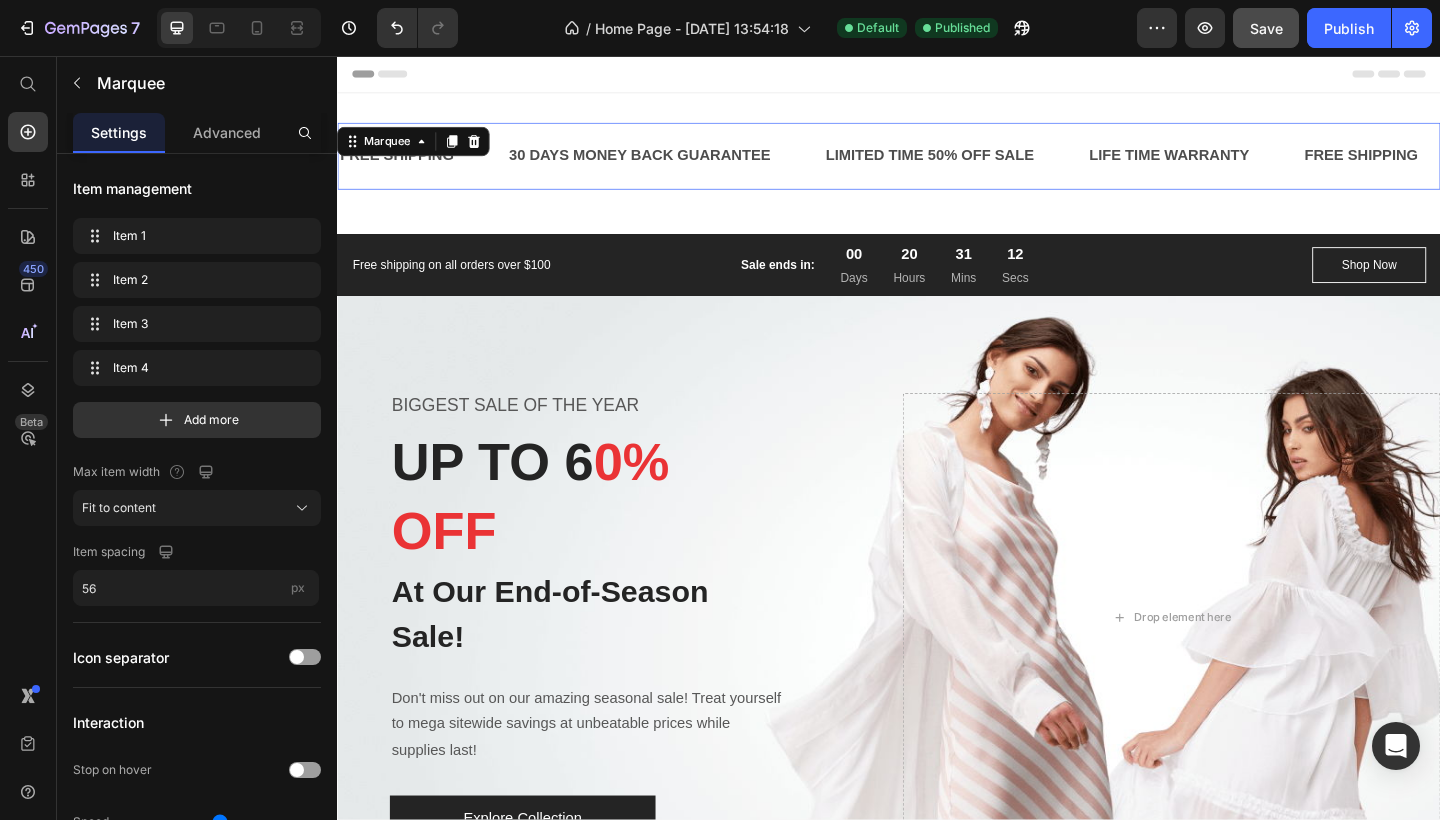 click on "Header" at bounding box center (937, 76) 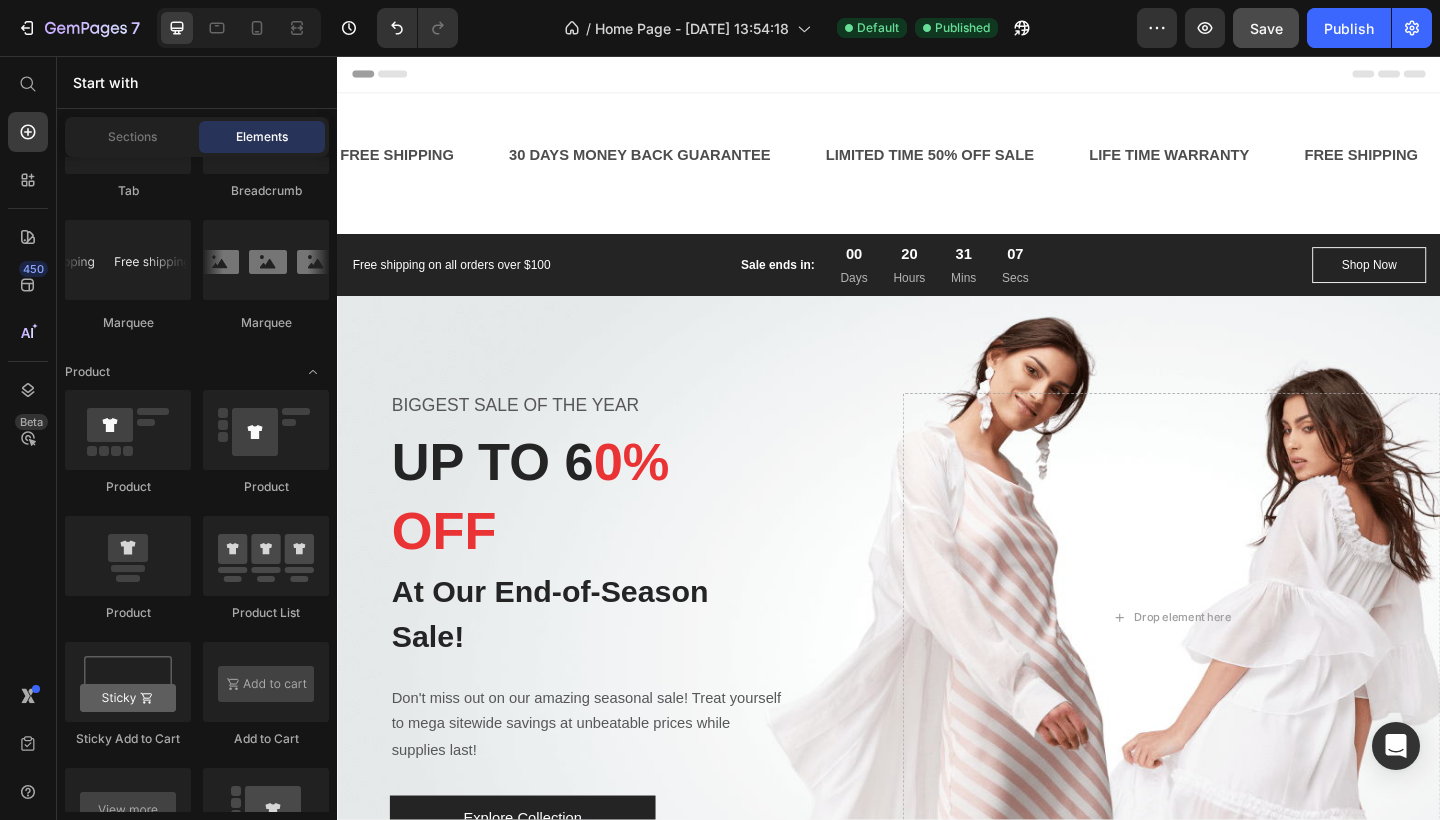 click on "Header" at bounding box center (937, 76) 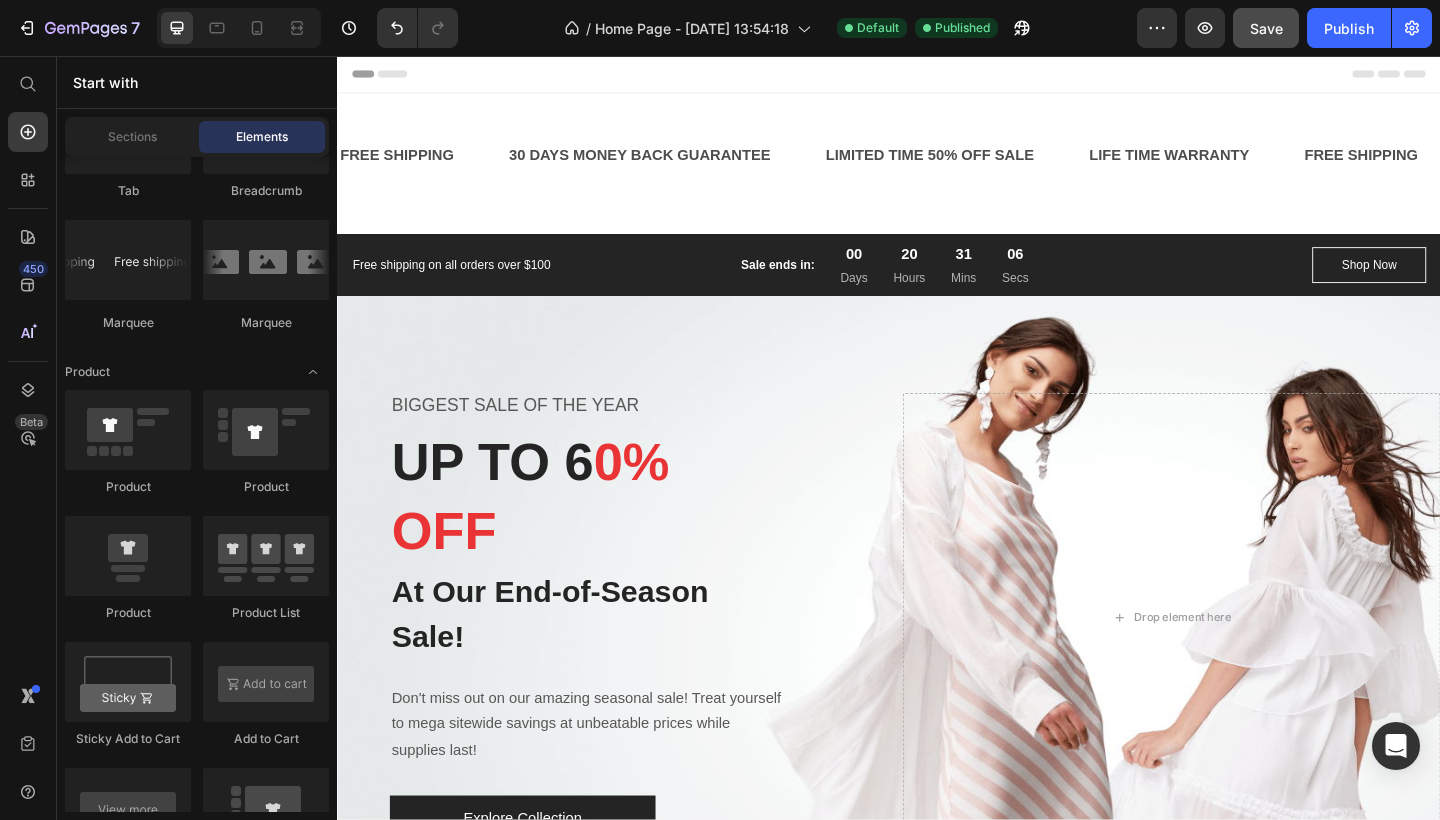 click on "Header" at bounding box center (937, 76) 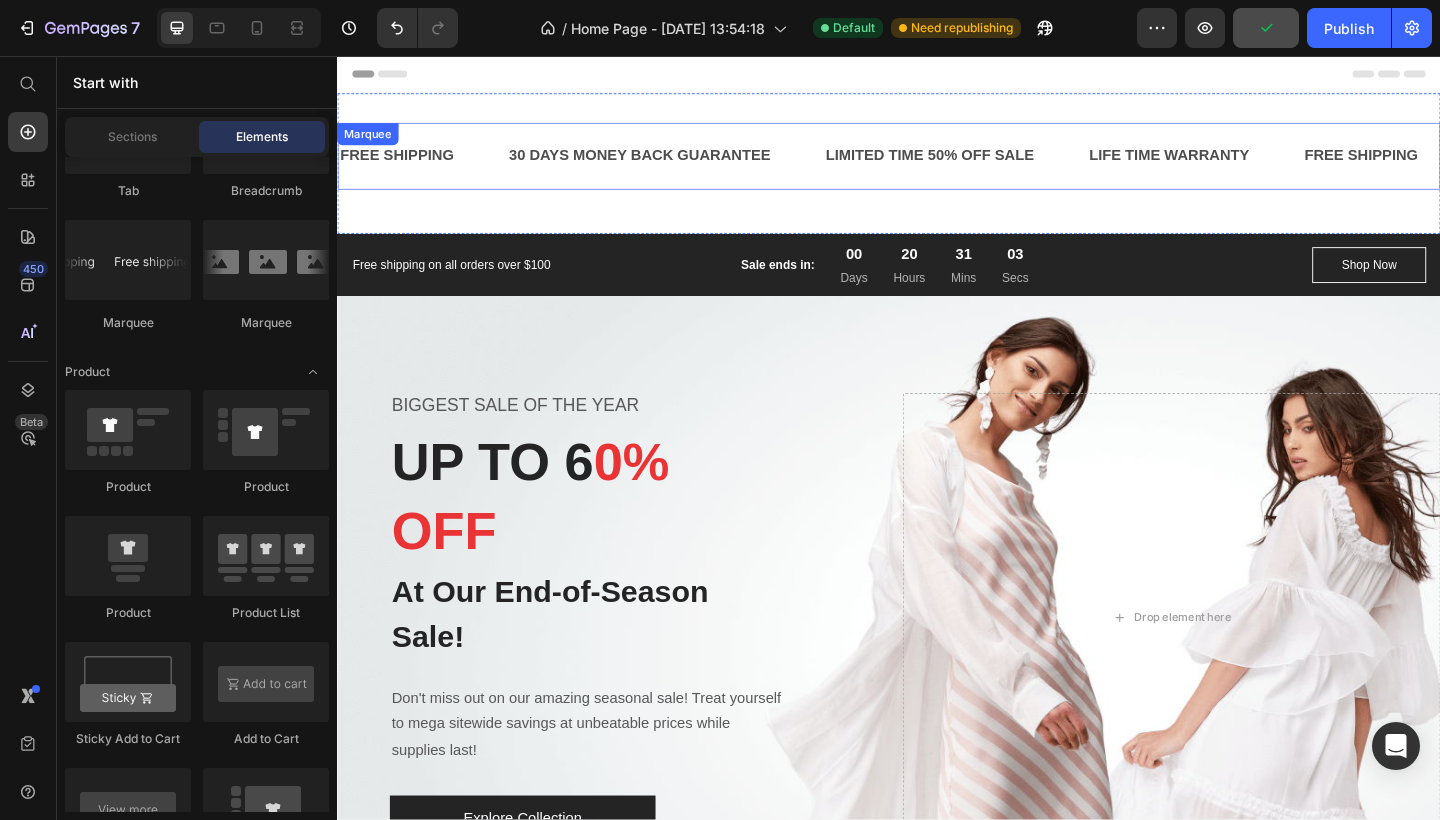 click on "30 DAYS MONEY BACK GUARANTEE Text" at bounding box center (694, 165) 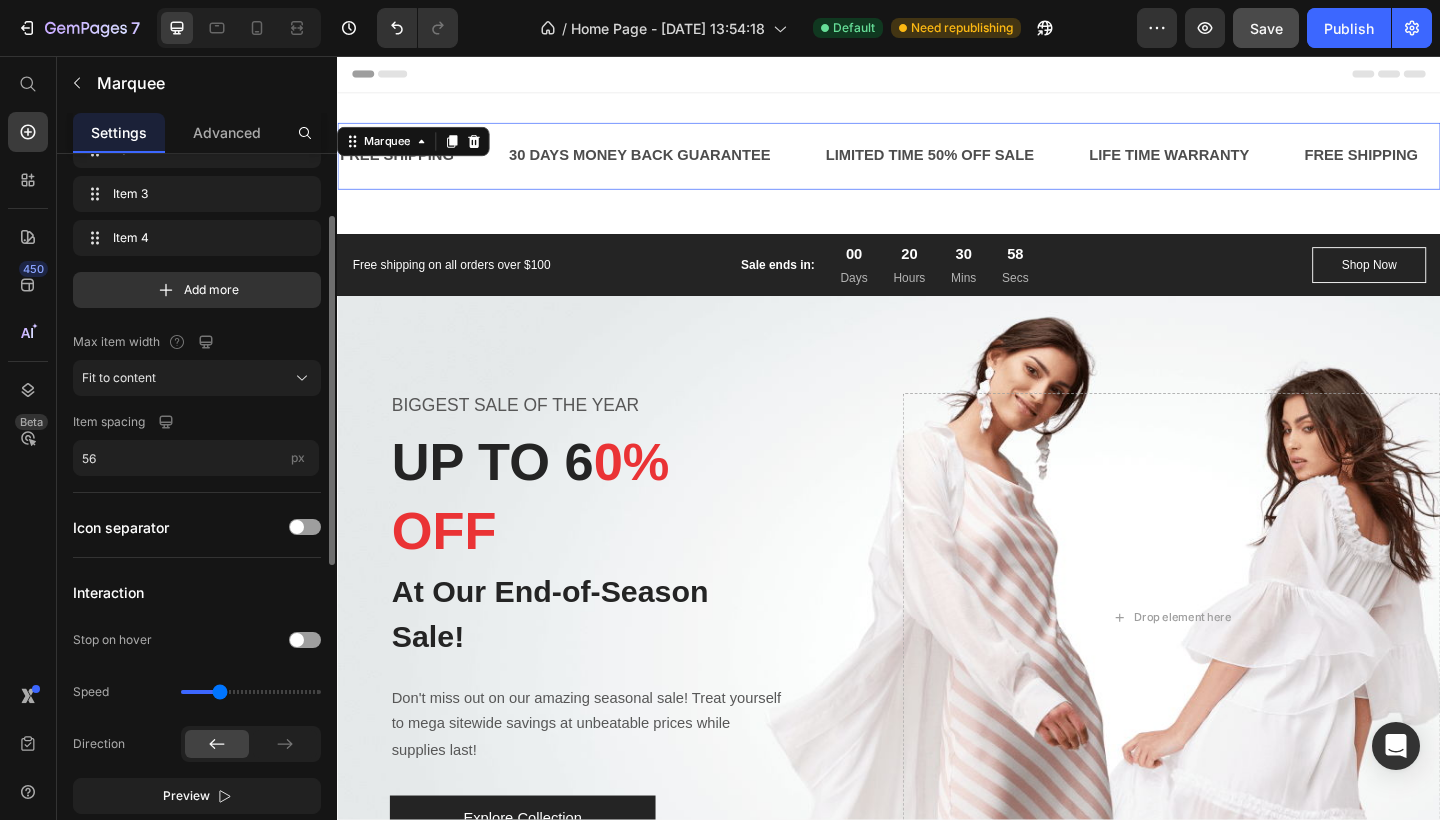 scroll, scrollTop: 135, scrollLeft: 0, axis: vertical 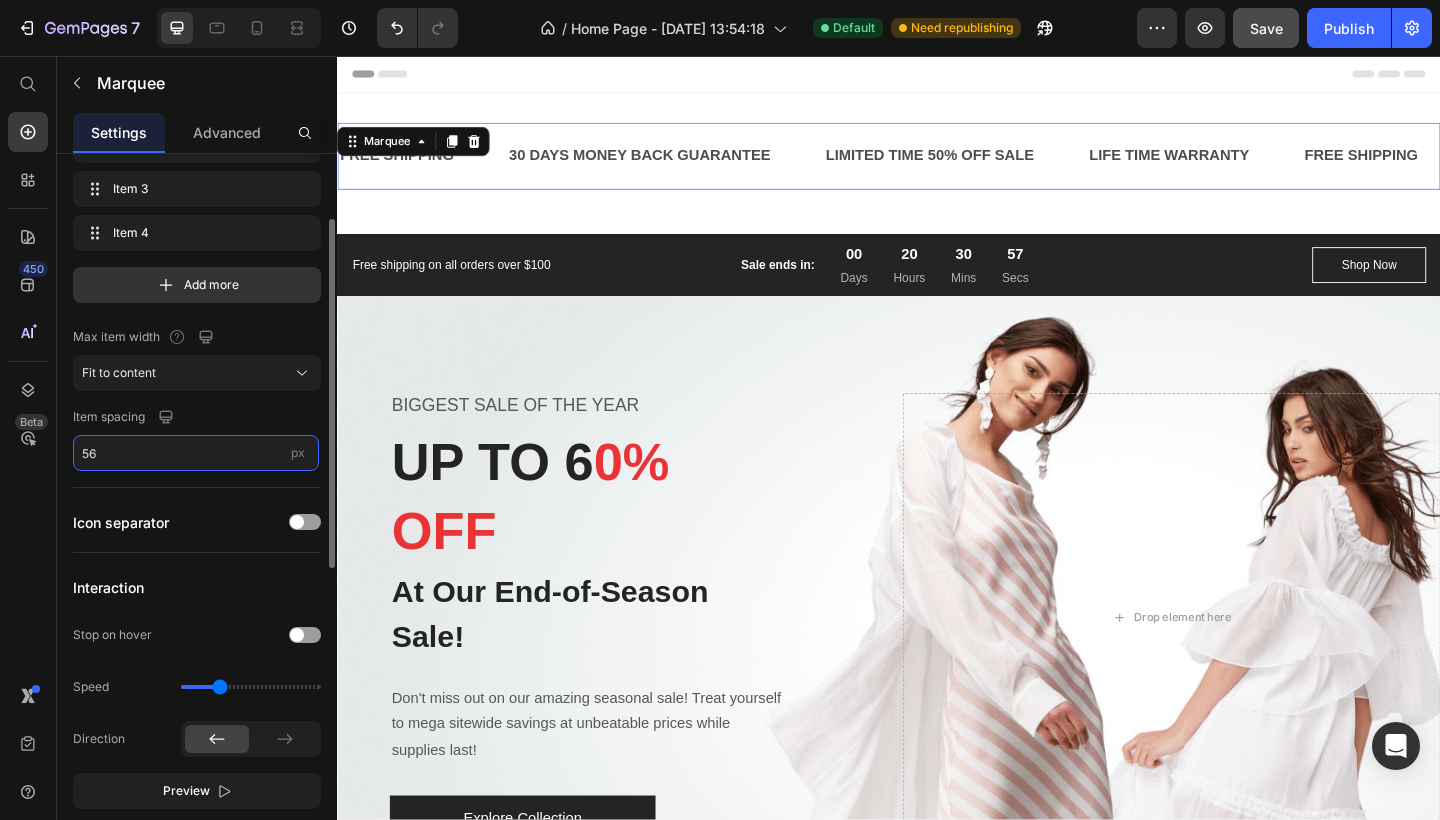 click on "56" at bounding box center [196, 453] 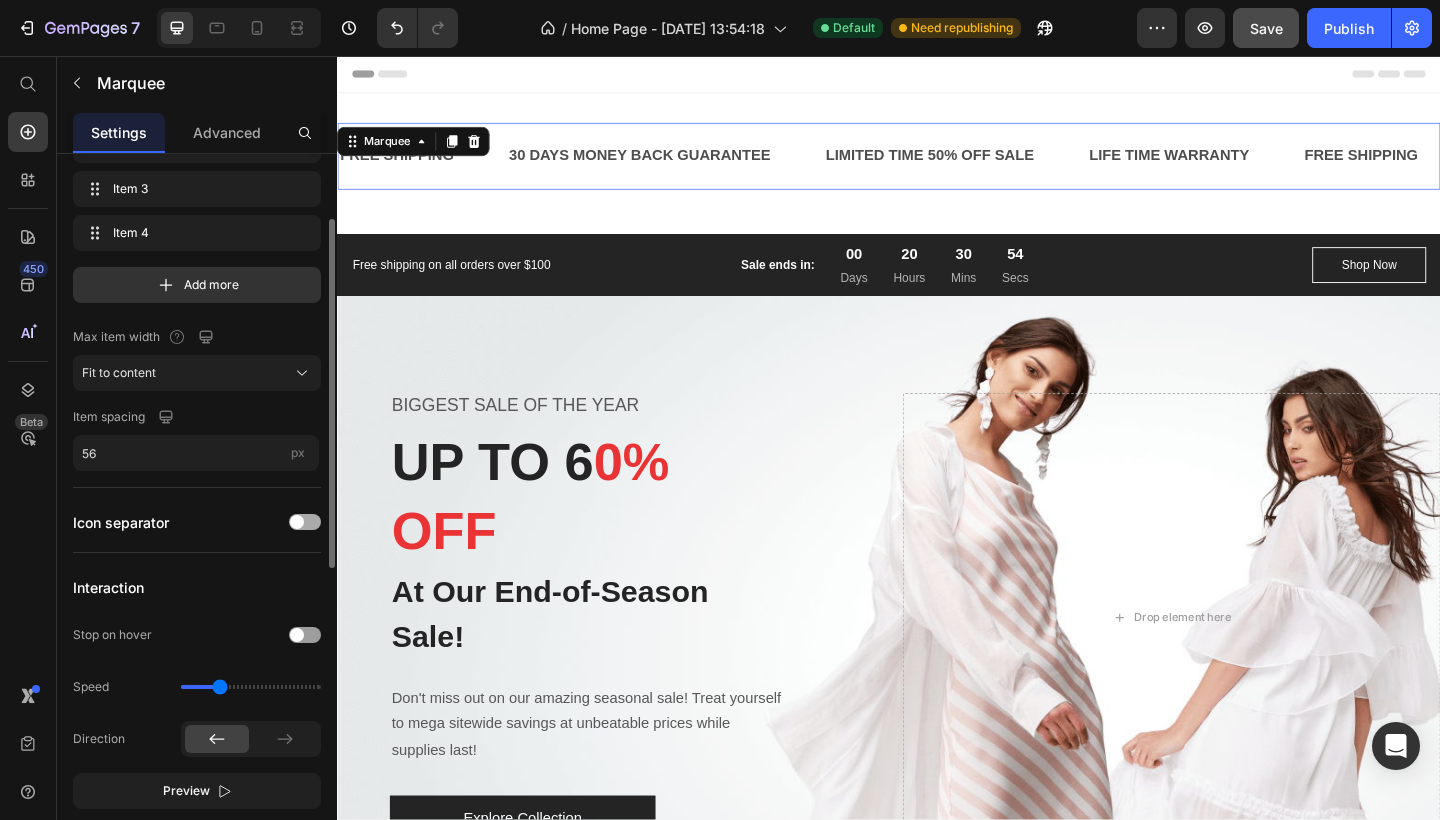 click at bounding box center [297, 522] 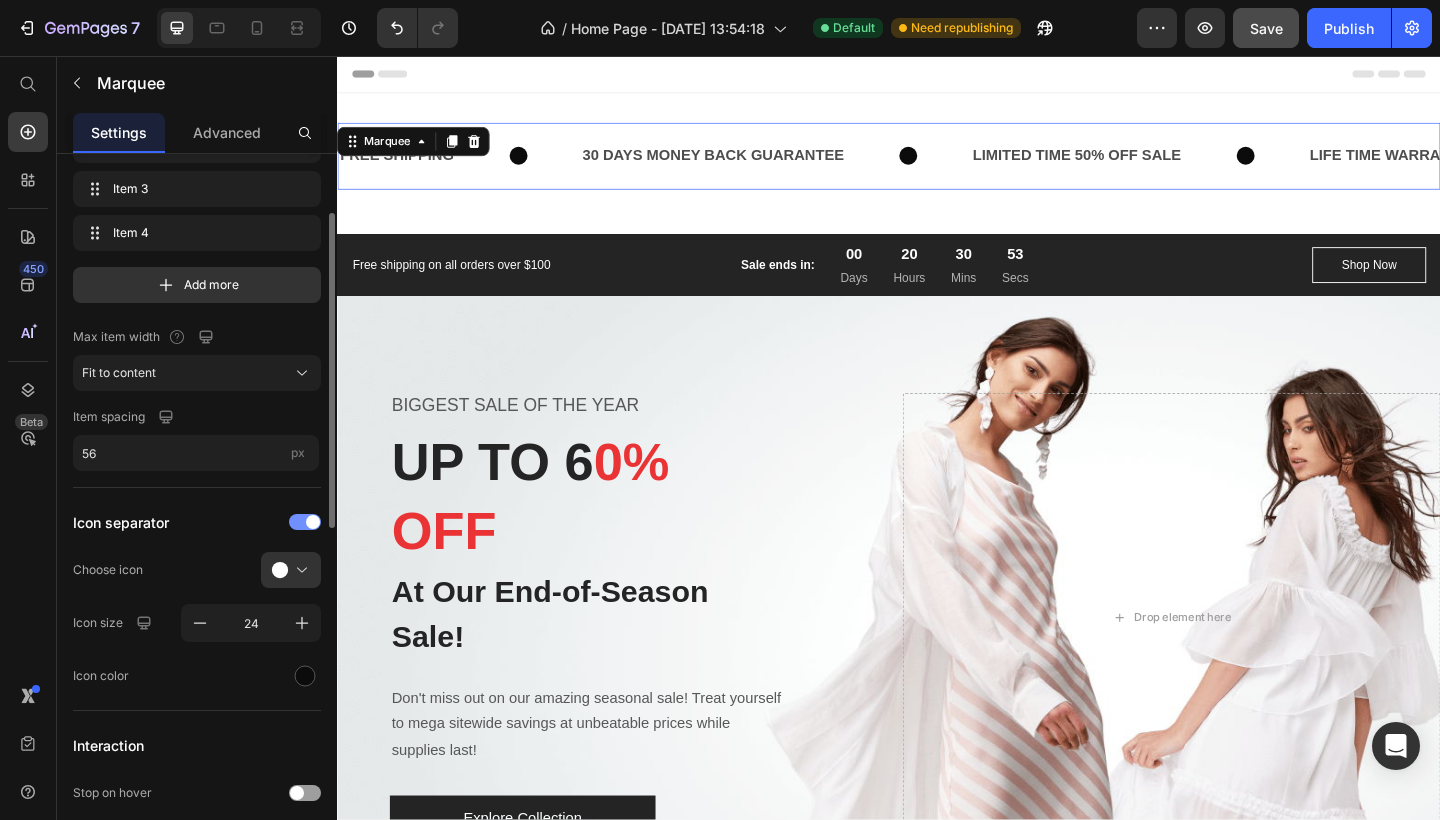 click at bounding box center (305, 522) 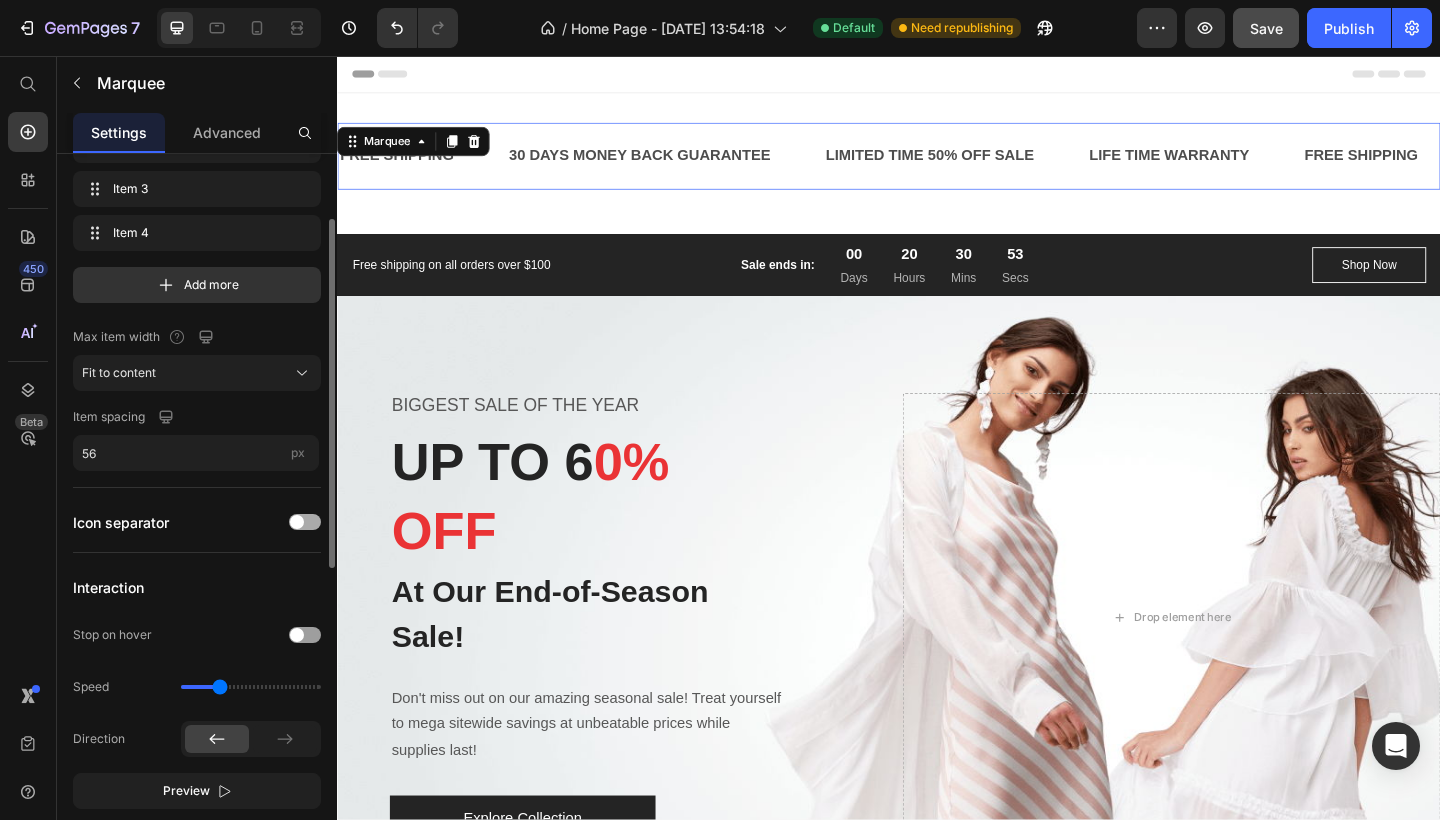click at bounding box center [297, 522] 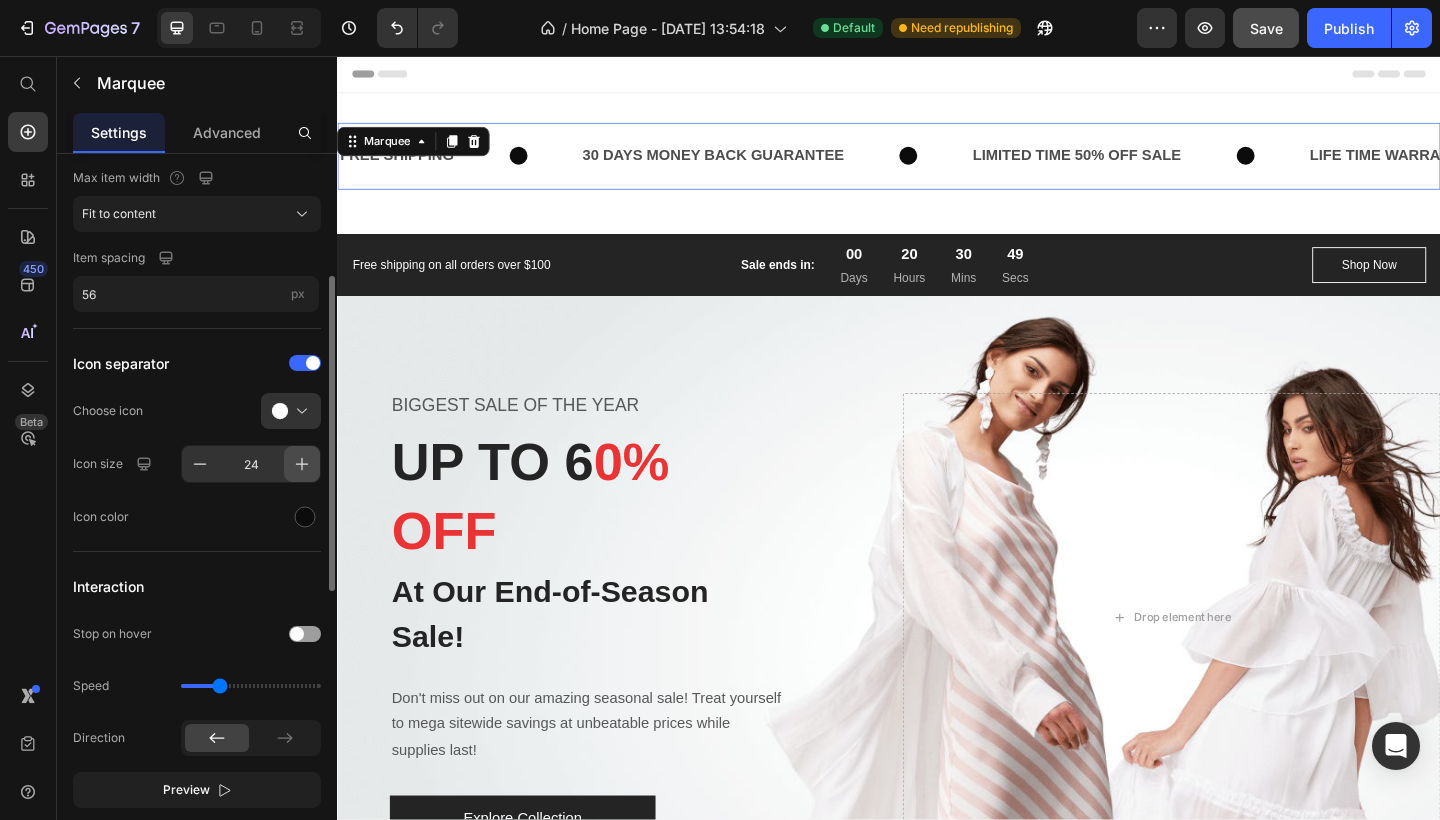 scroll, scrollTop: 299, scrollLeft: 0, axis: vertical 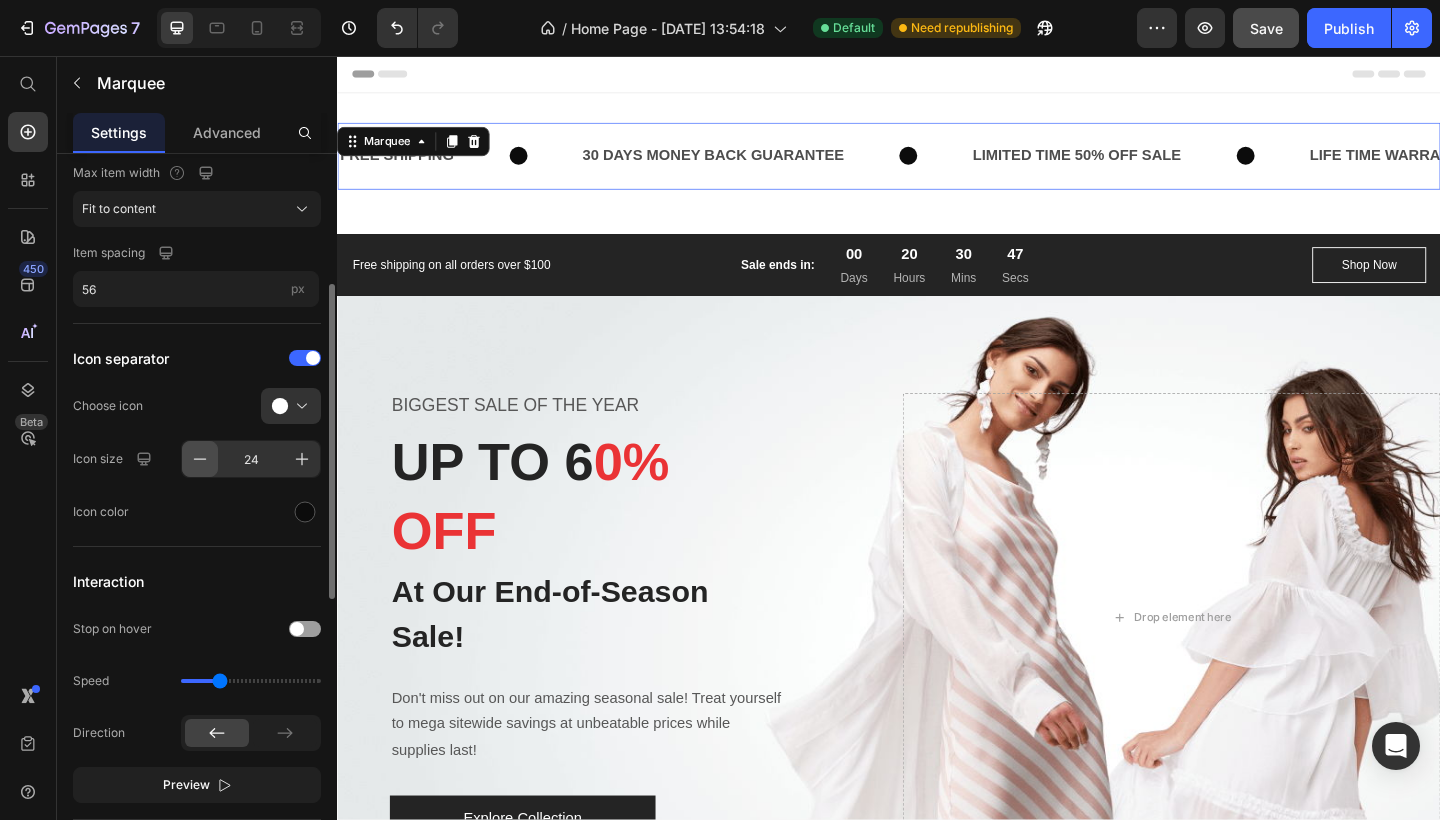 click at bounding box center [200, 459] 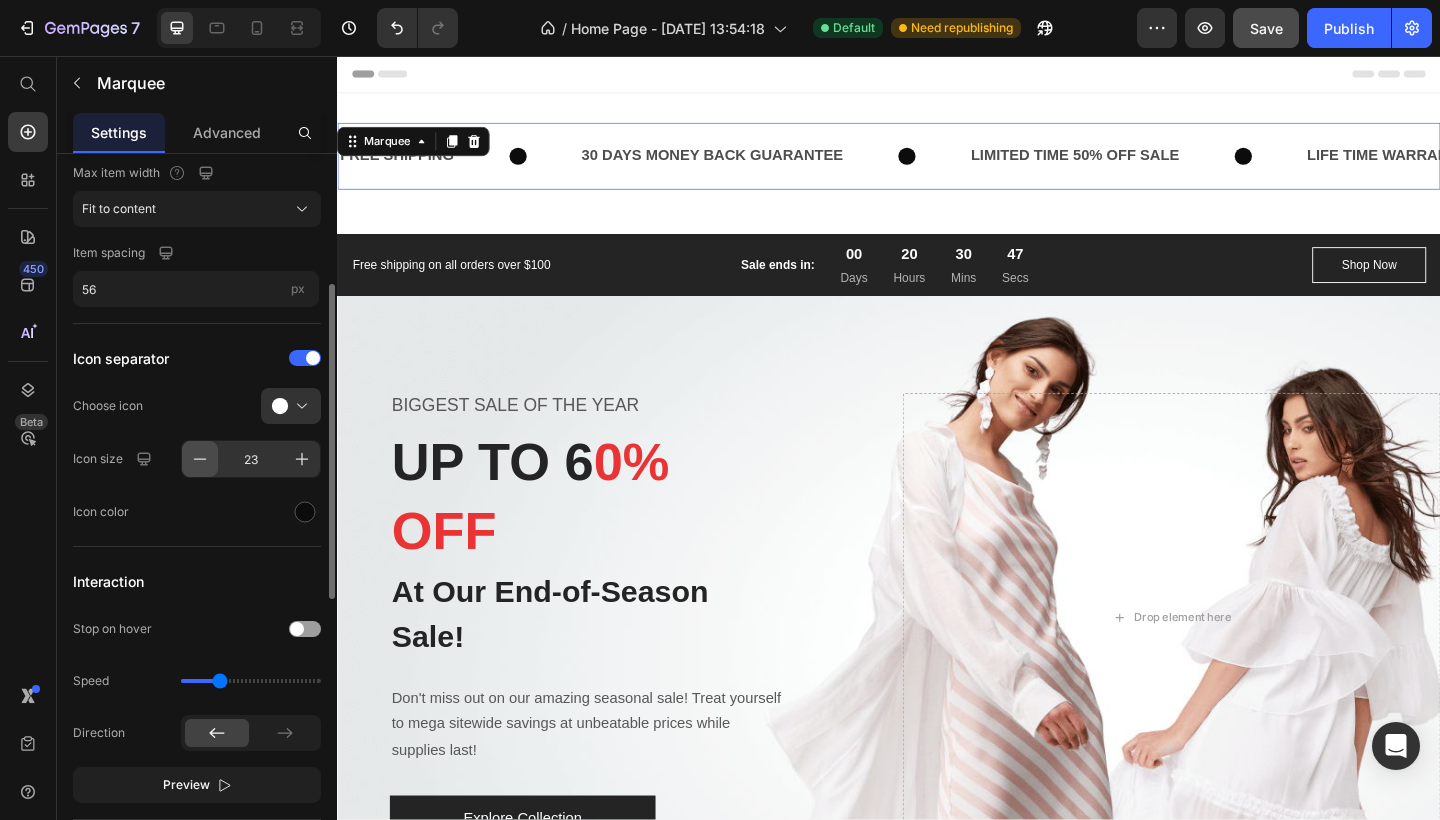 click at bounding box center [200, 459] 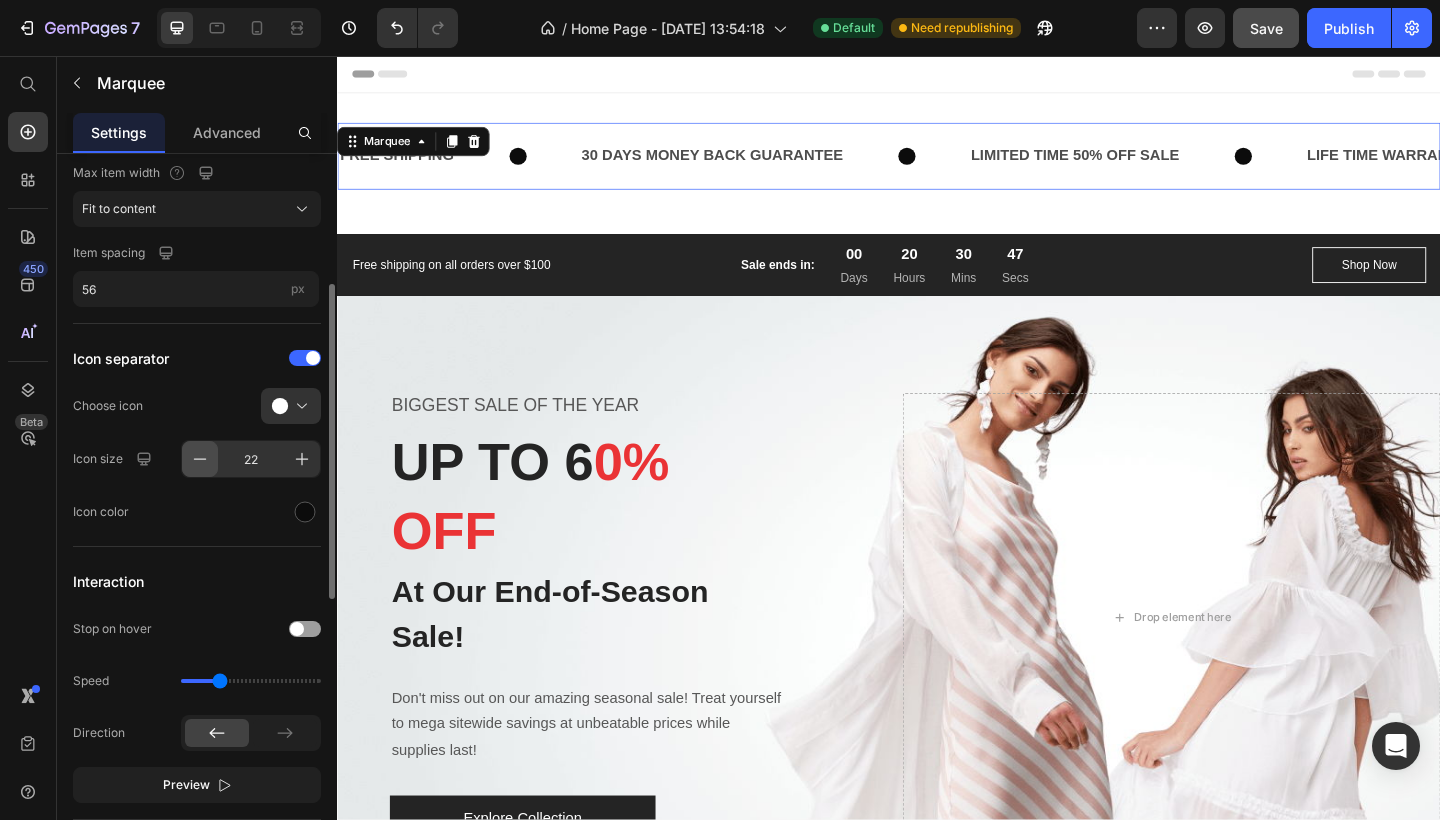 click at bounding box center [200, 459] 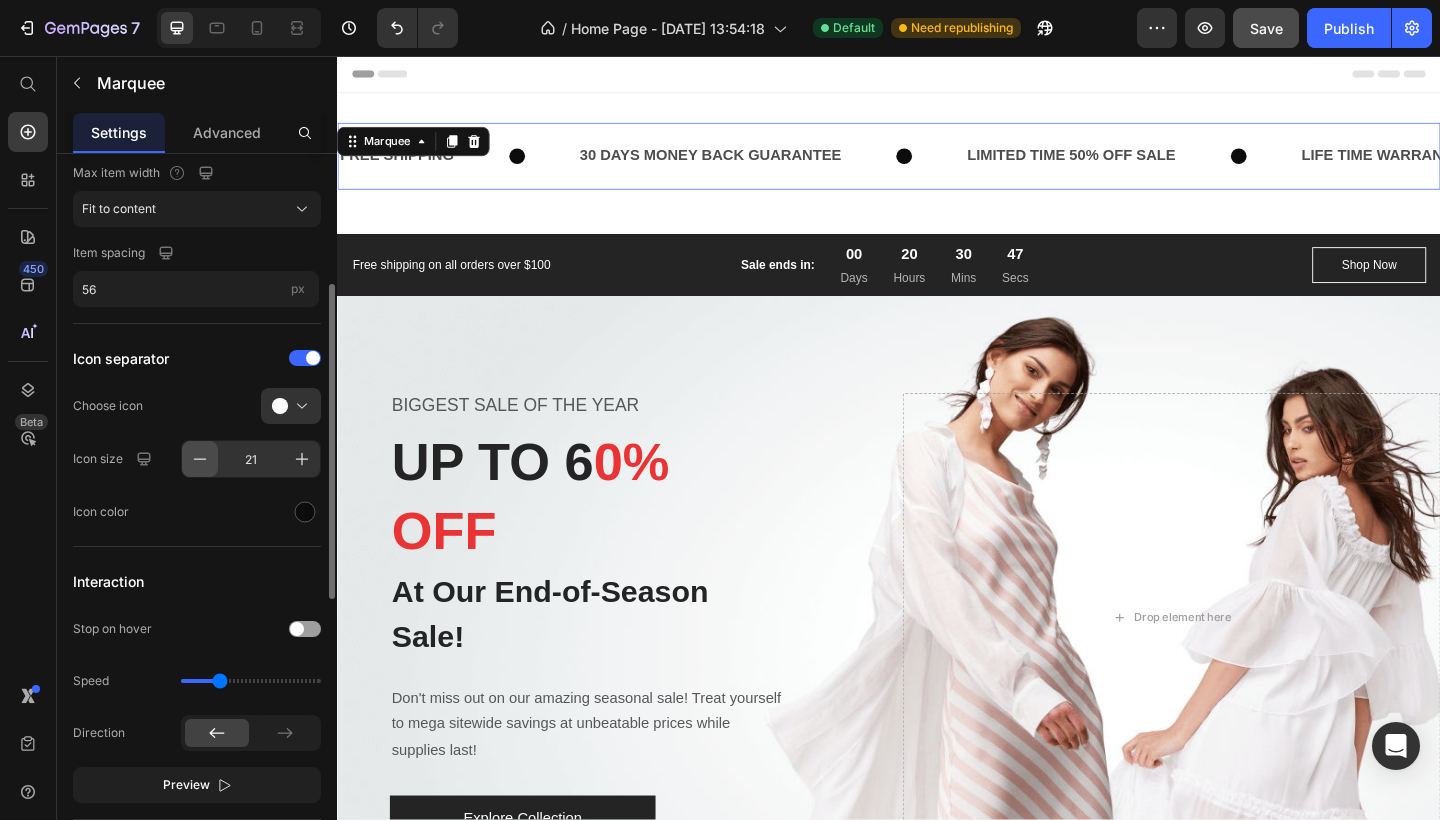 click at bounding box center (200, 459) 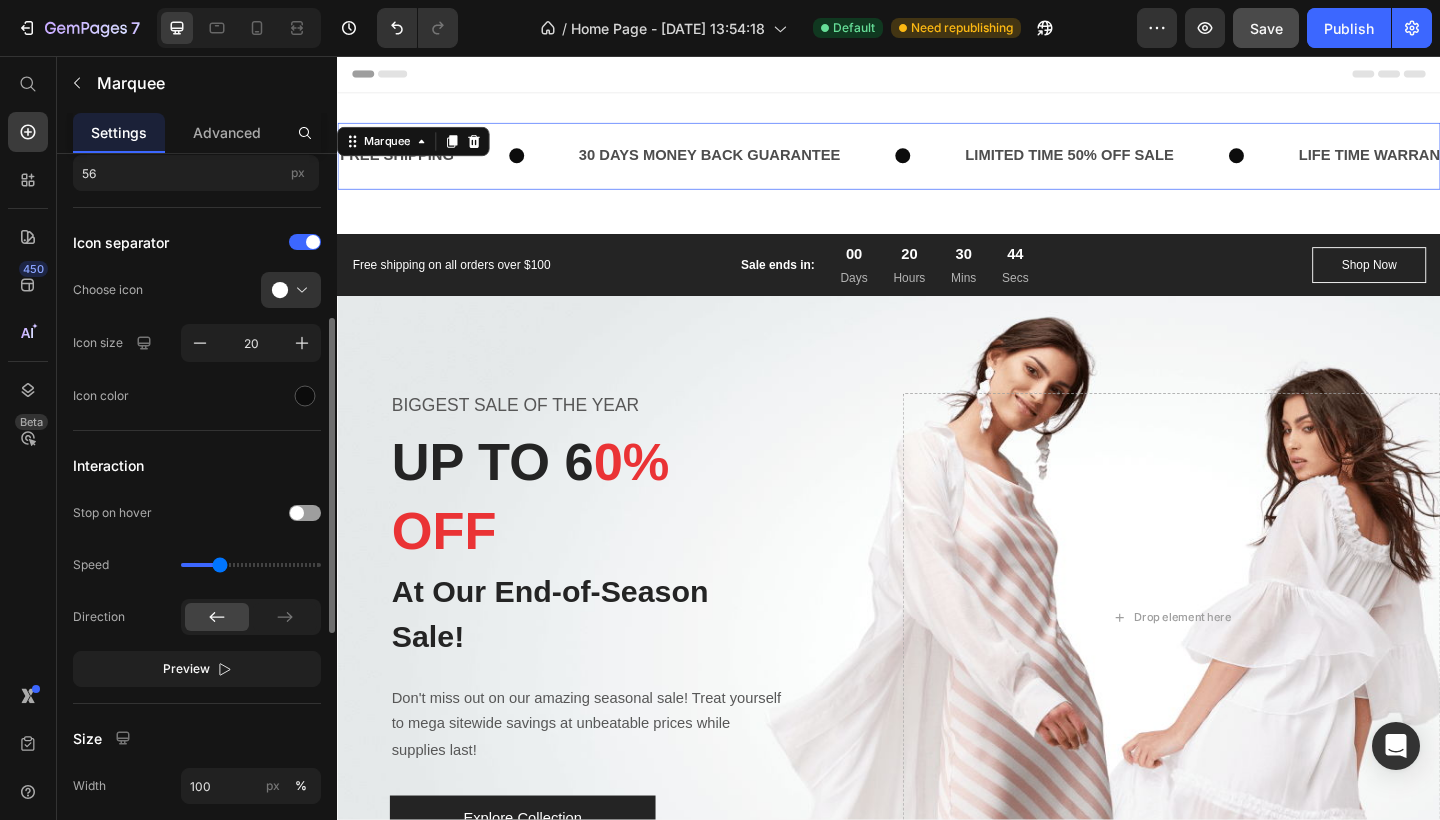 scroll, scrollTop: 418, scrollLeft: 0, axis: vertical 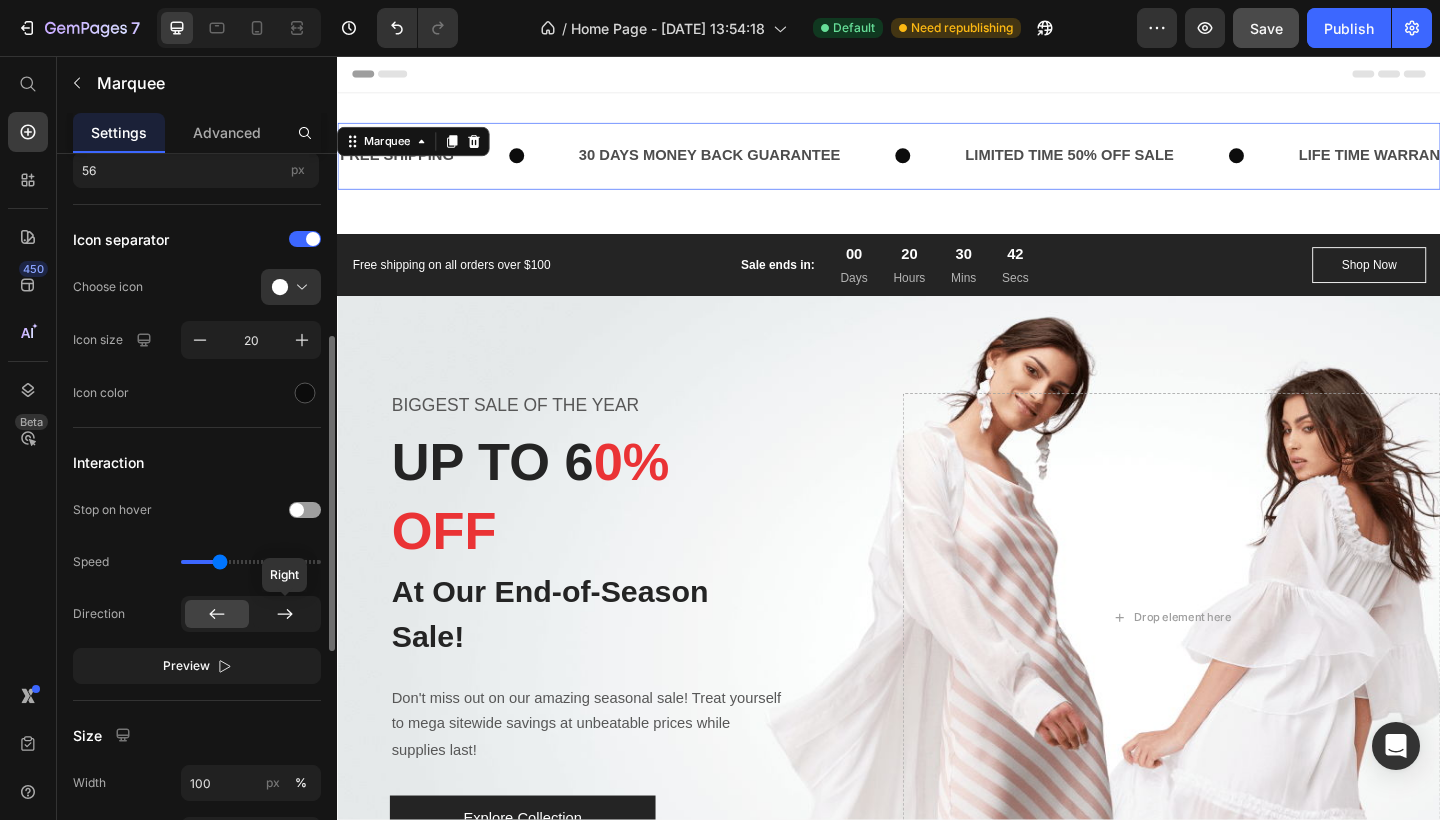 click 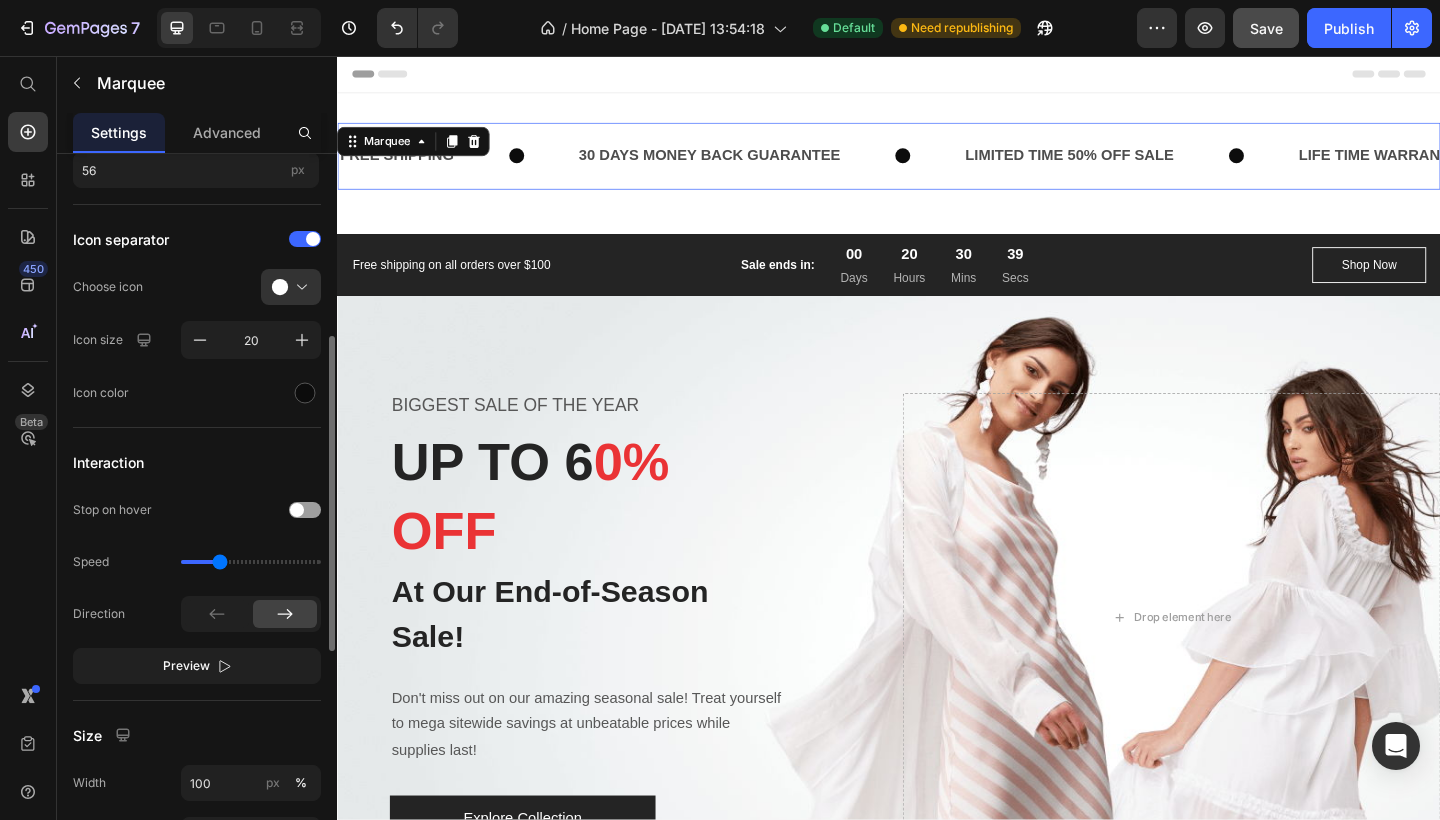 click 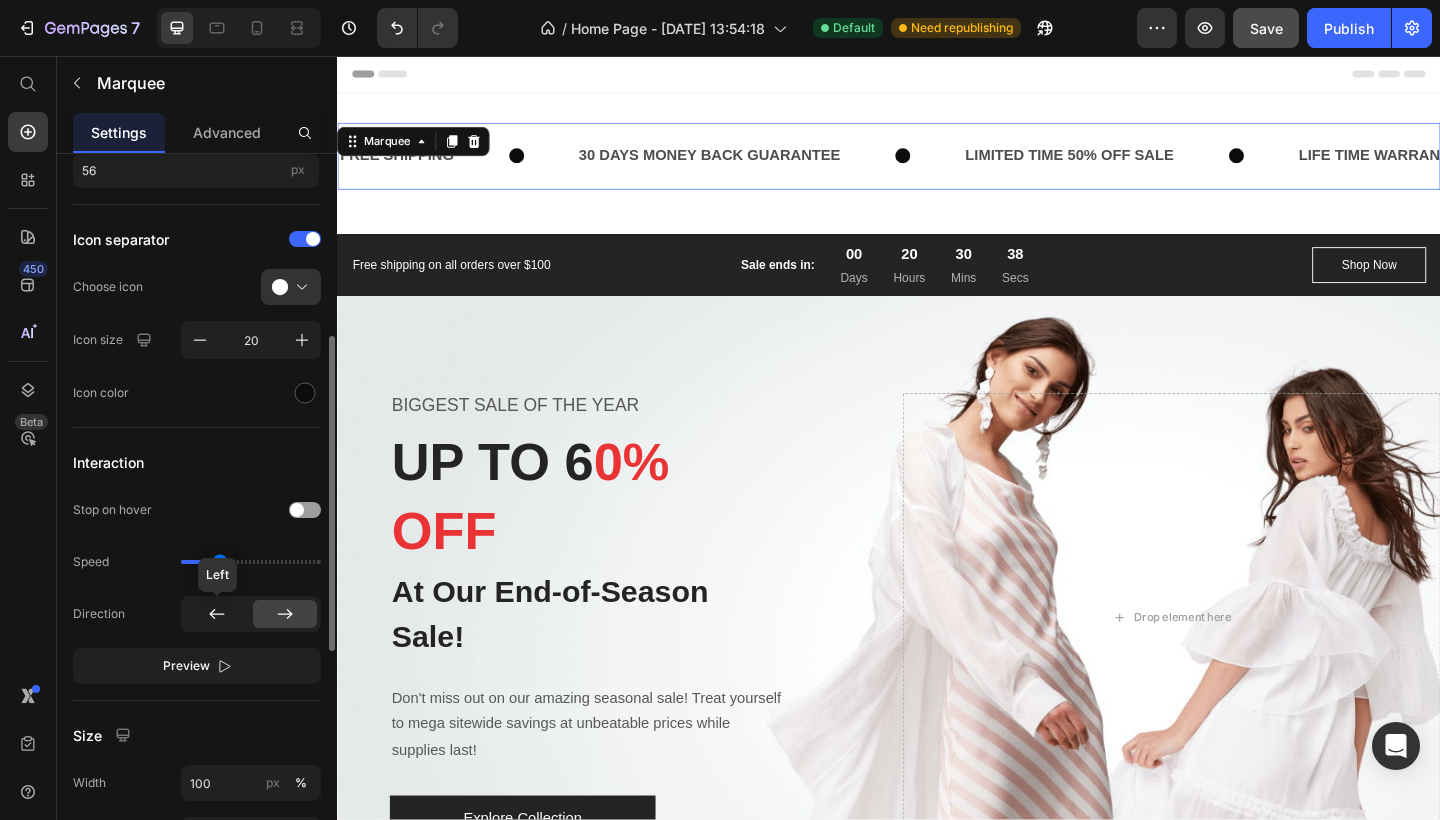 click 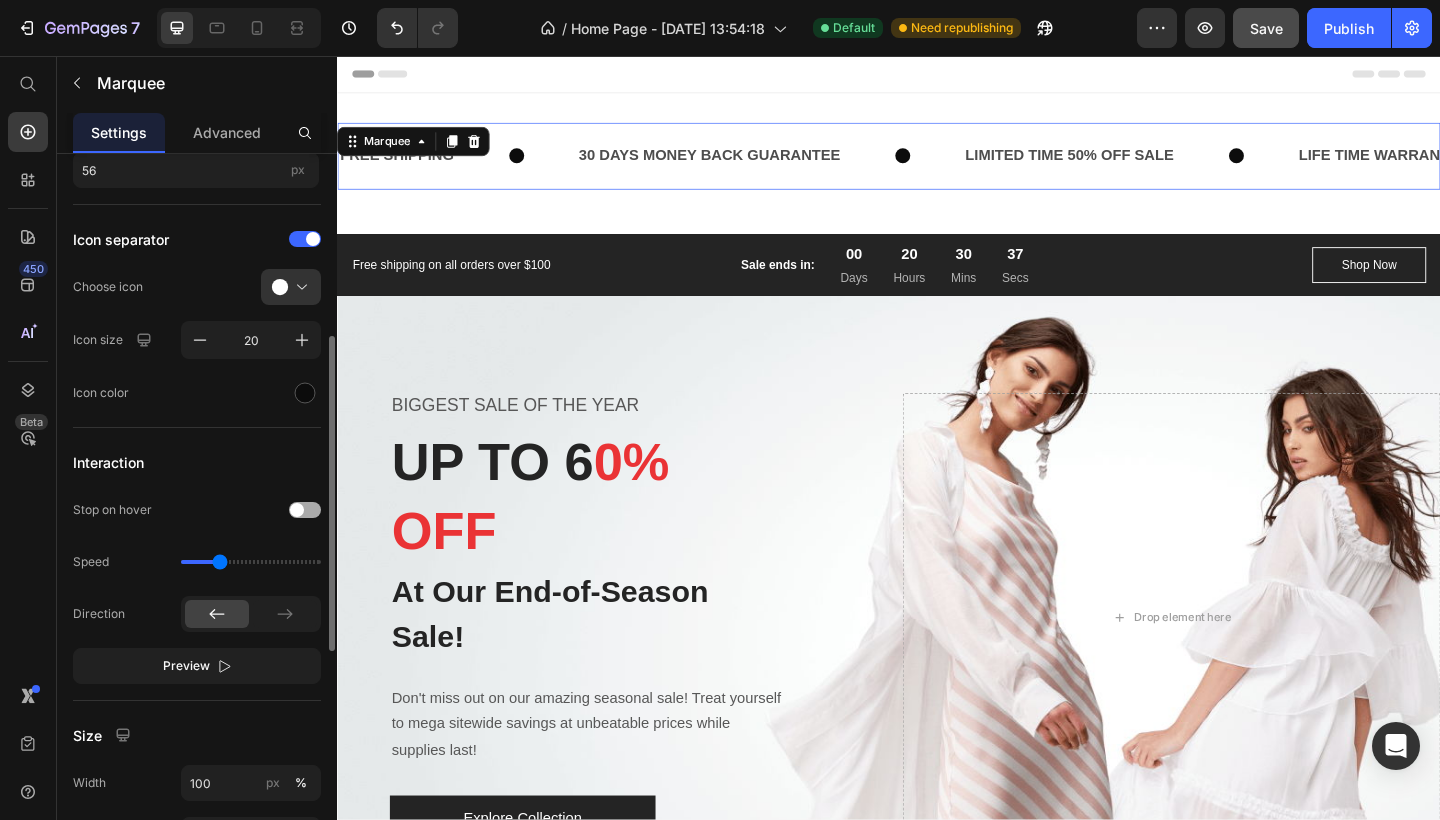 click at bounding box center [305, 510] 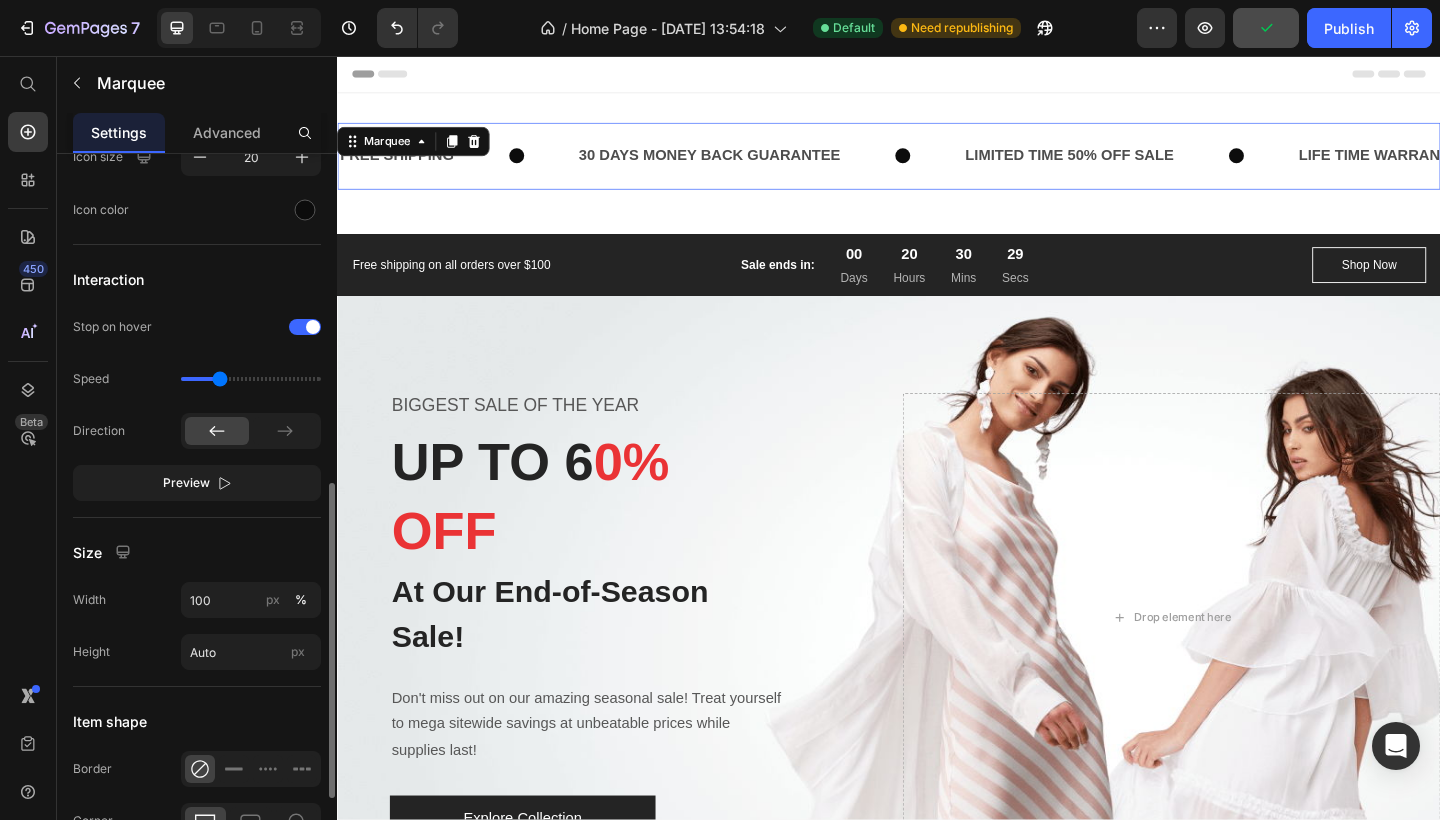 scroll, scrollTop: 665, scrollLeft: 0, axis: vertical 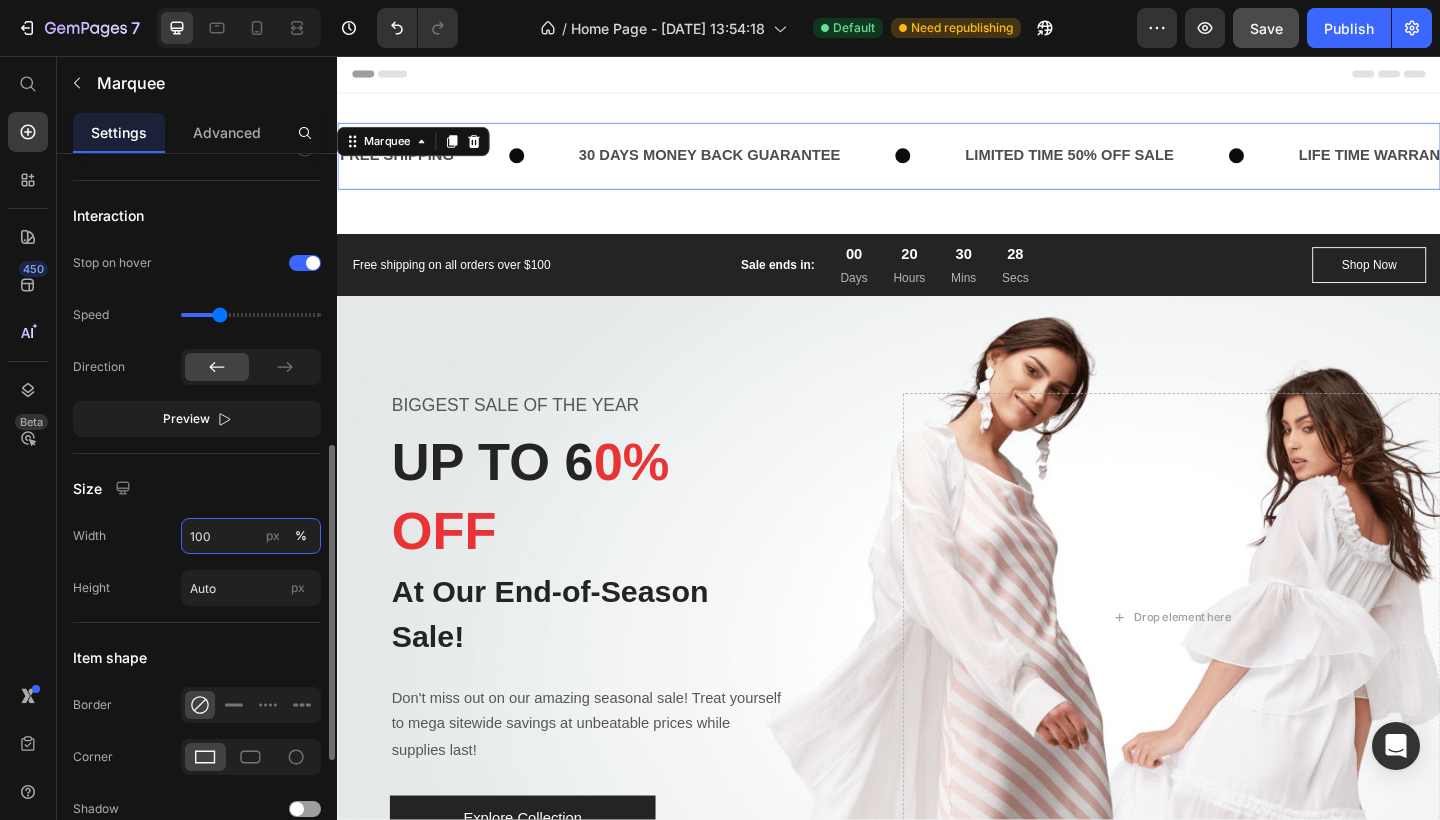 click on "100" at bounding box center (251, 536) 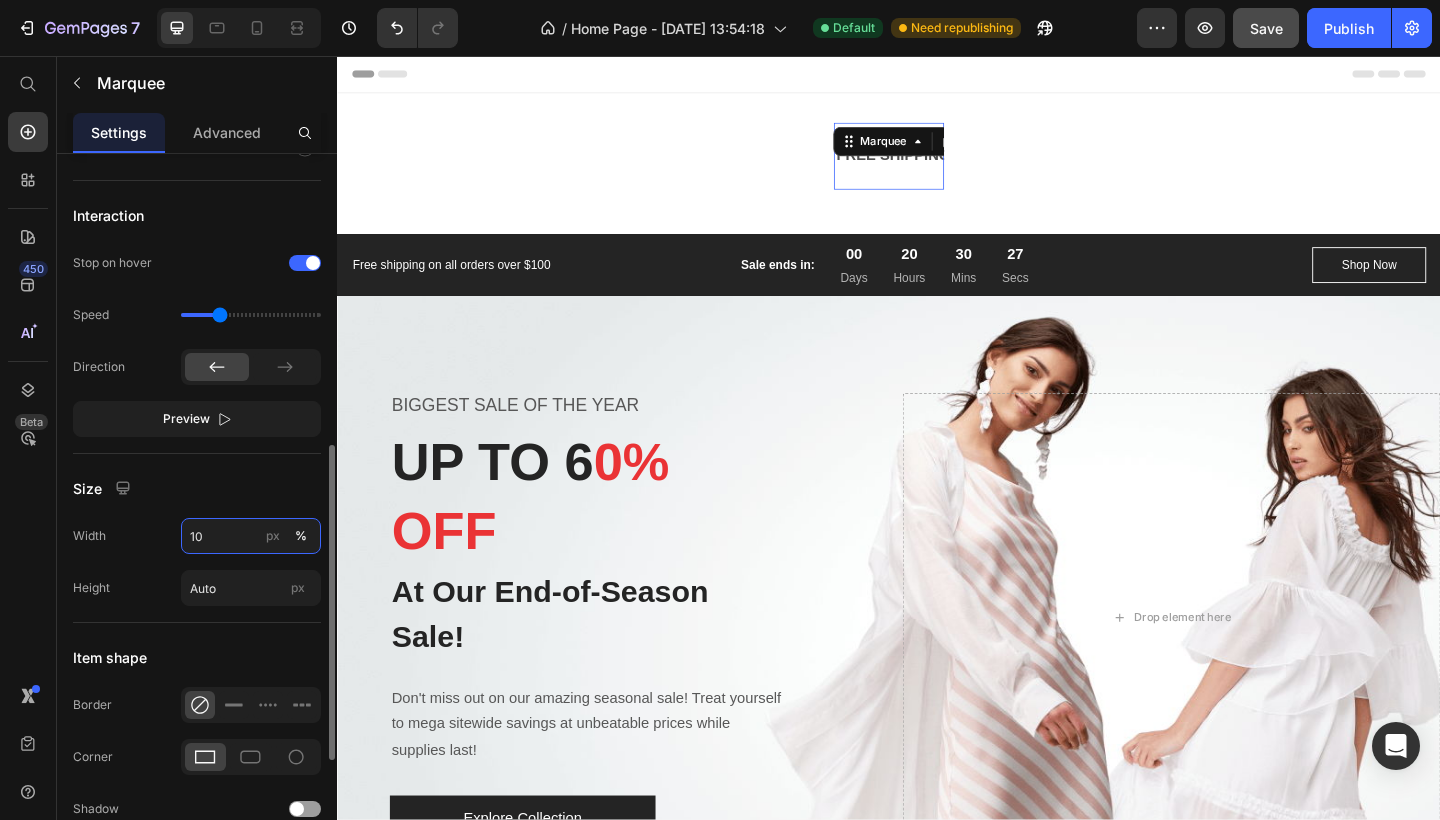 type on "1" 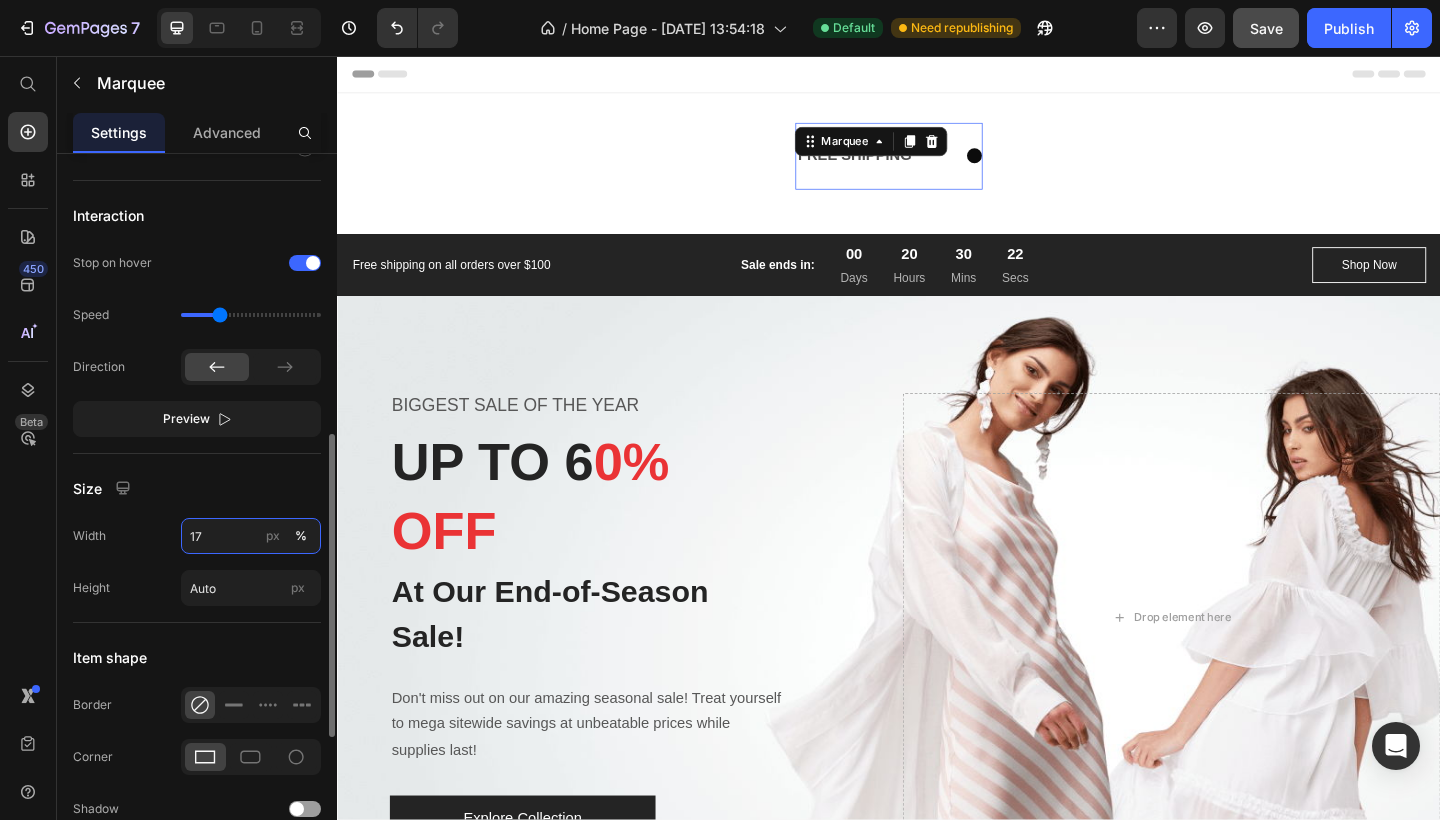 type on "1" 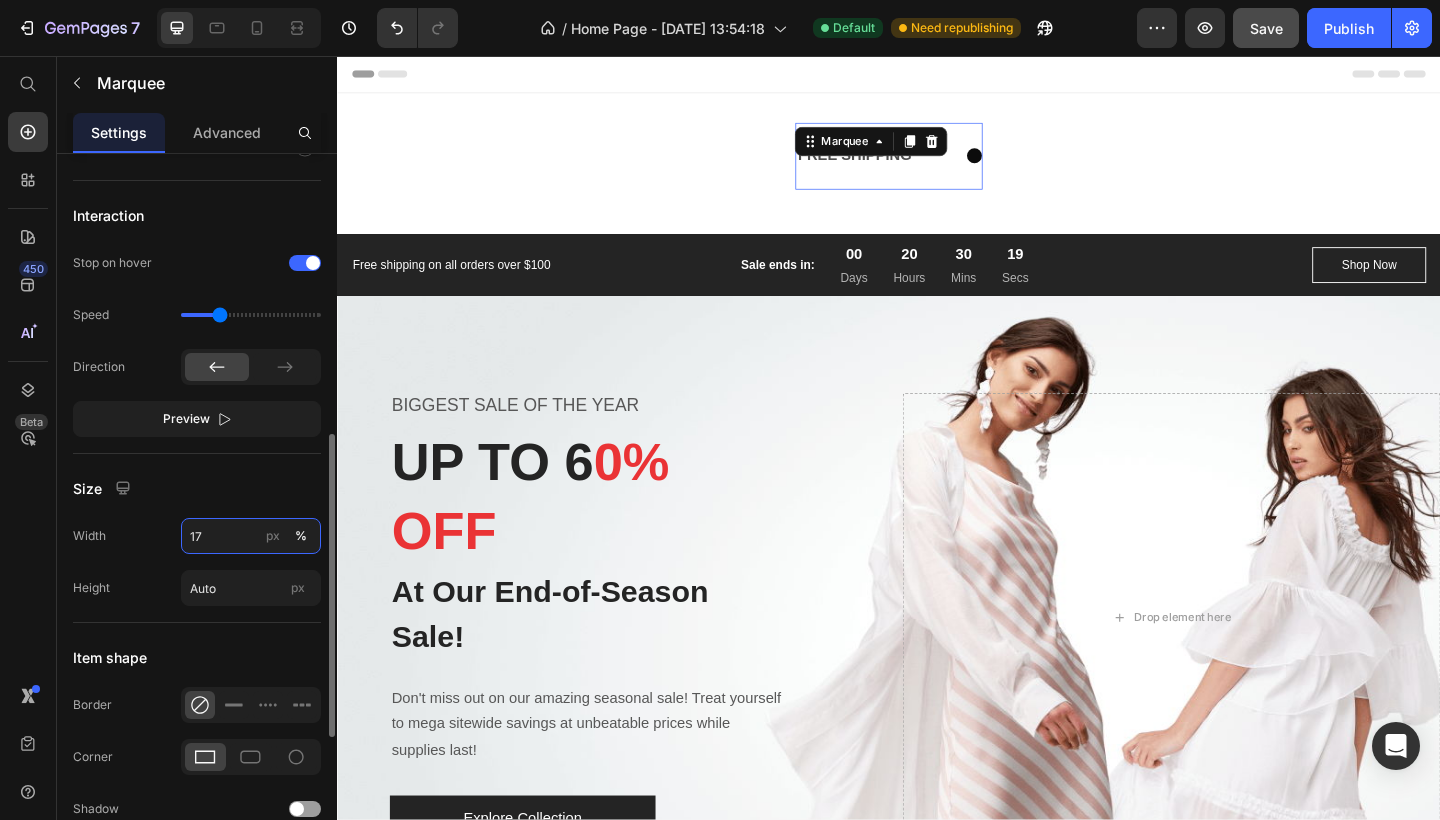 type on "1" 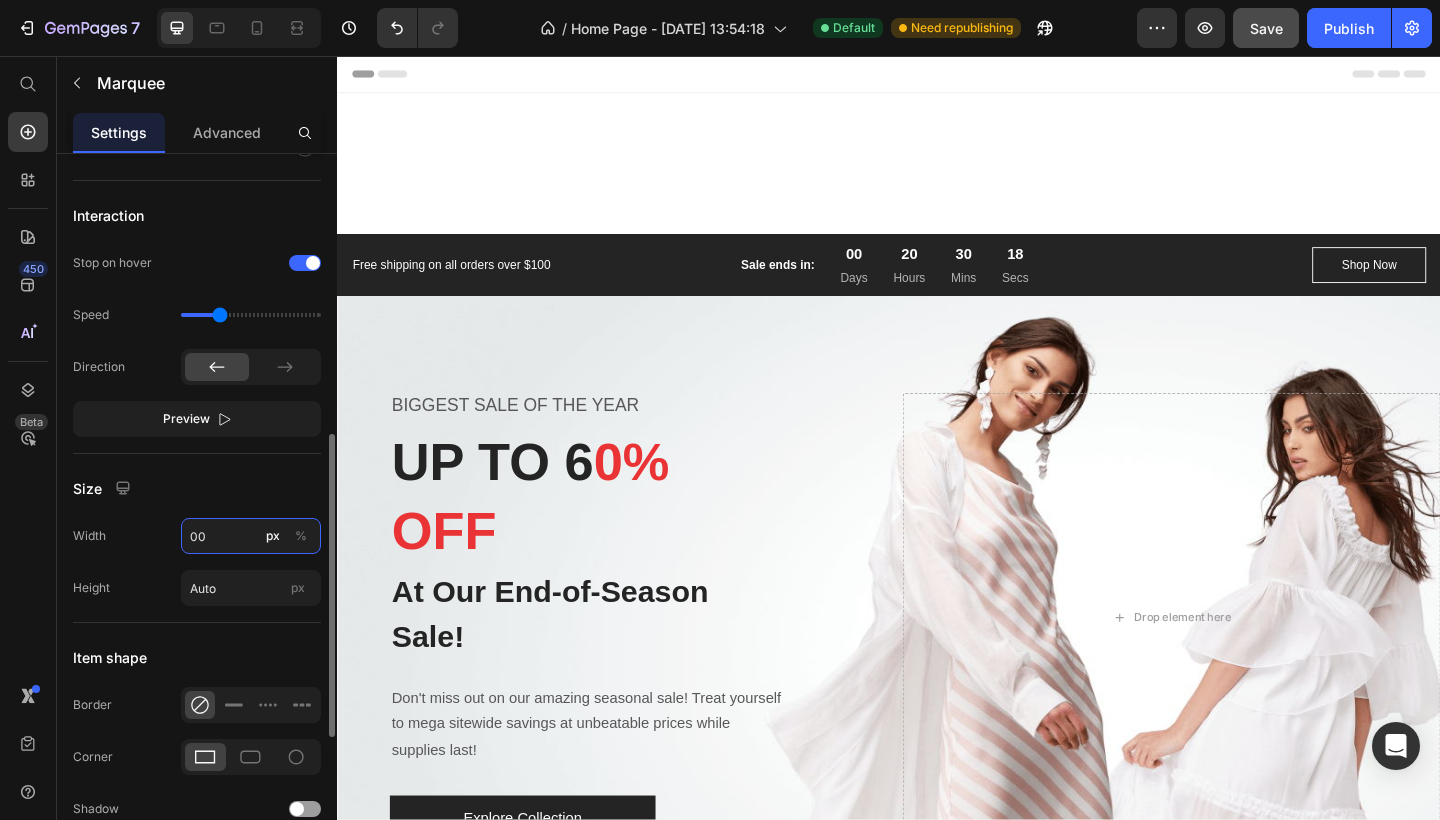 type on "0" 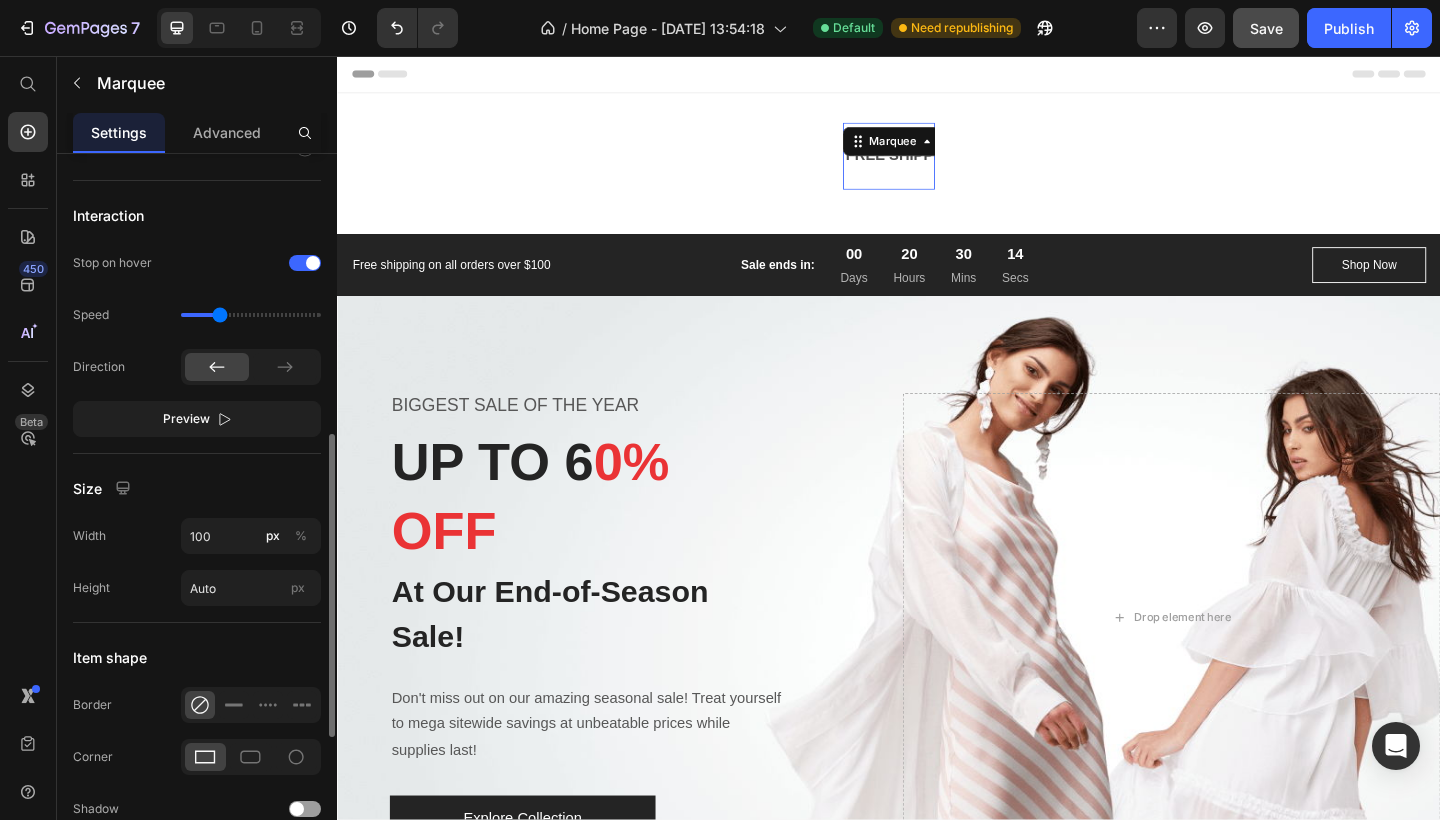 click on "Size" at bounding box center (197, 488) 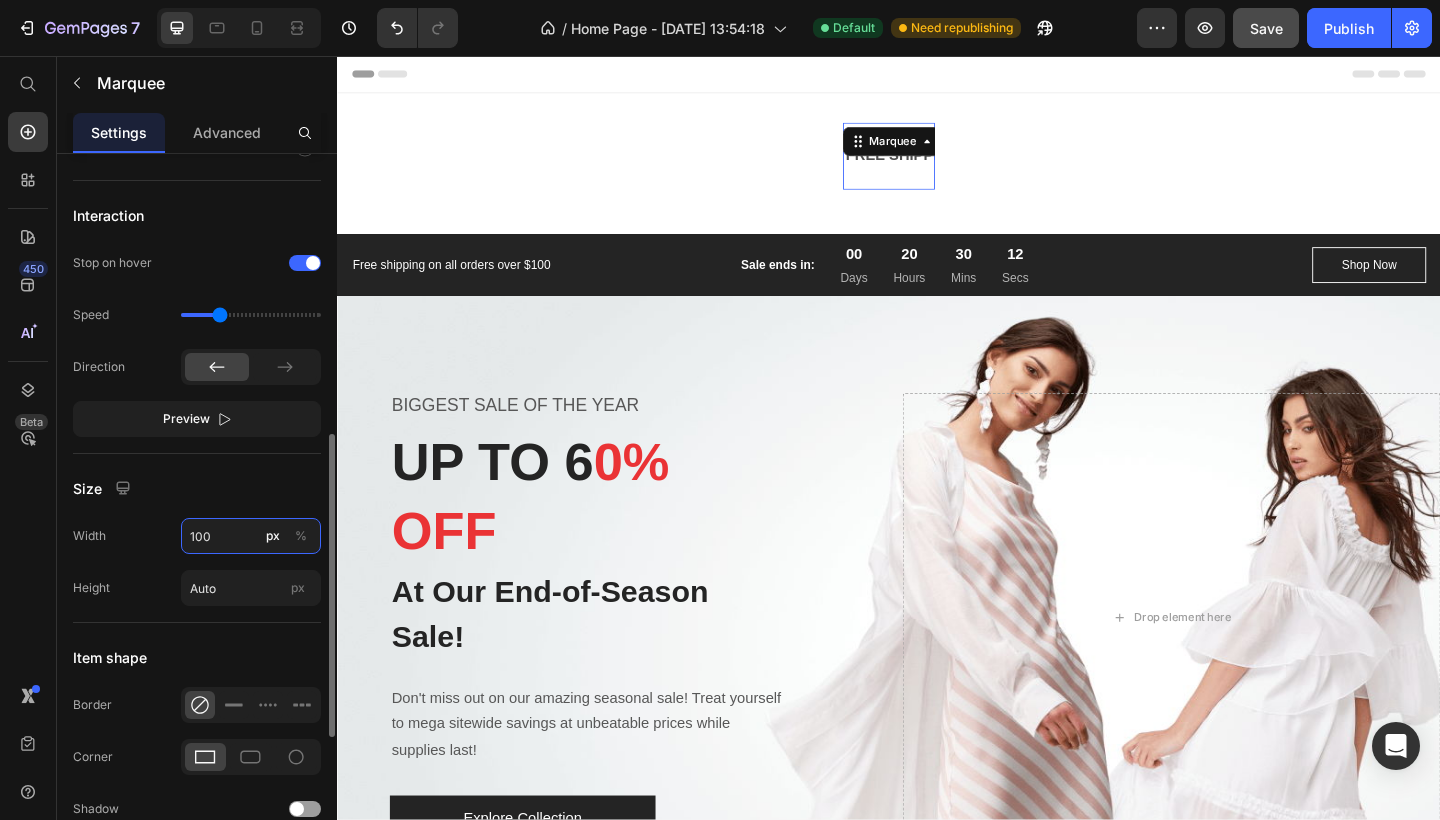 click on "100" at bounding box center [251, 536] 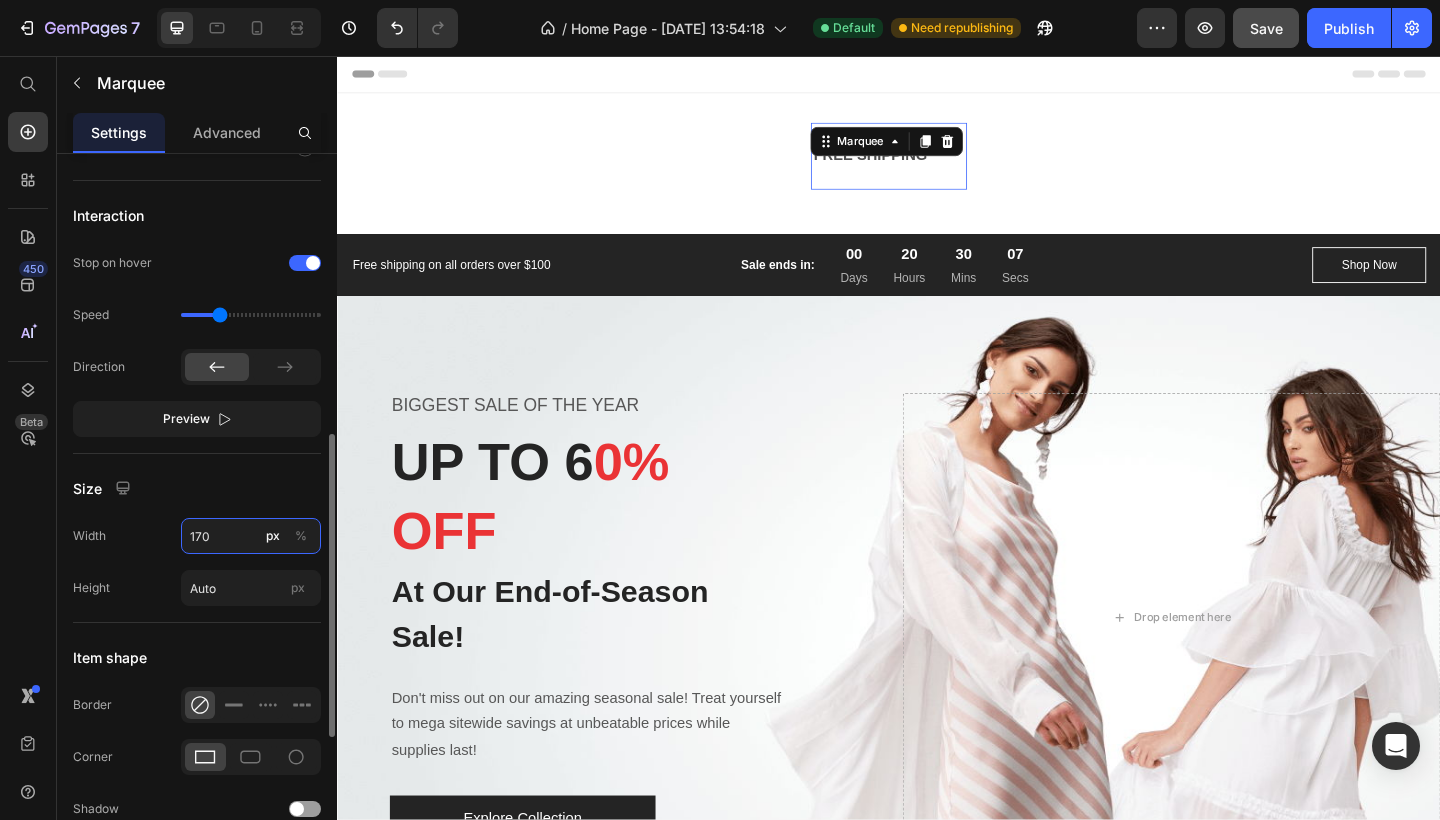 type on "170" 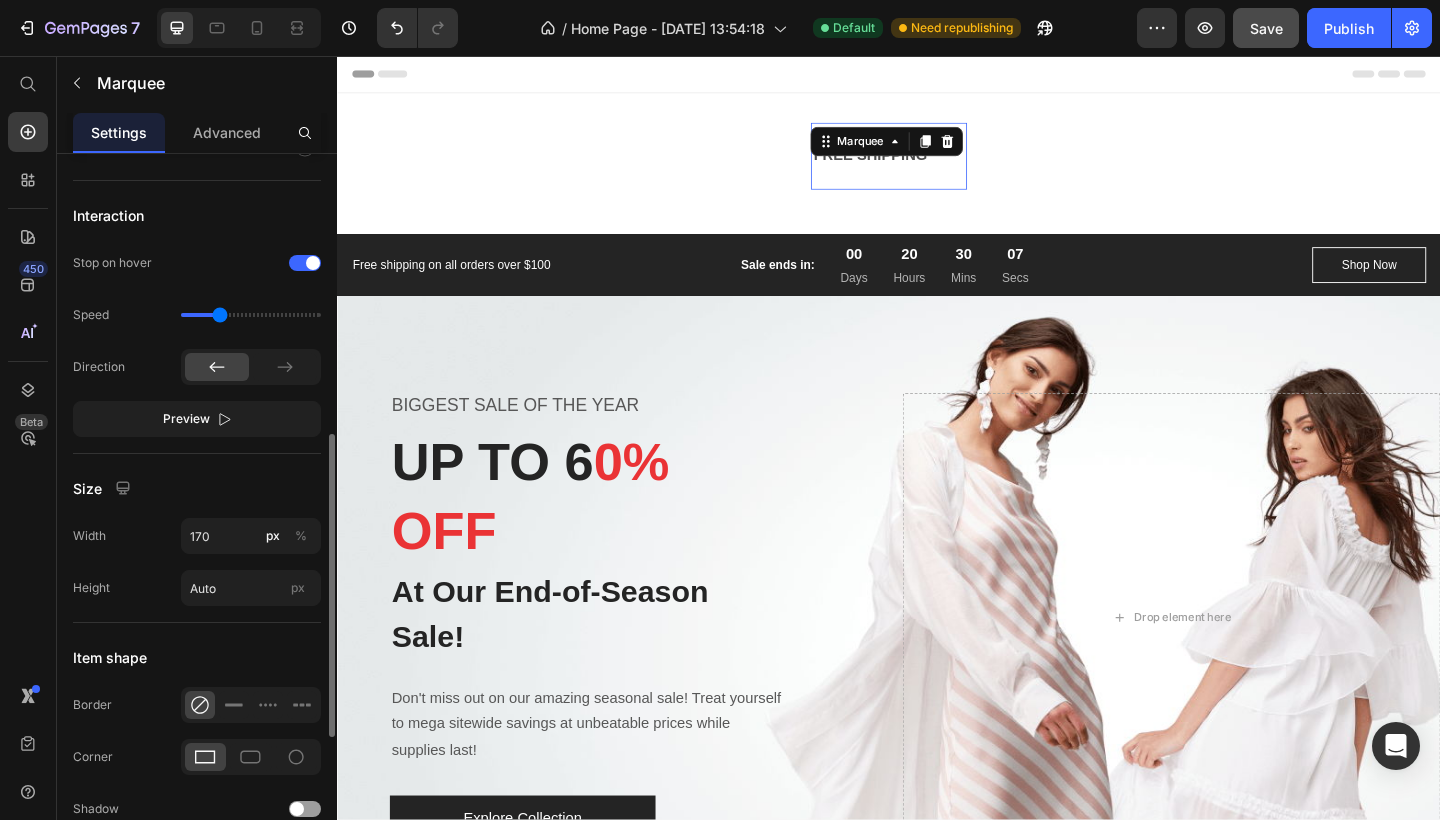 click on "Size" at bounding box center [197, 488] 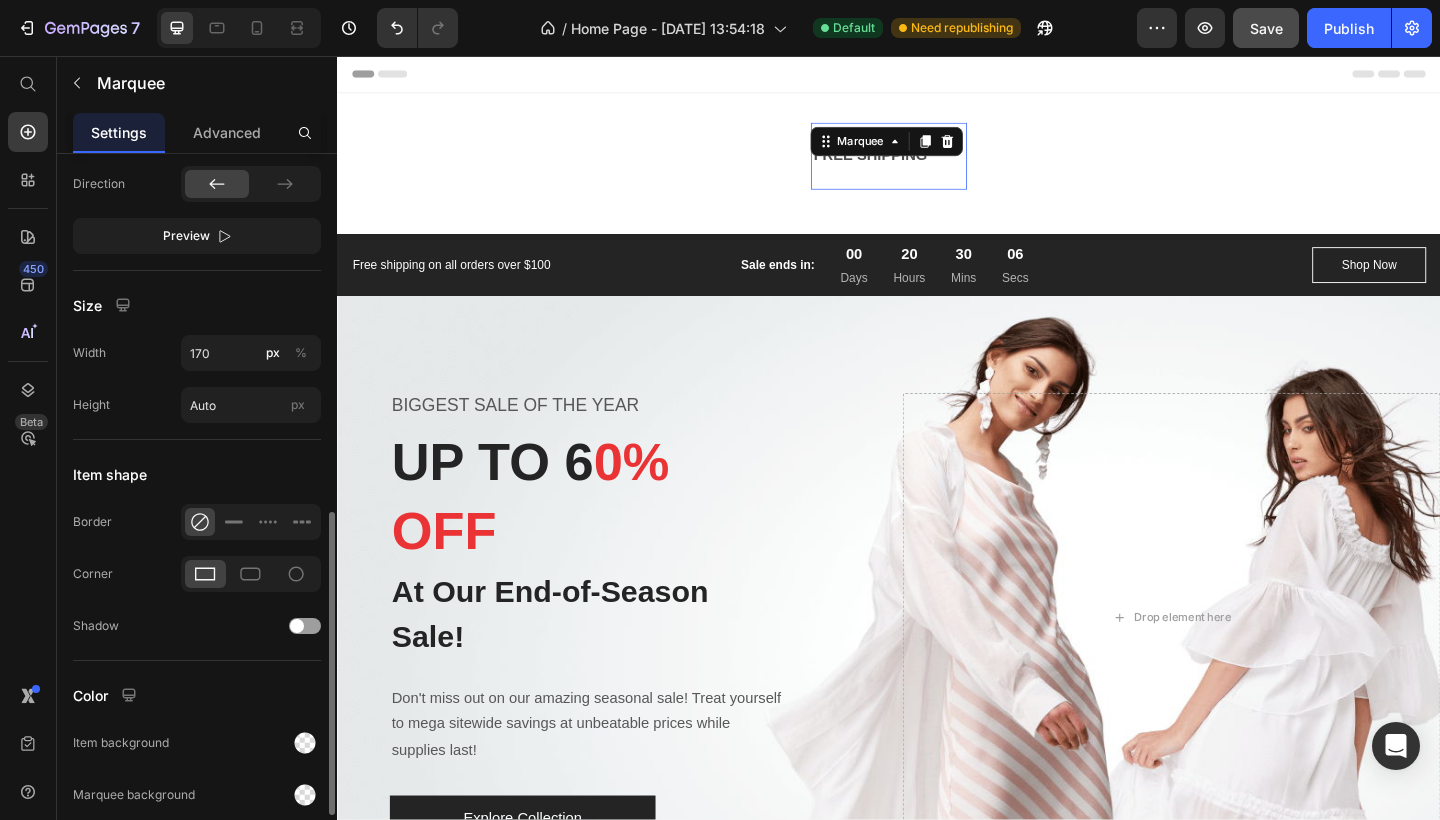 scroll, scrollTop: 849, scrollLeft: 0, axis: vertical 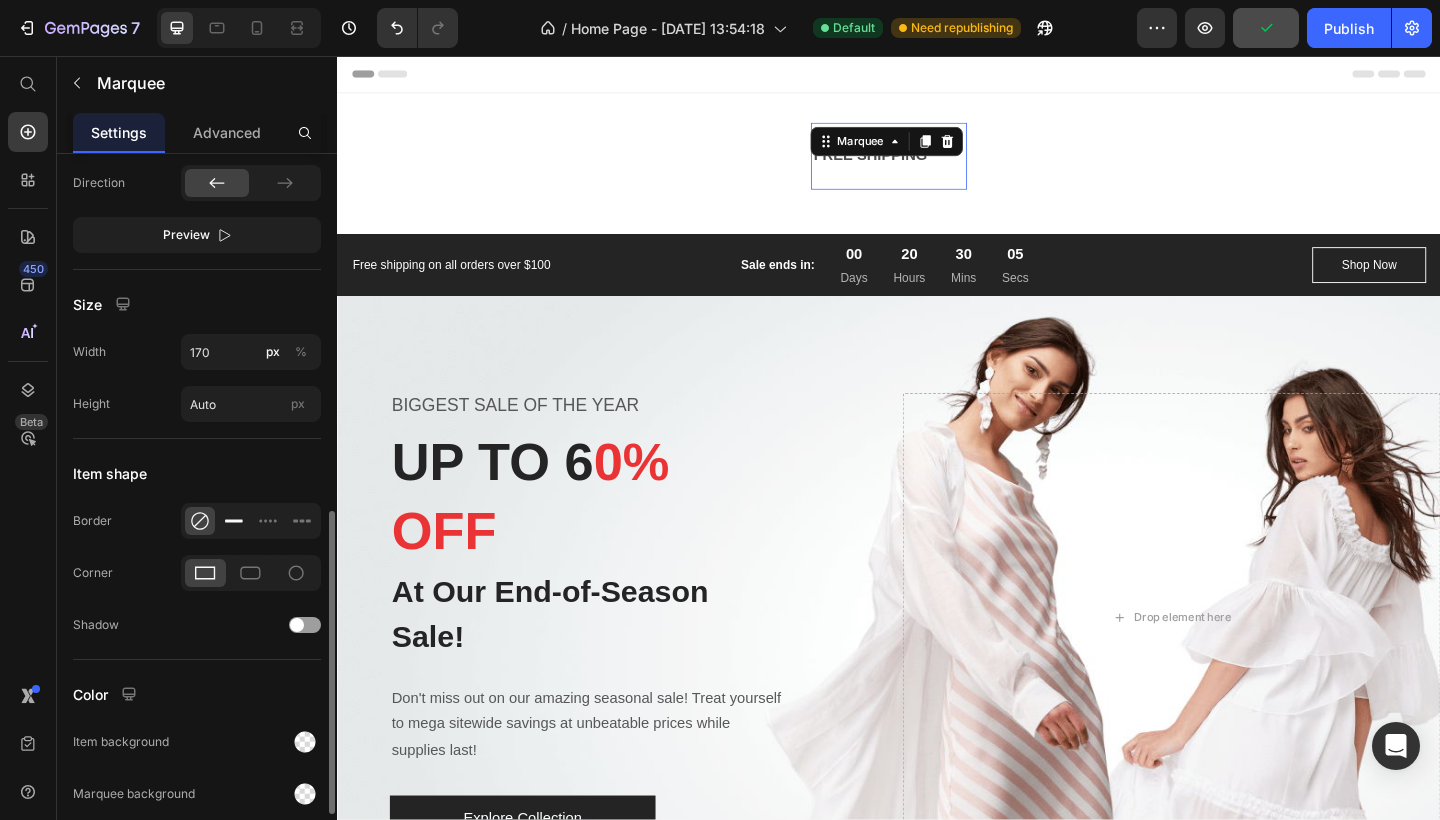 click 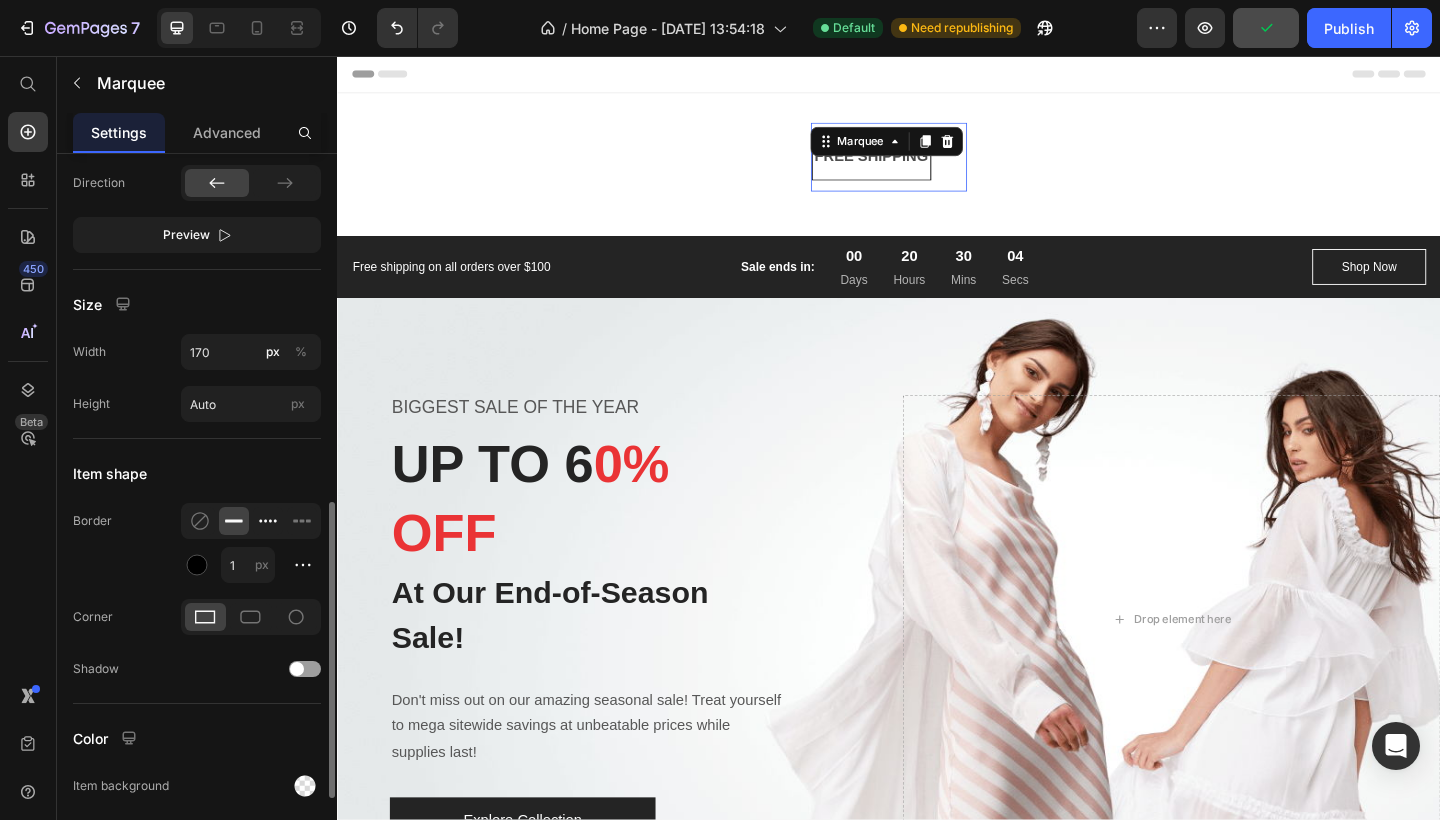 click 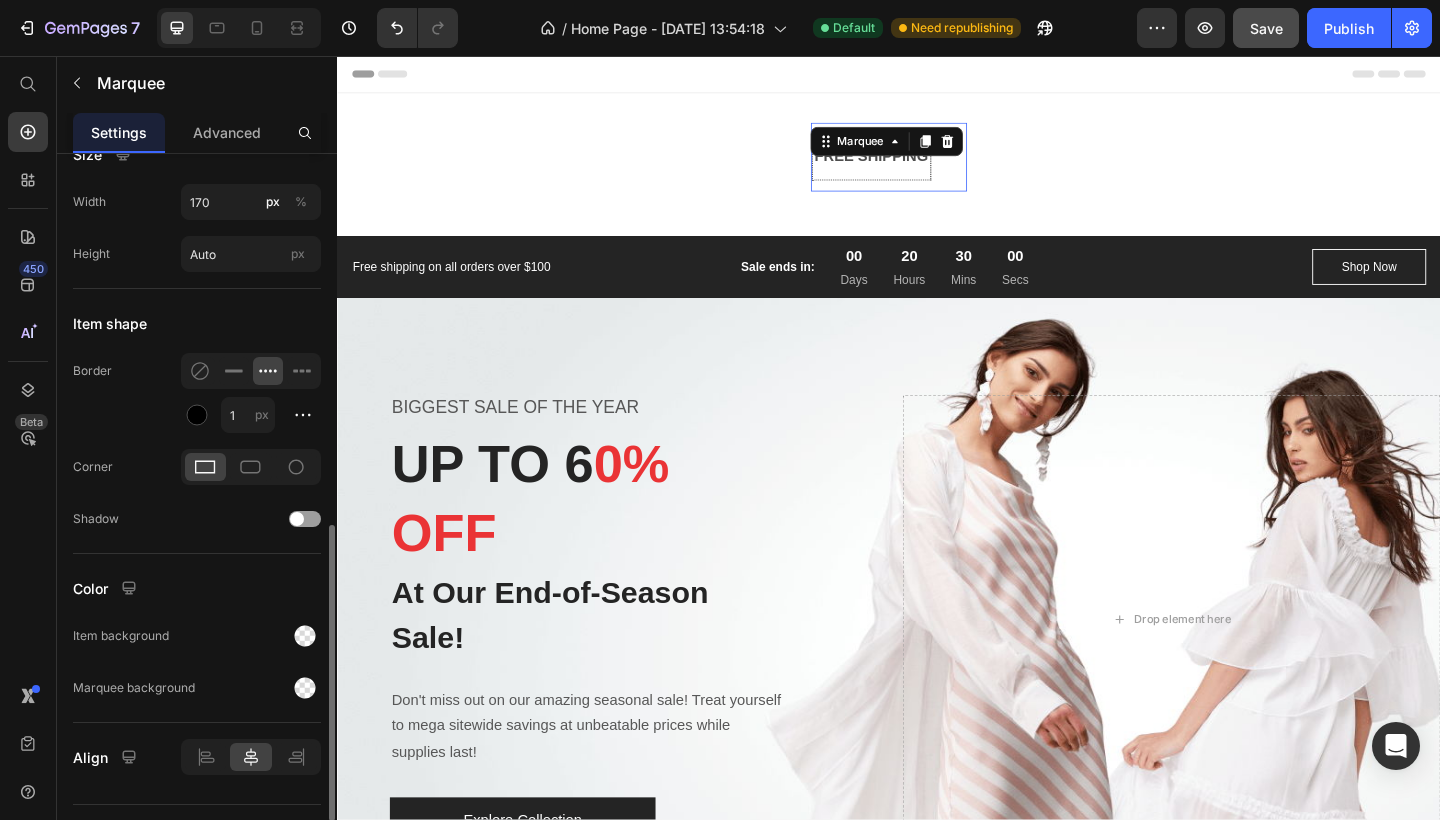 scroll, scrollTop: 1041, scrollLeft: 0, axis: vertical 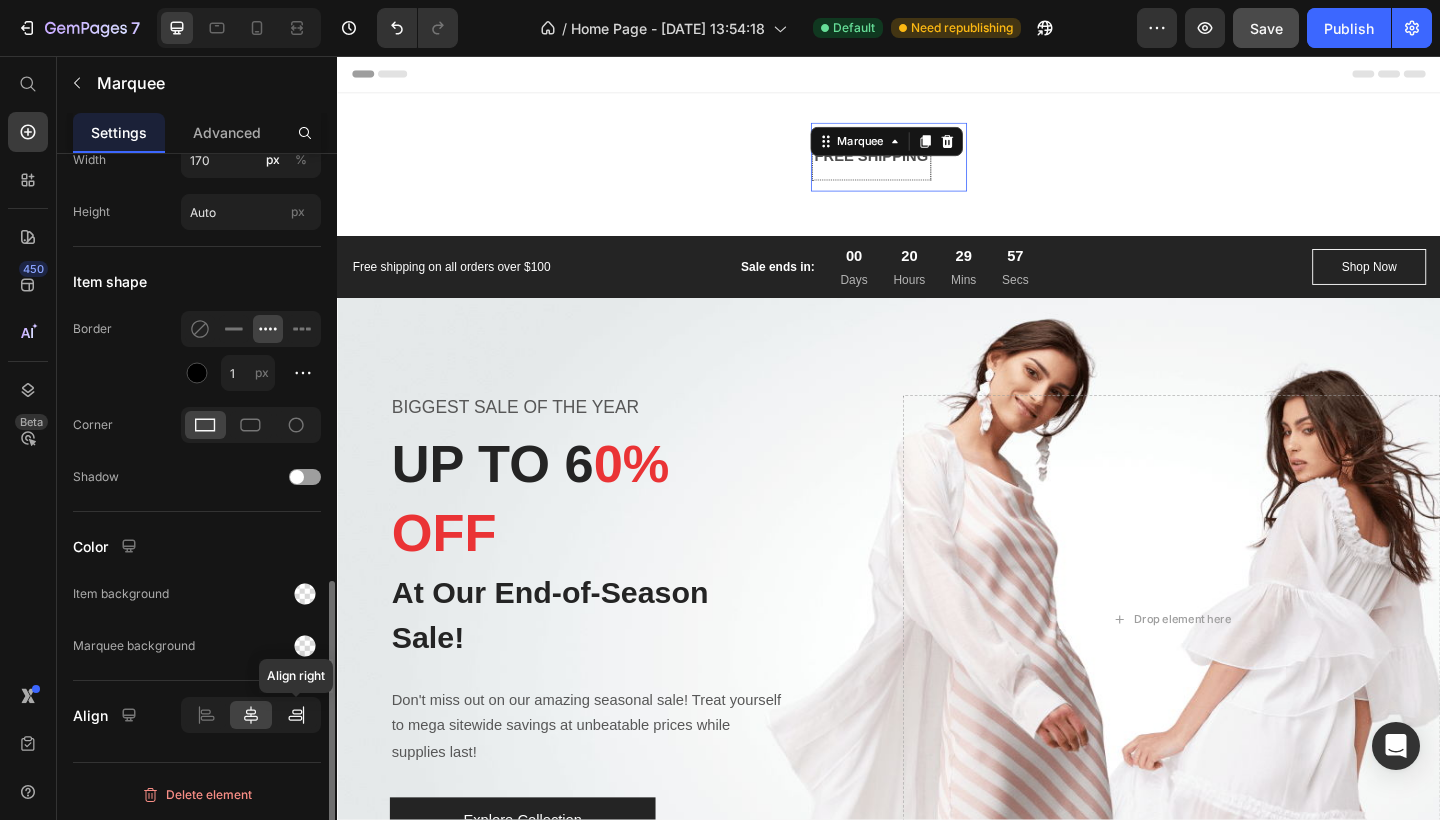 click 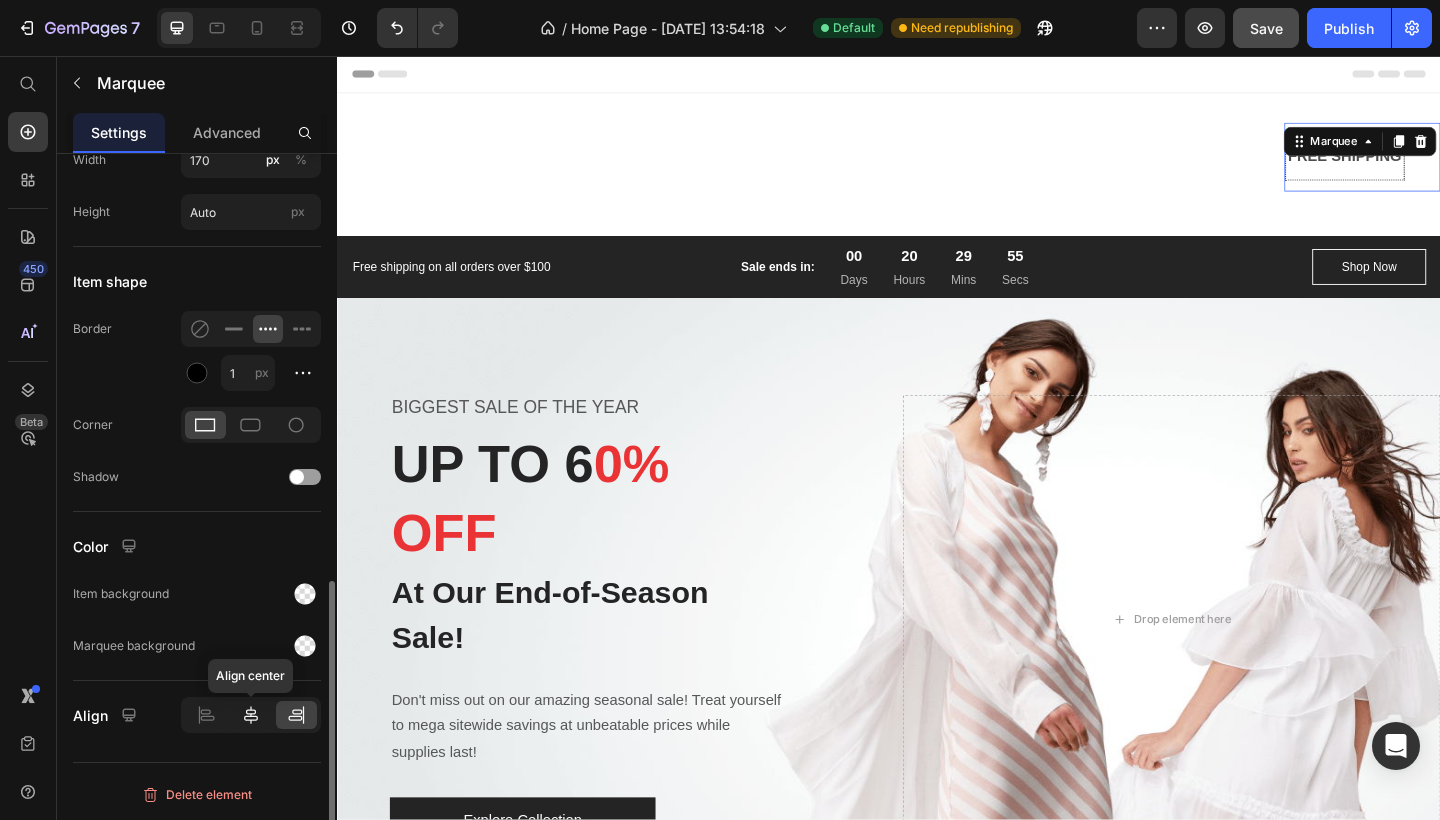 click 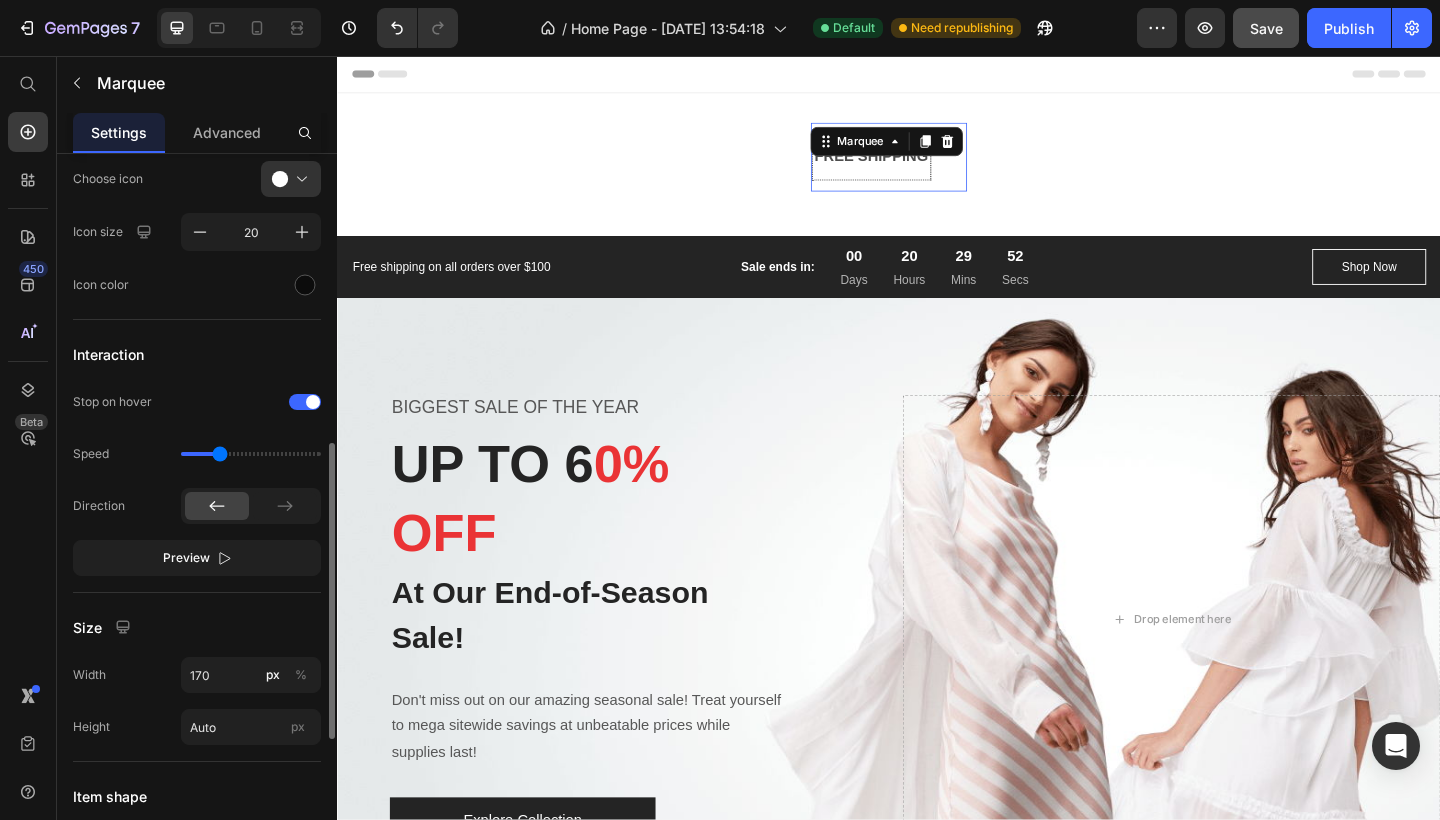 scroll, scrollTop: 581, scrollLeft: 0, axis: vertical 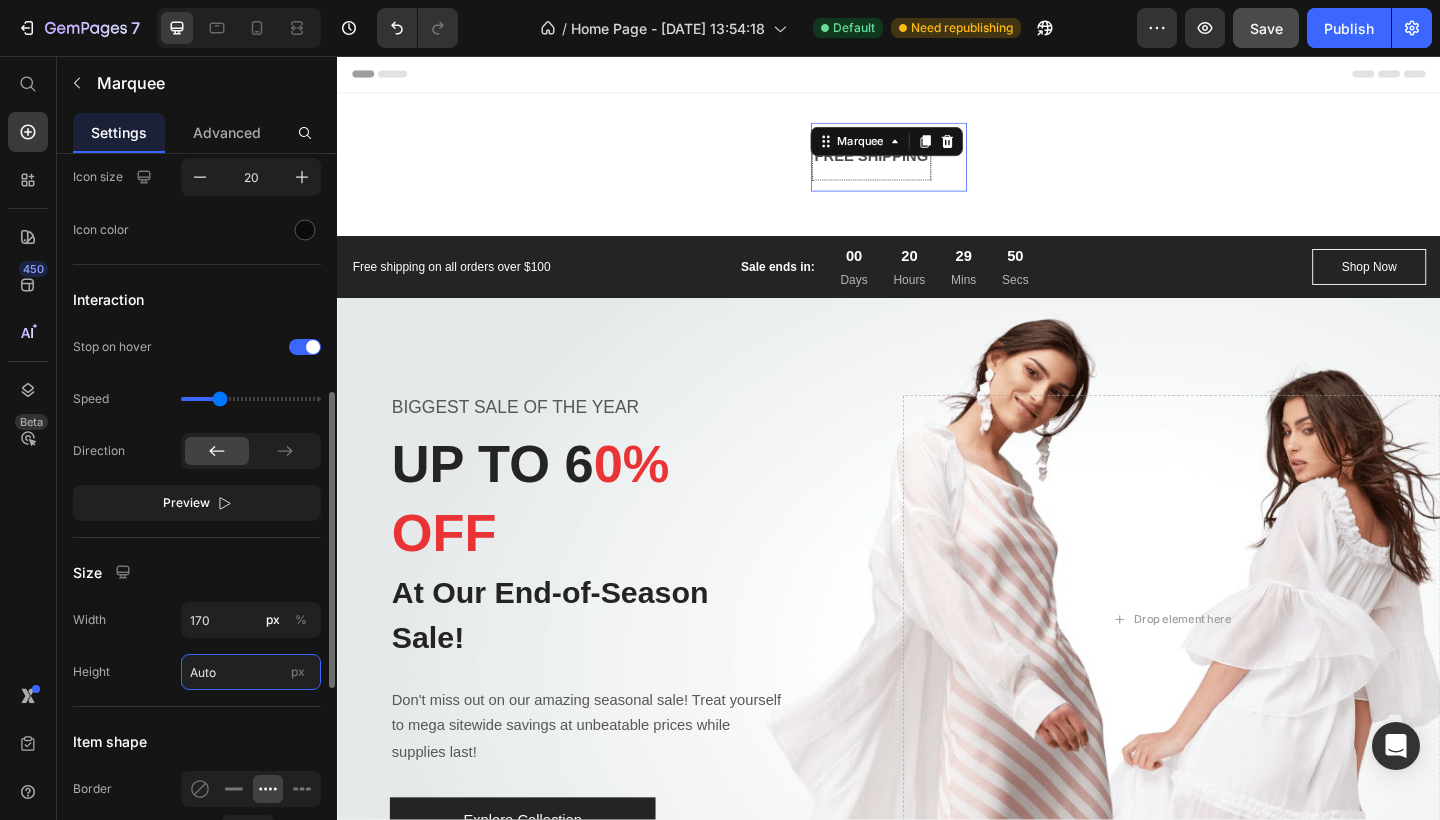 click on "Auto" at bounding box center (251, 672) 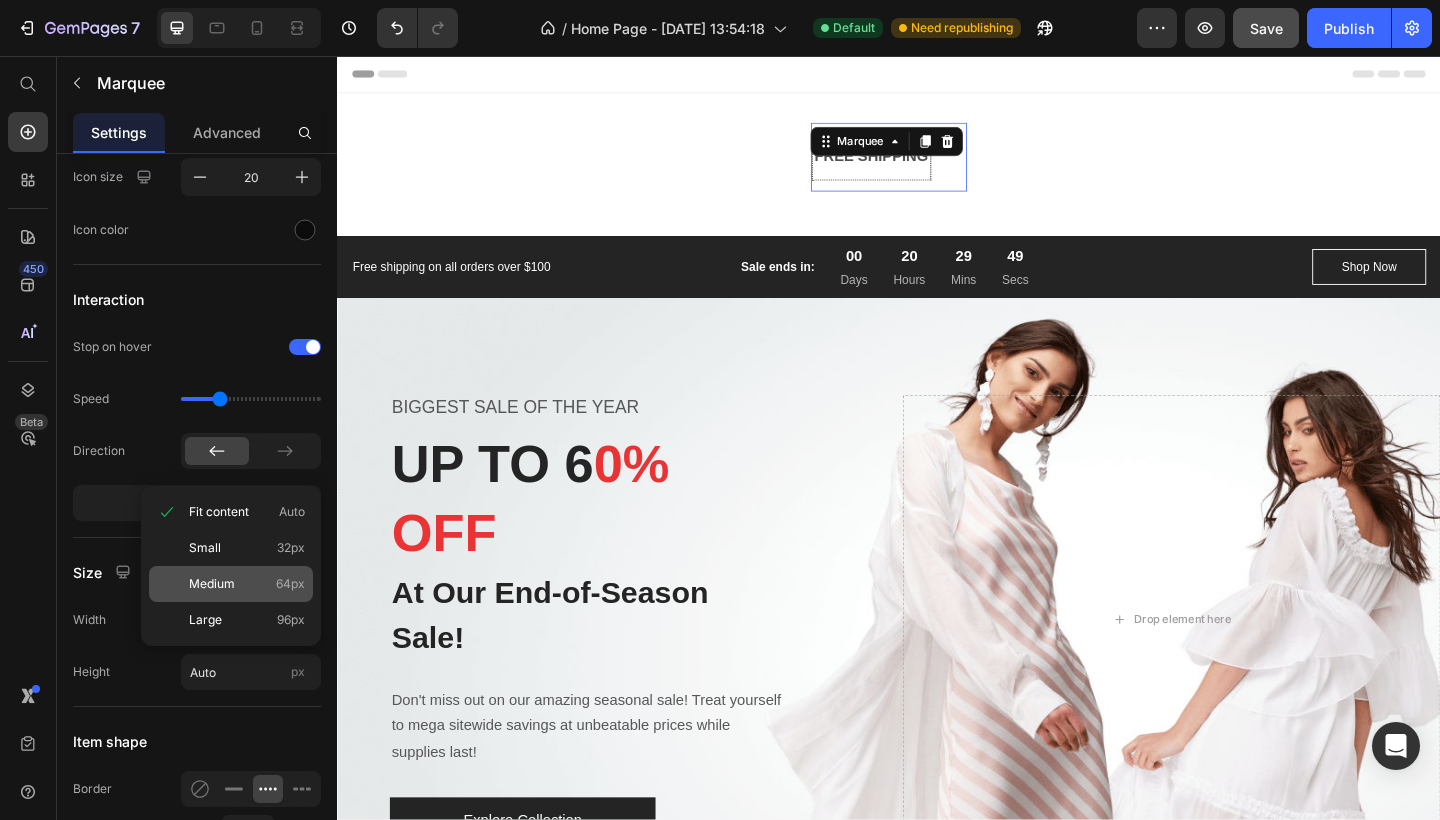 click on "Medium 64px" 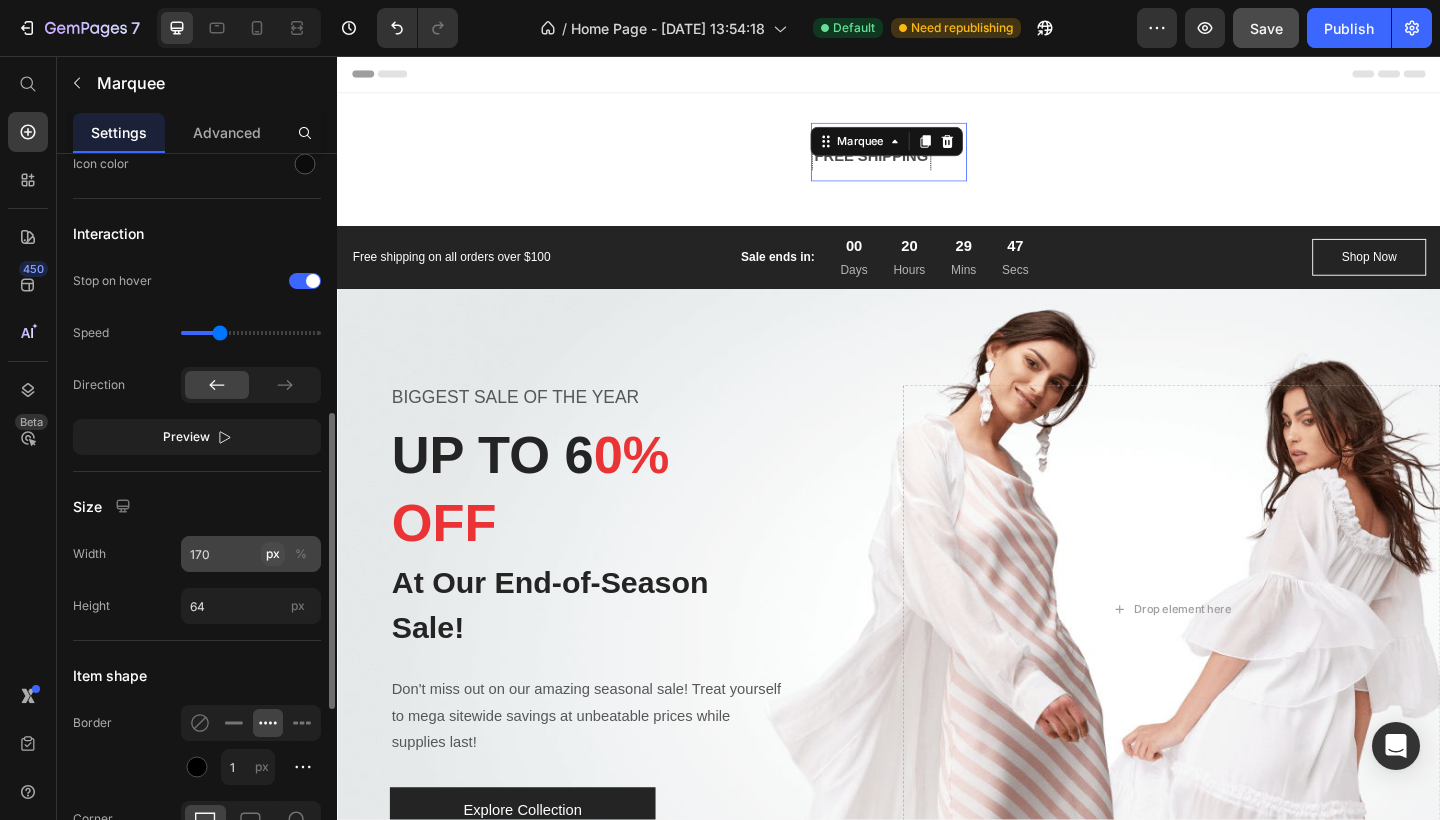 scroll, scrollTop: 646, scrollLeft: 0, axis: vertical 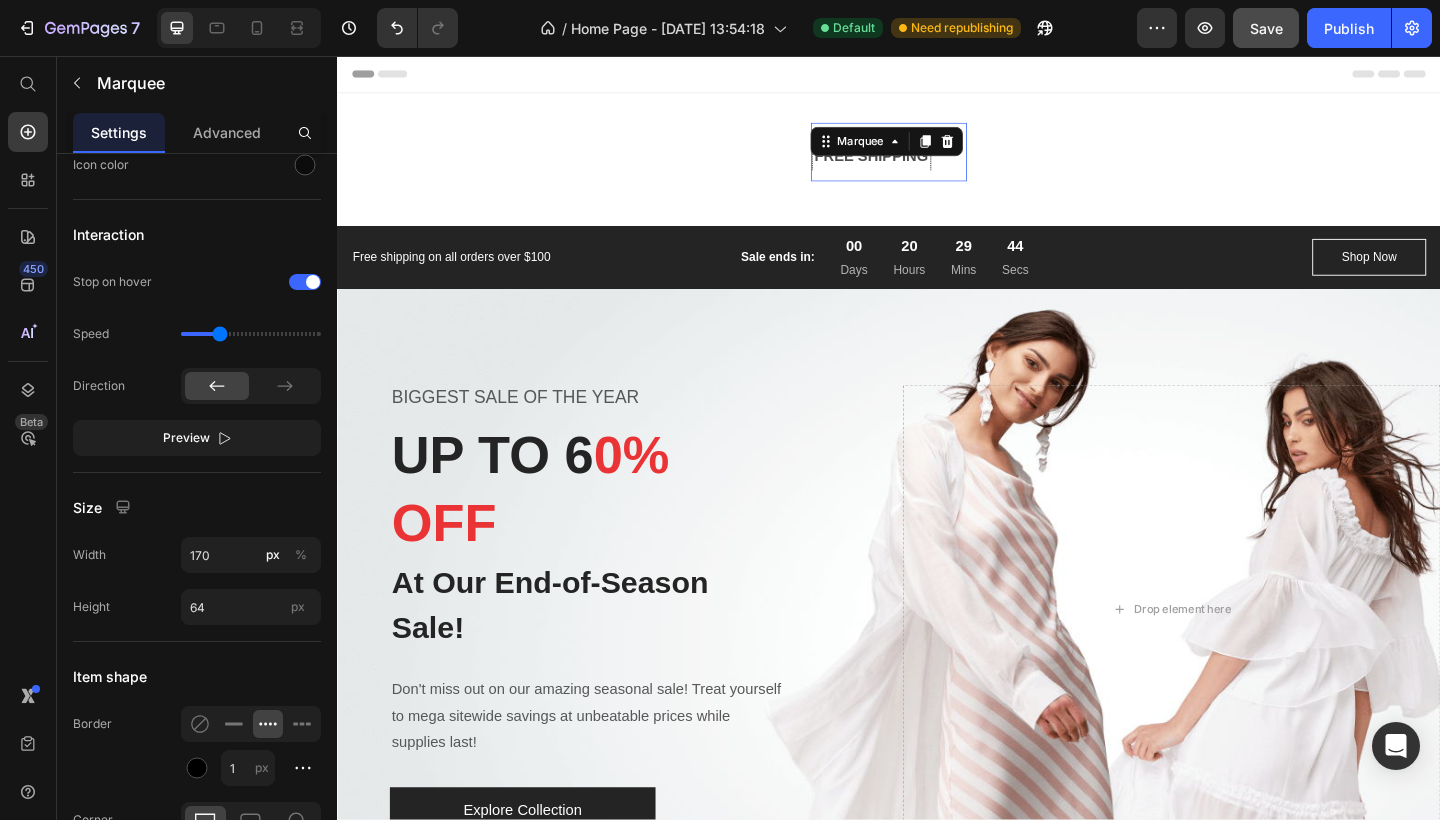 click on "/  Home Page - Jul 10, 13:54:18 Default Need republishing" 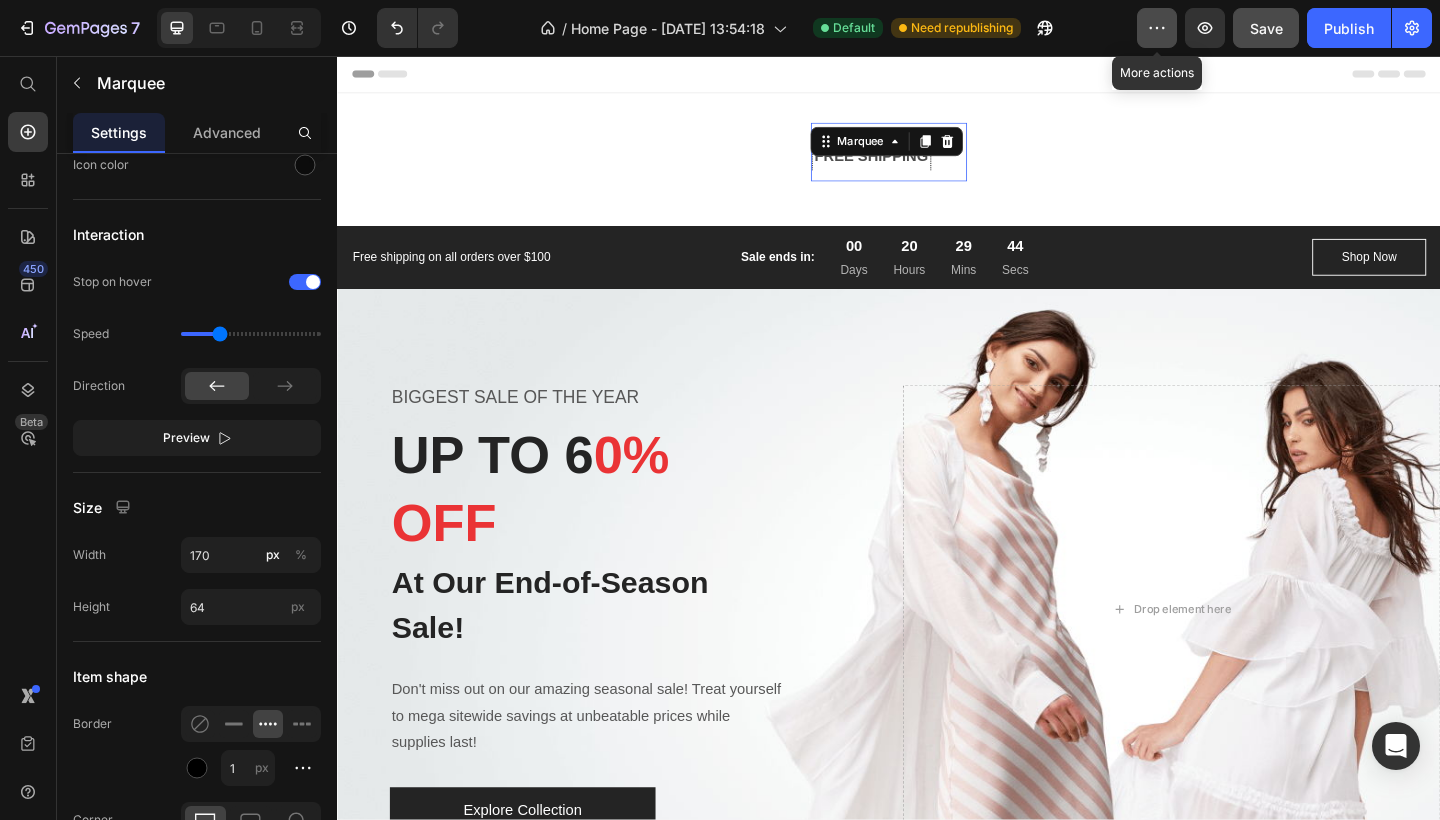 click 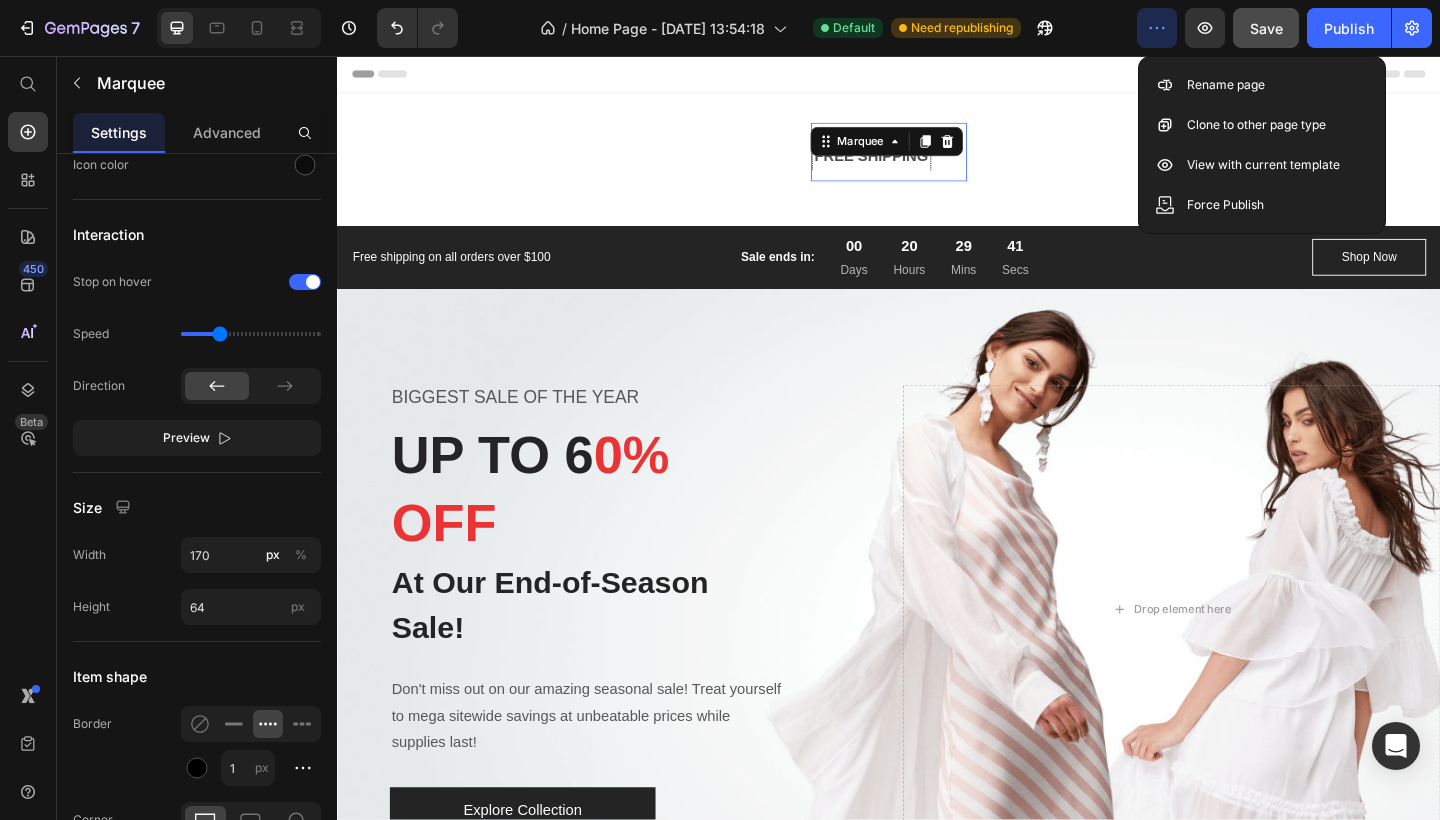 click on "/  Home Page - Jul 10, 13:54:18 Default Need republishing" 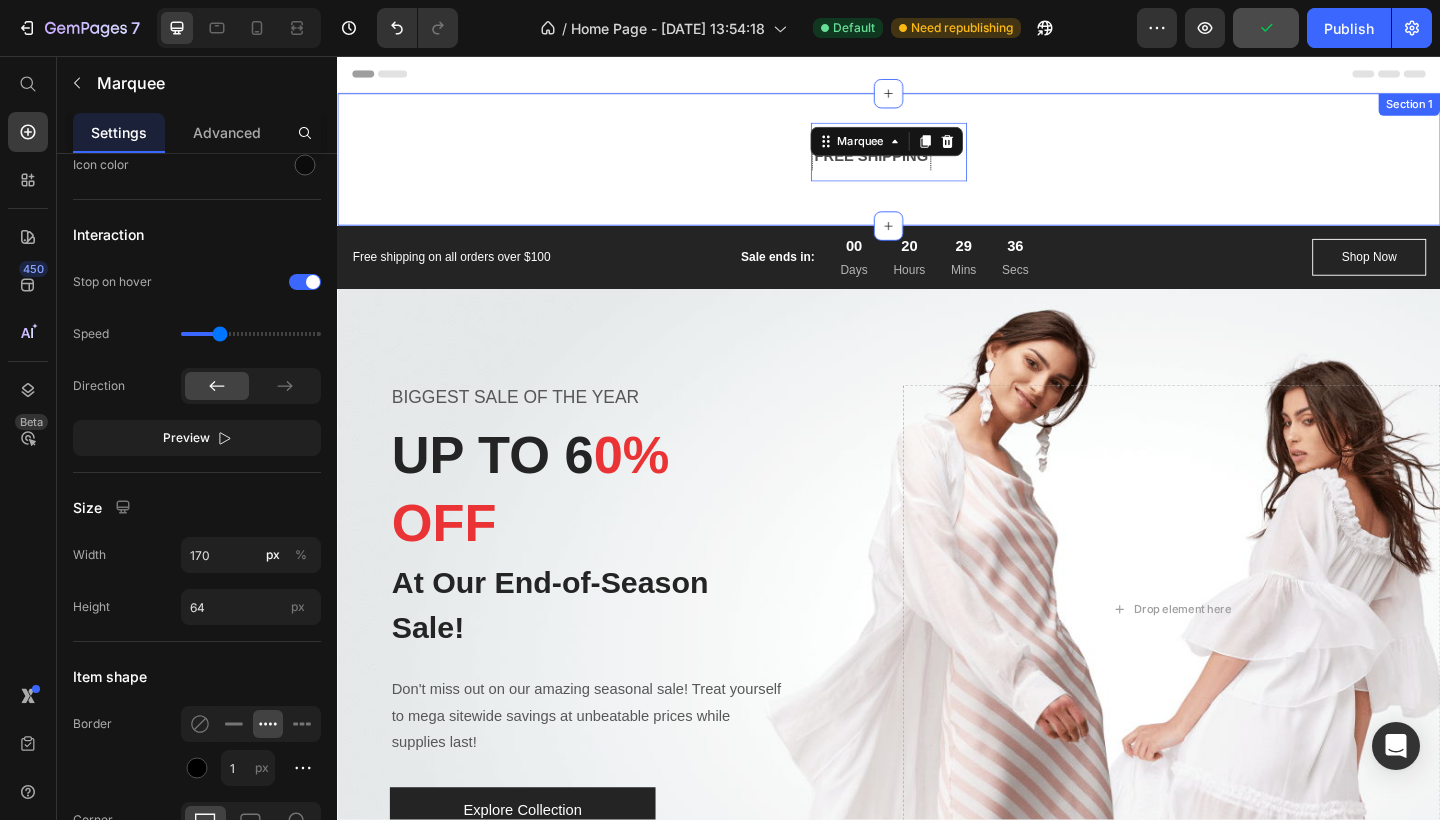 click on "FREE SHIPPING Text
30 DAYS MONEY BACK GUARANTEE Text
LIMITED TIME 50% OFF SALE Text
LIFE TIME WARRANTY Text
FREE SHIPPING Text
30 DAYS MONEY BACK GUARANTEE Text
LIMITED TIME 50% OFF SALE Text
LIFE TIME WARRANTY Text
Marquee   16" at bounding box center [937, 169] 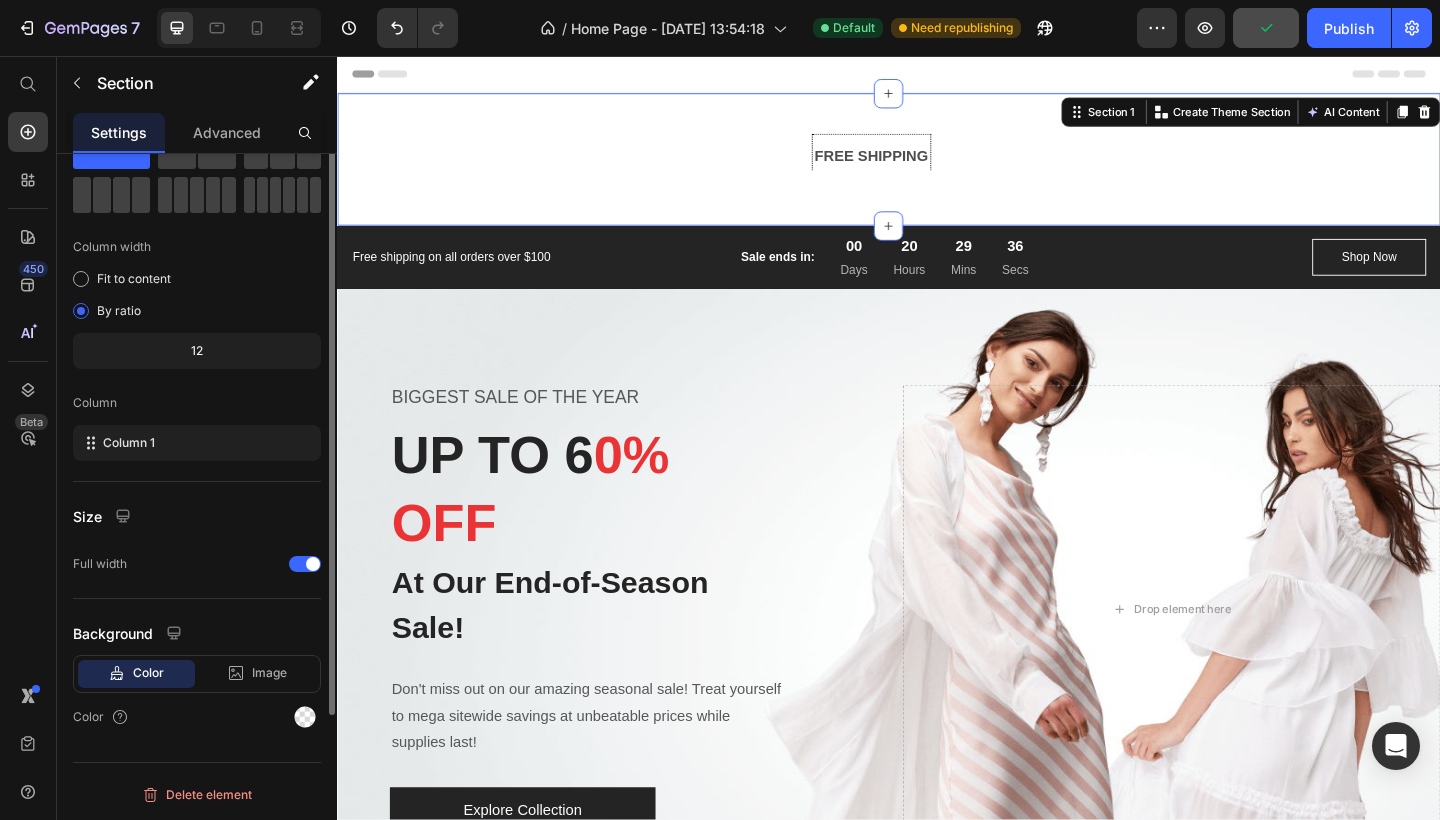 scroll, scrollTop: 0, scrollLeft: 0, axis: both 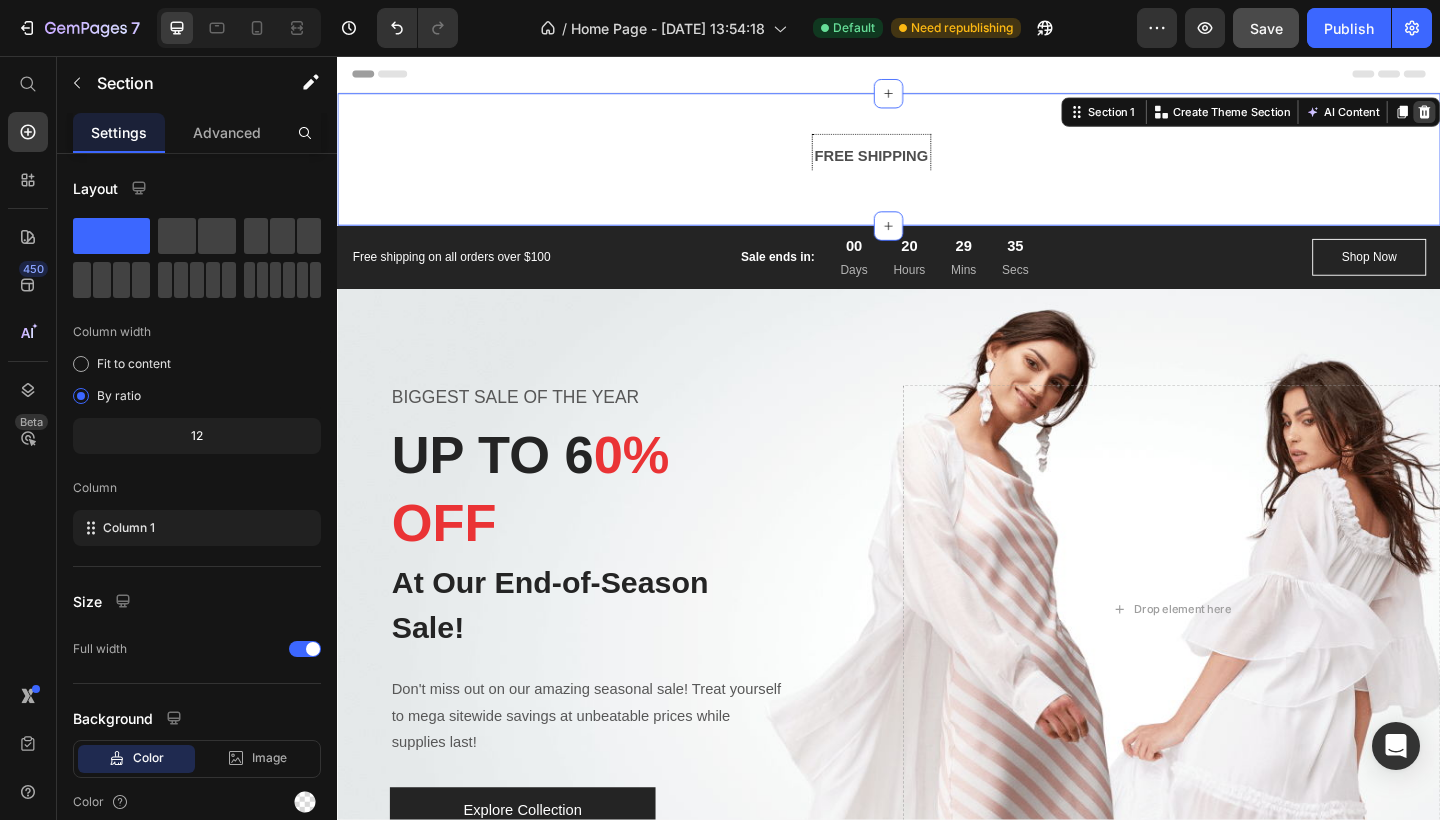 click 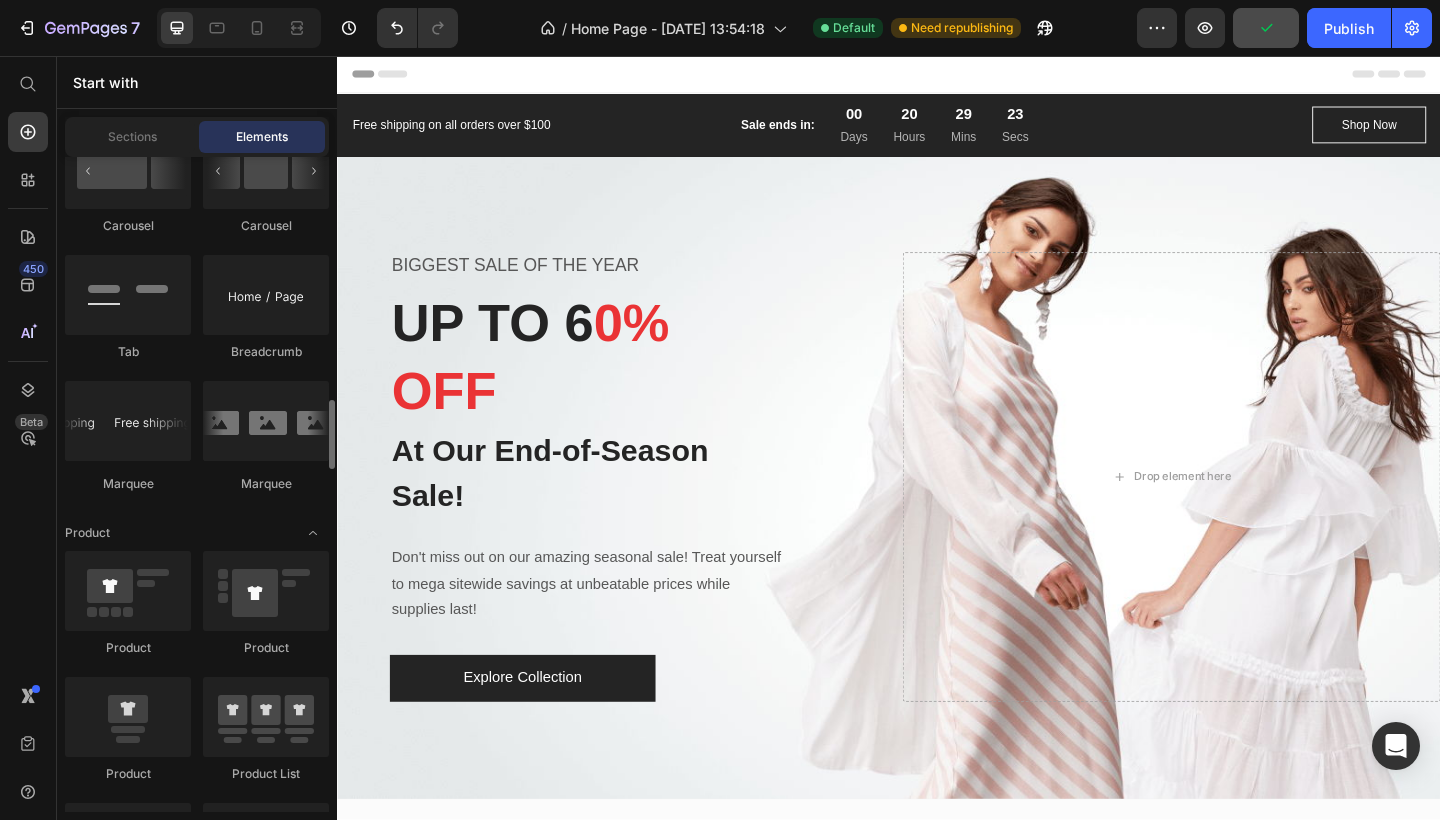 scroll, scrollTop: 2320, scrollLeft: 0, axis: vertical 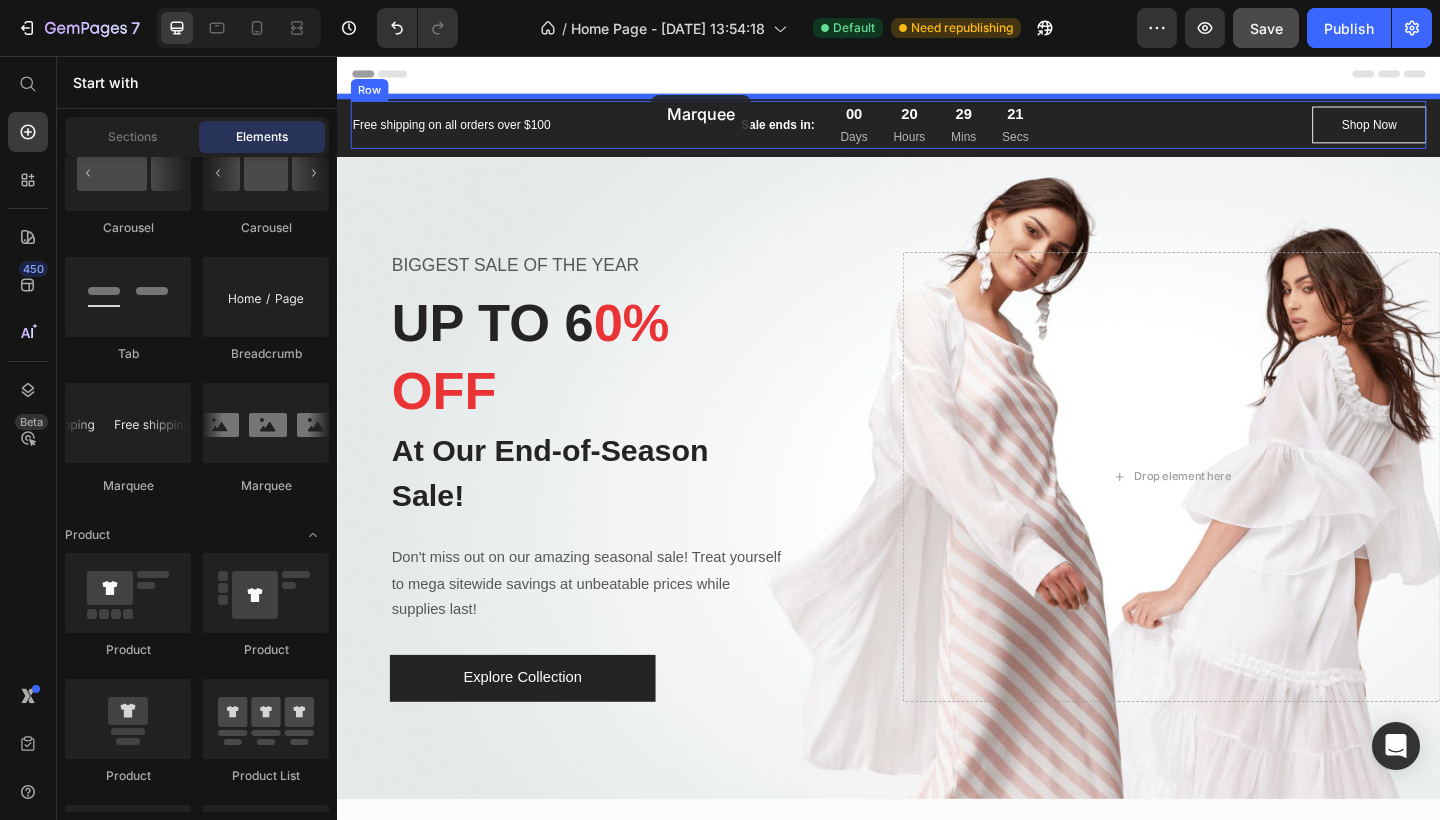 drag, startPoint x: 484, startPoint y: 477, endPoint x: 679, endPoint y: 100, distance: 424.44553 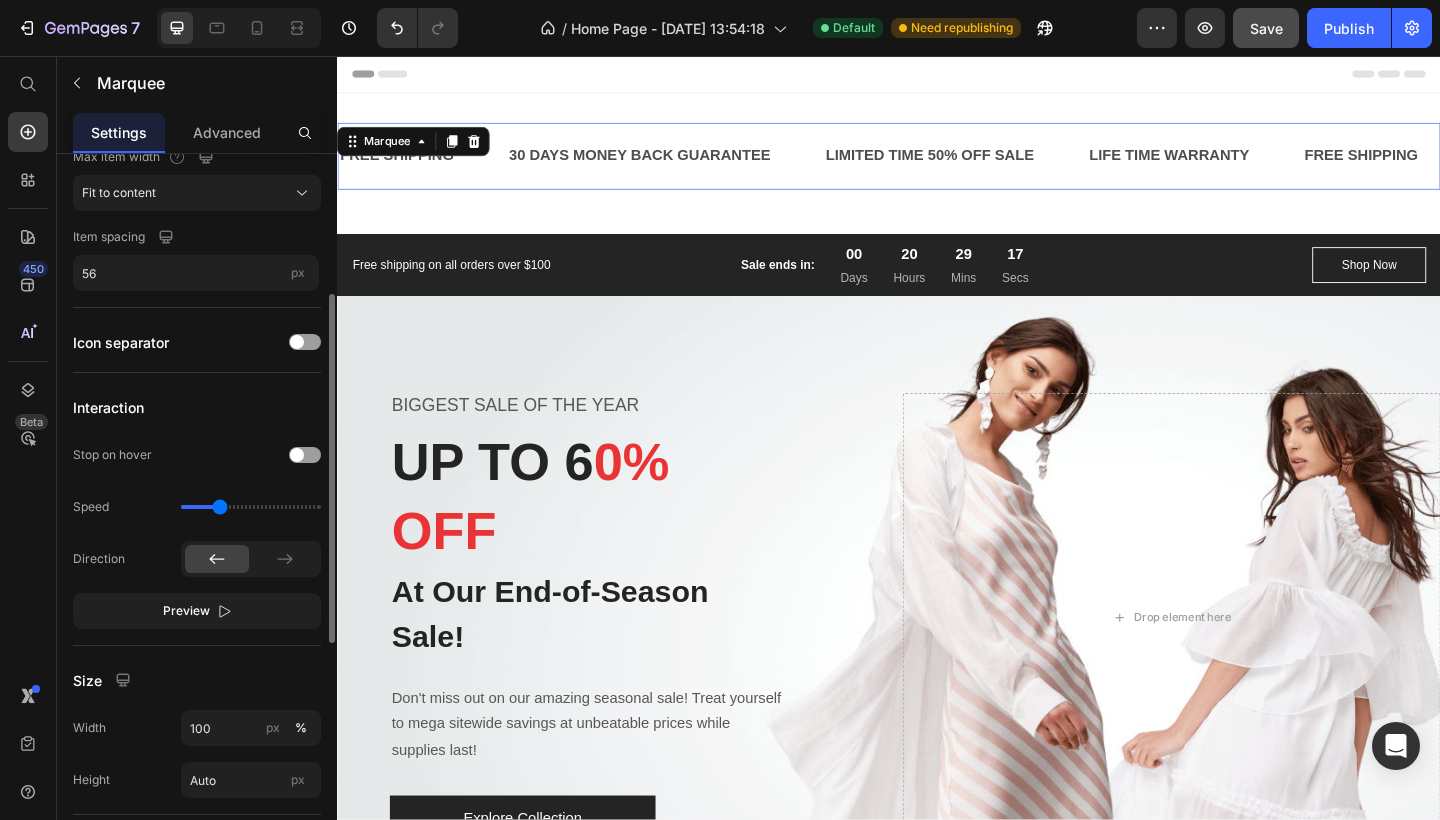 scroll, scrollTop: 317, scrollLeft: 0, axis: vertical 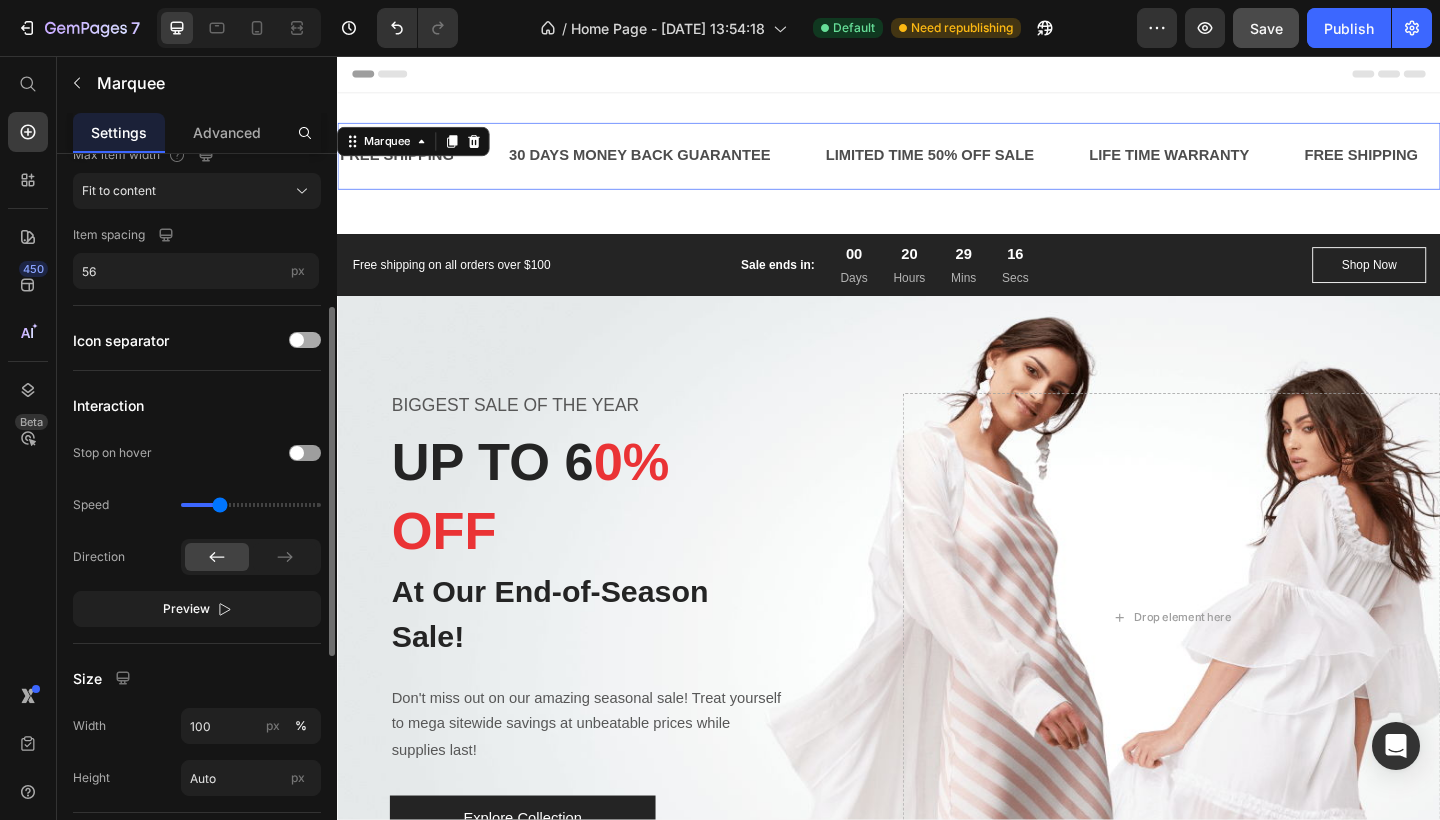 click on "Icon separator" 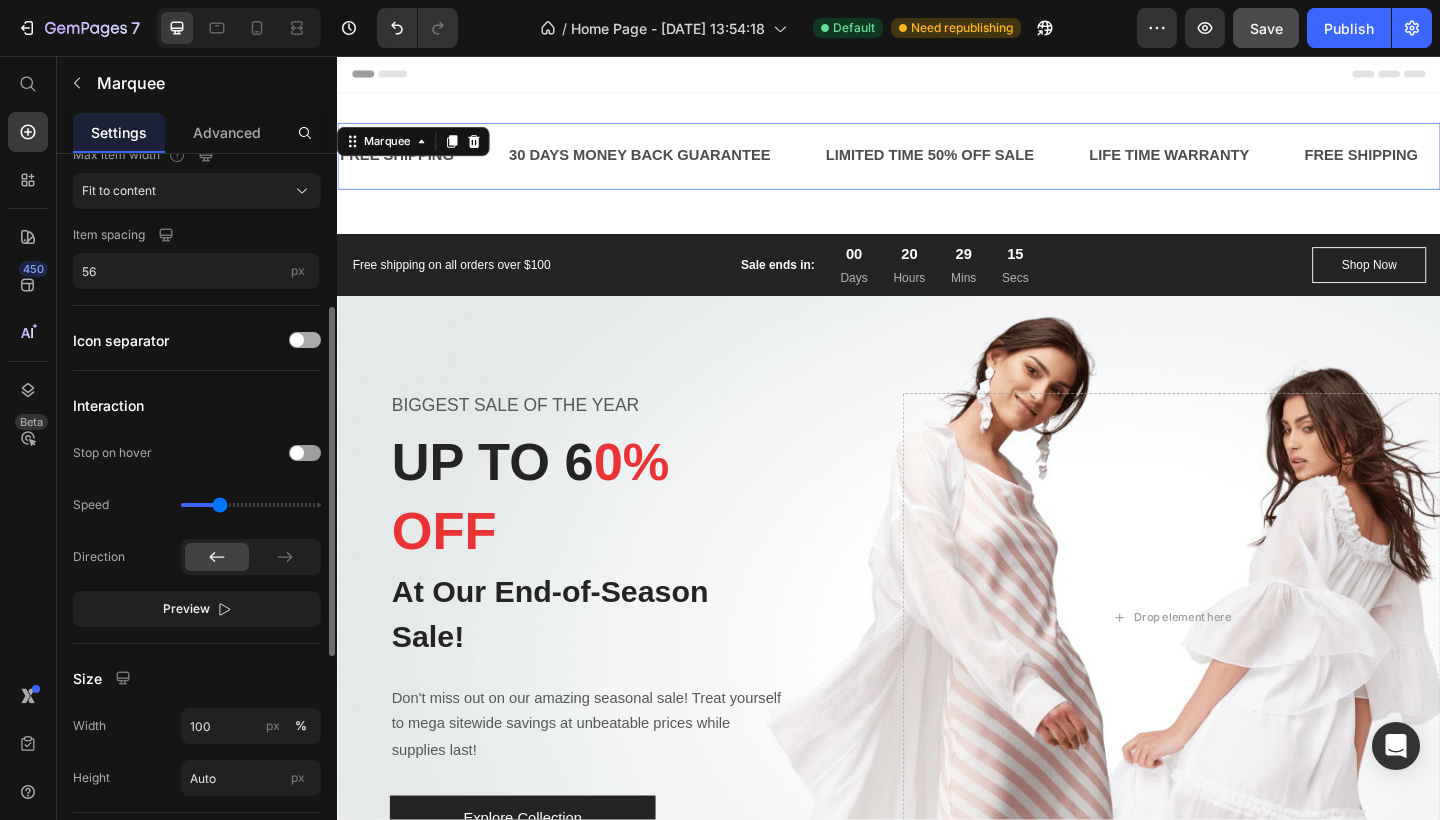 click on "Icon separator" 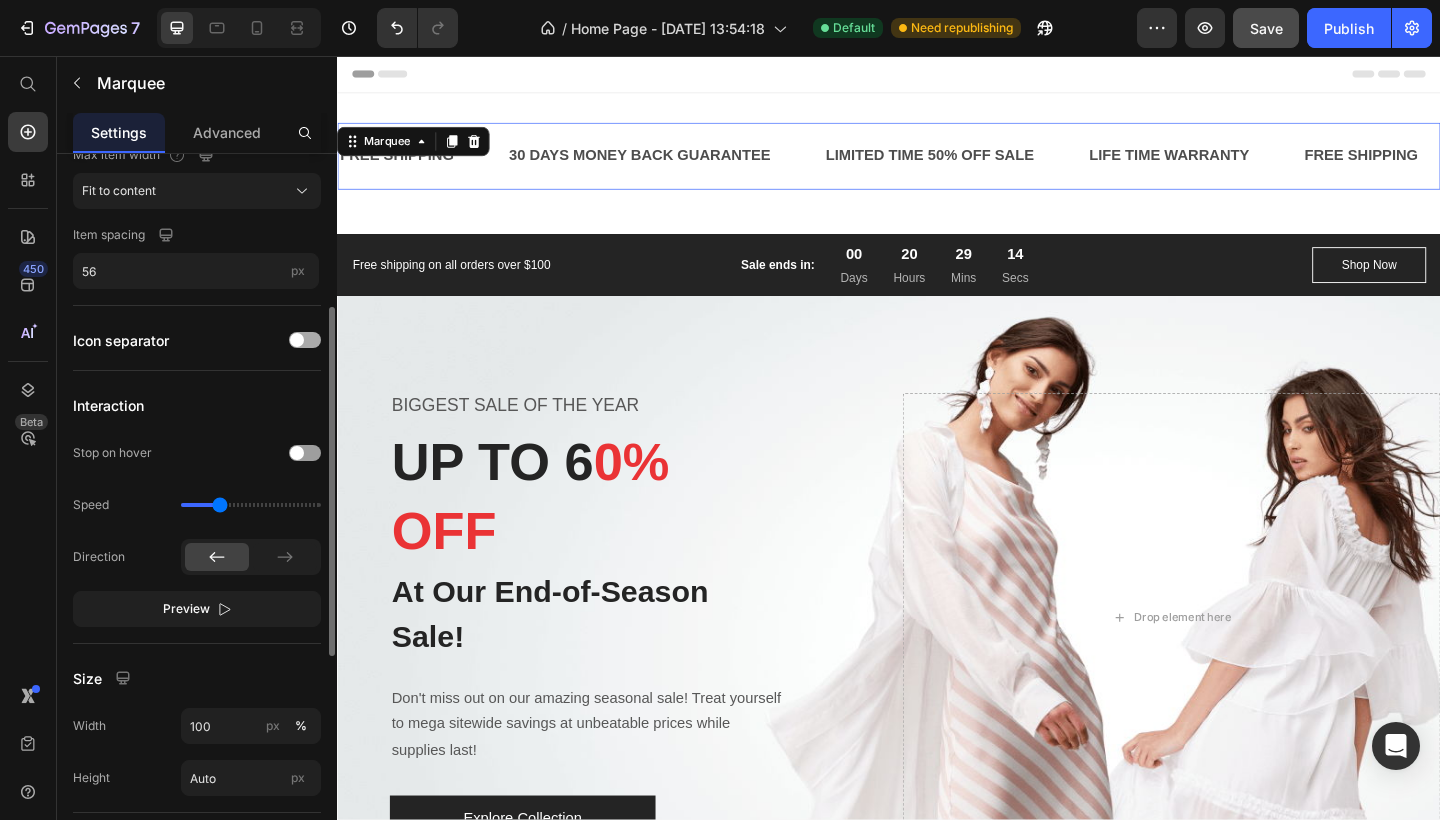 click at bounding box center [305, 340] 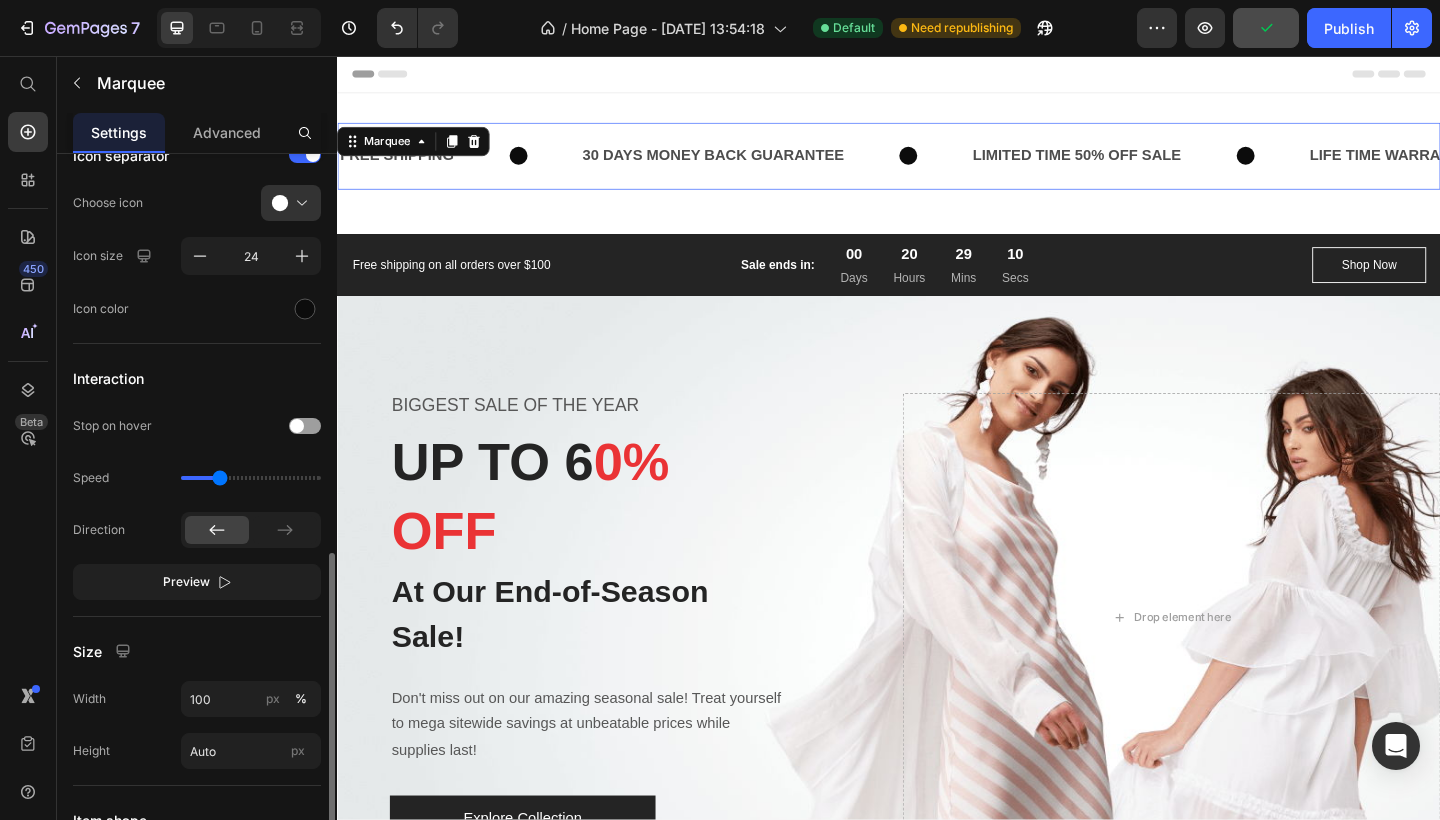 scroll, scrollTop: 629, scrollLeft: 0, axis: vertical 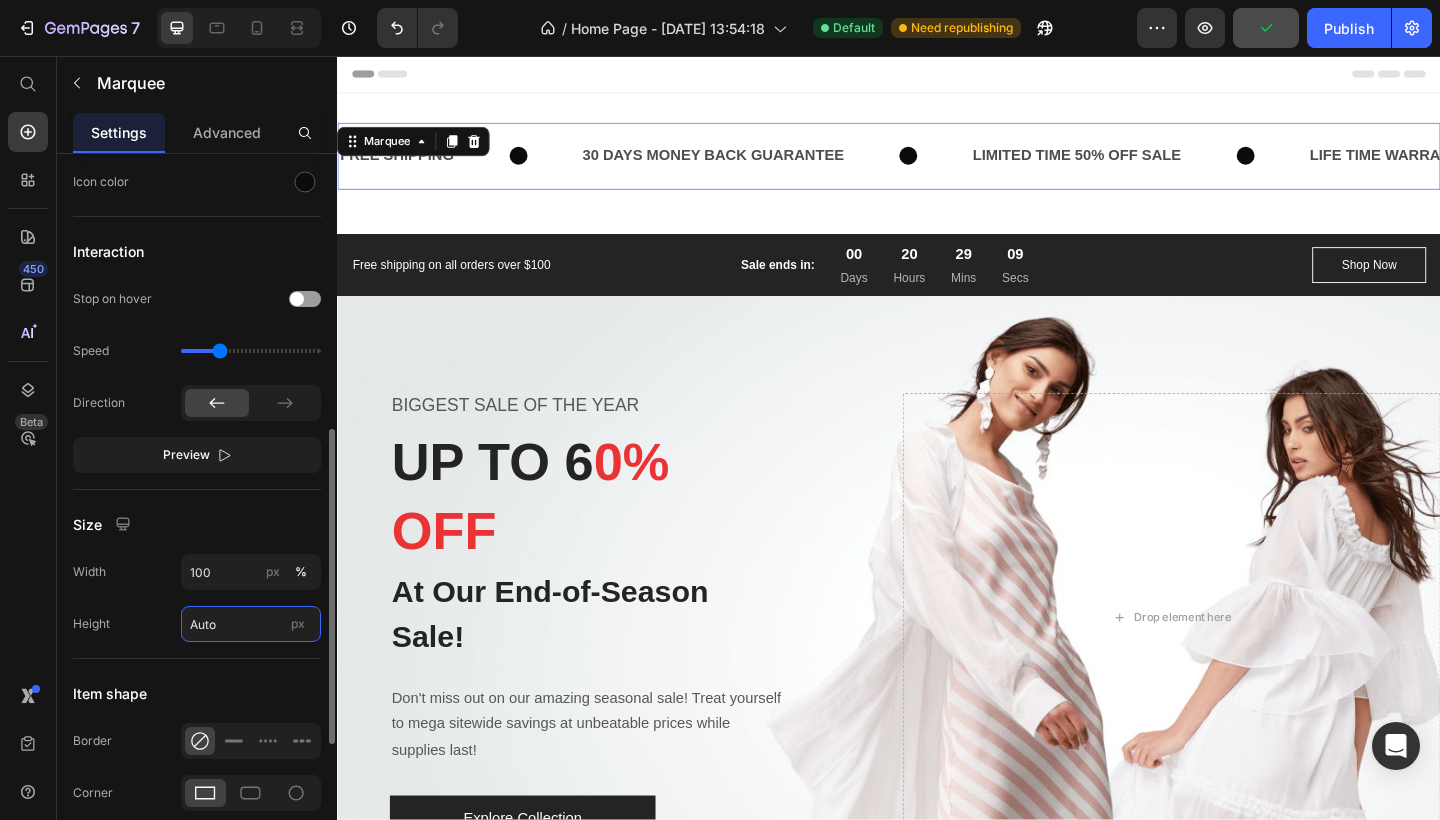 click on "Auto" at bounding box center [251, 624] 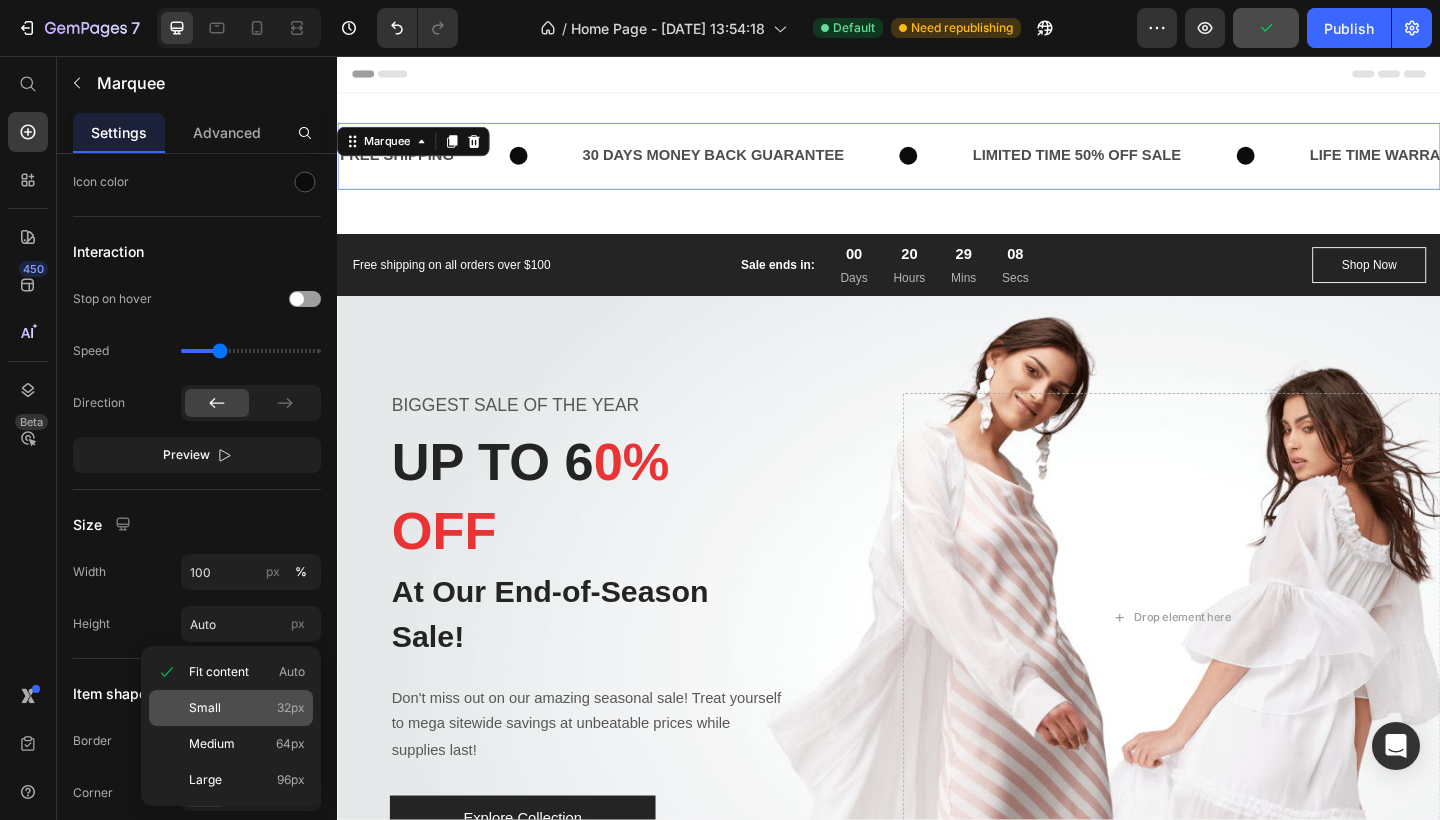 click on "Small 32px" at bounding box center (247, 708) 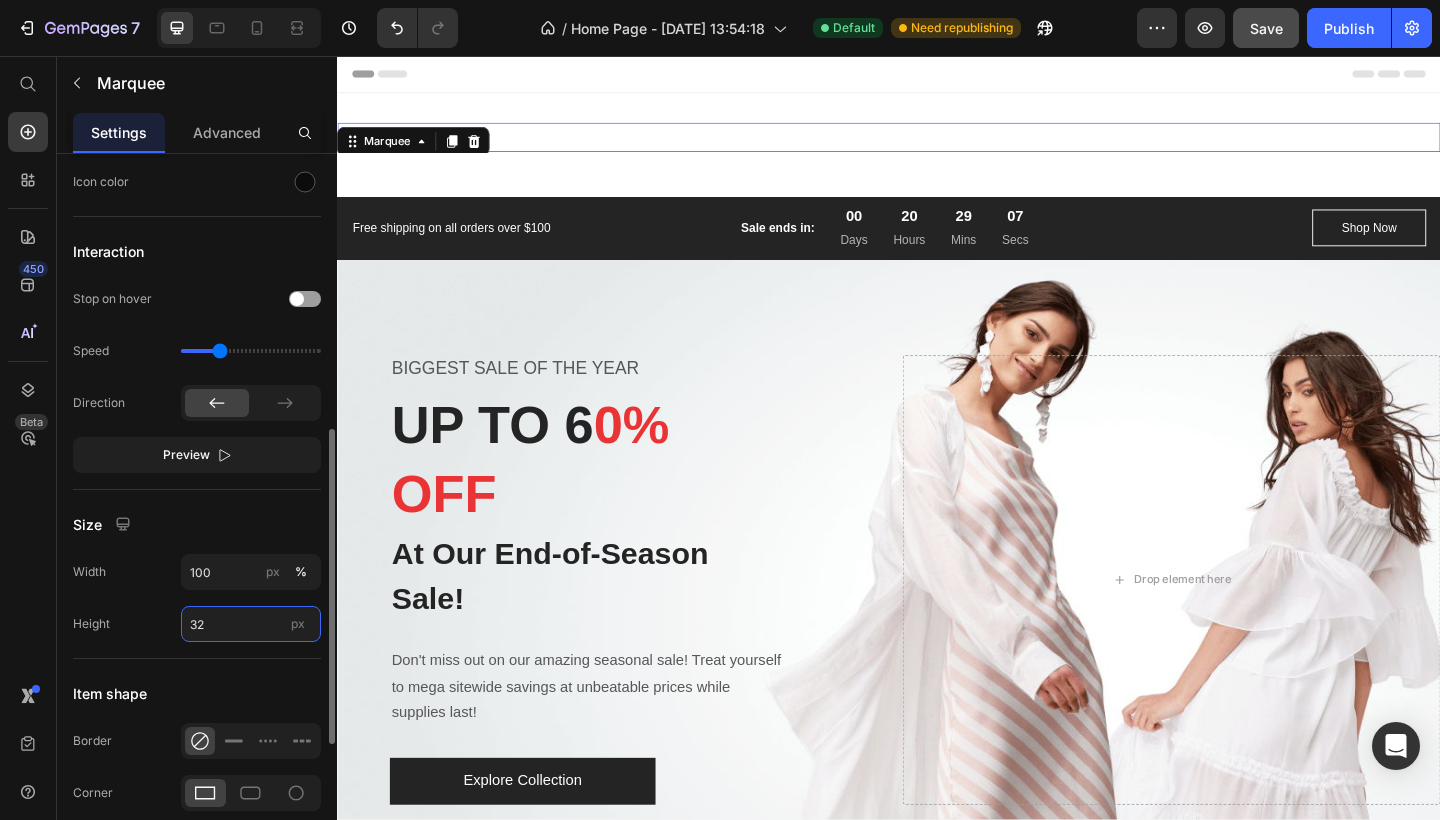 click on "32" at bounding box center [251, 624] 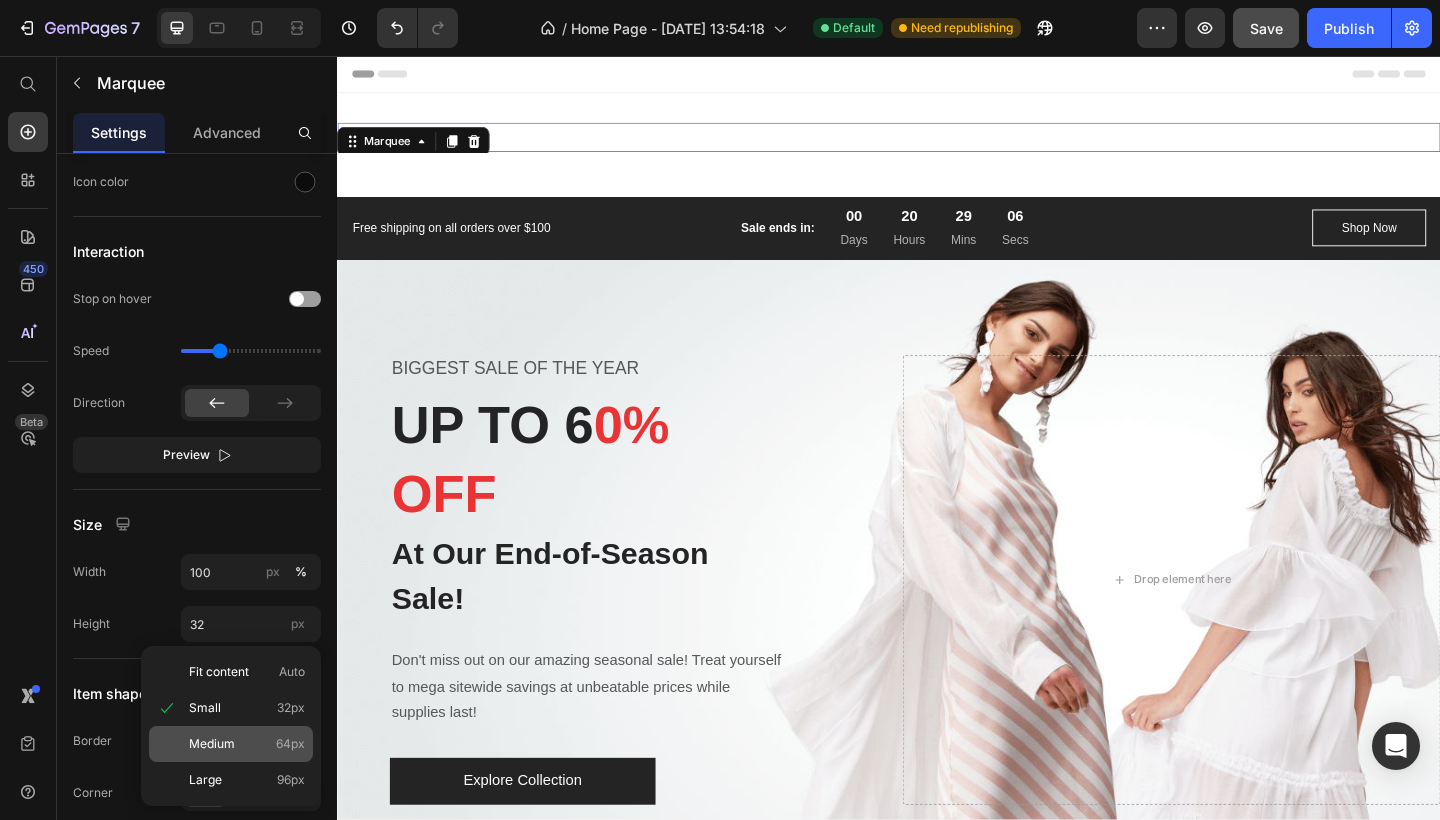click on "Medium 64px" at bounding box center [247, 744] 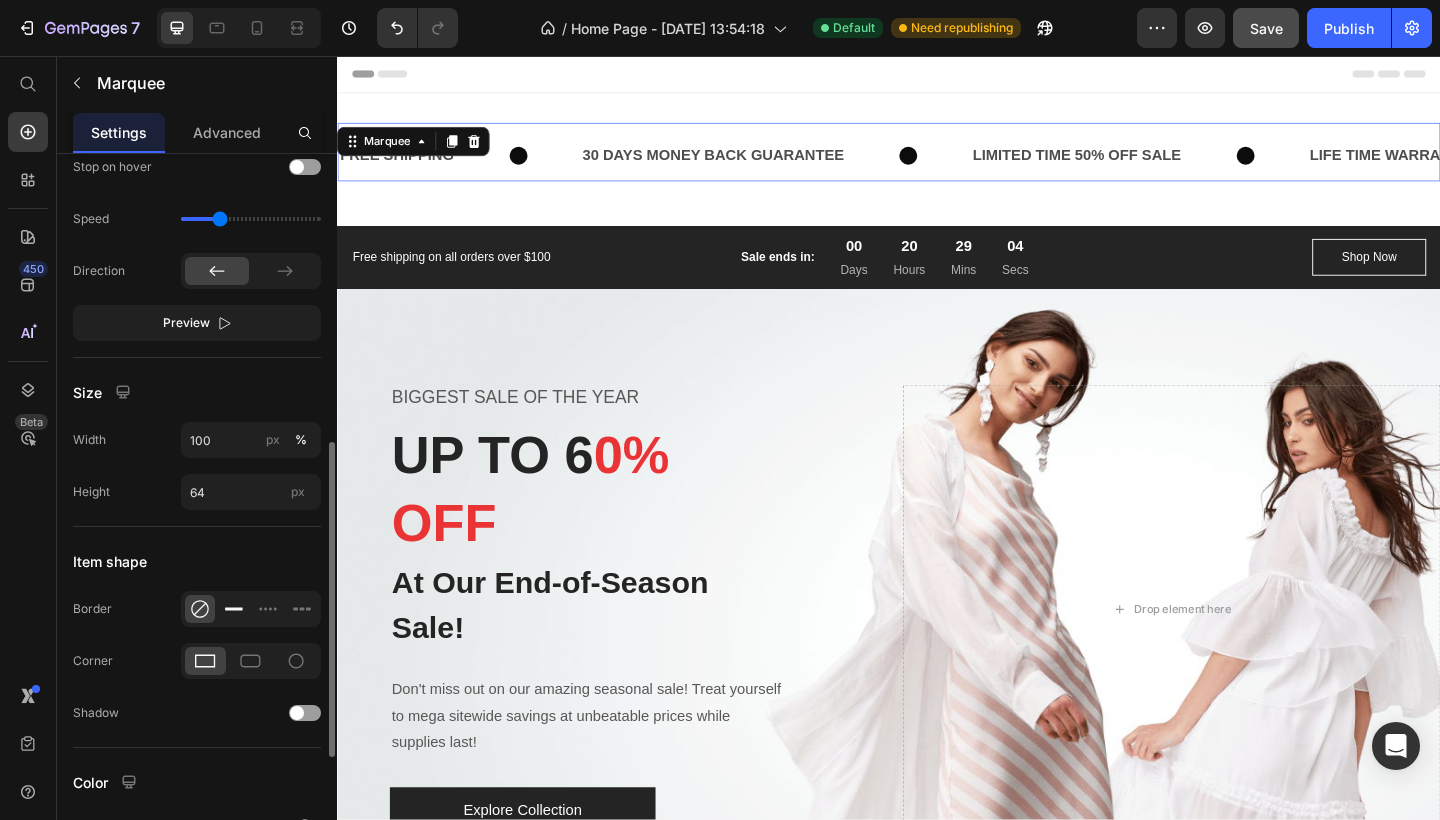 scroll, scrollTop: 763, scrollLeft: 0, axis: vertical 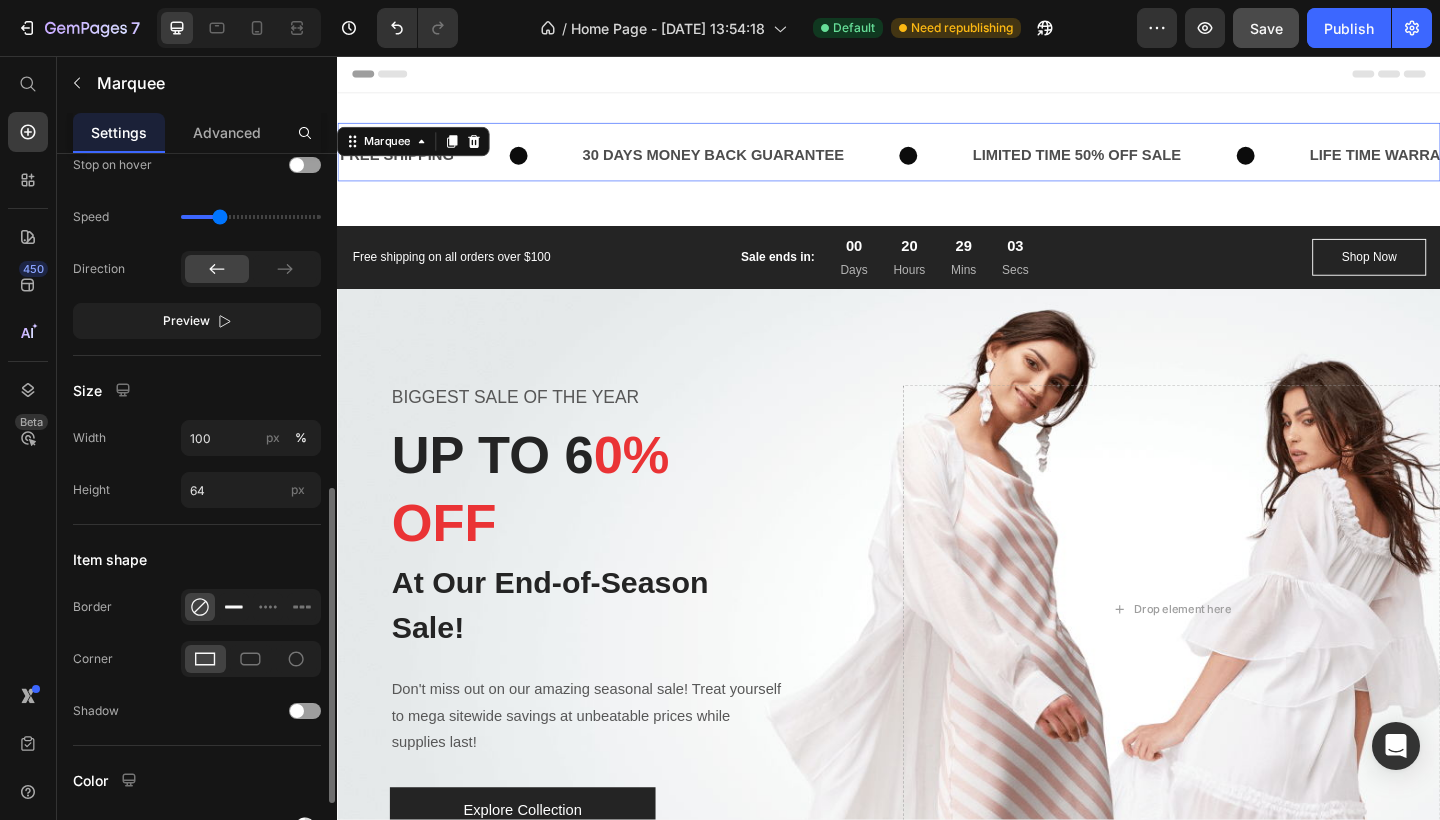 click 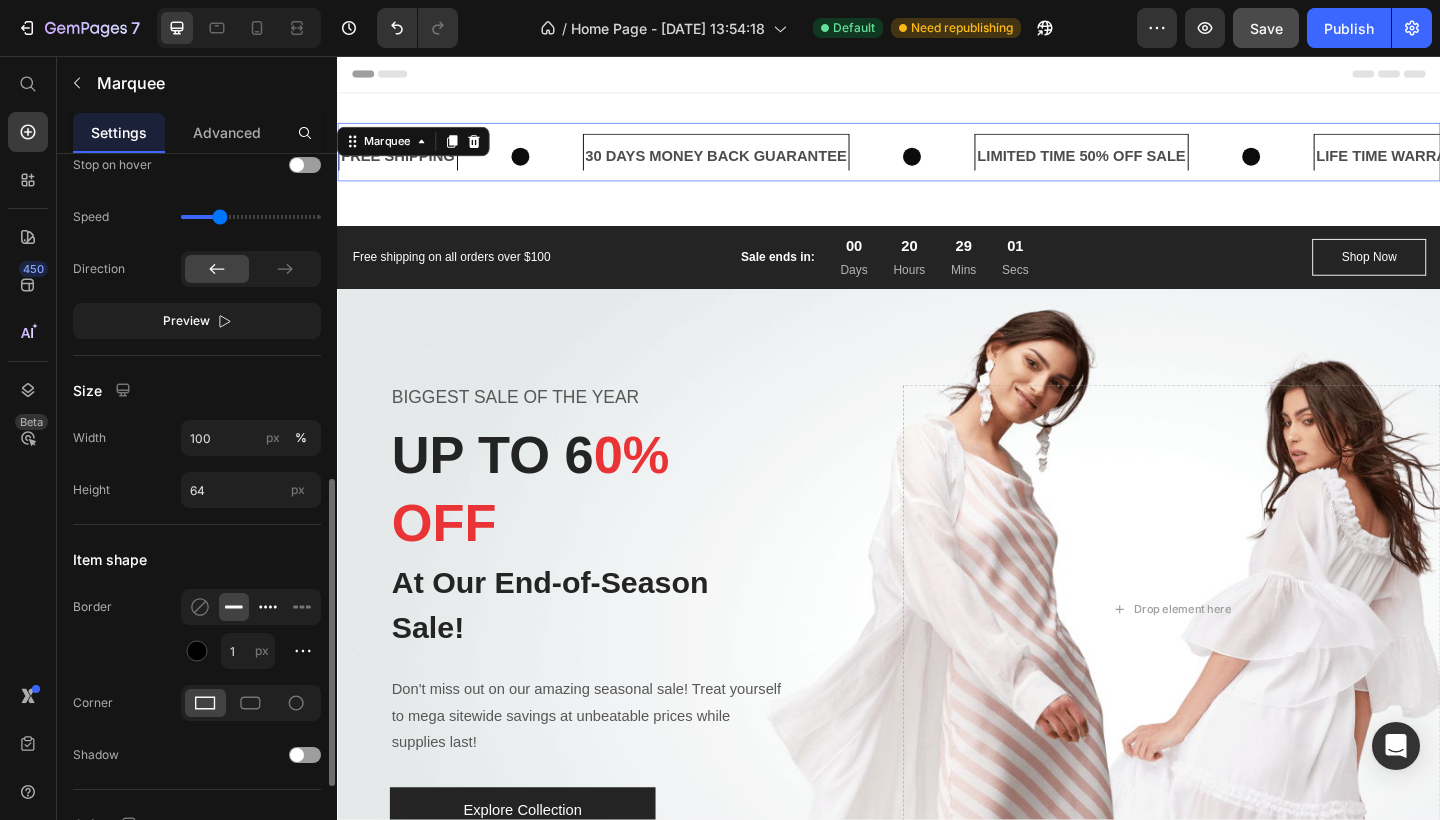 click 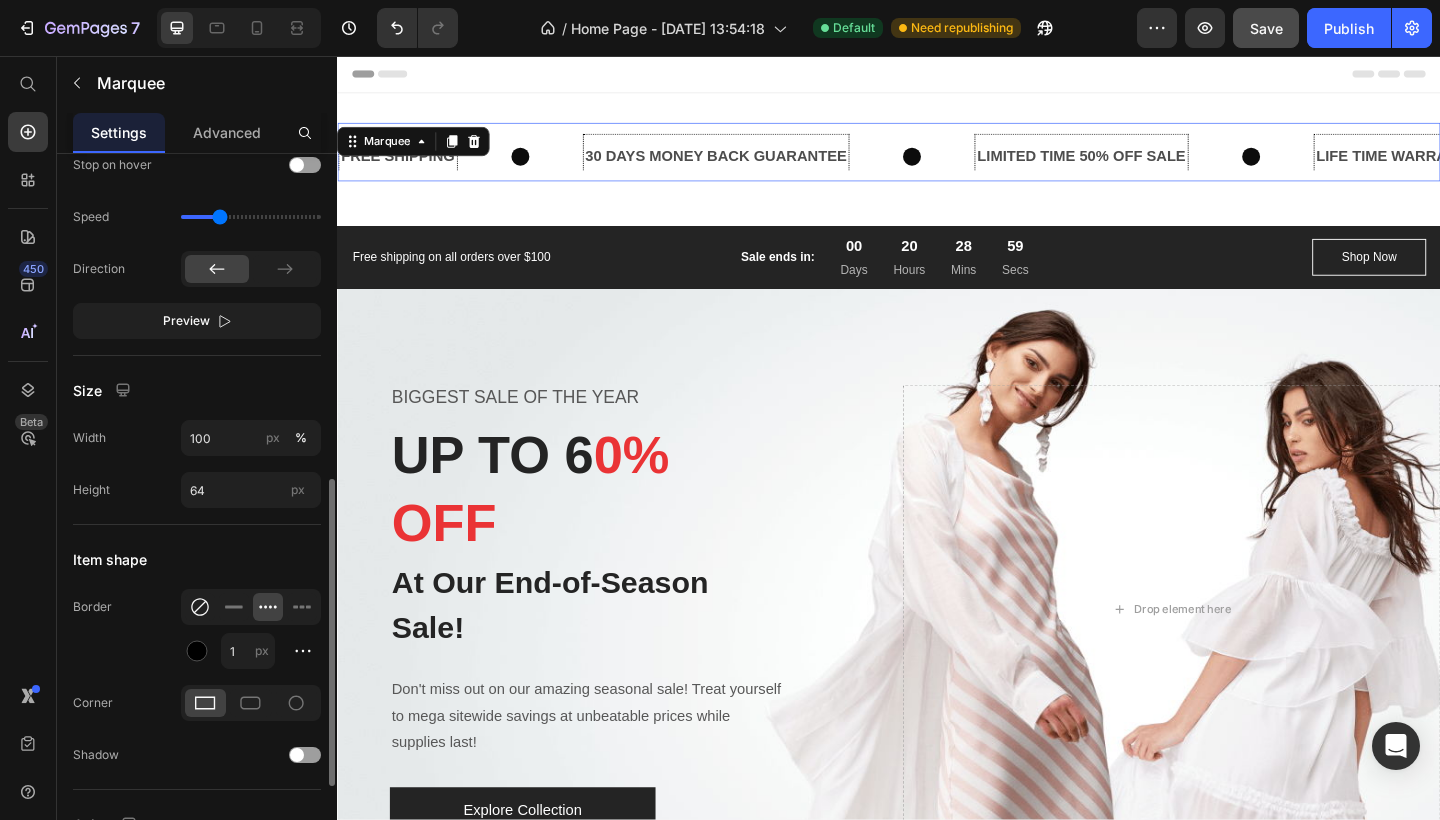 click 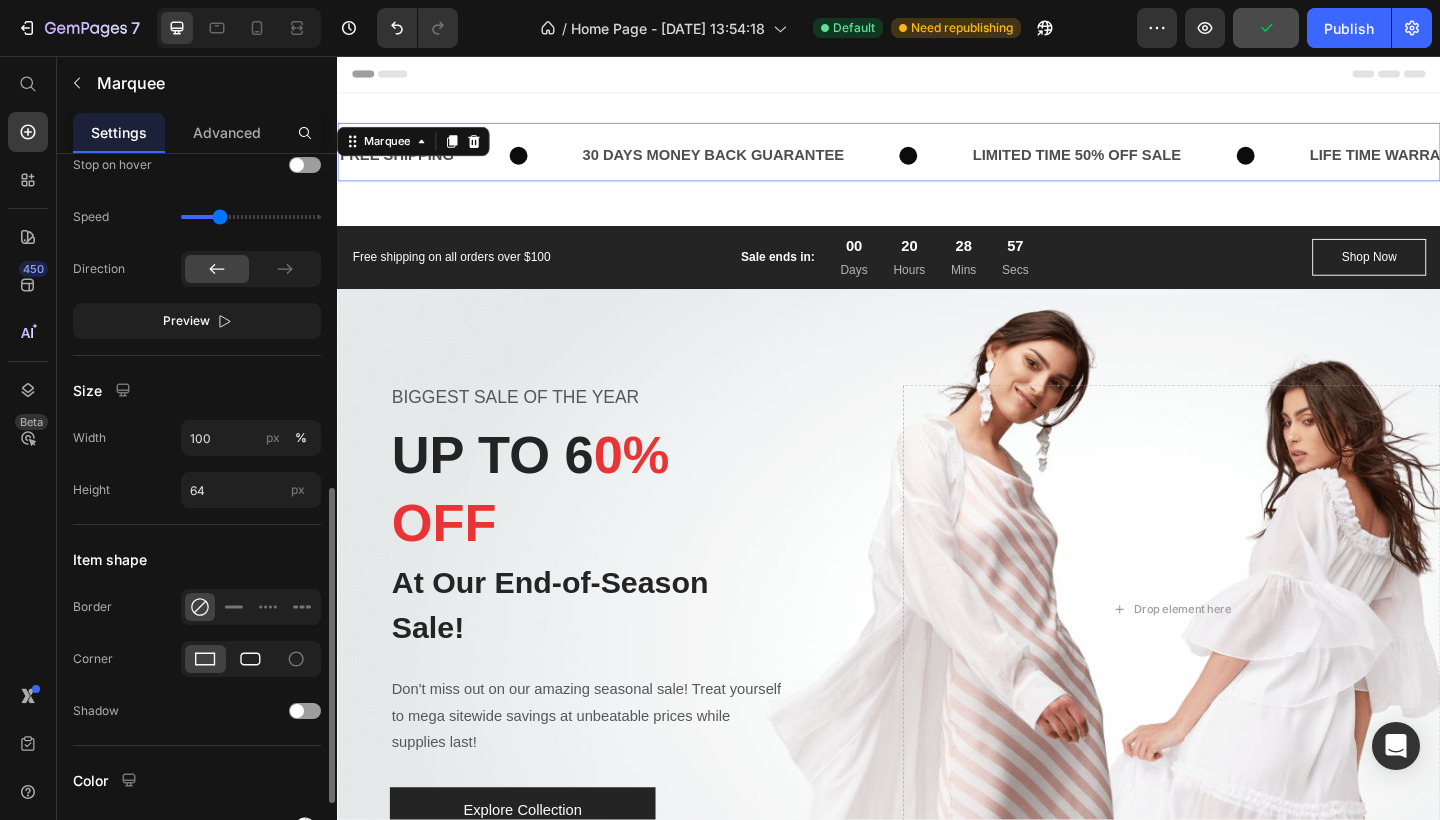 click 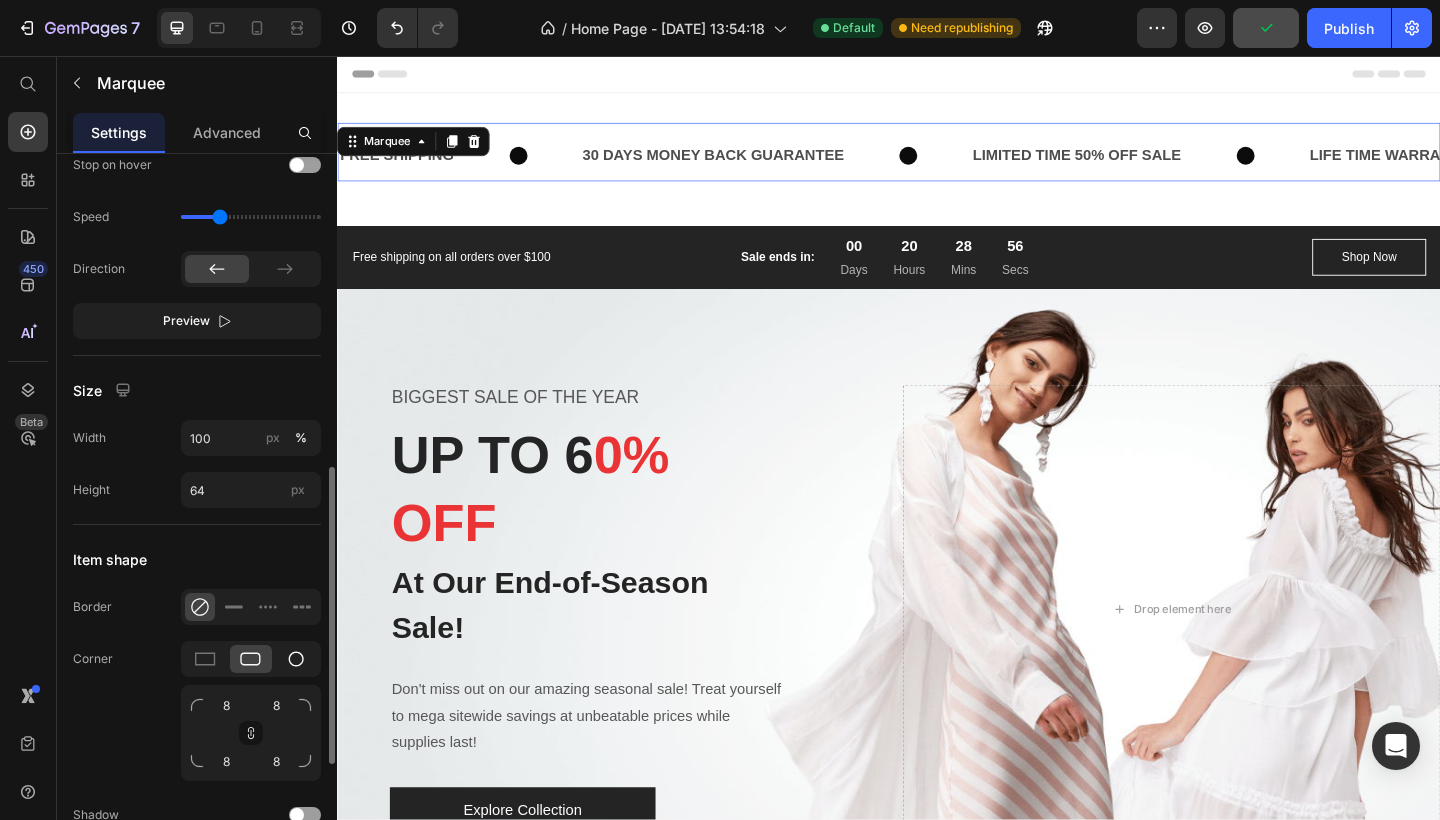 click 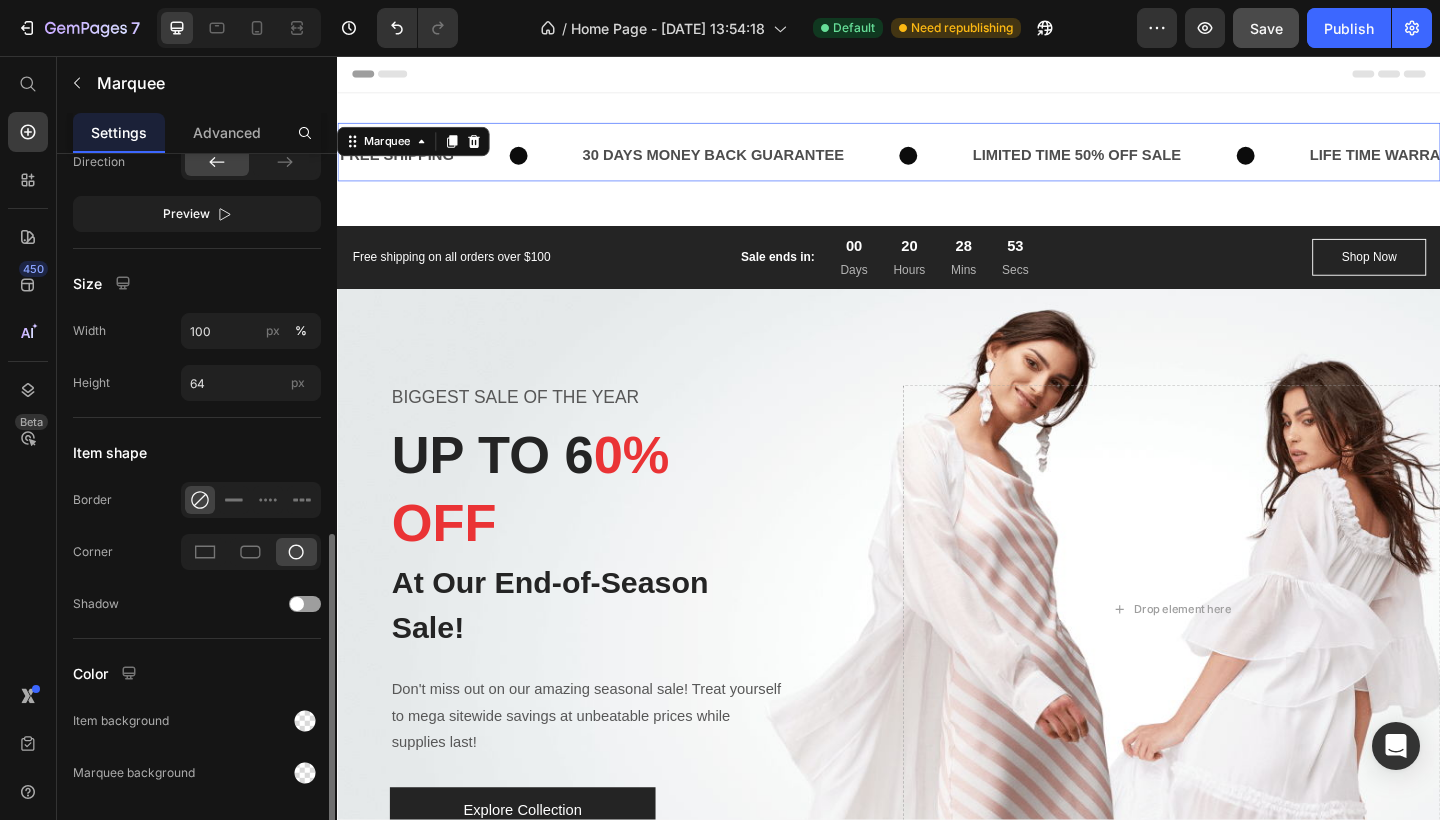 scroll, scrollTop: 886, scrollLeft: 0, axis: vertical 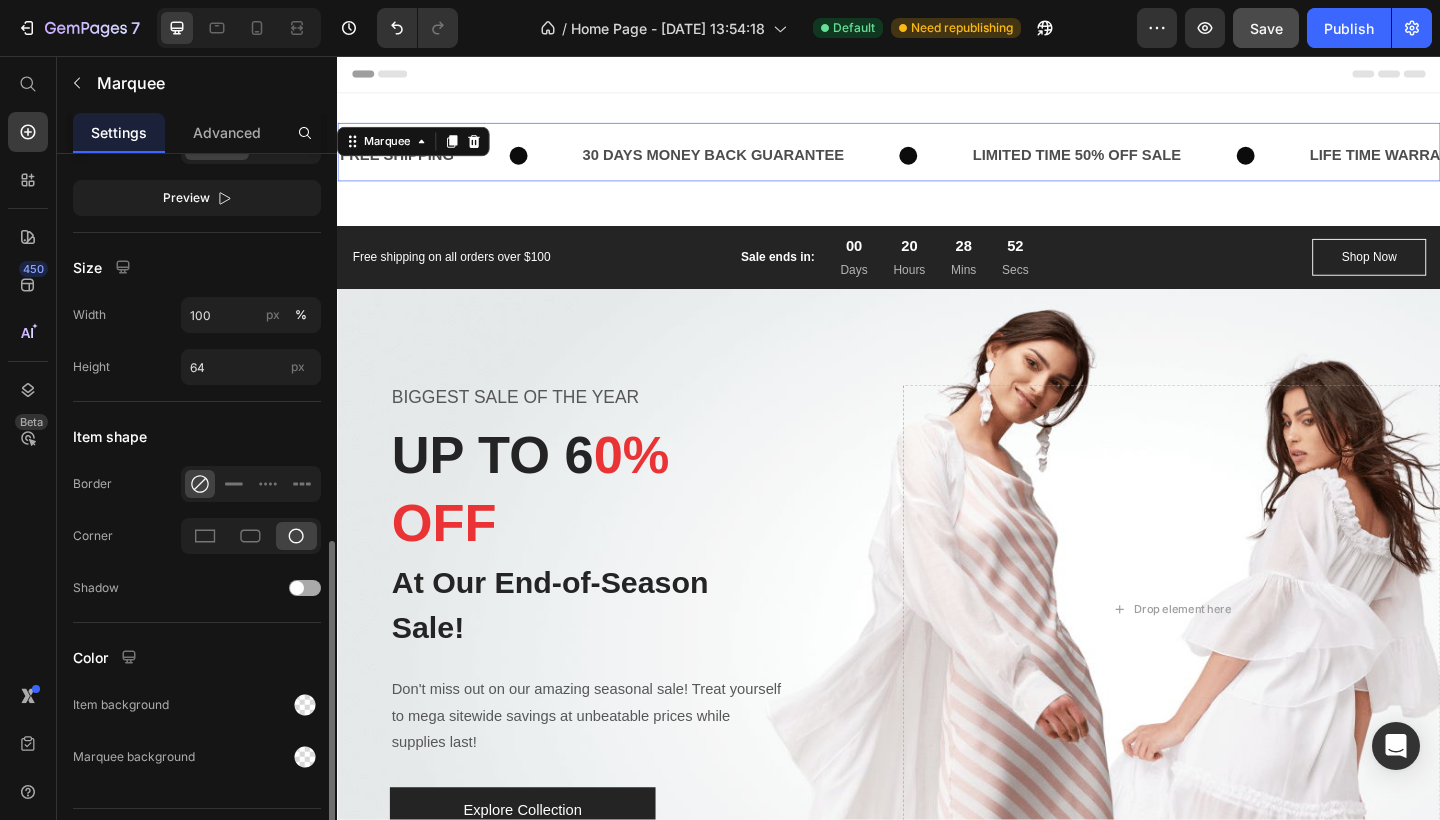 click at bounding box center (305, 588) 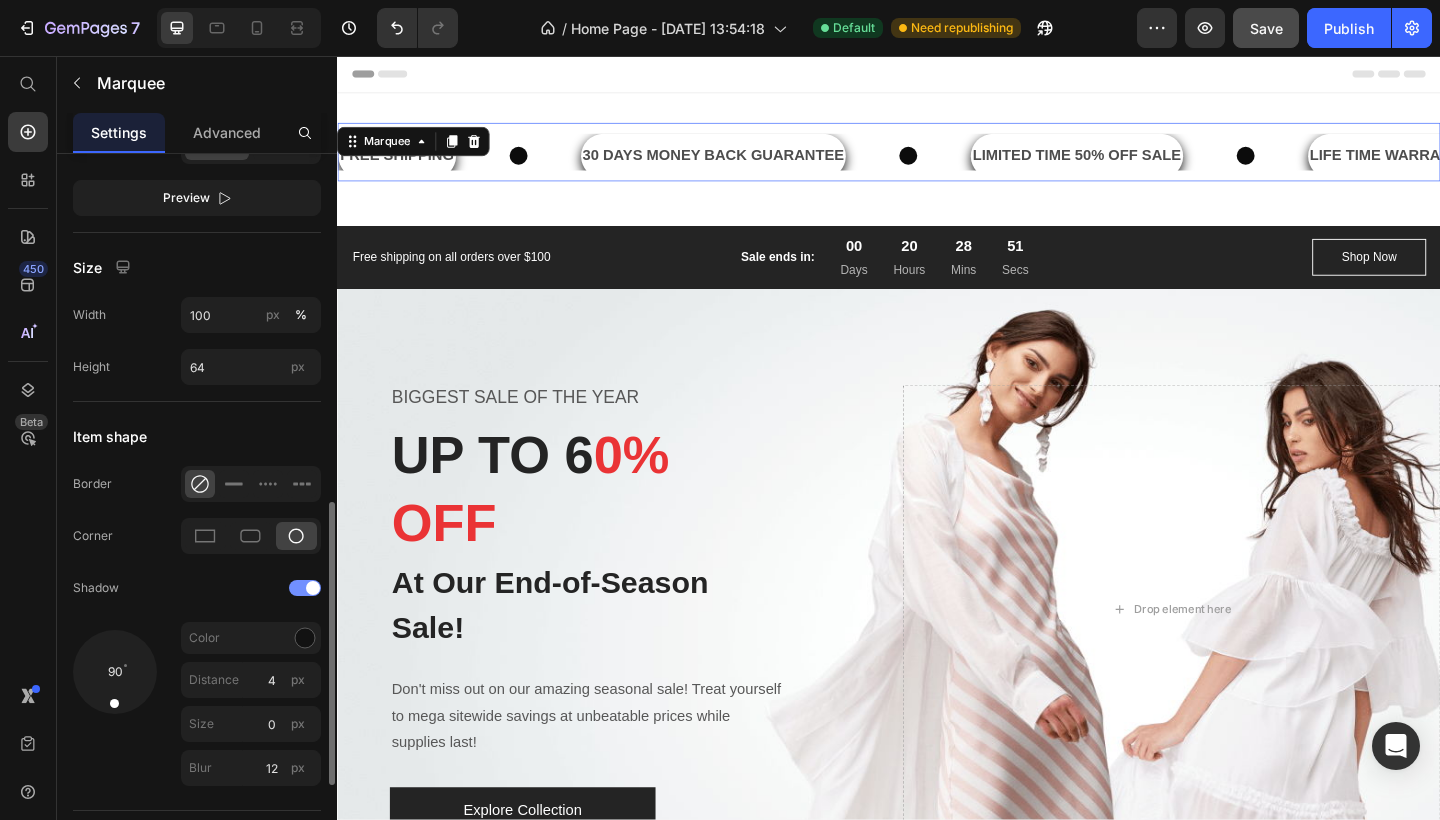 click at bounding box center (313, 588) 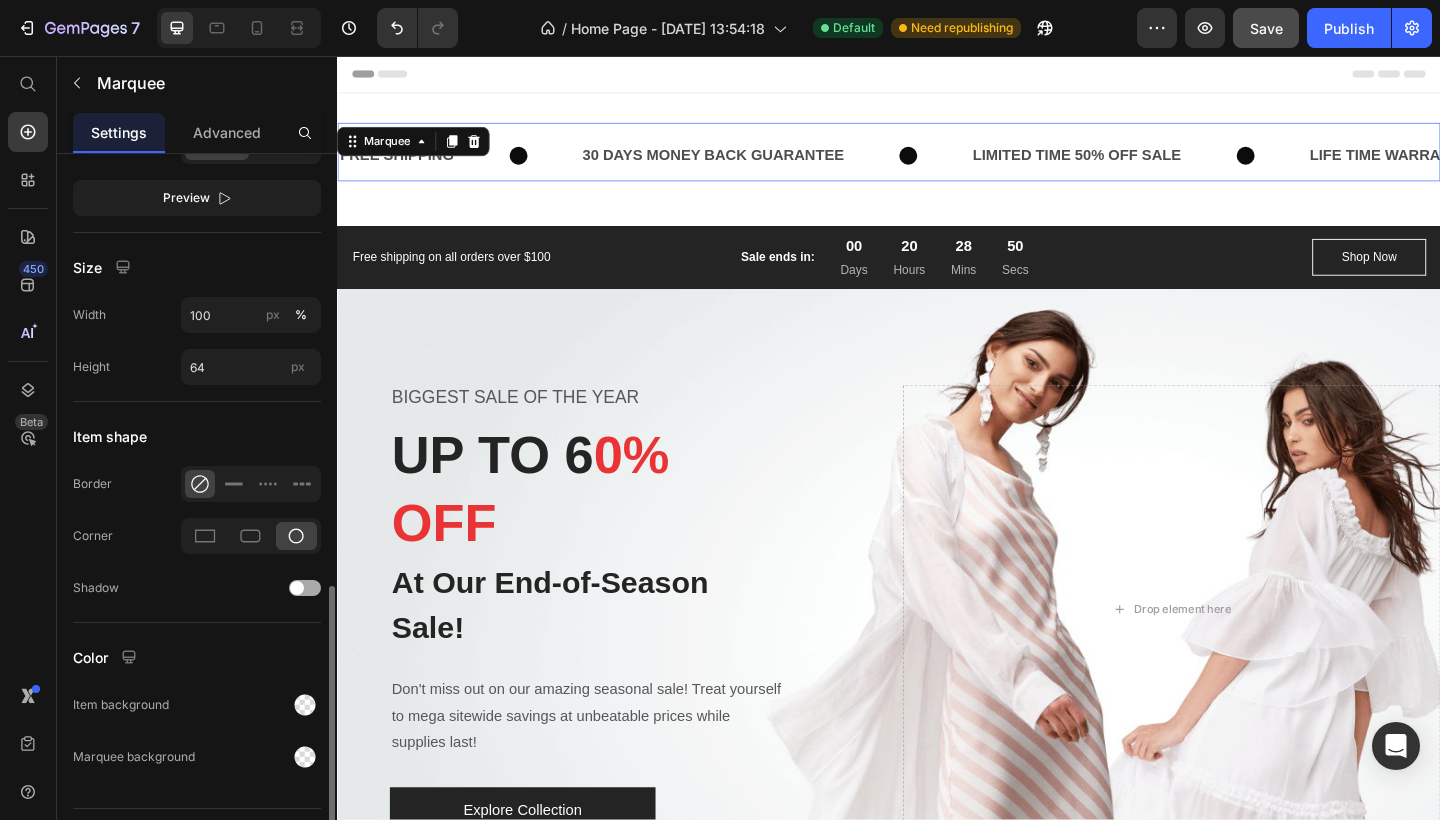 scroll, scrollTop: 932, scrollLeft: 0, axis: vertical 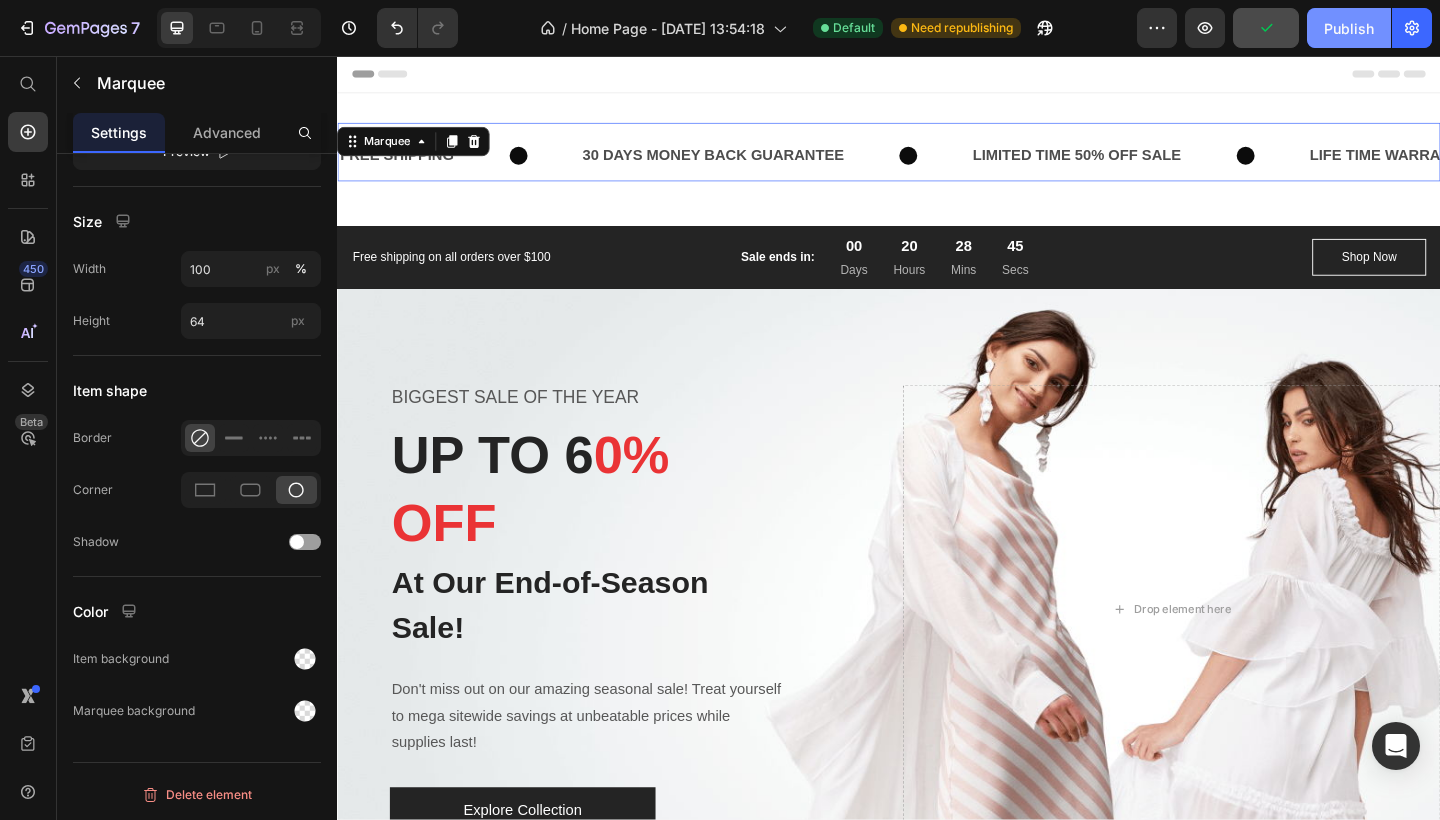 click on "Publish" at bounding box center [1349, 28] 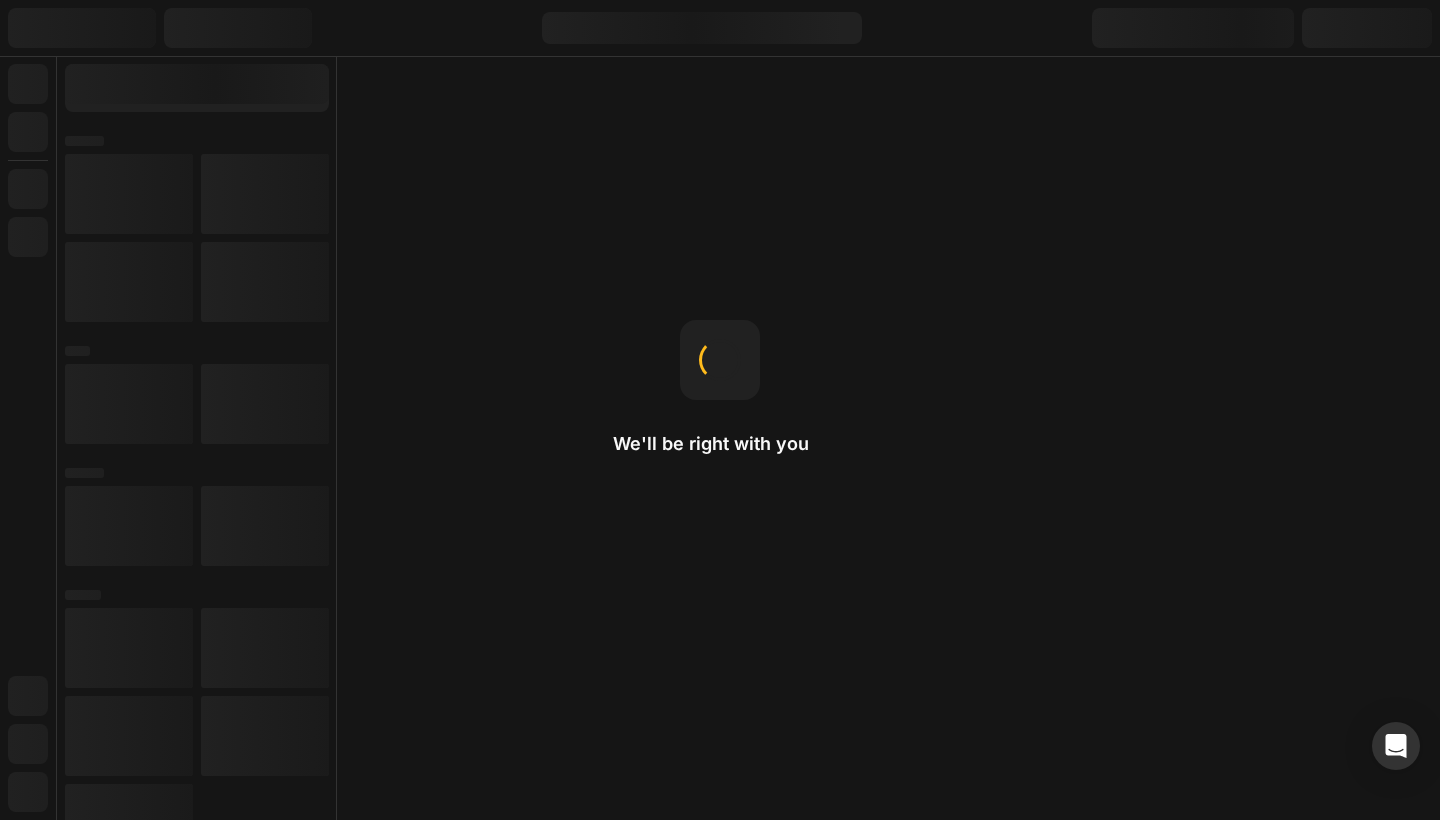 scroll, scrollTop: 0, scrollLeft: 0, axis: both 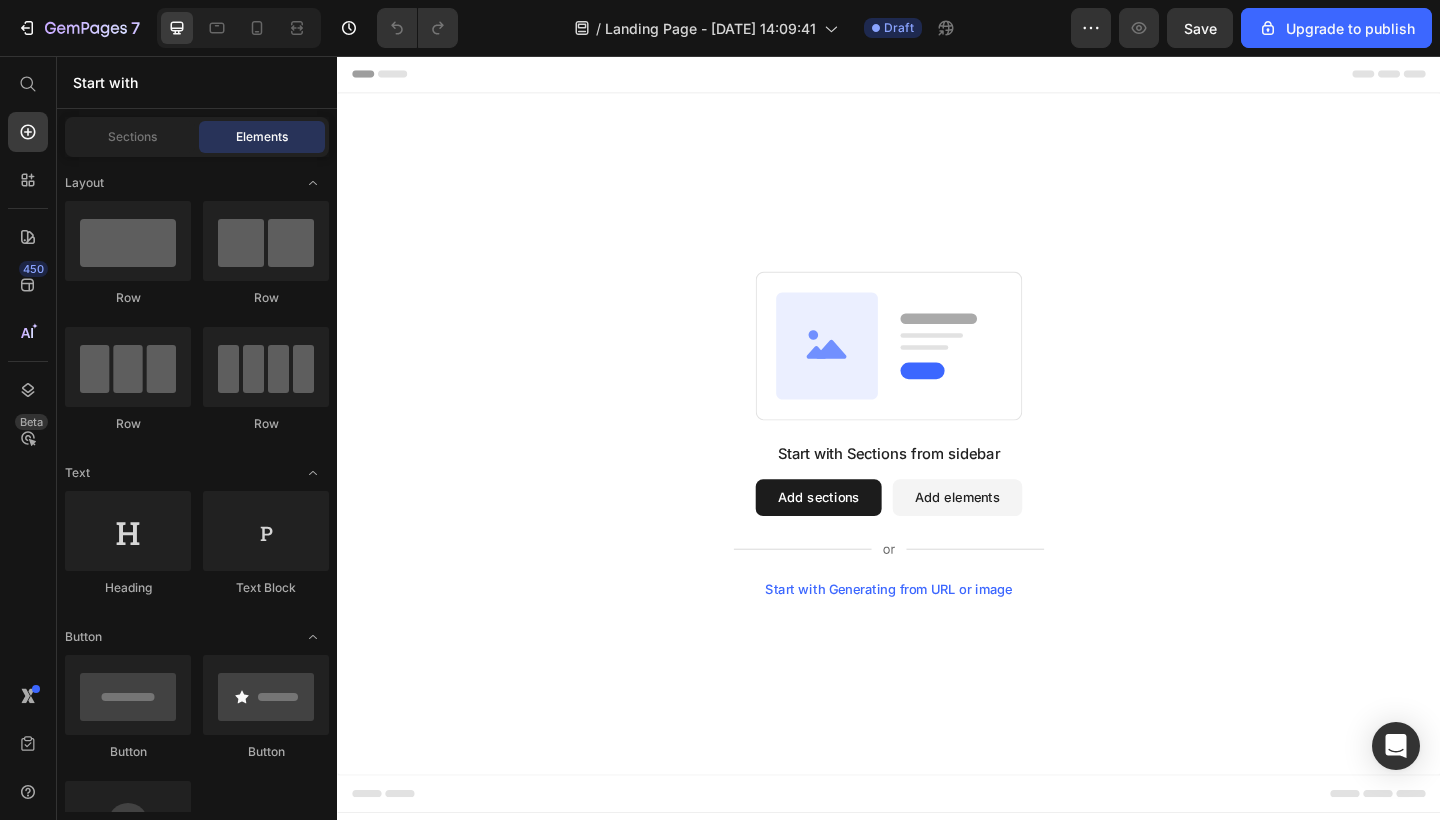 click on "Start with Generating from URL or image" at bounding box center [937, 637] 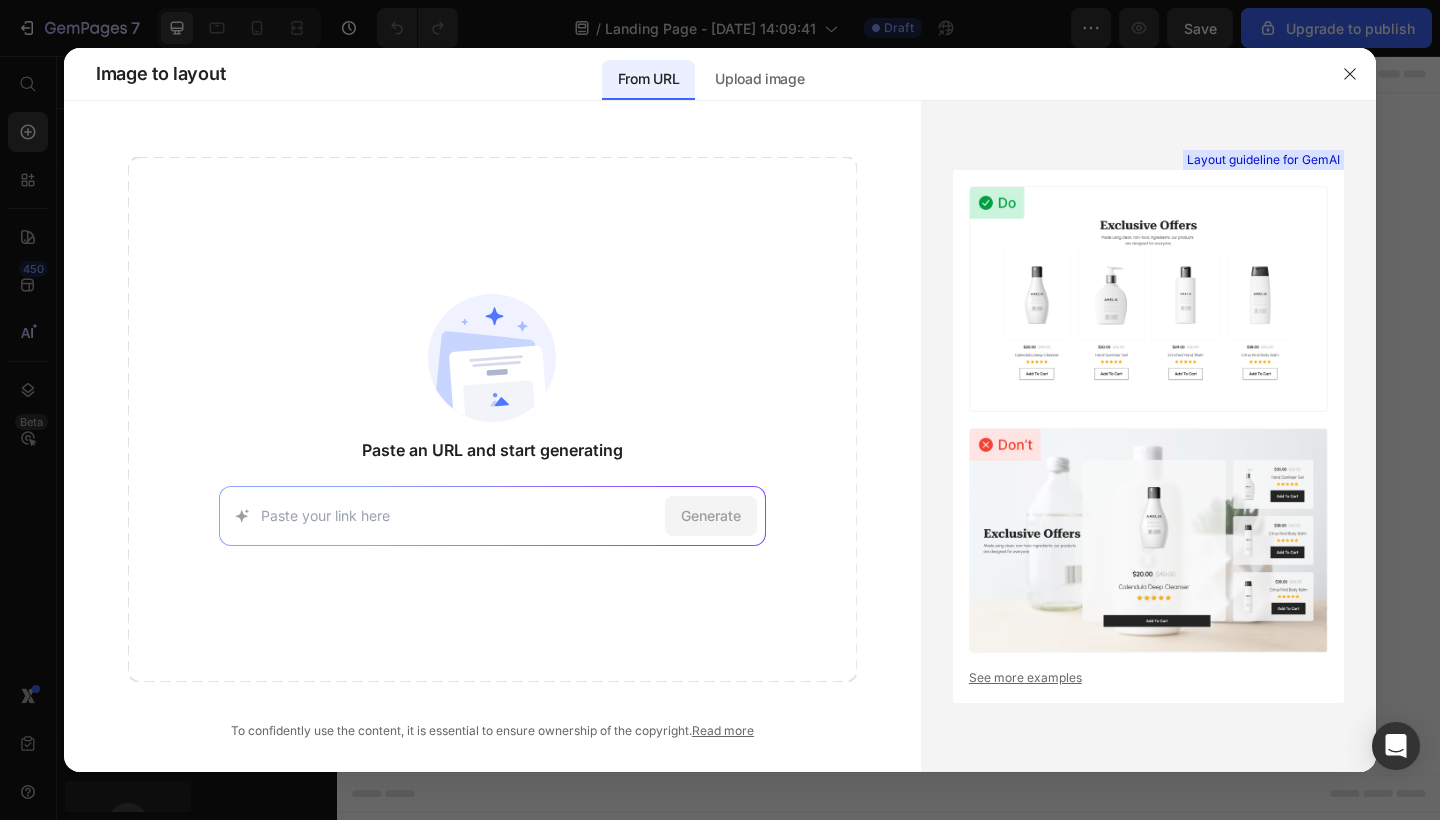 type on "https://admin.shopify.com/store/pyjpdg-tu/themes/152553947348/editor" 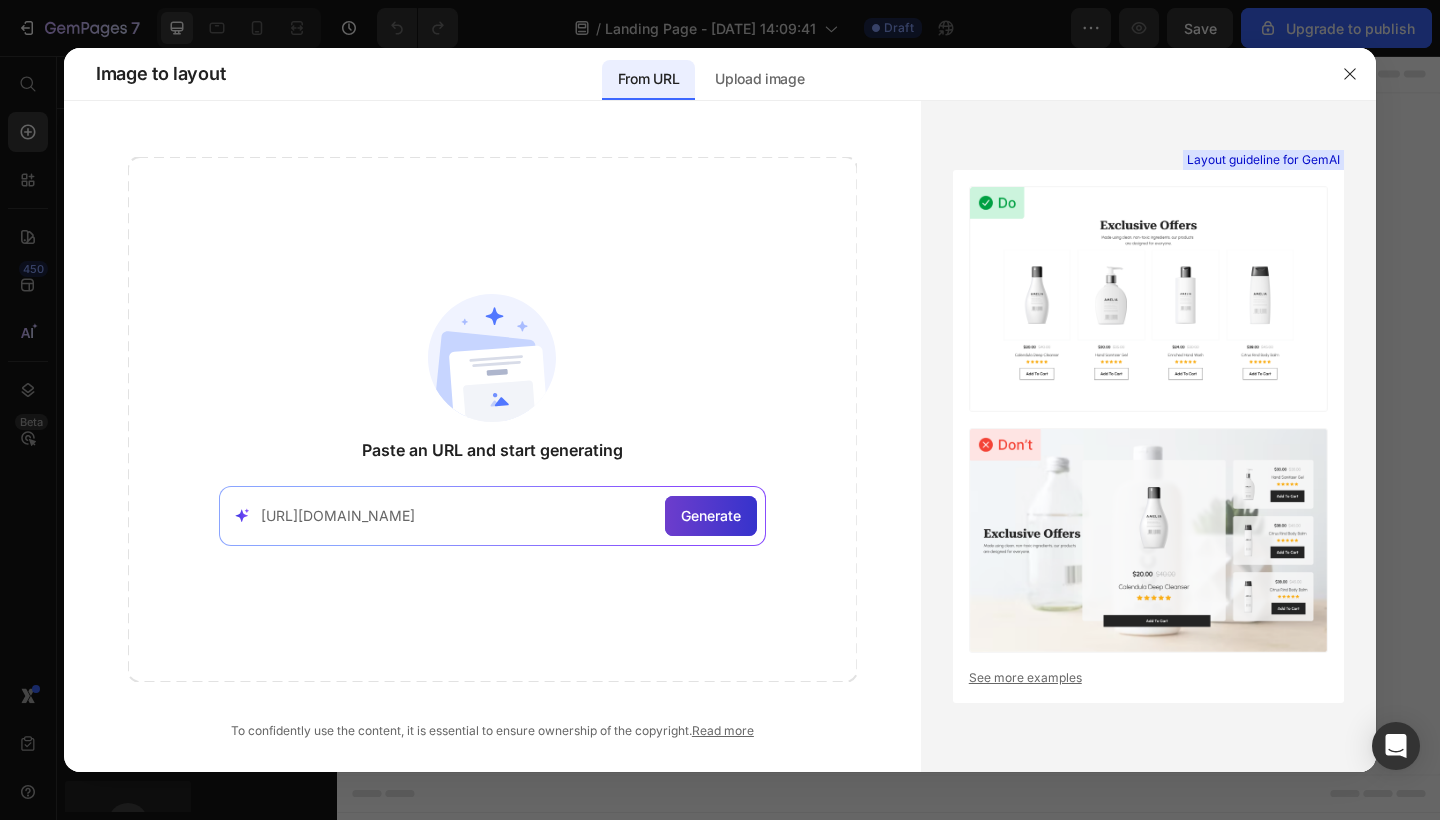 click on "Generate" 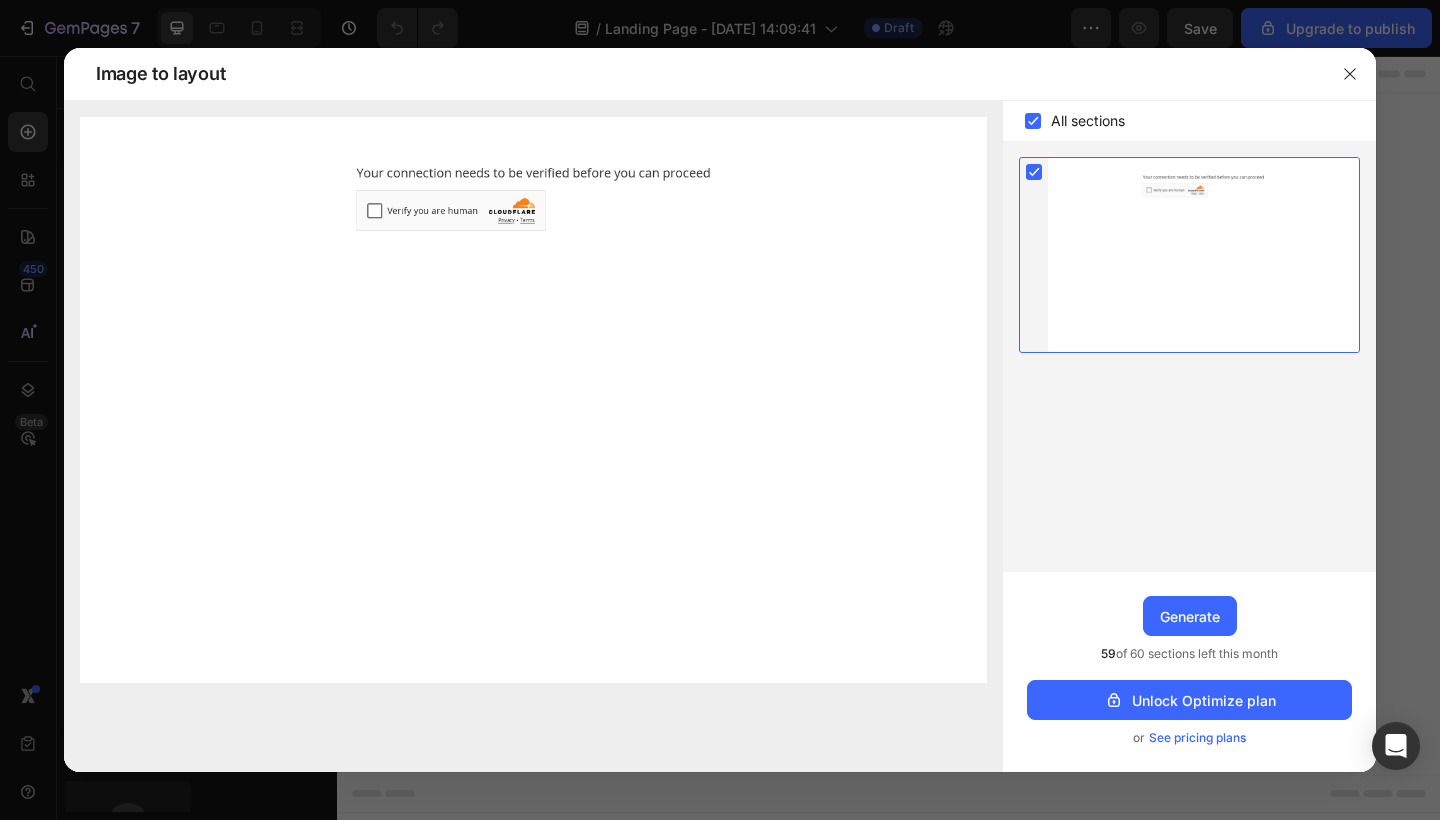 click at bounding box center [533, 400] 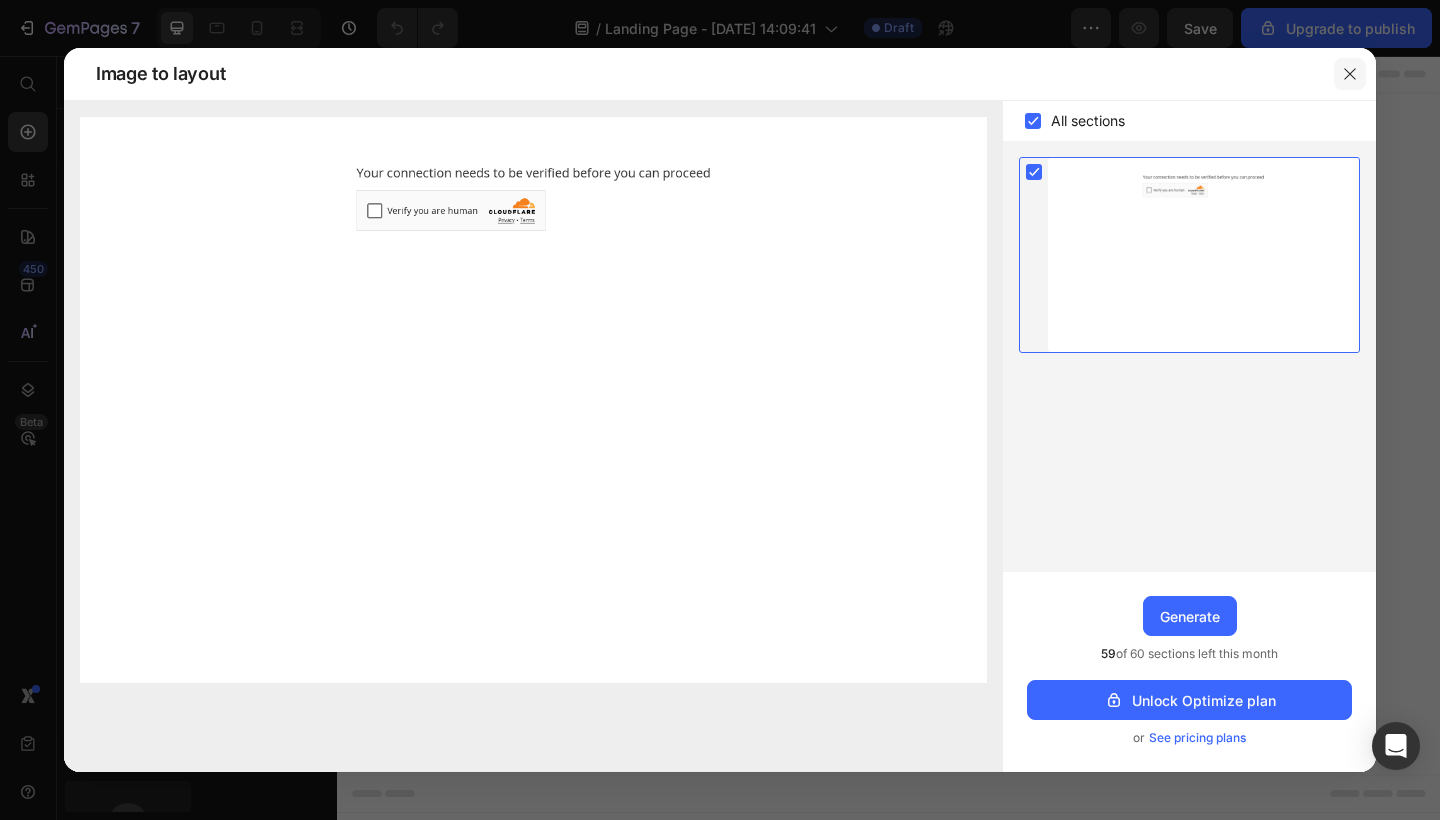 click at bounding box center [1350, 74] 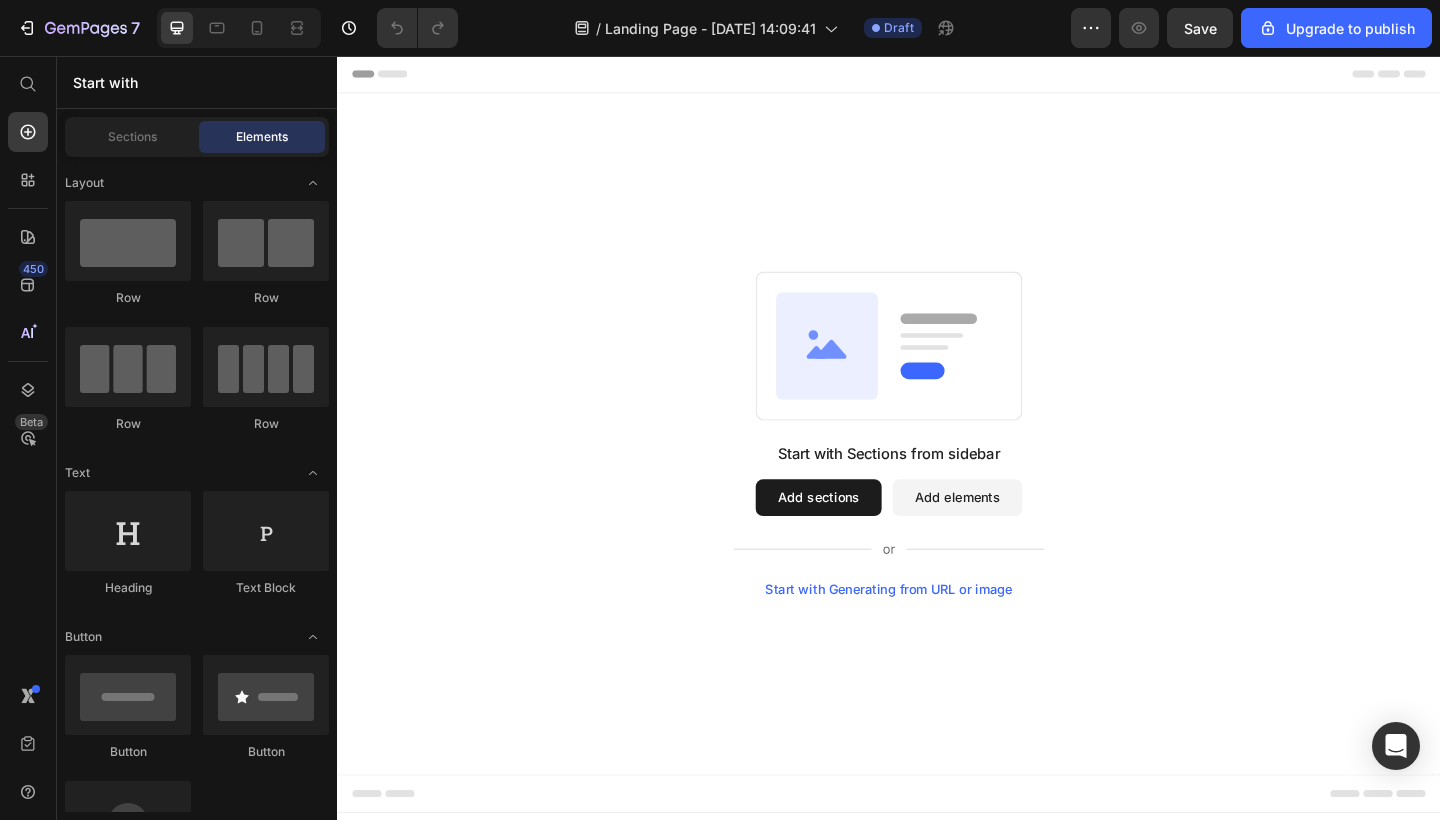 click on "Start with Generating from URL or image" at bounding box center [937, 637] 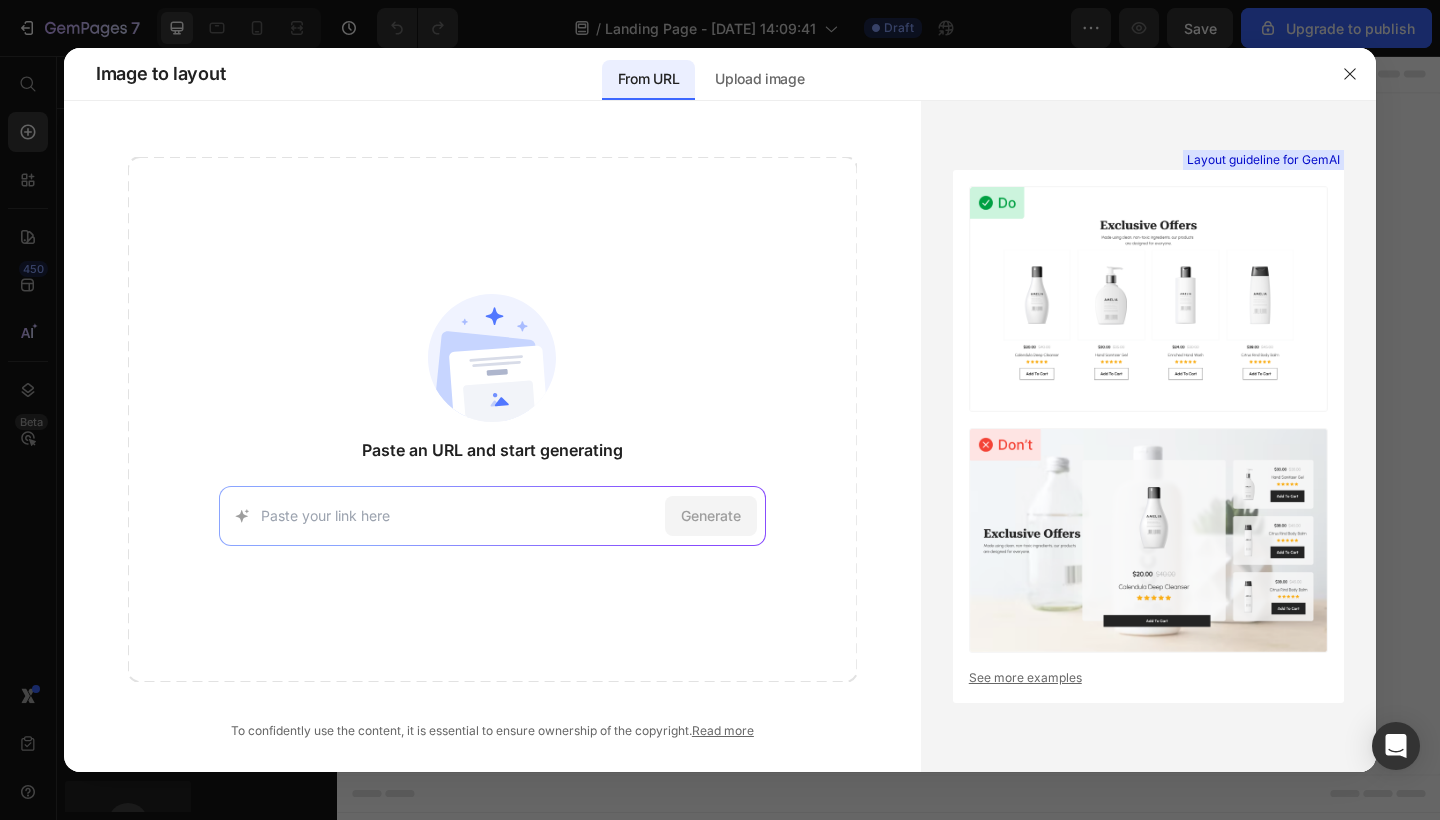 type on "https://admin.shopify.com/store/pyjpdg-tu/themes/152553947348/editor" 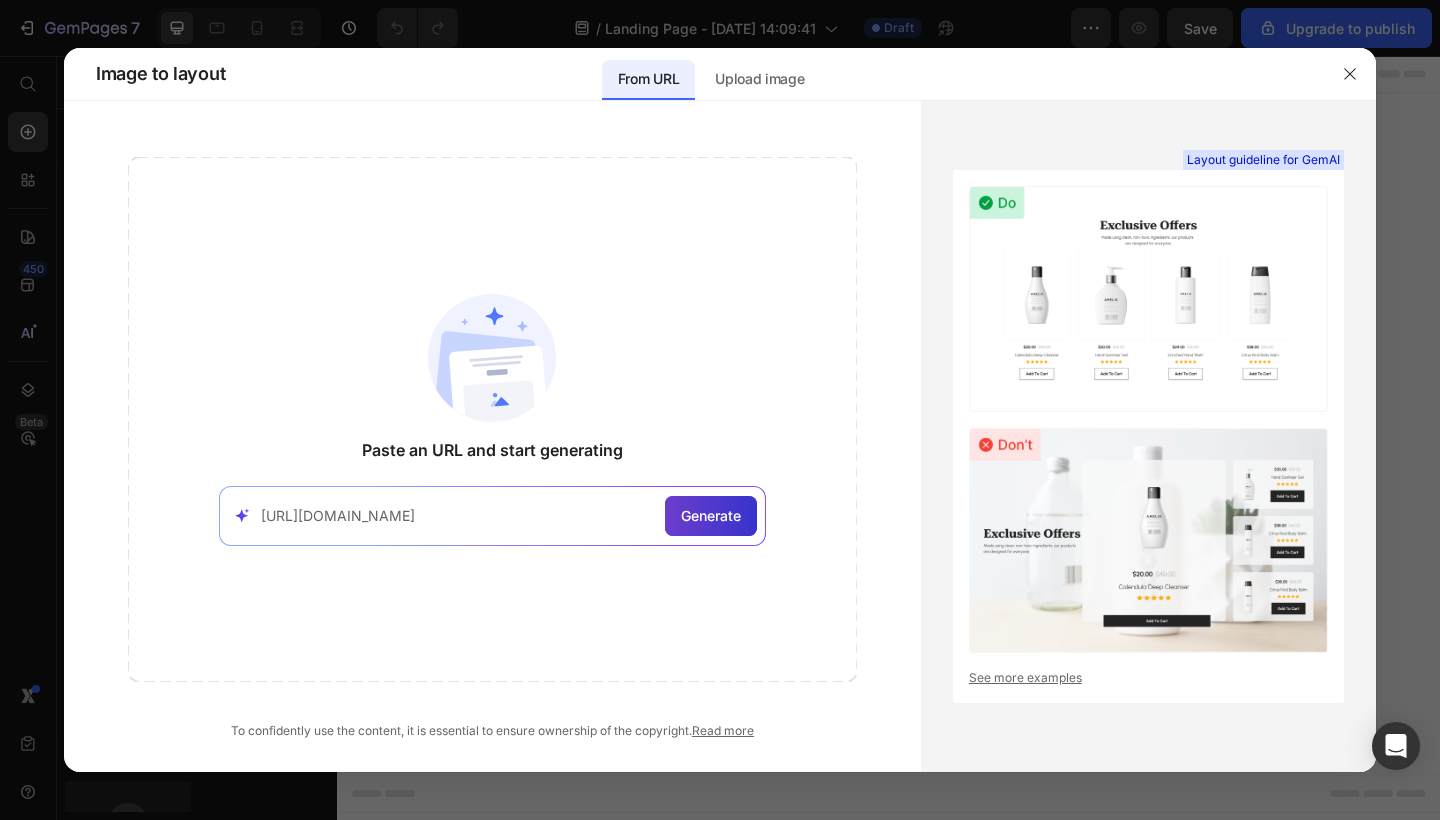 click on "Generate" at bounding box center (711, 516) 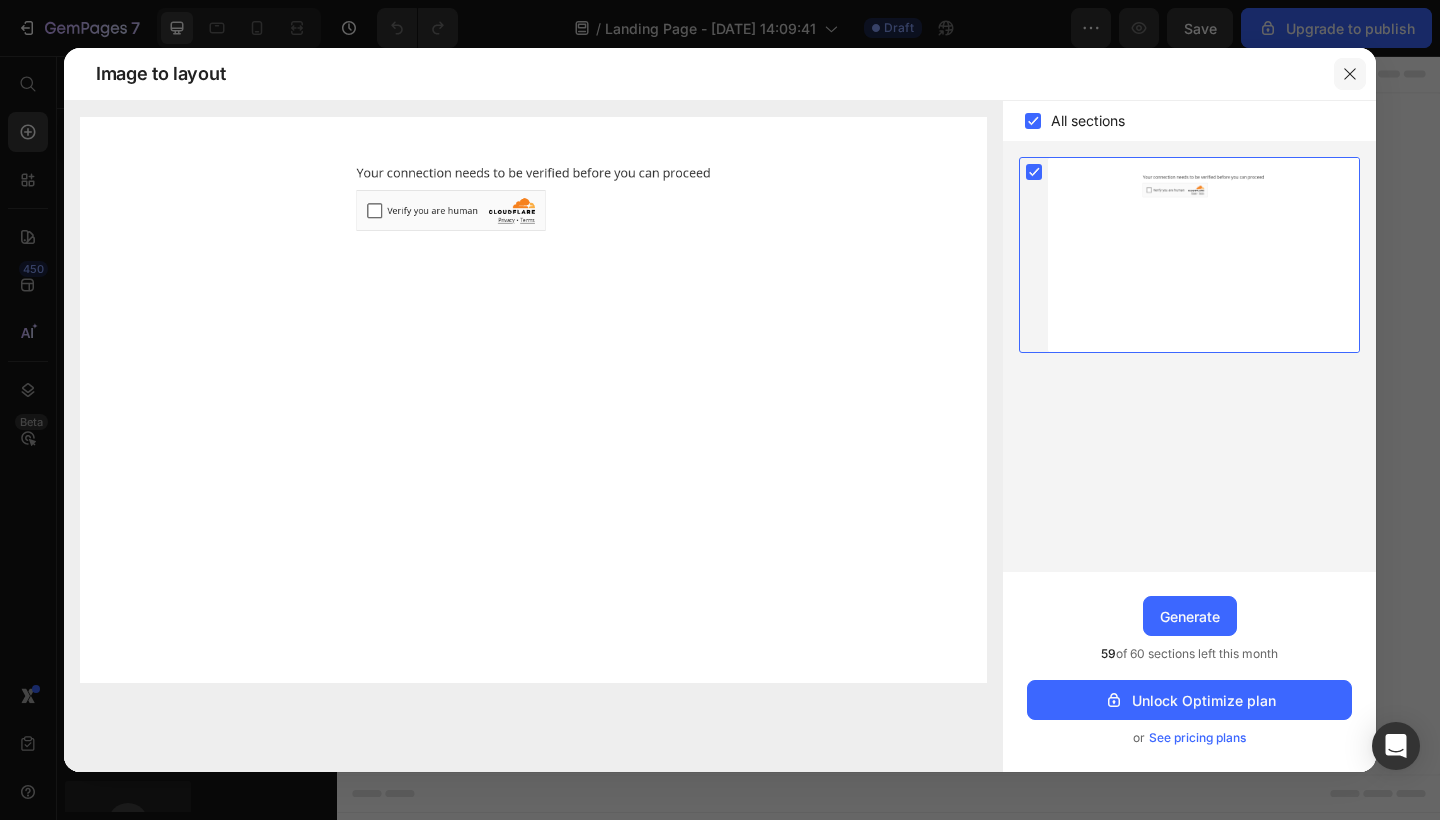 click 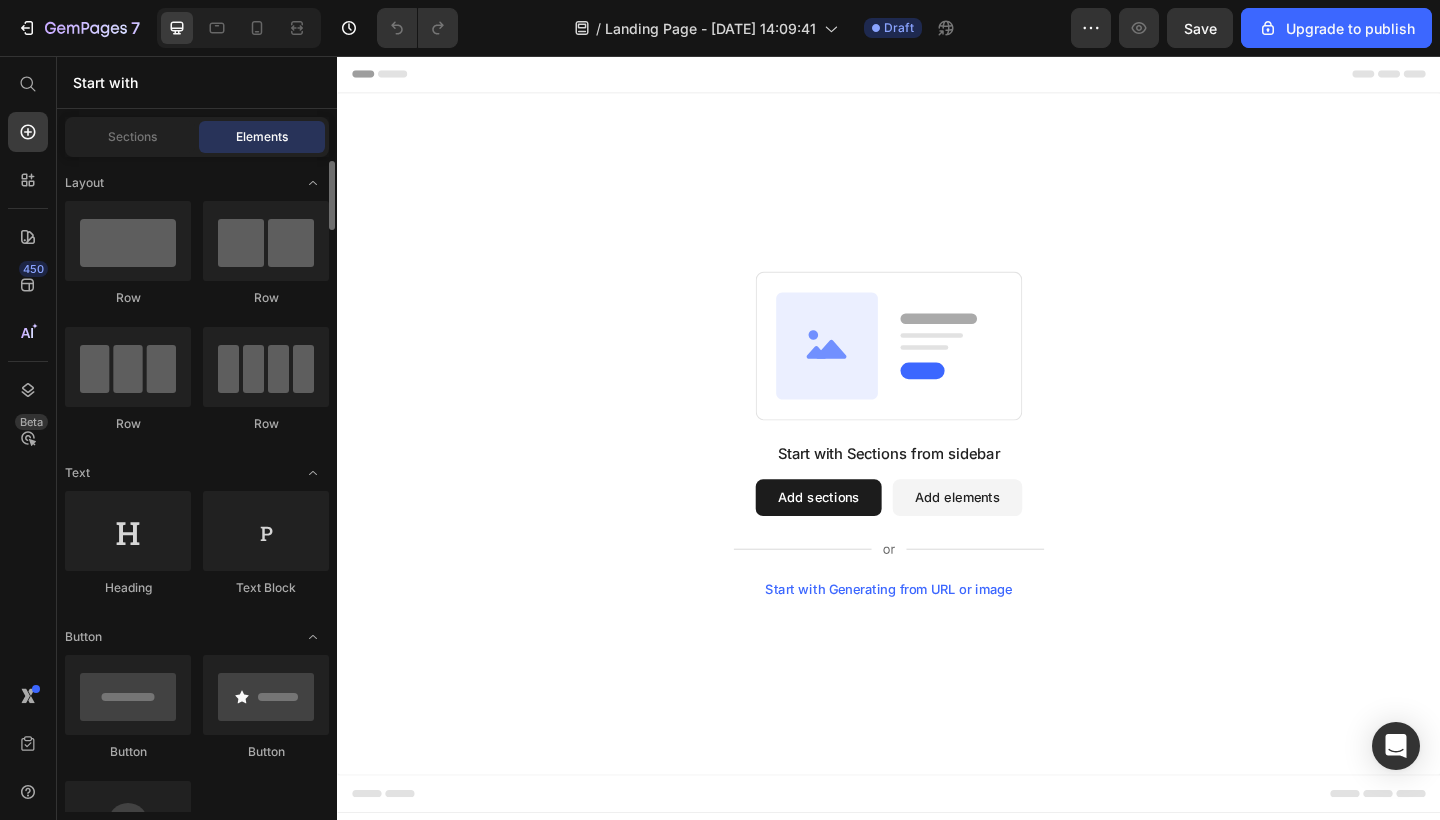 scroll, scrollTop: 0, scrollLeft: 0, axis: both 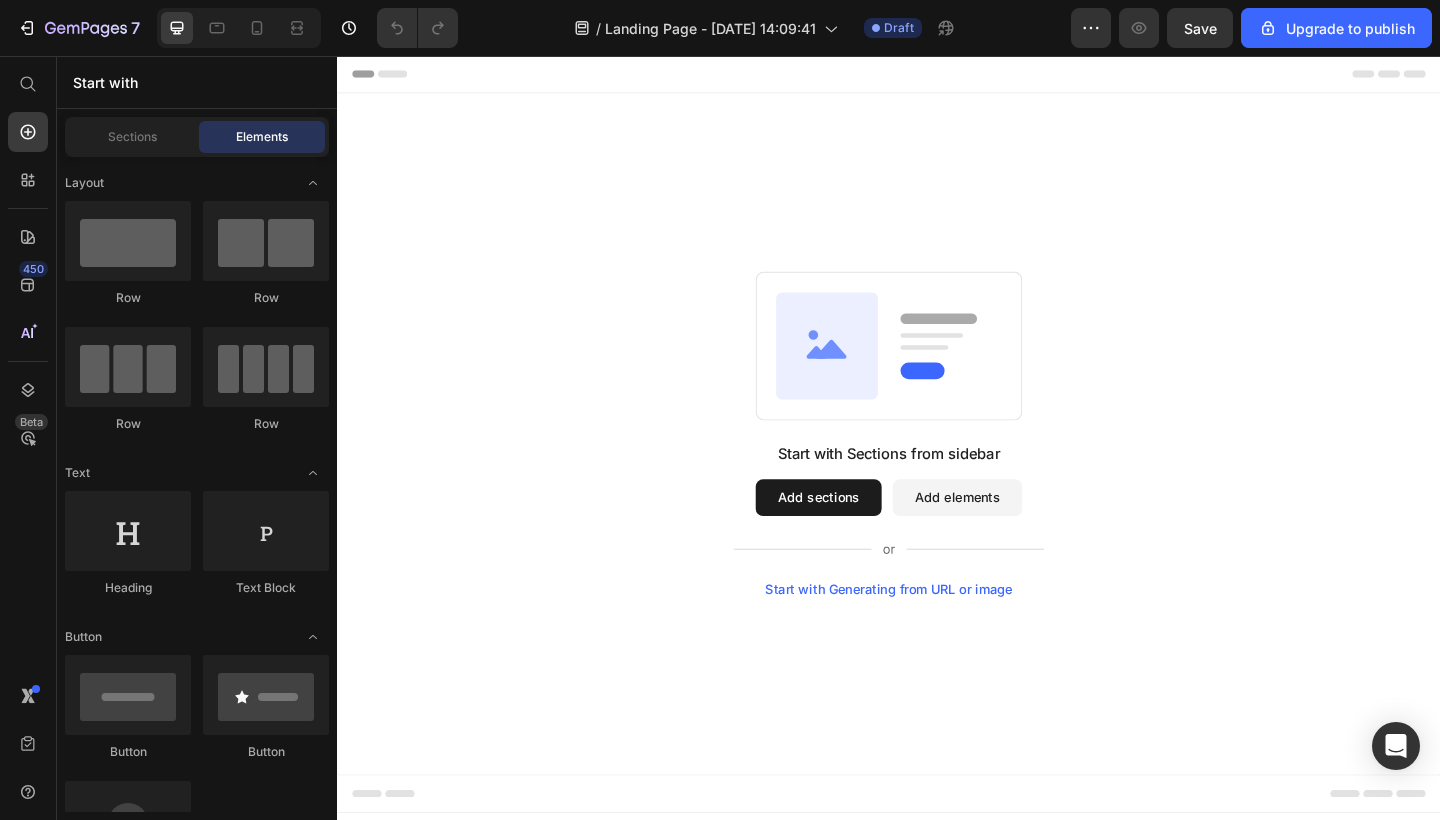 click on "Start with Generating from URL or image" at bounding box center [937, 637] 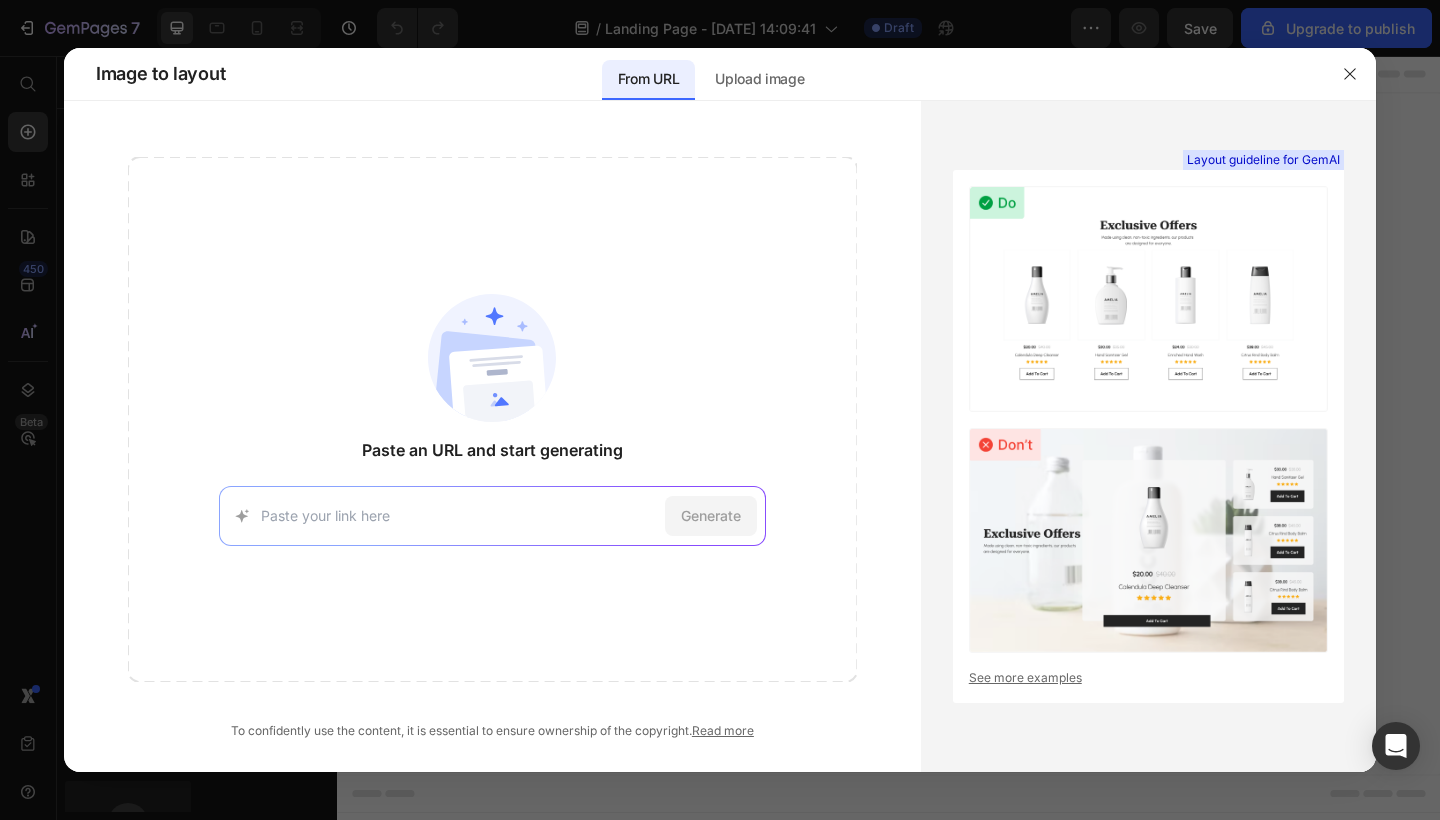 type on "https://www.thesouledstore.com/men" 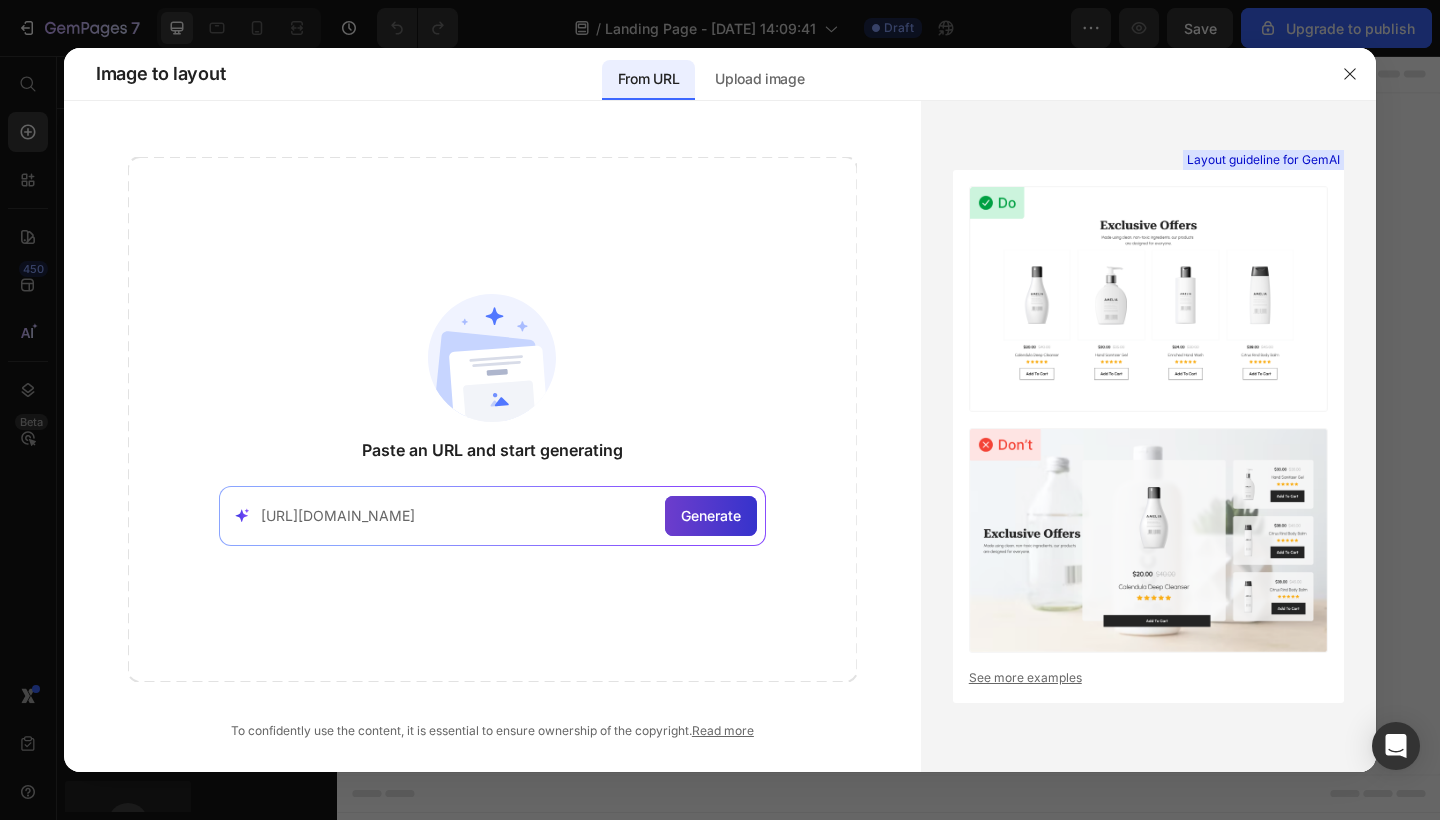 click on "Generate" 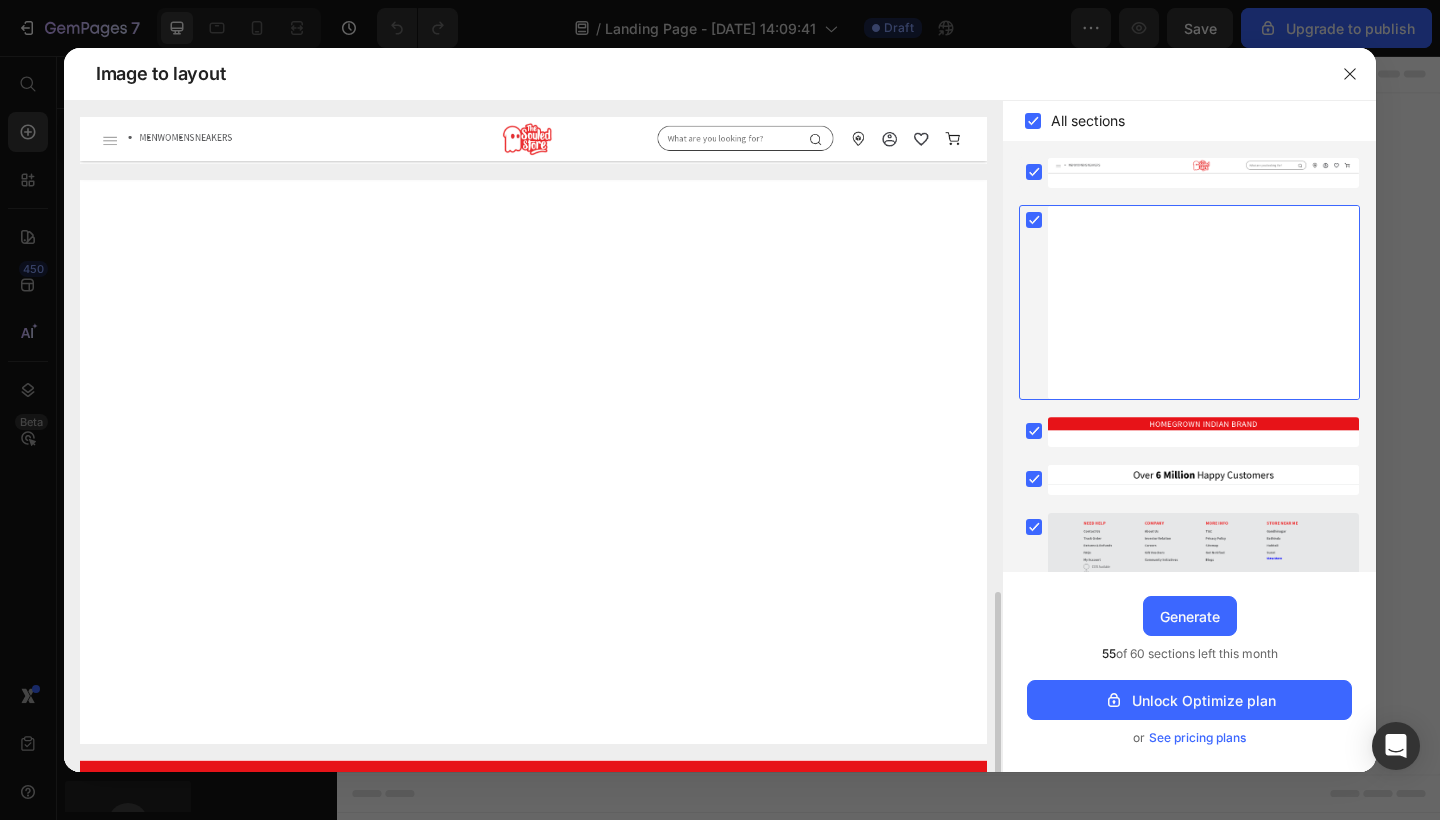 scroll, scrollTop: 596, scrollLeft: 0, axis: vertical 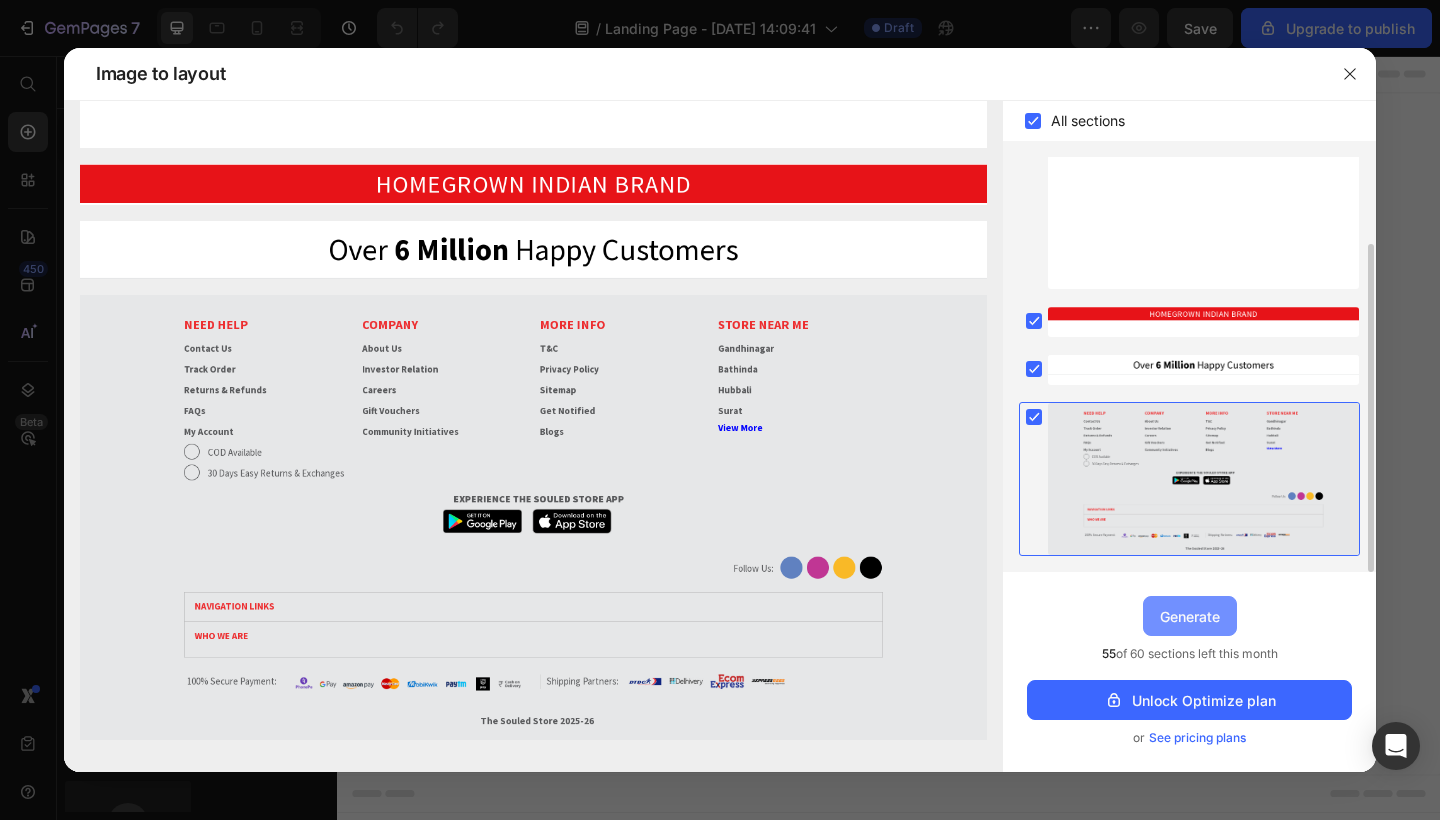 click on "Generate" at bounding box center [1190, 616] 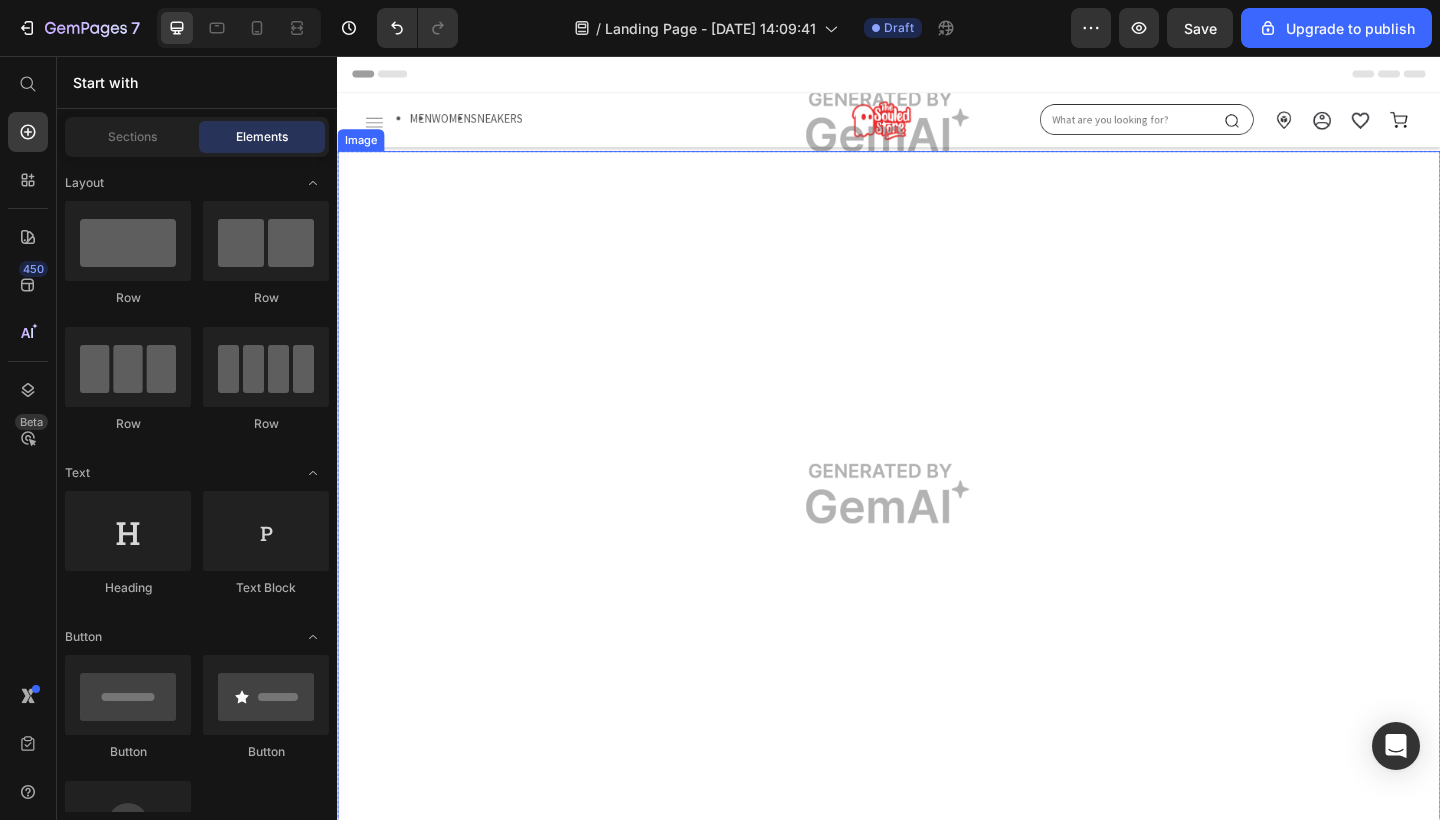scroll, scrollTop: 0, scrollLeft: 0, axis: both 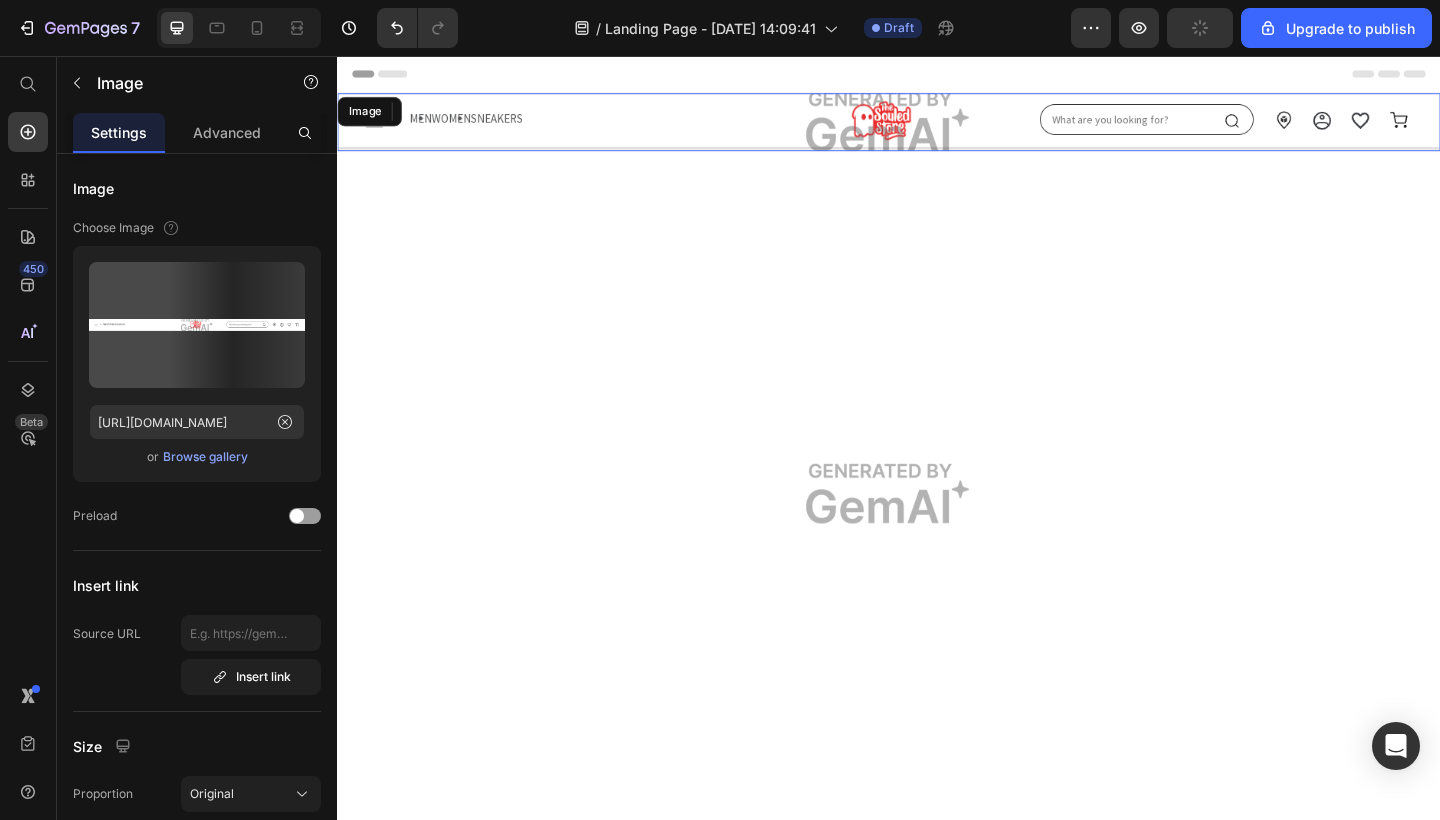 click at bounding box center [937, 128] 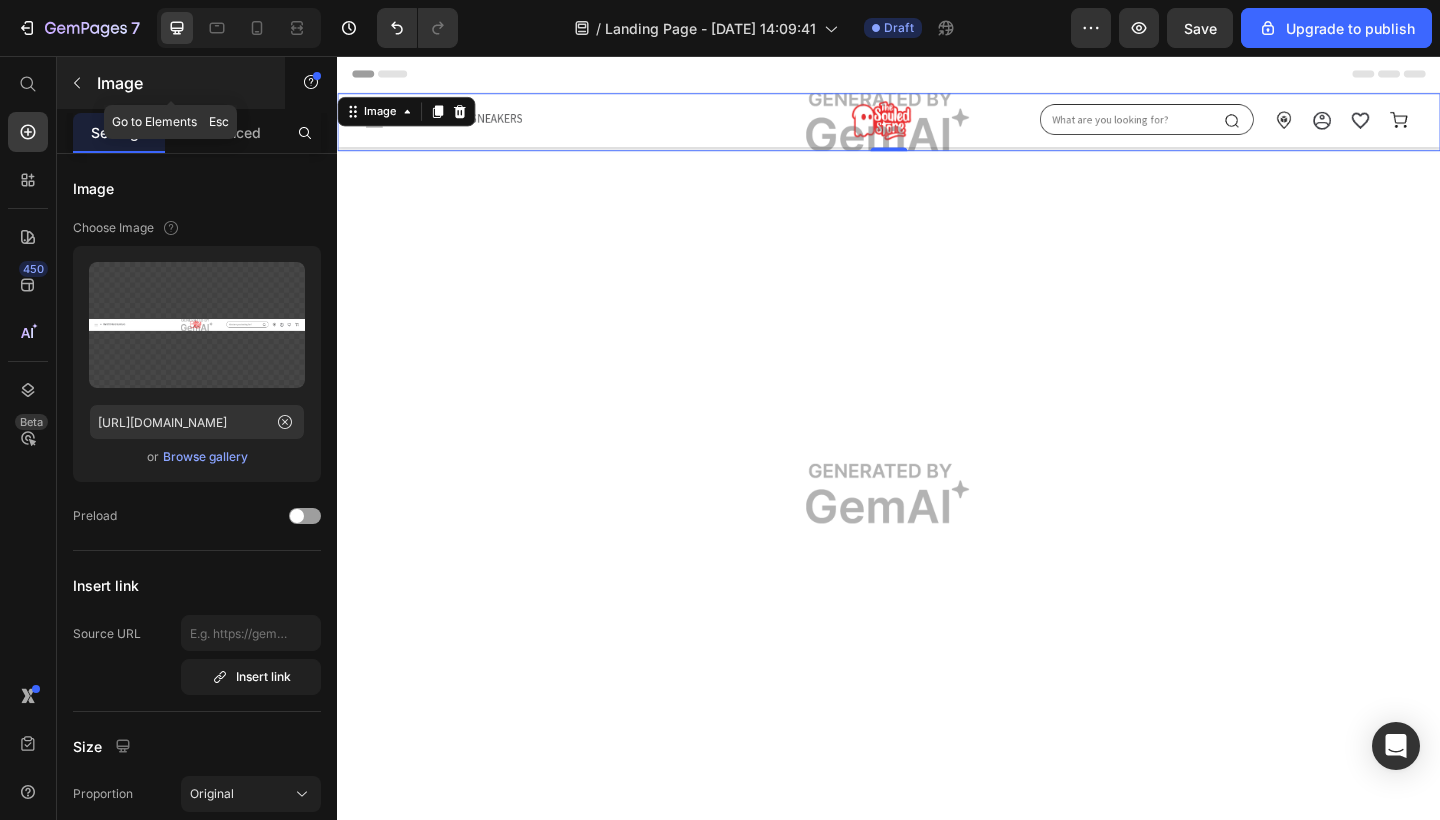 click 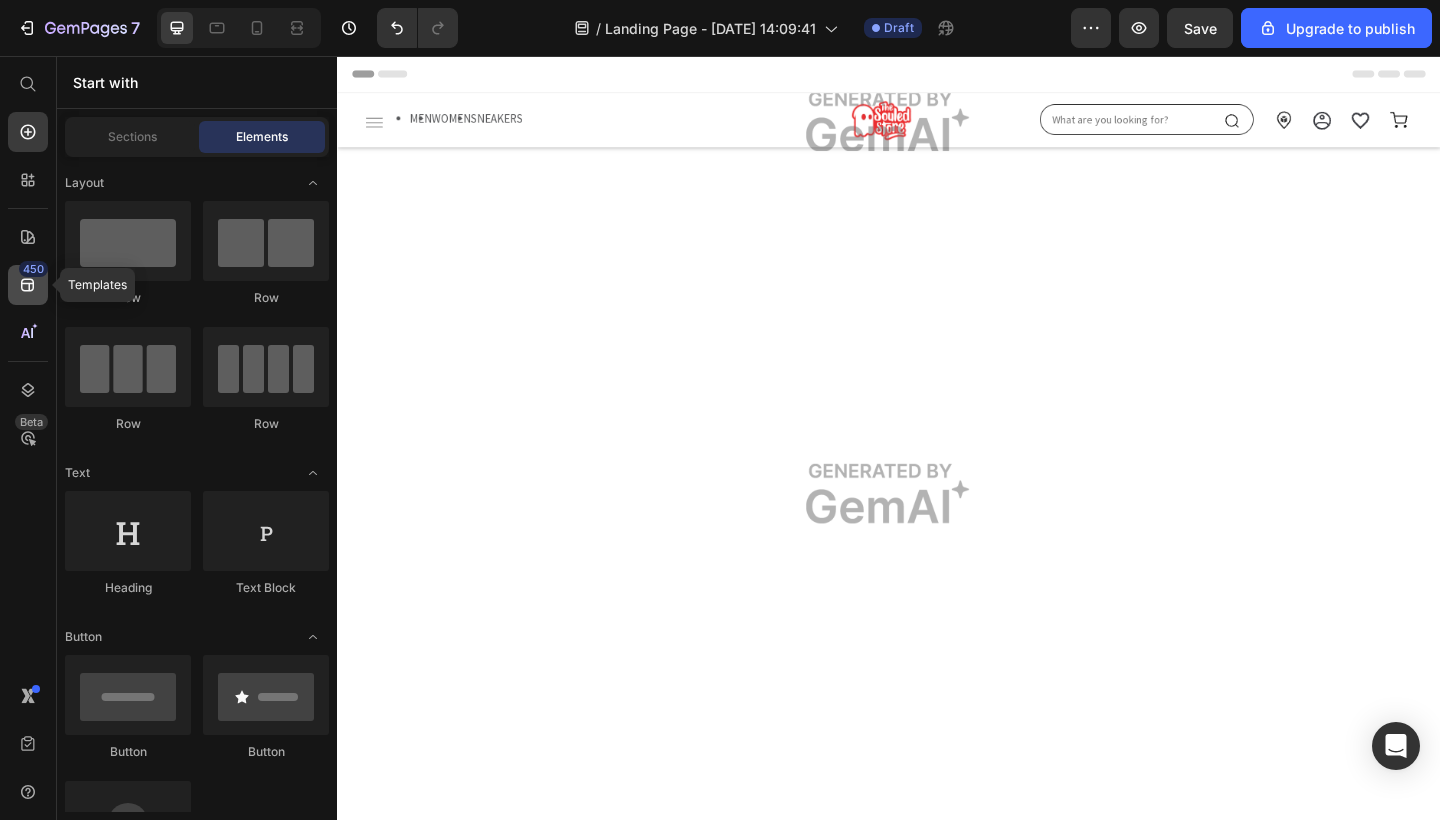 click on "450" 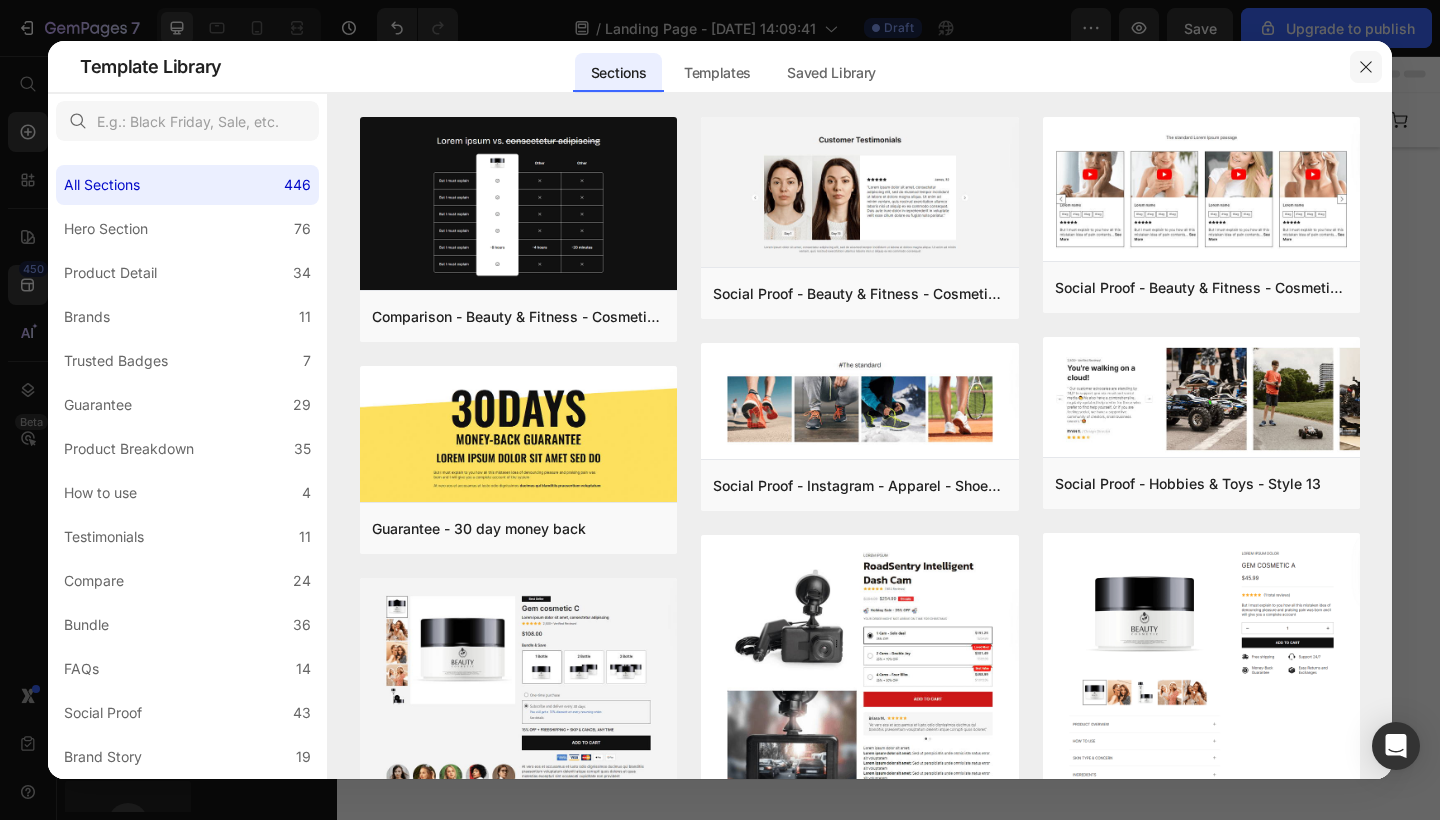 click 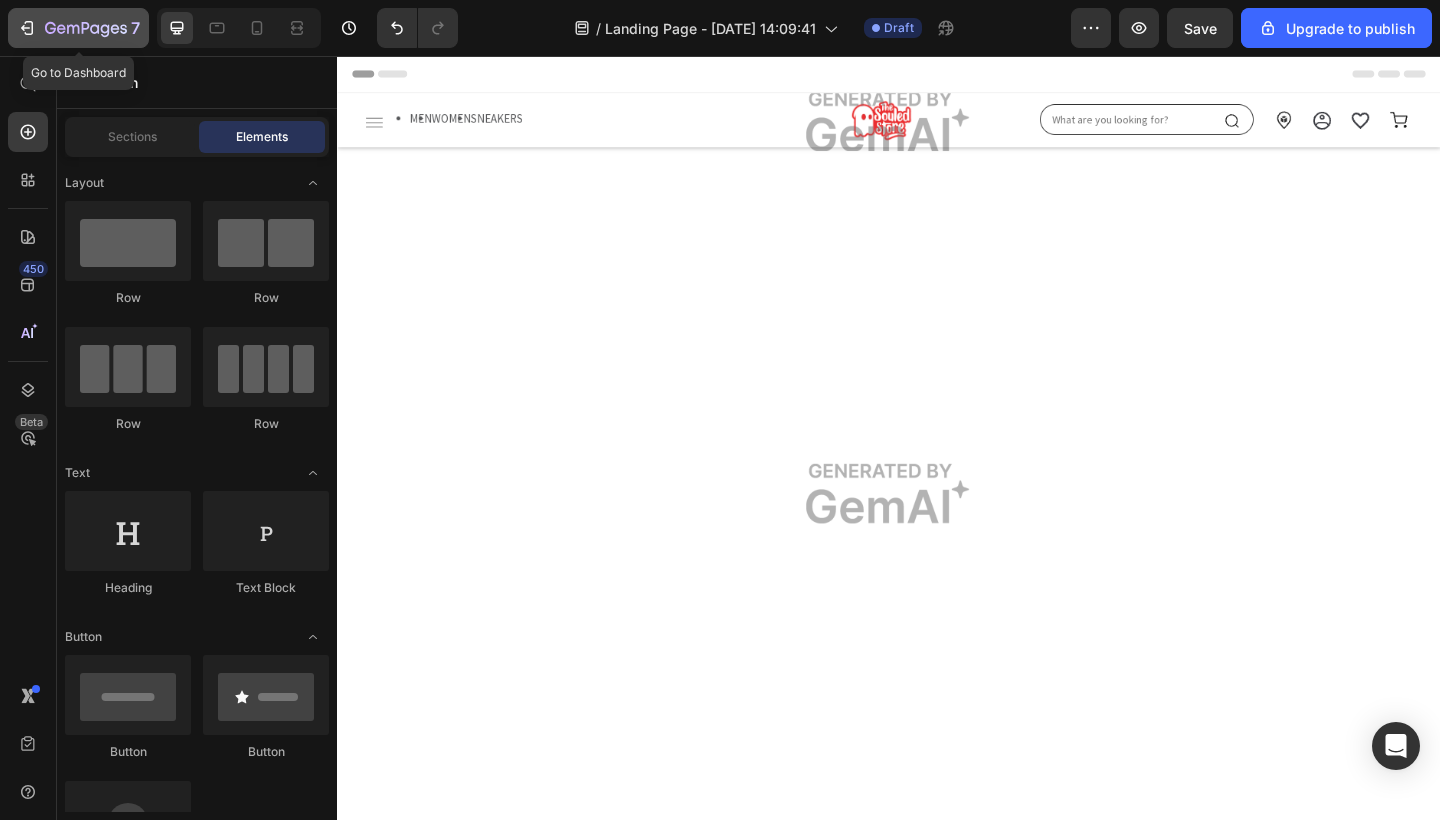 click 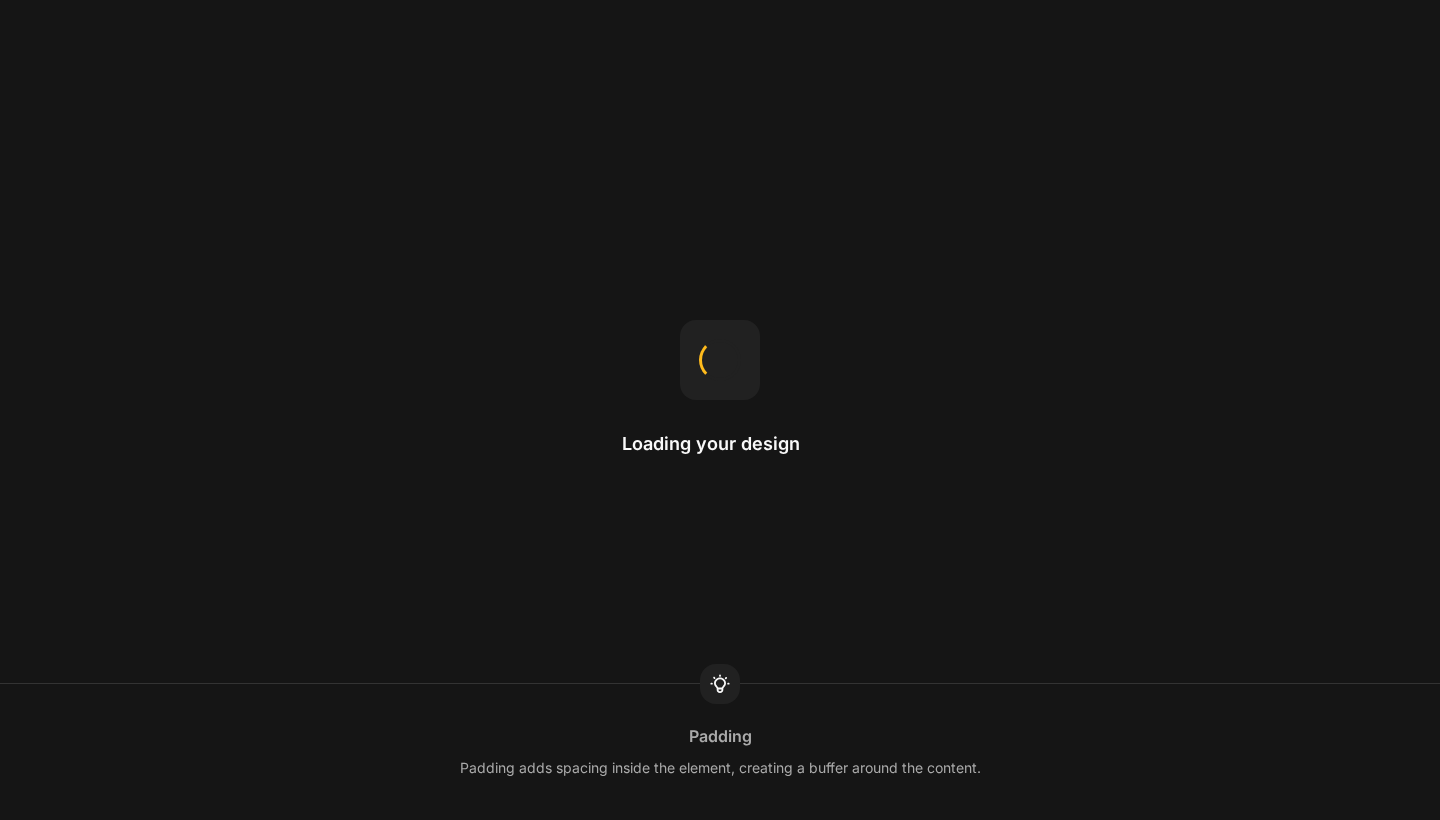 scroll, scrollTop: 0, scrollLeft: 0, axis: both 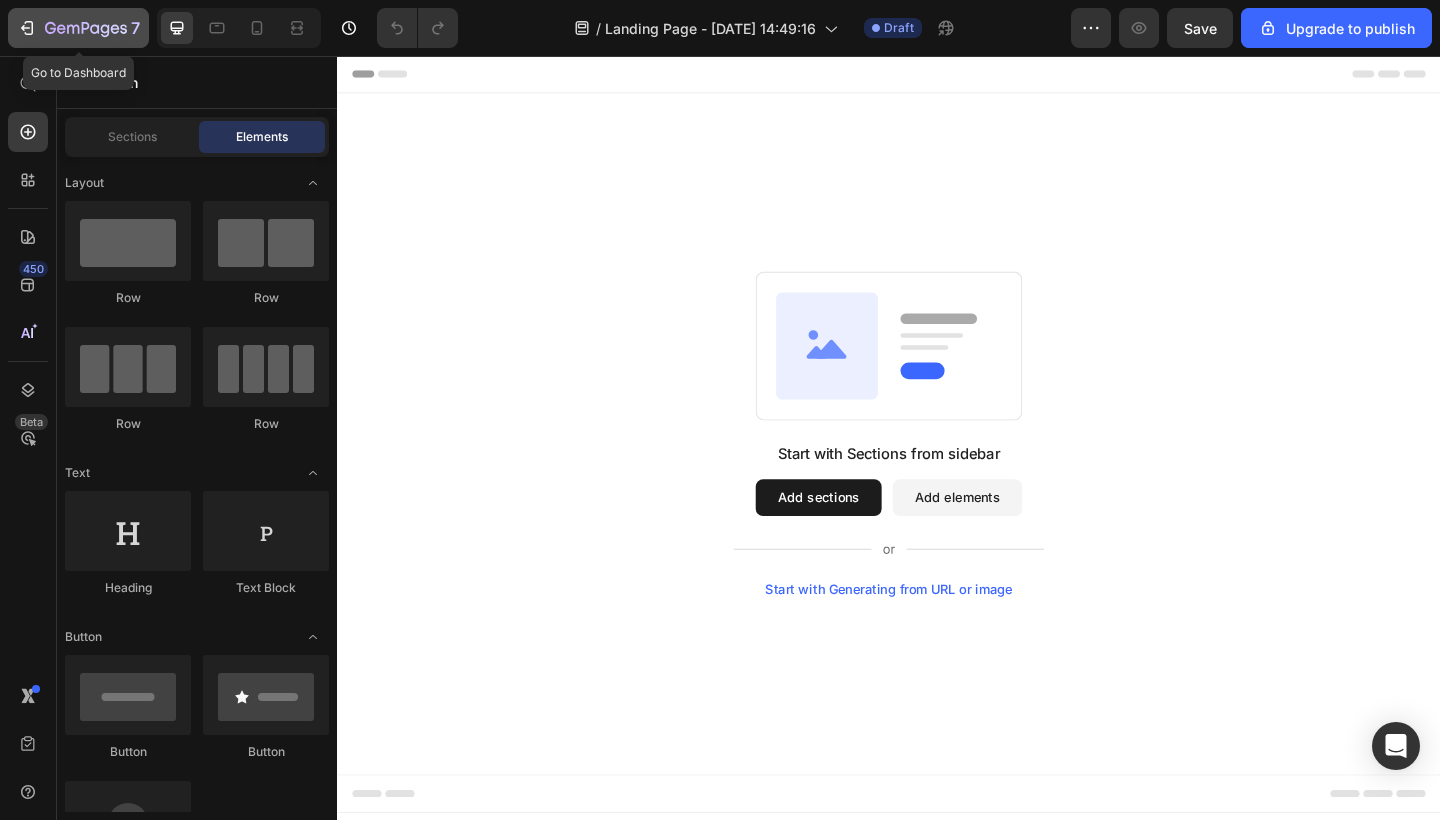 click 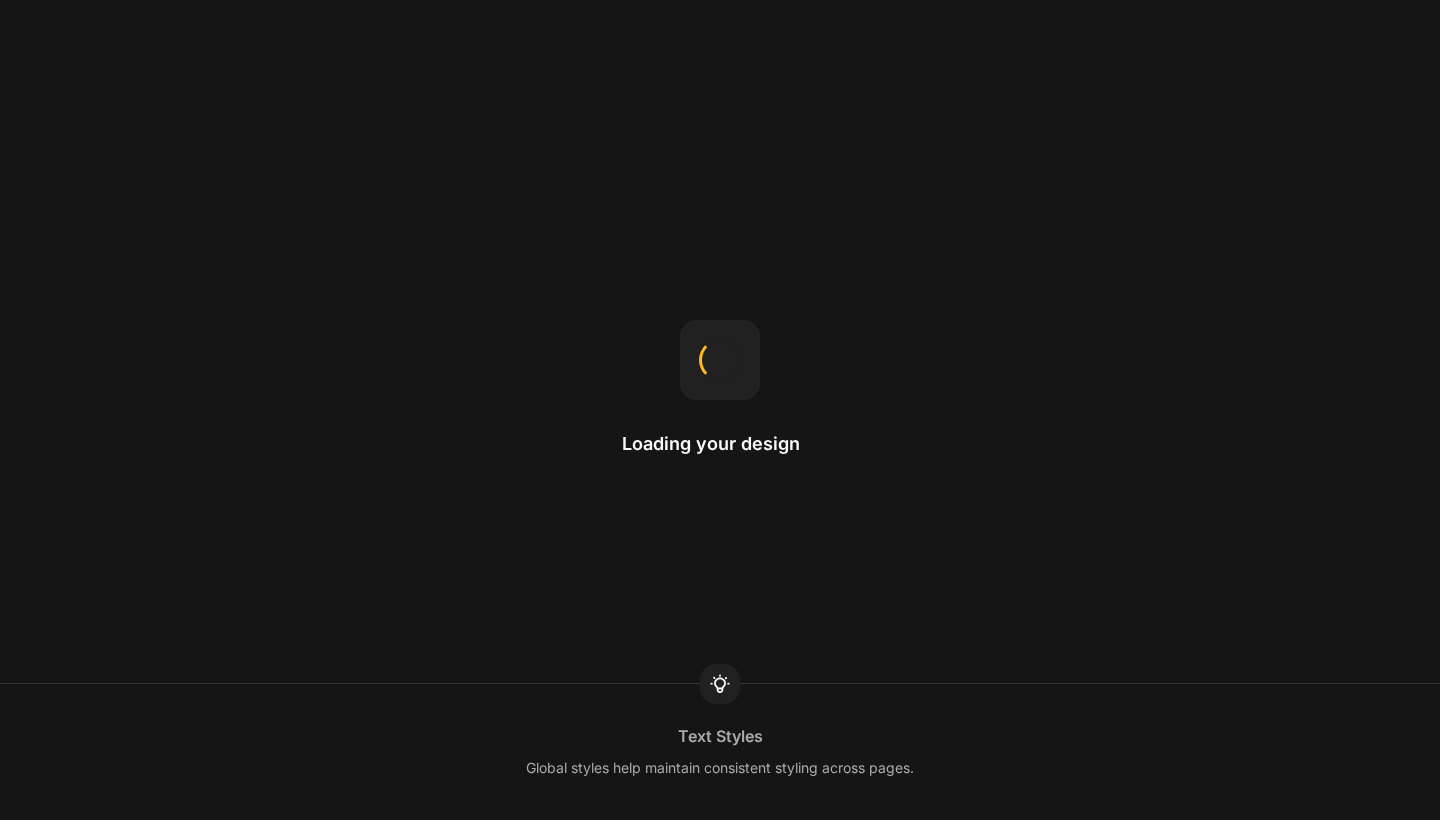 scroll, scrollTop: 0, scrollLeft: 0, axis: both 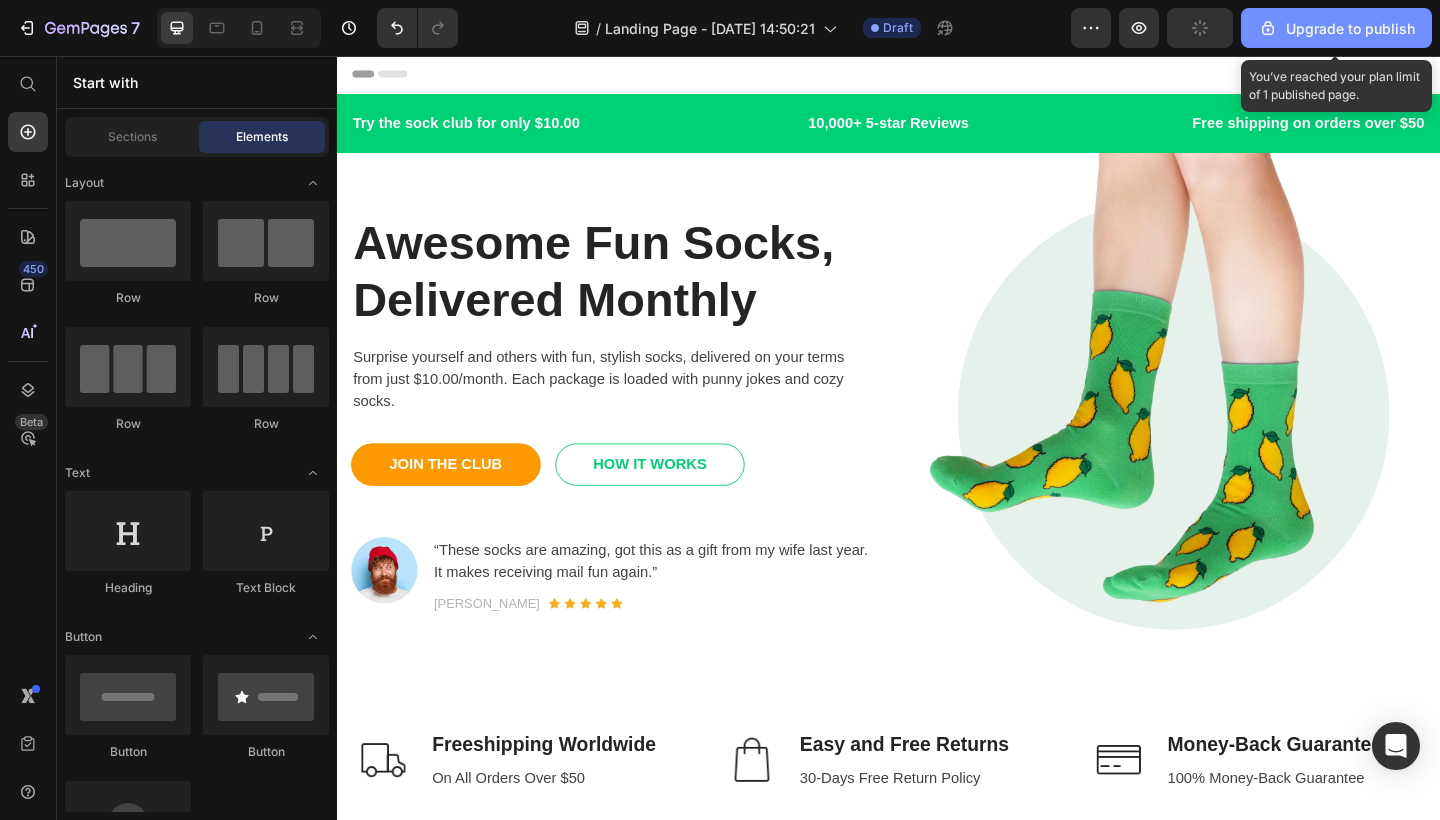 click on "Upgrade to publish" at bounding box center [1336, 28] 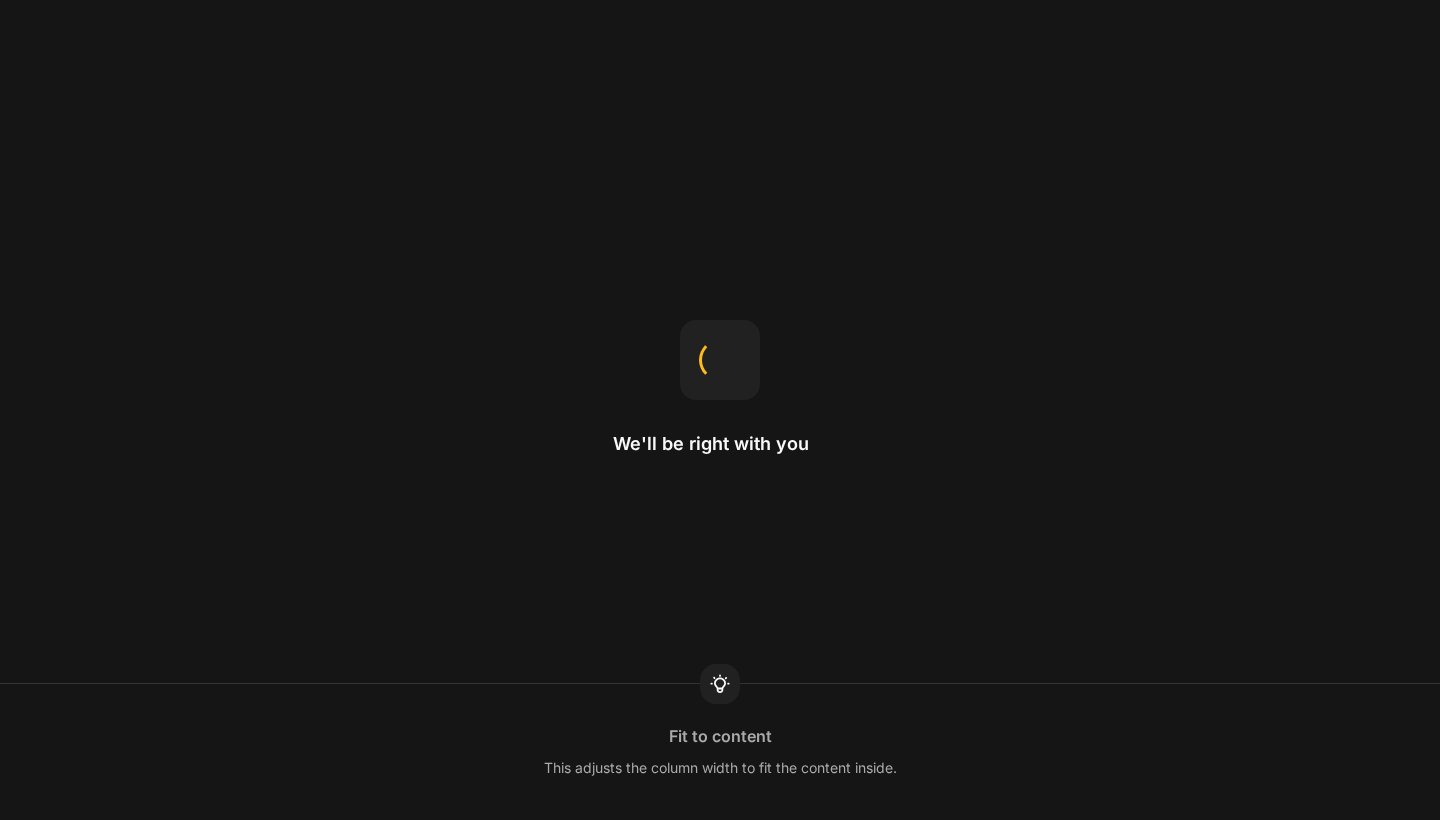 scroll, scrollTop: 0, scrollLeft: 0, axis: both 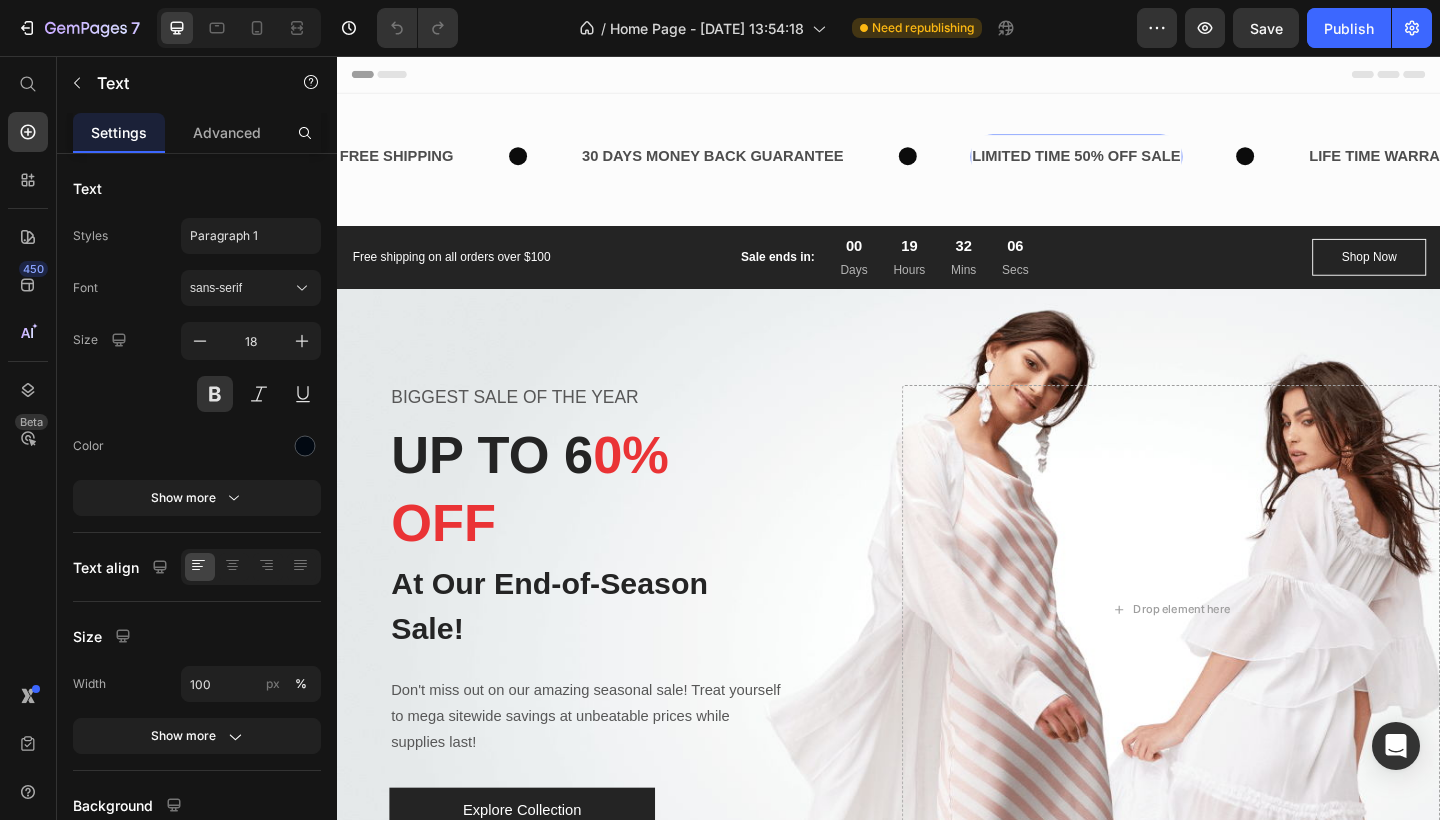 click on "LIMITED TIME 50% OFF SALE" at bounding box center [1141, 165] 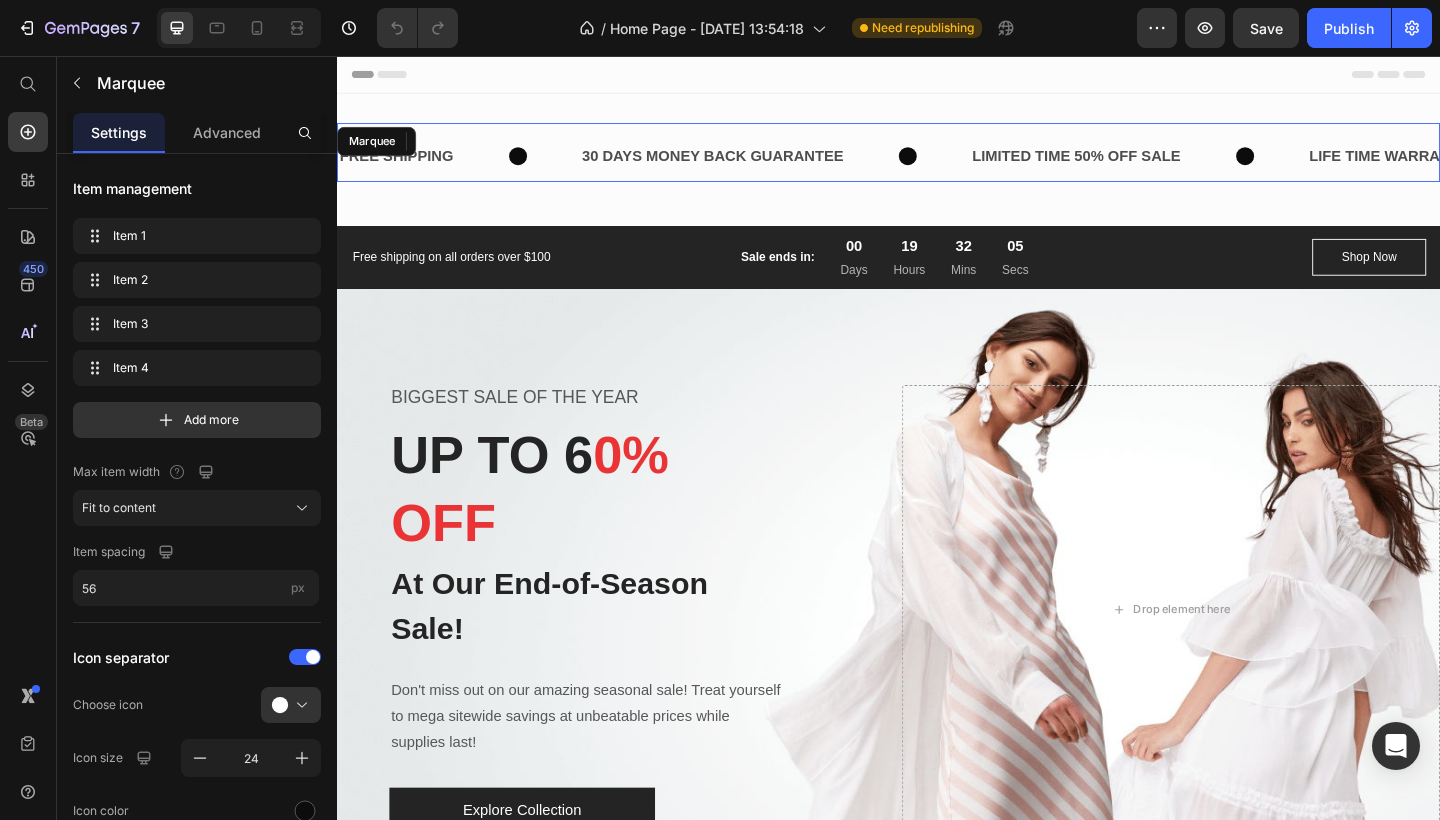 click on "FREE SHIPPING Text
30 DAYS MONEY BACK GUARANTEE Text
LIMITED TIME 50% OFF SALE Text   0
LIFE TIME WARRANTY Text
FREE SHIPPING Text
30 DAYS MONEY BACK GUARANTEE Text
LIMITED TIME 50% OFF SALE Text   0
LIFE TIME WARRANTY Text
Marquee" at bounding box center (937, 161) 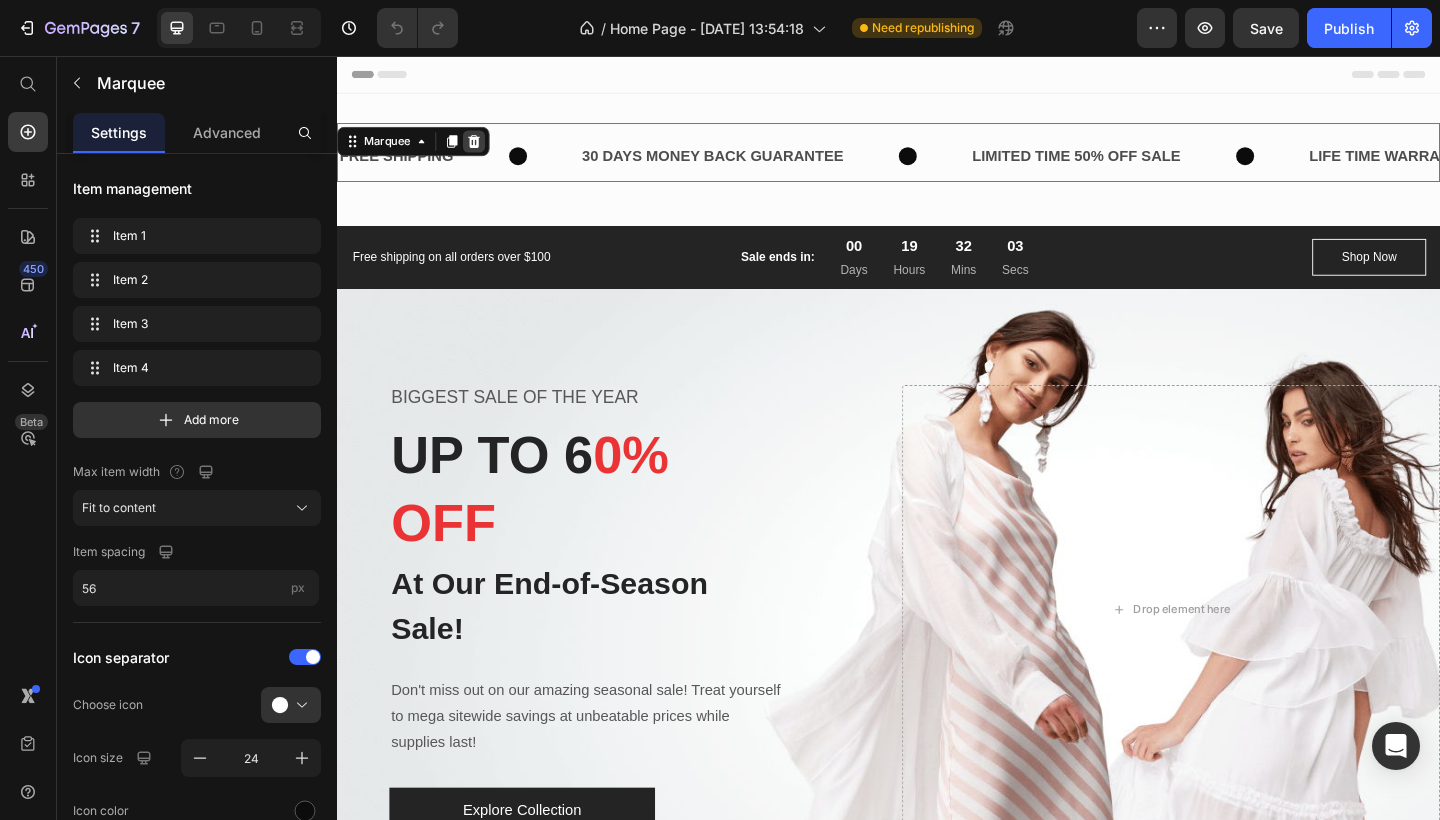 click 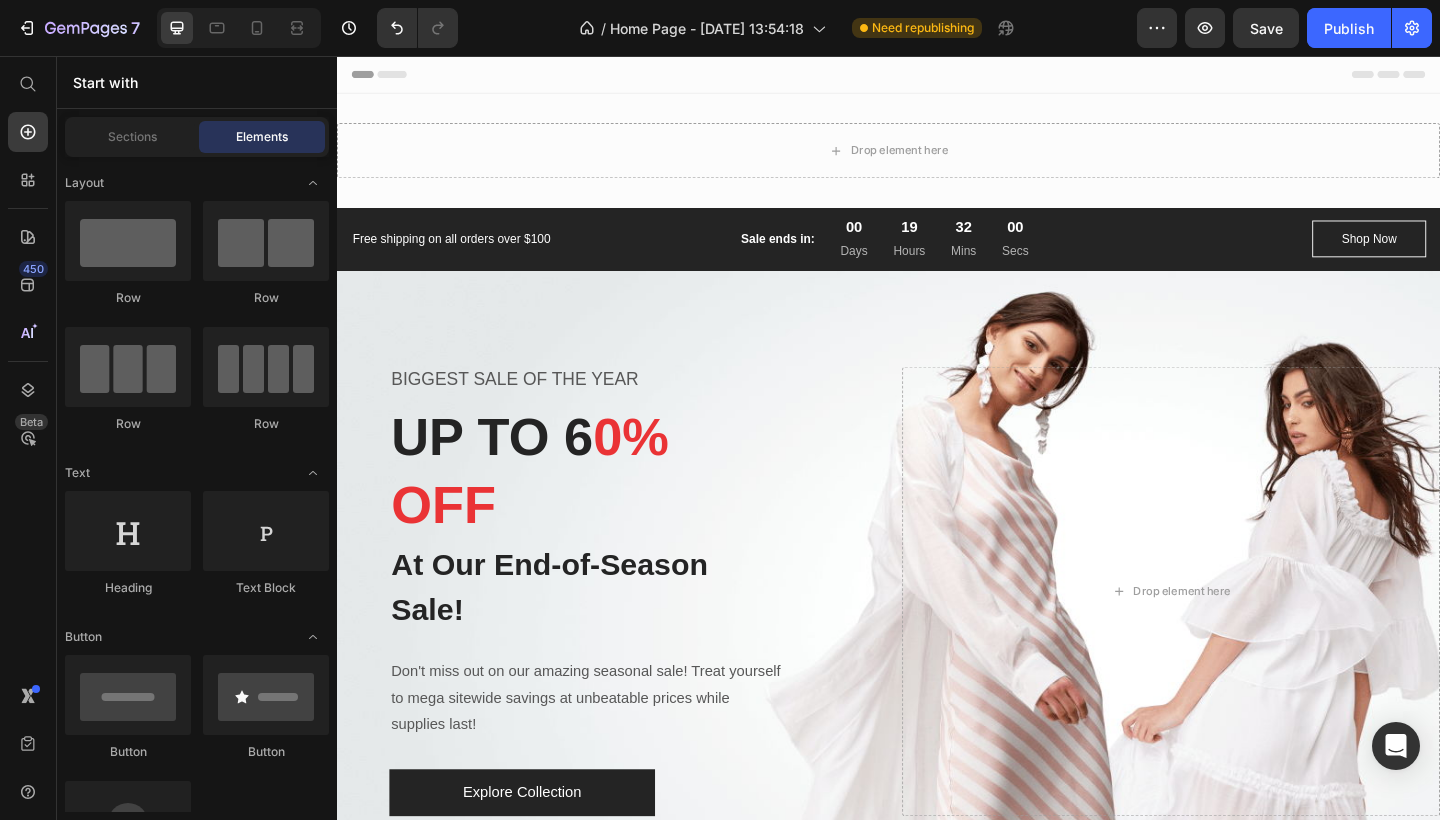 click on "Header" at bounding box center (394, 76) 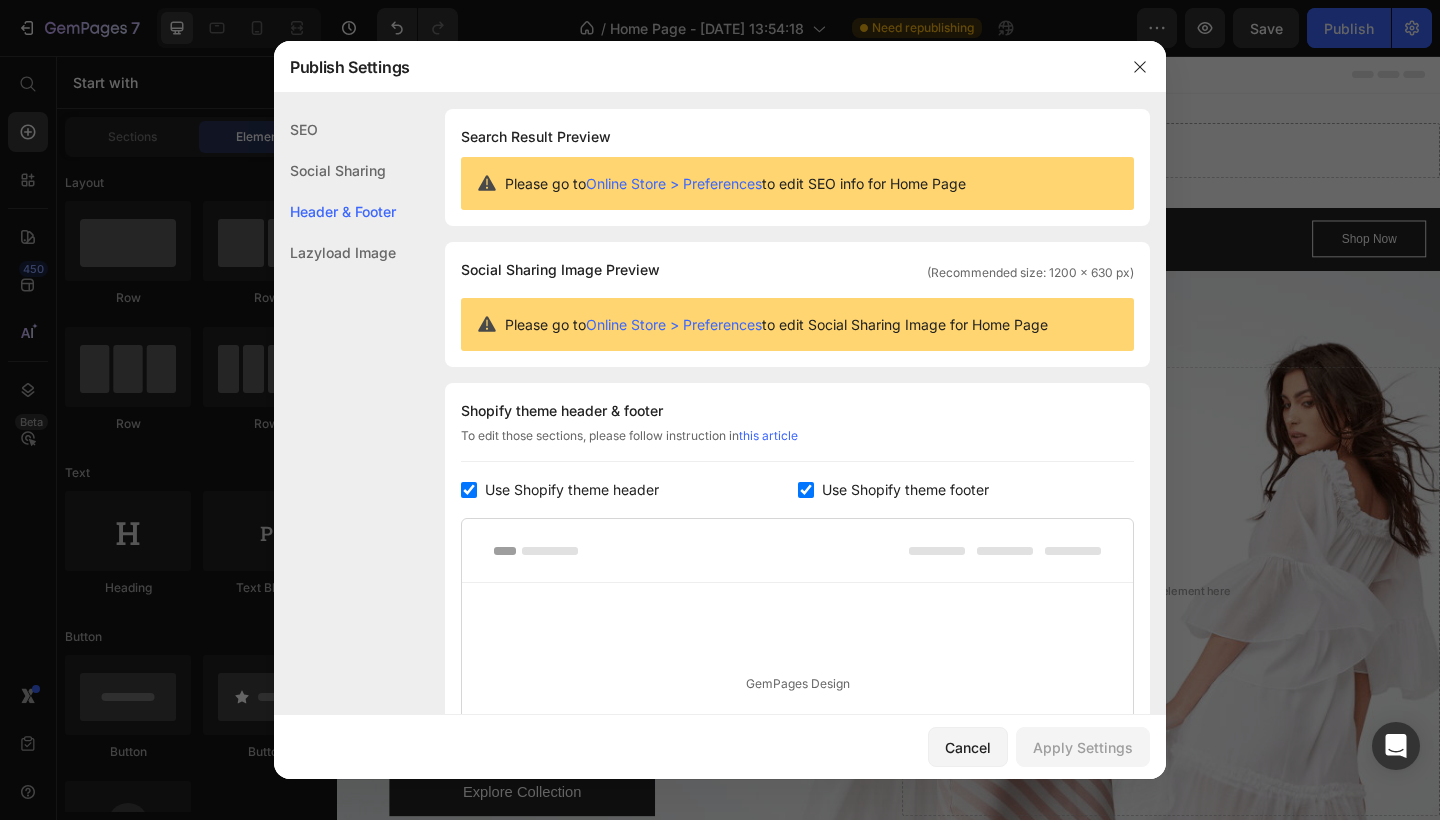 scroll, scrollTop: 0, scrollLeft: 0, axis: both 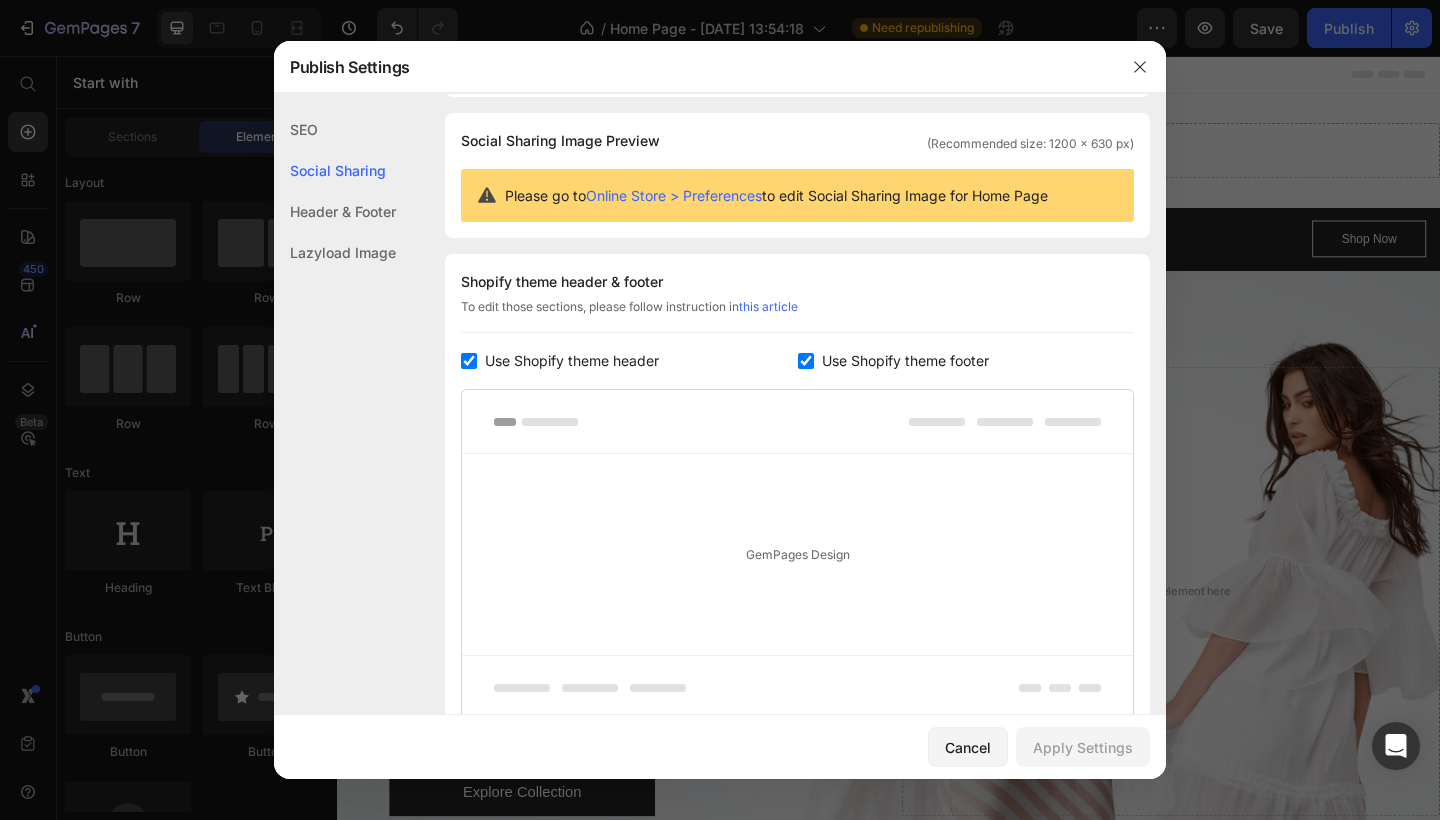 click on "SEO" 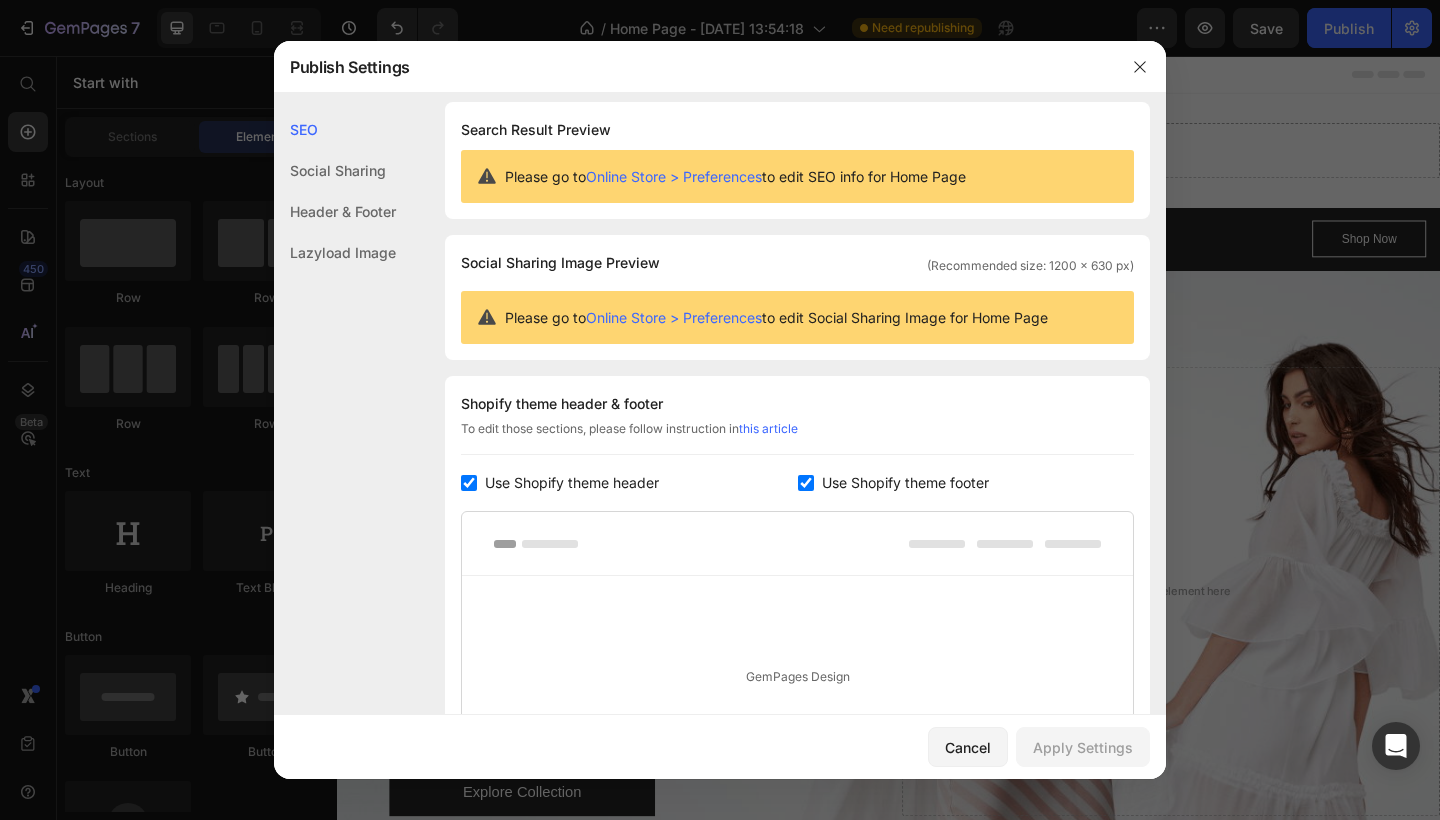 scroll, scrollTop: 0, scrollLeft: 0, axis: both 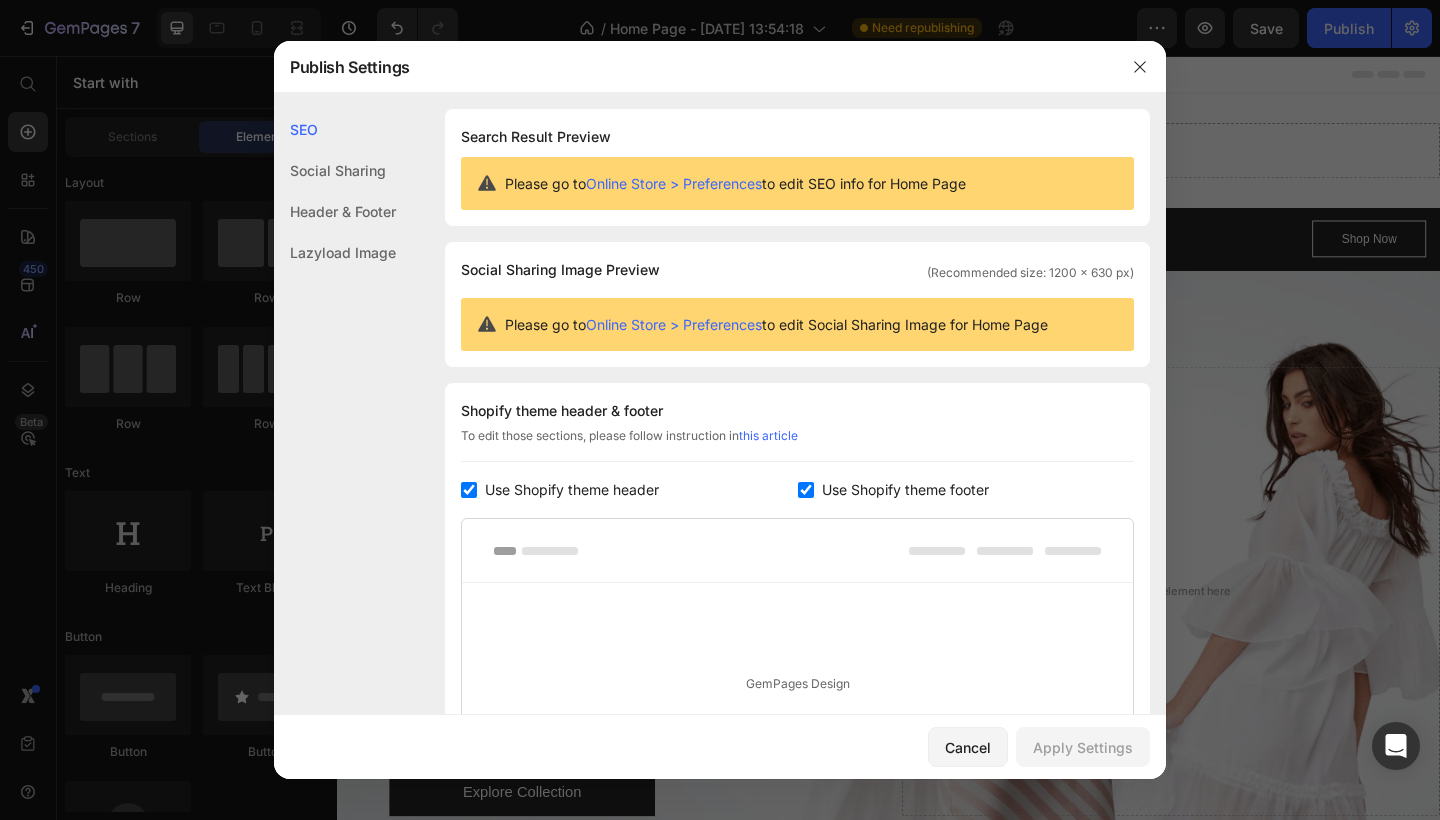 click at bounding box center [469, 490] 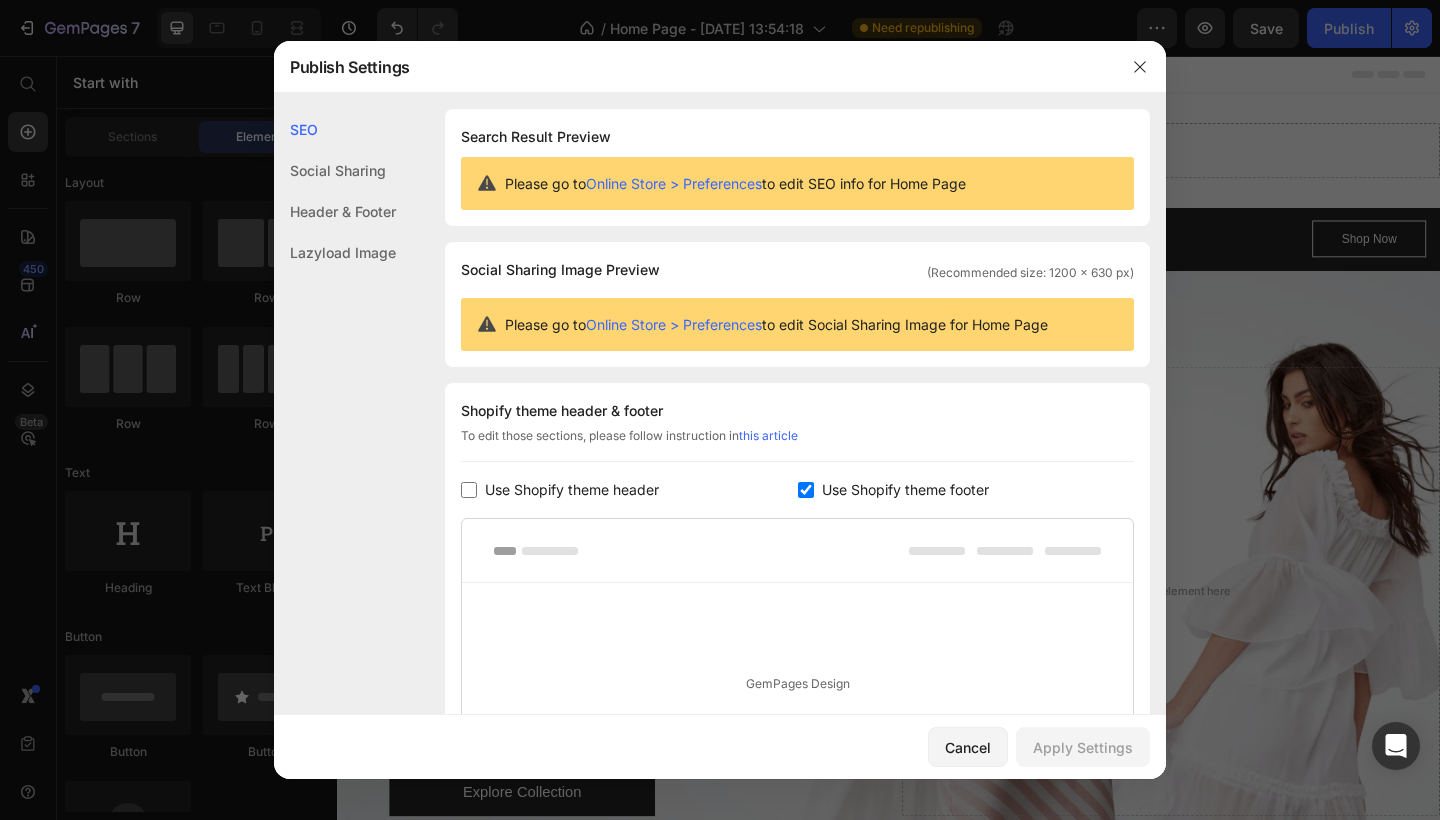 checkbox on "false" 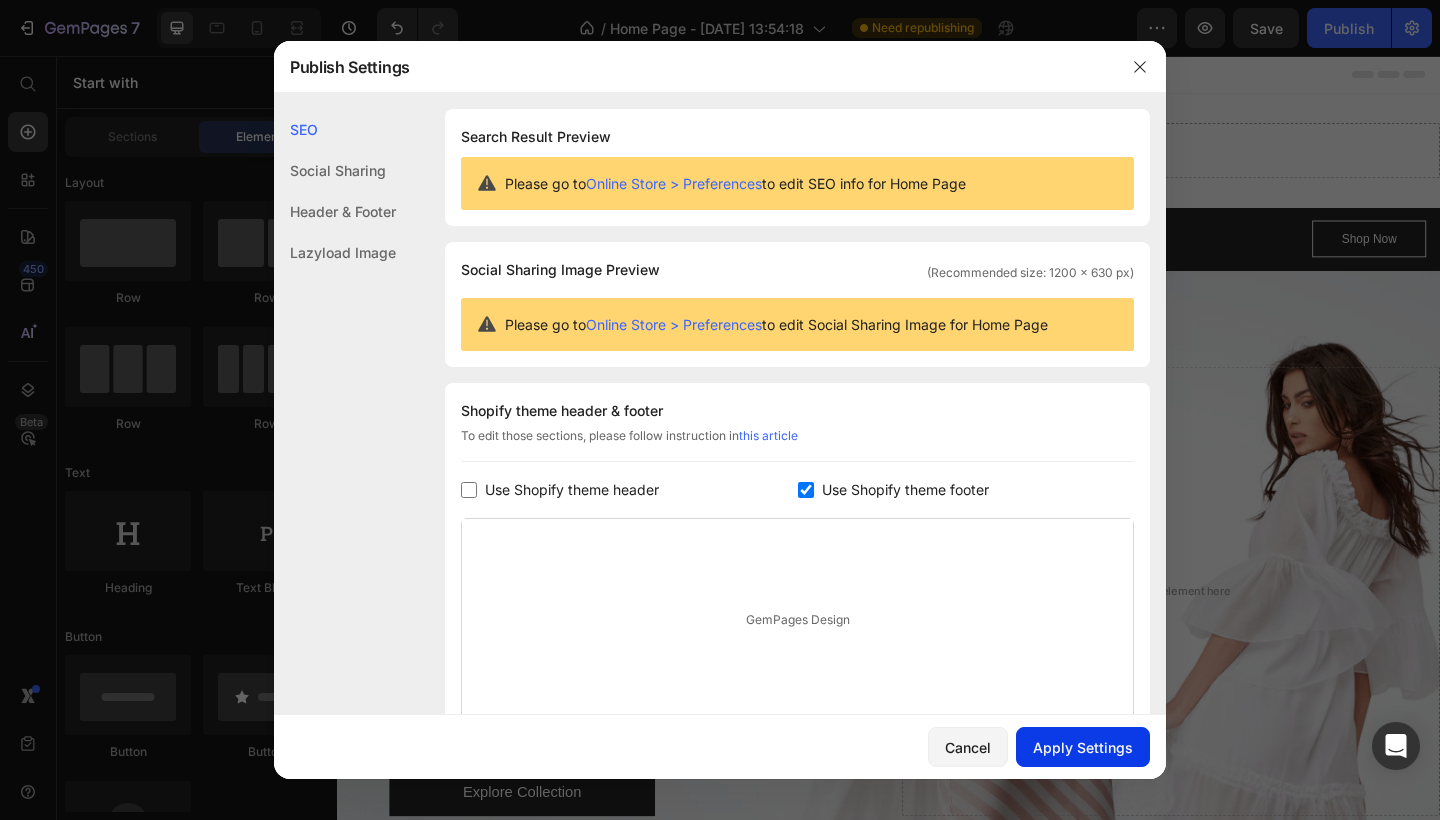 click on "Apply Settings" 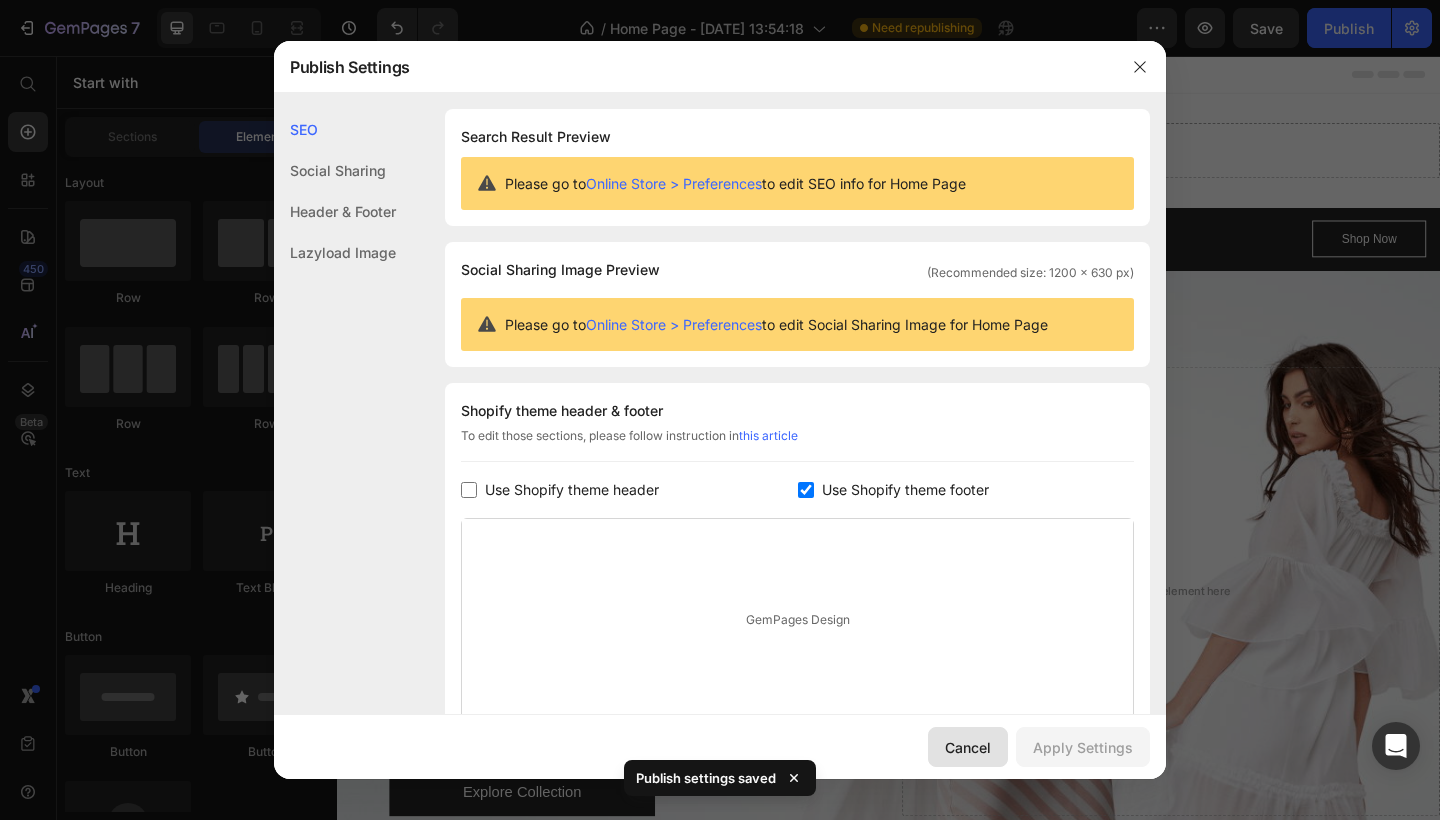 click on "Cancel" at bounding box center (968, 747) 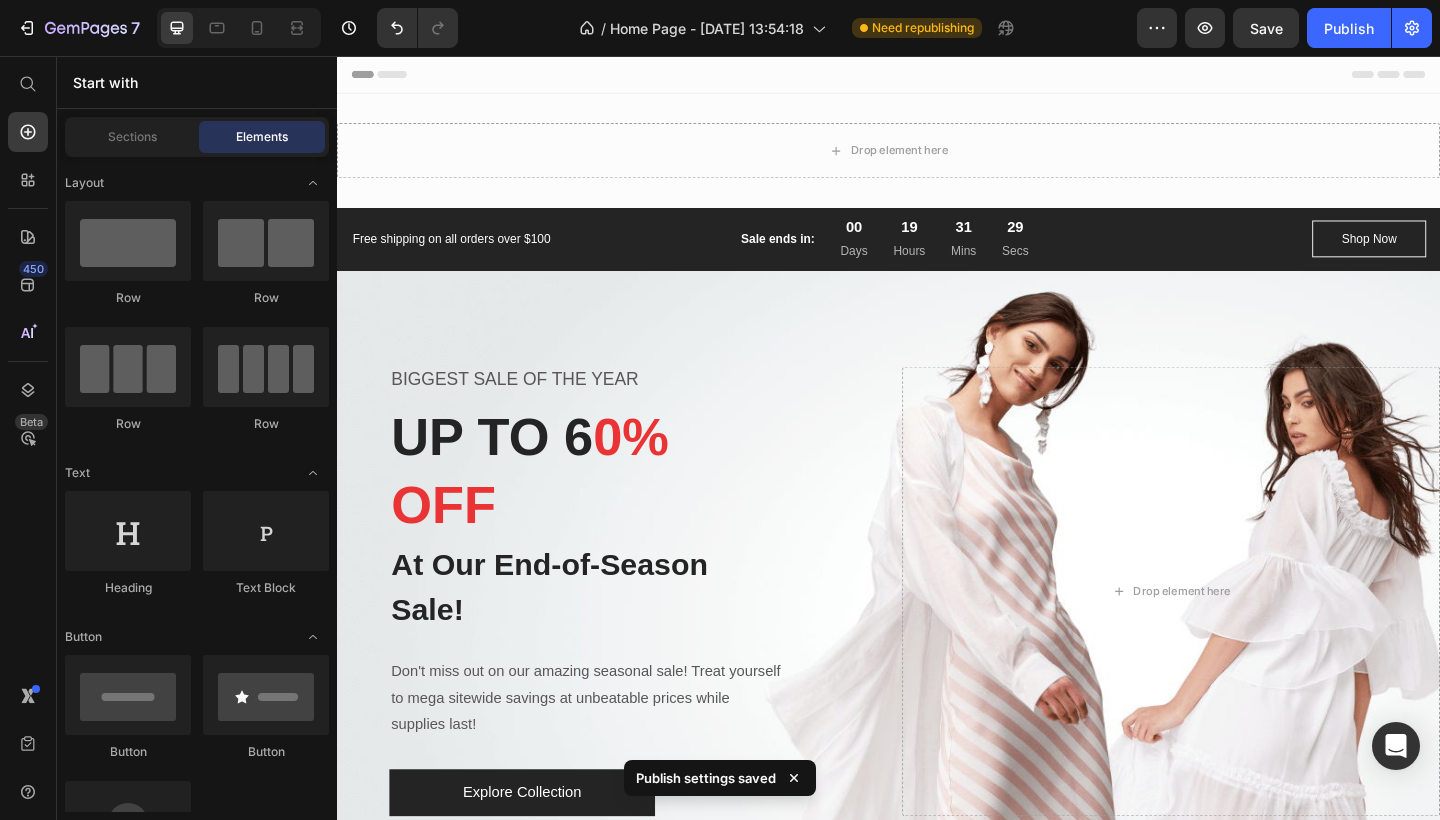 click on "Header" at bounding box center (937, 76) 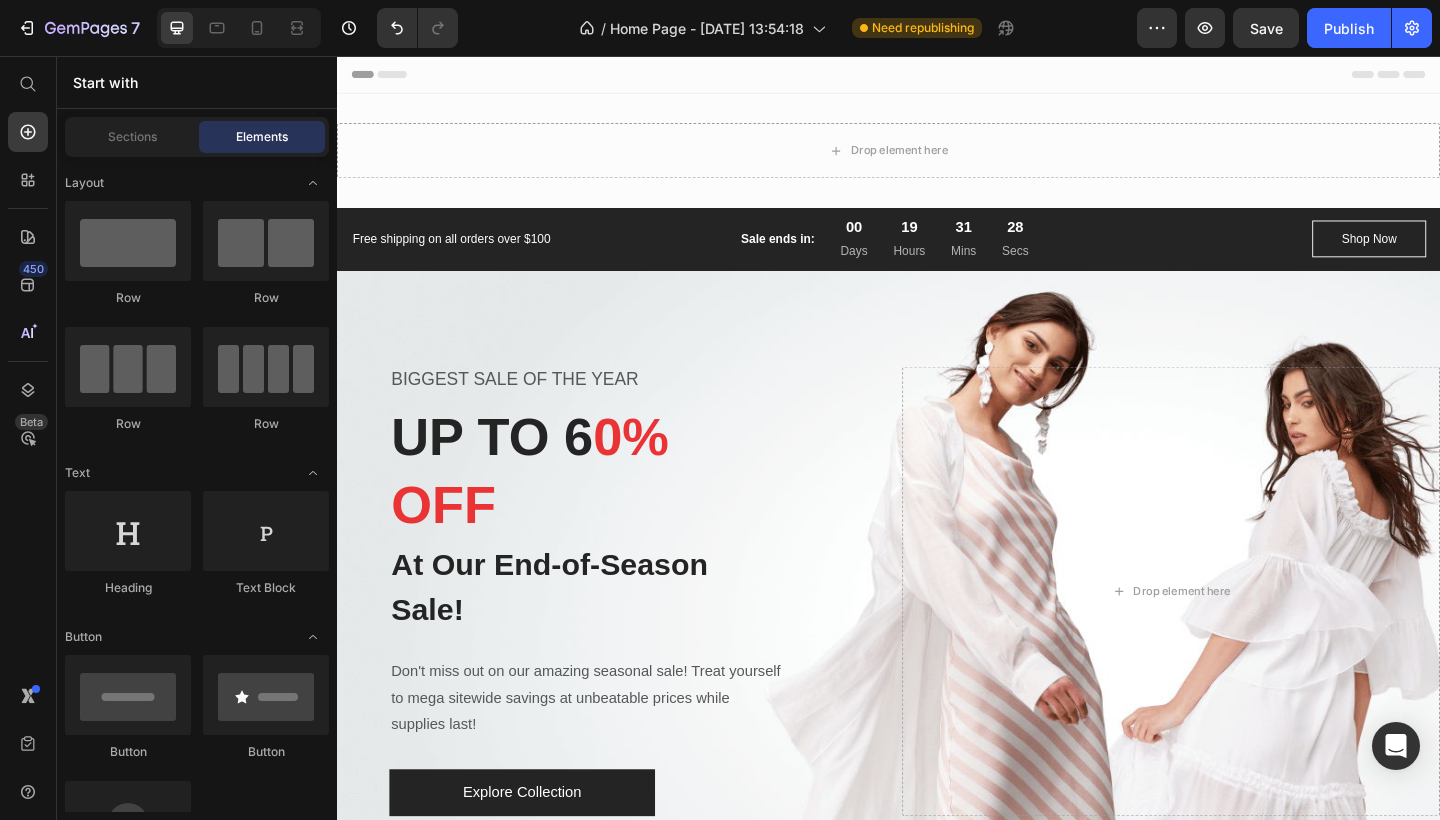 click on "Header" at bounding box center (937, 76) 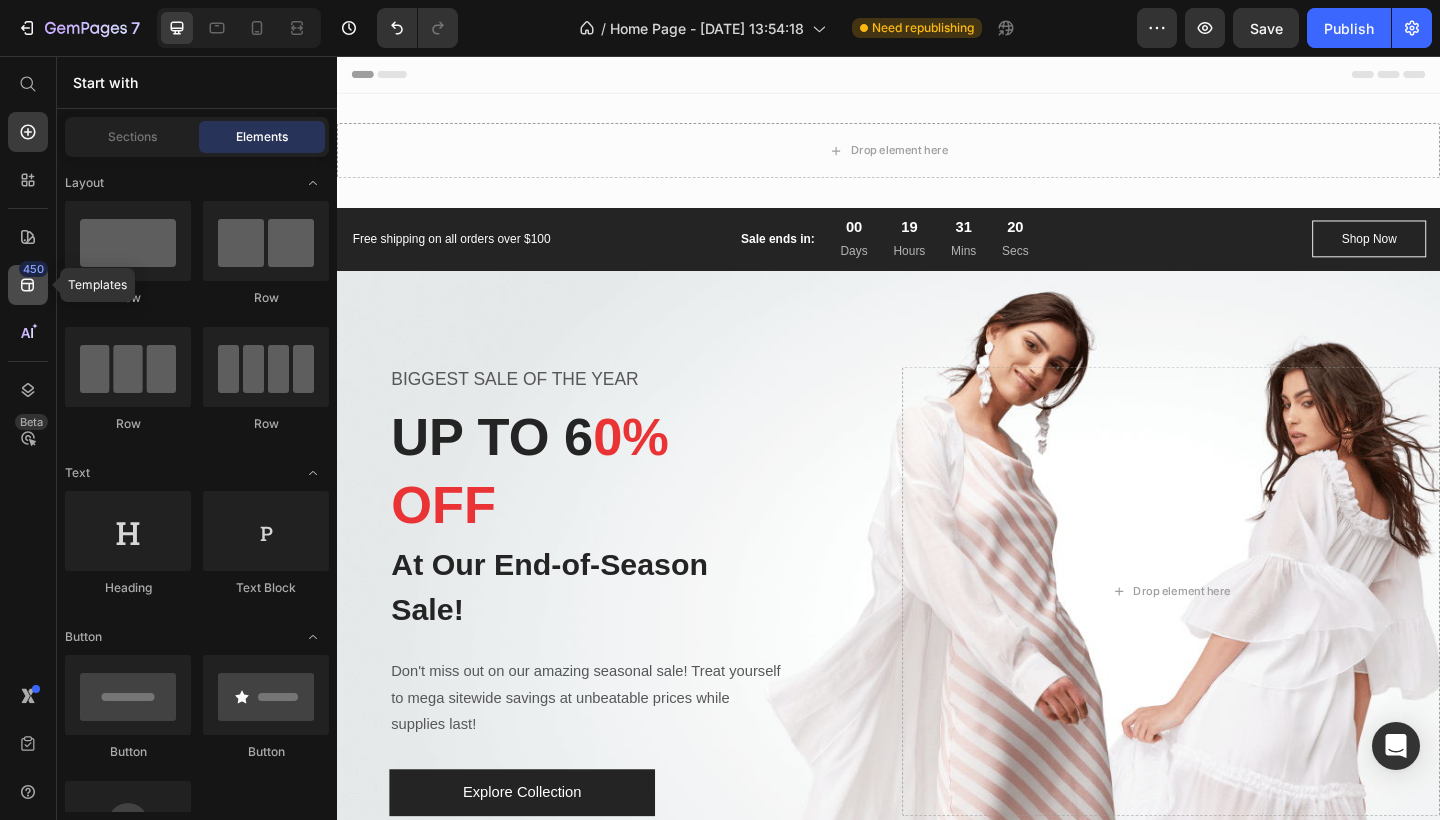 click on "450" 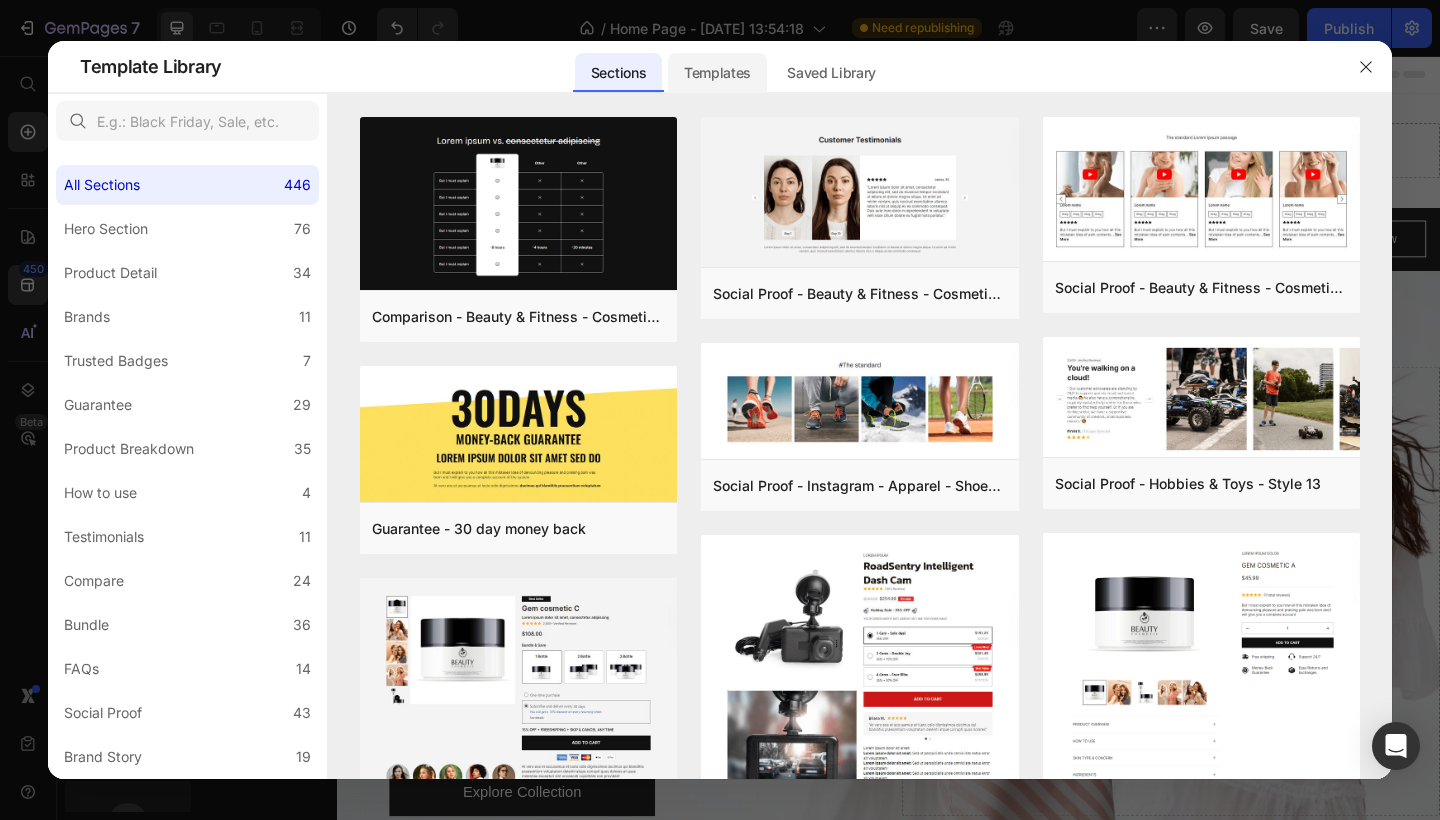 click on "Templates" 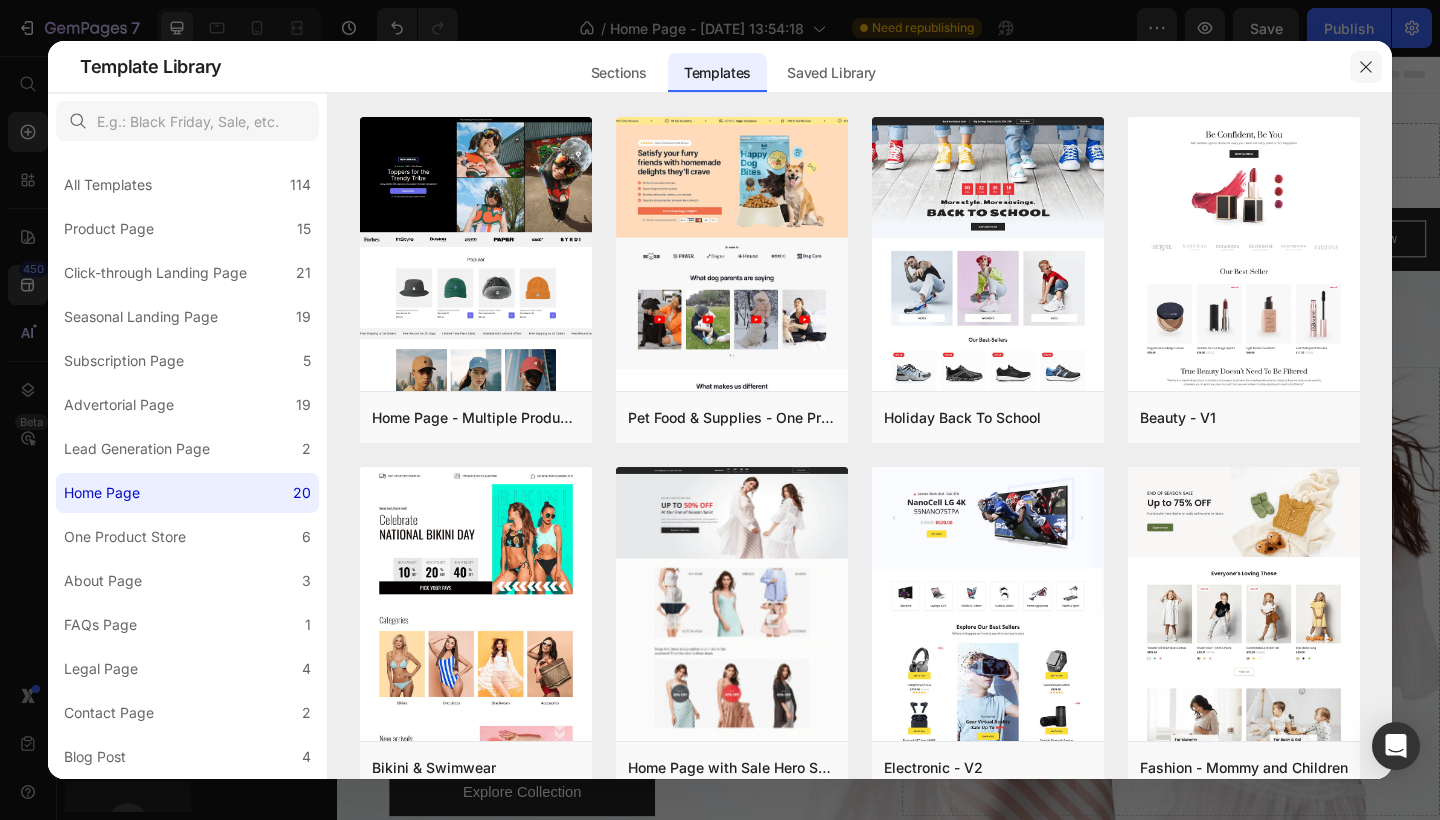 click 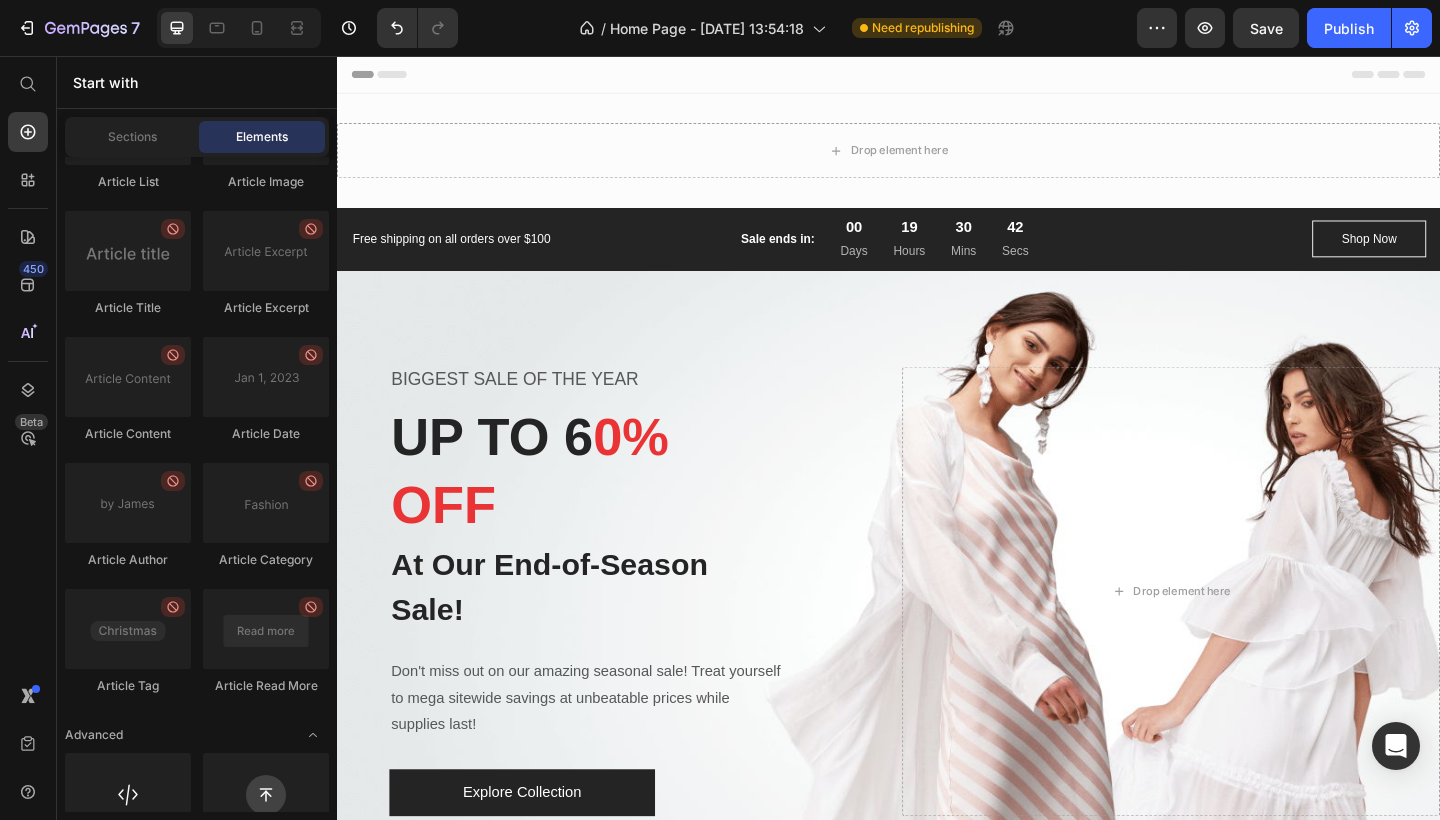 scroll, scrollTop: 5527, scrollLeft: 0, axis: vertical 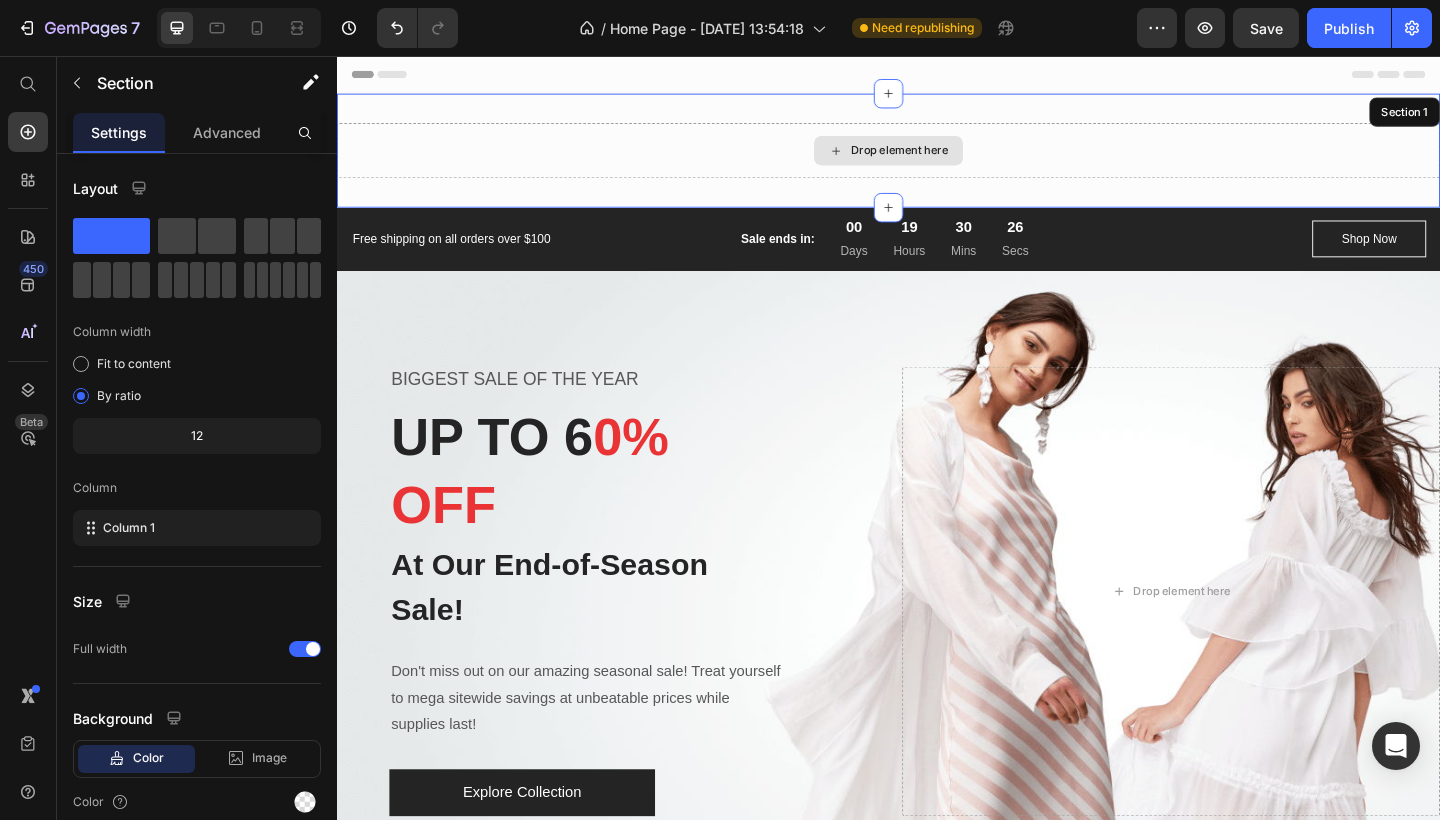 click on "Drop element here" at bounding box center [937, 159] 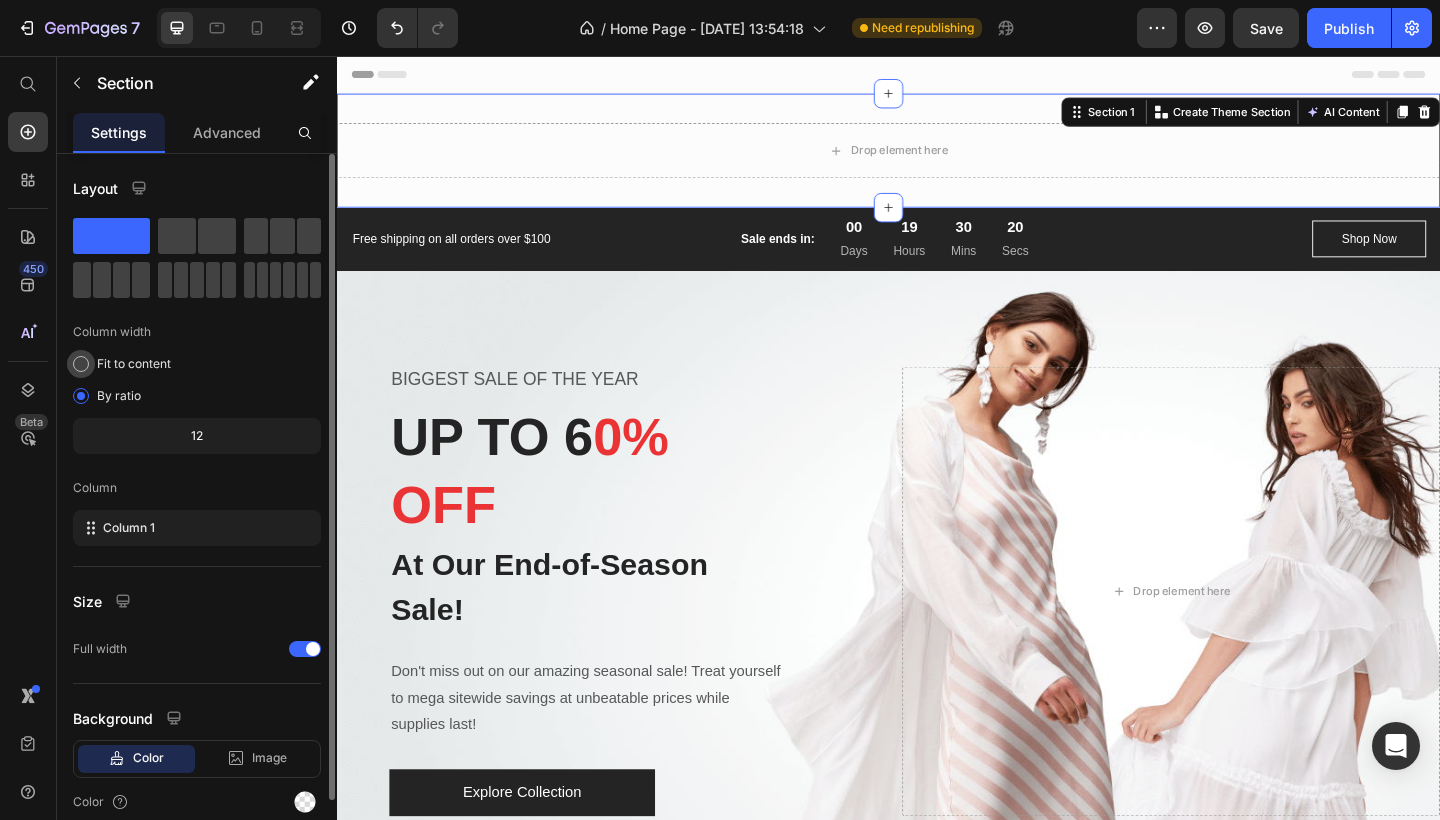 click on "Fit to content" 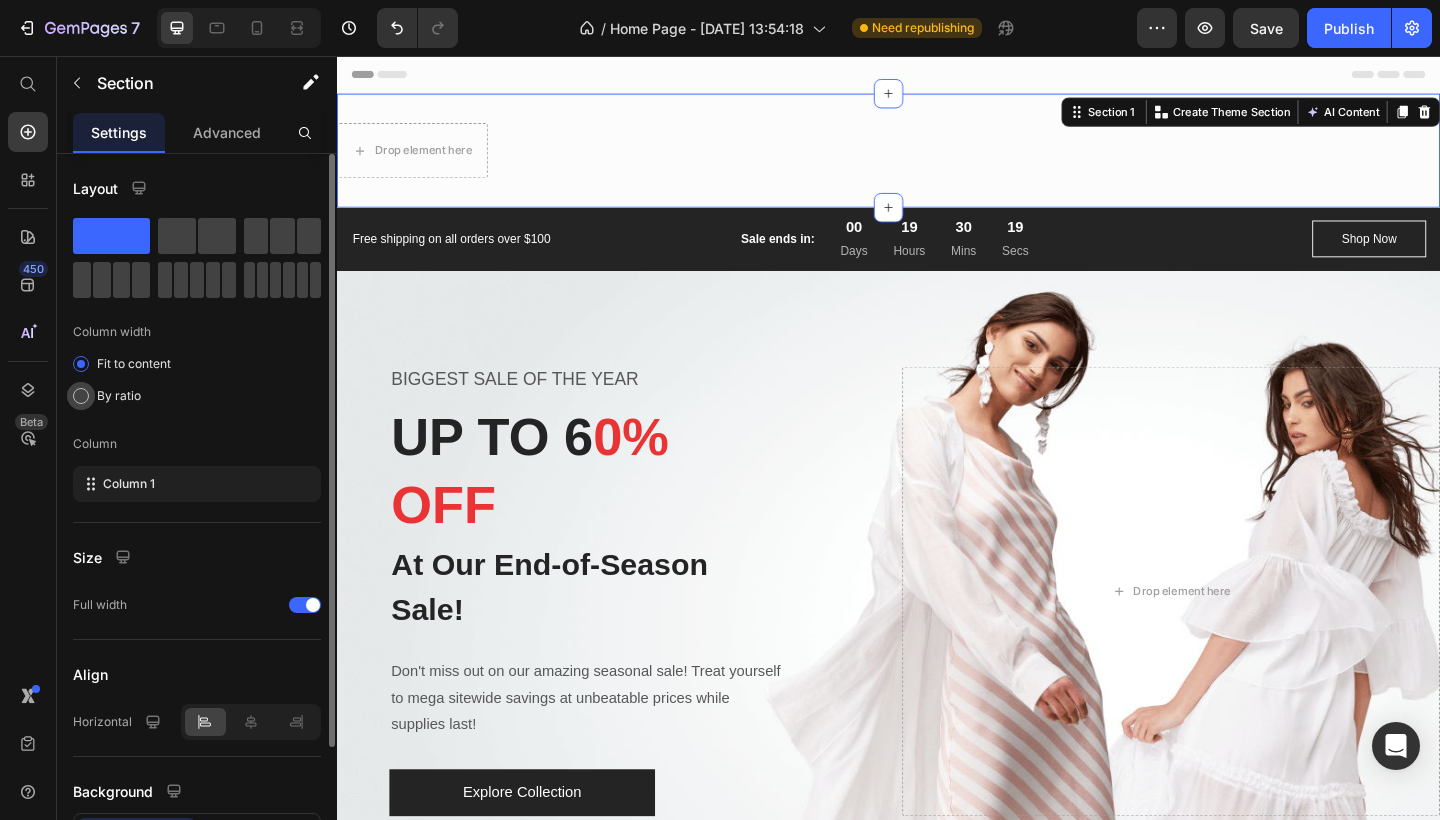 click at bounding box center [81, 396] 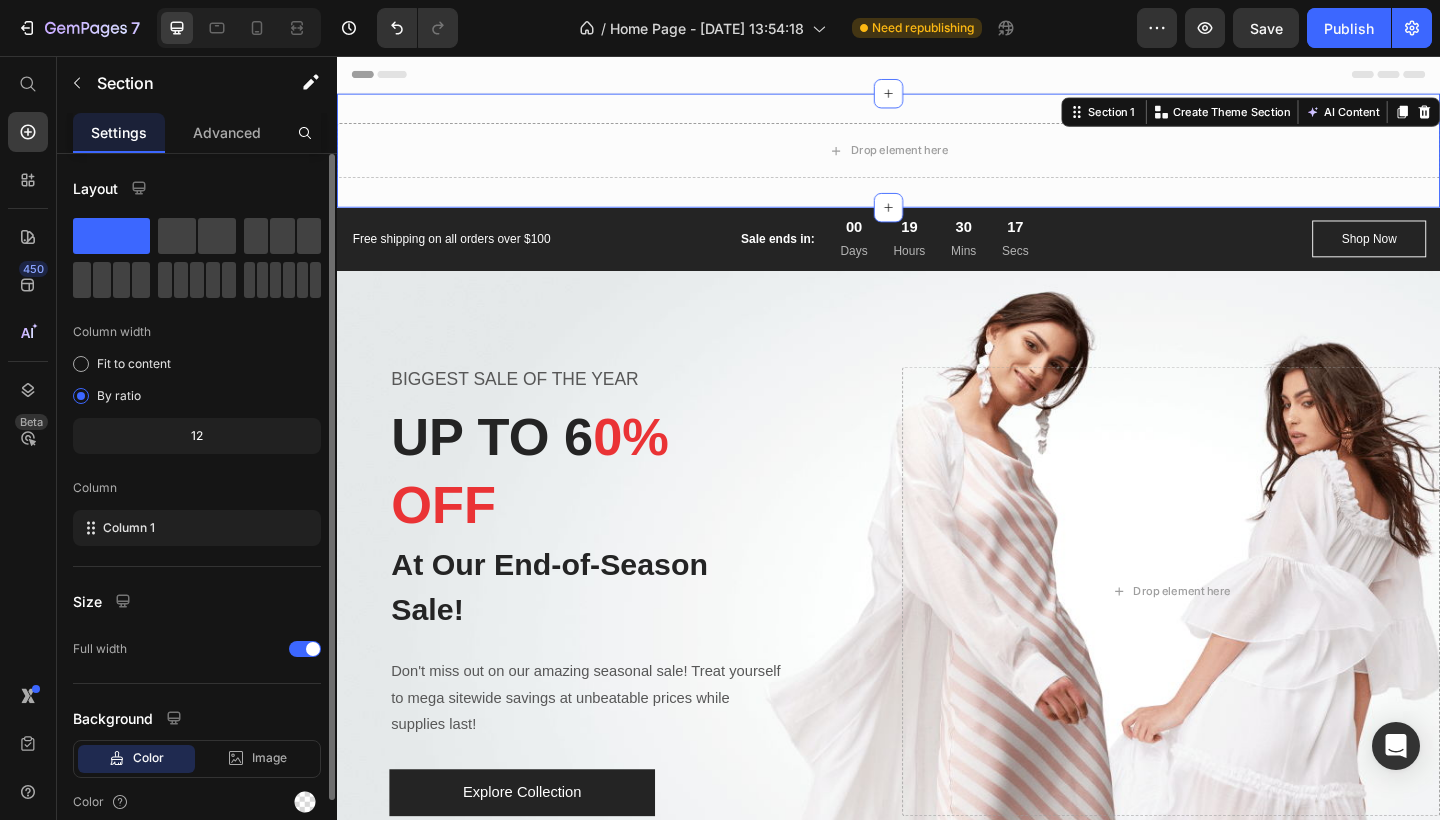 click on "Layout Column width Fit to content By ratio 12 Column Column 1" 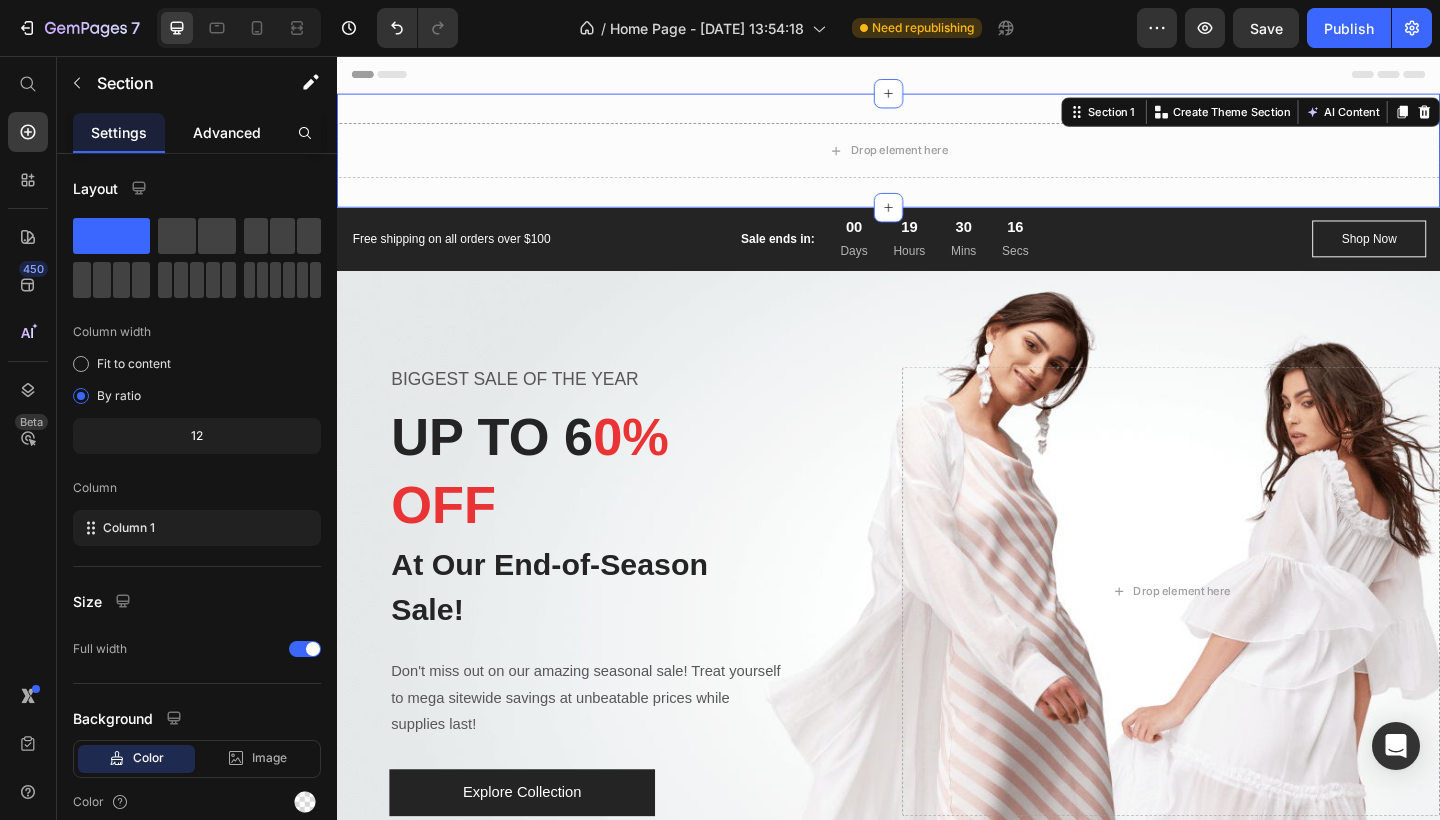 click on "Advanced" 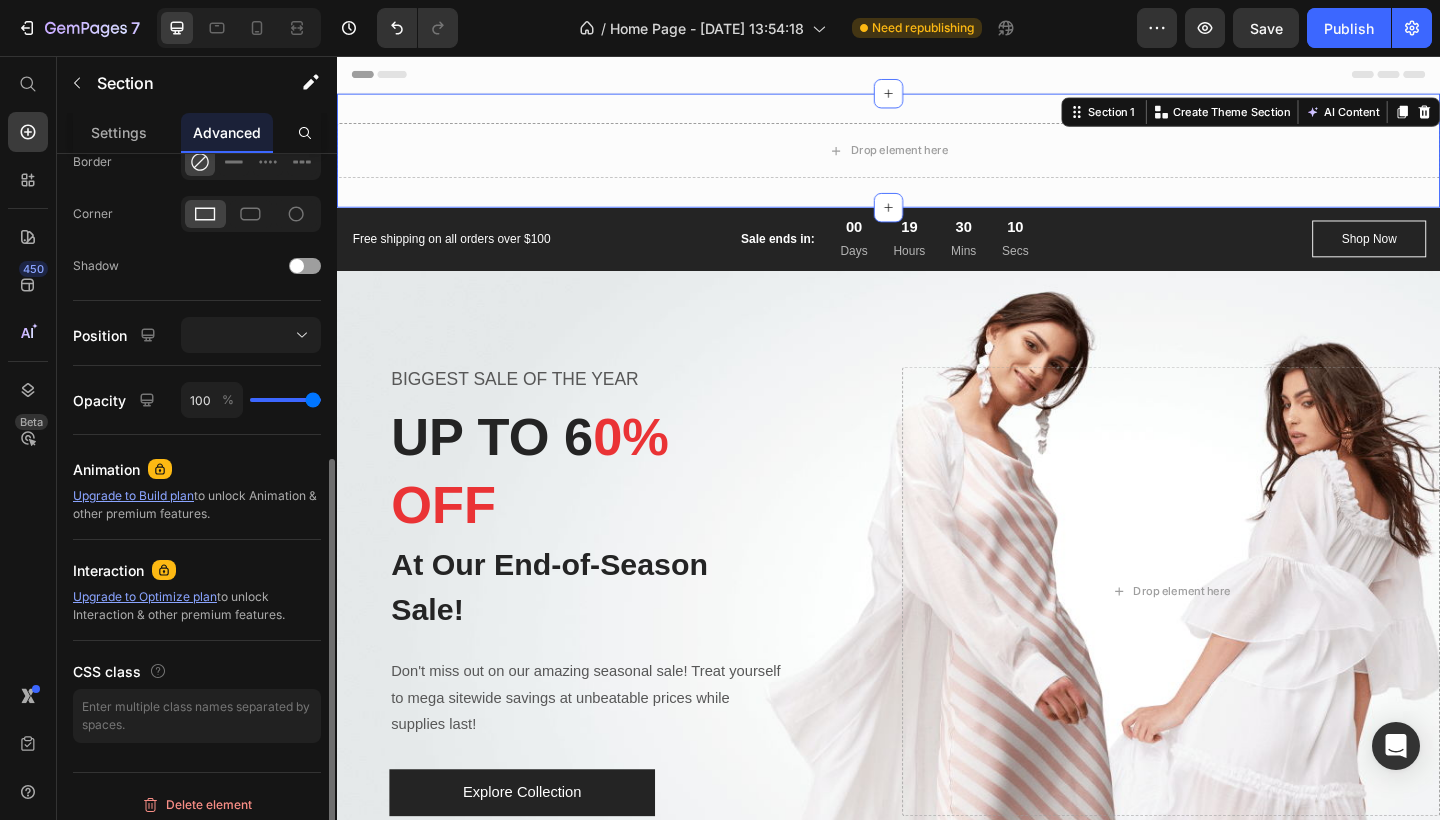 scroll, scrollTop: 582, scrollLeft: 0, axis: vertical 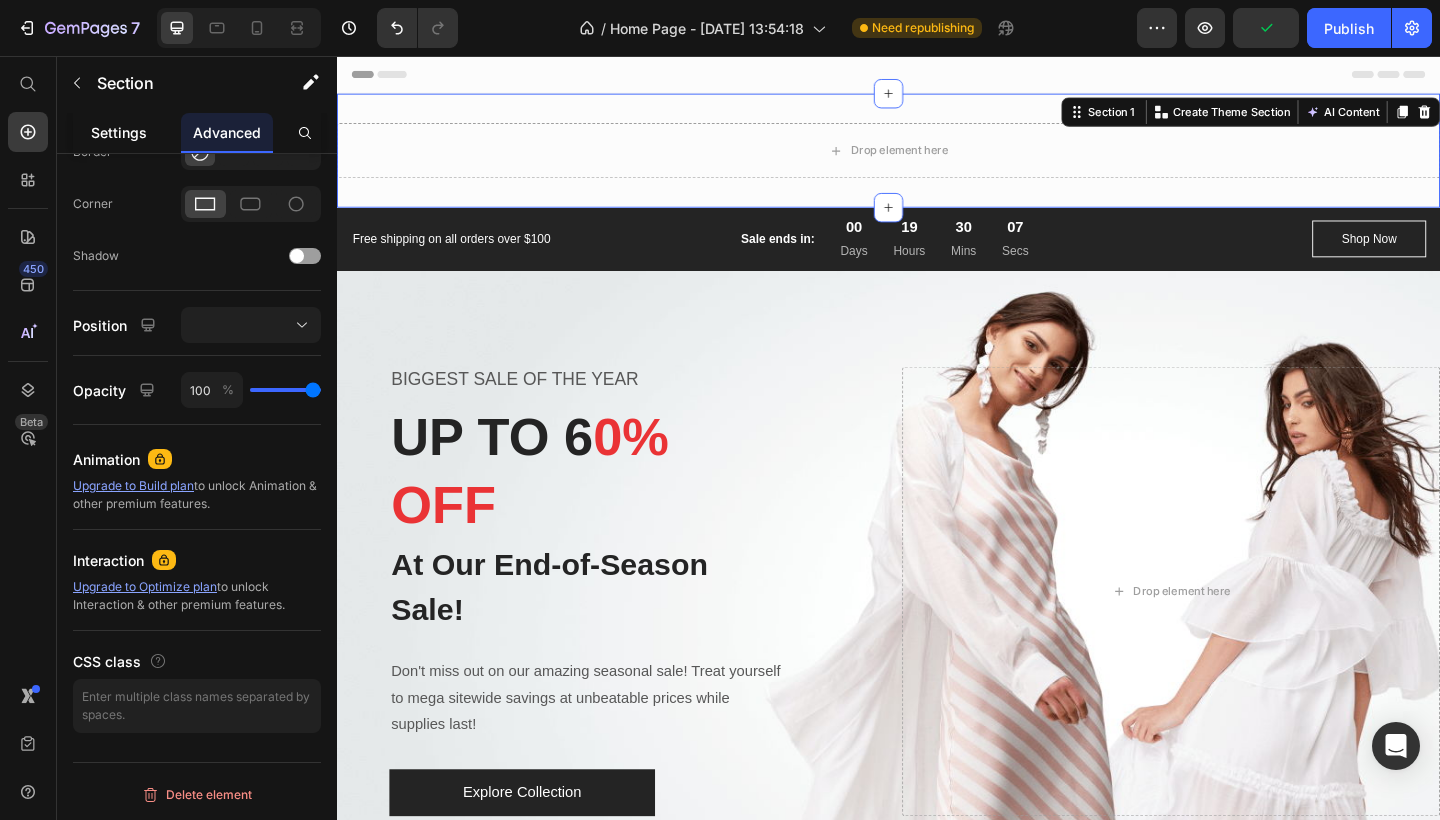 click on "Settings" at bounding box center (119, 132) 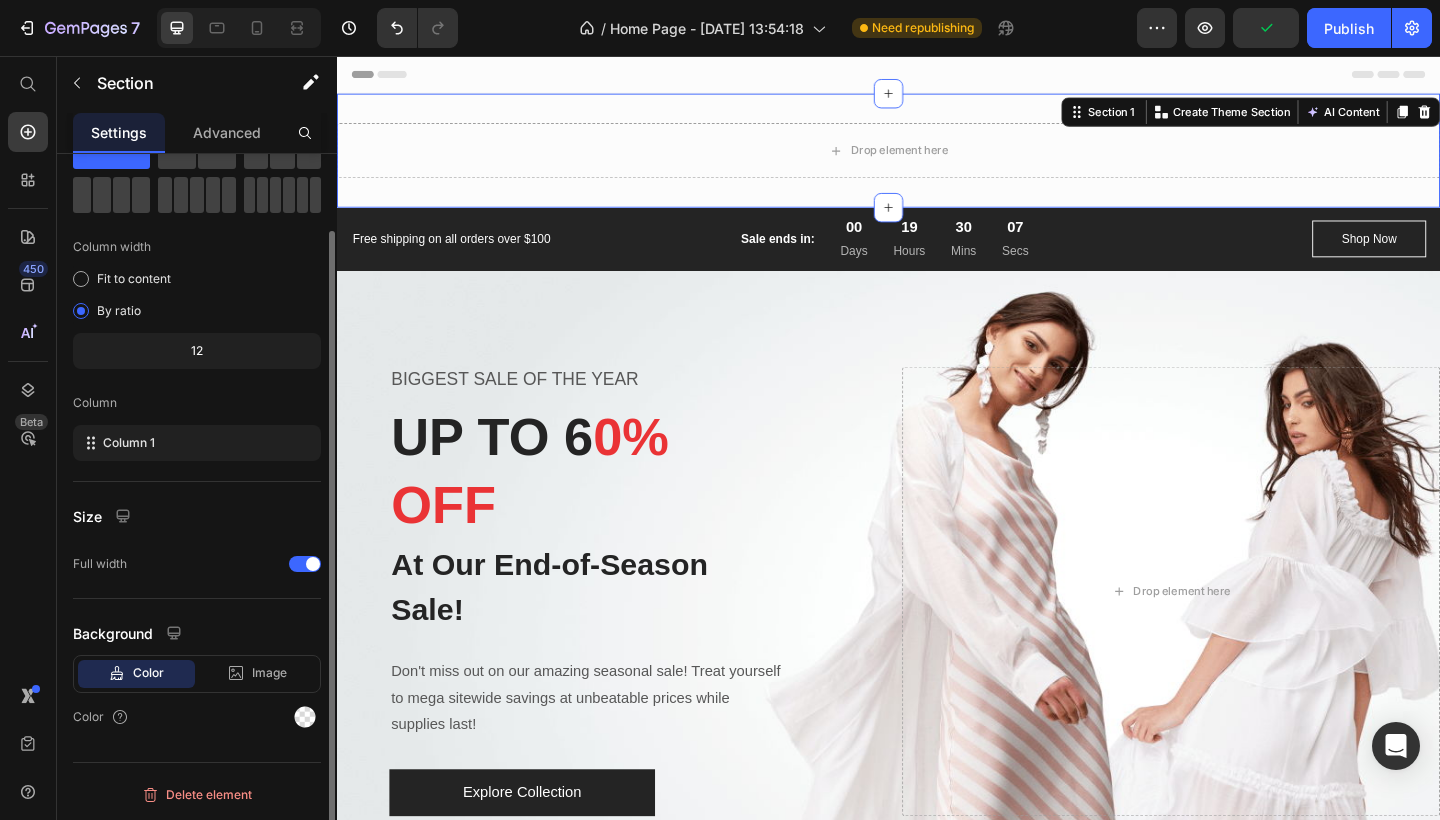 scroll, scrollTop: 0, scrollLeft: 0, axis: both 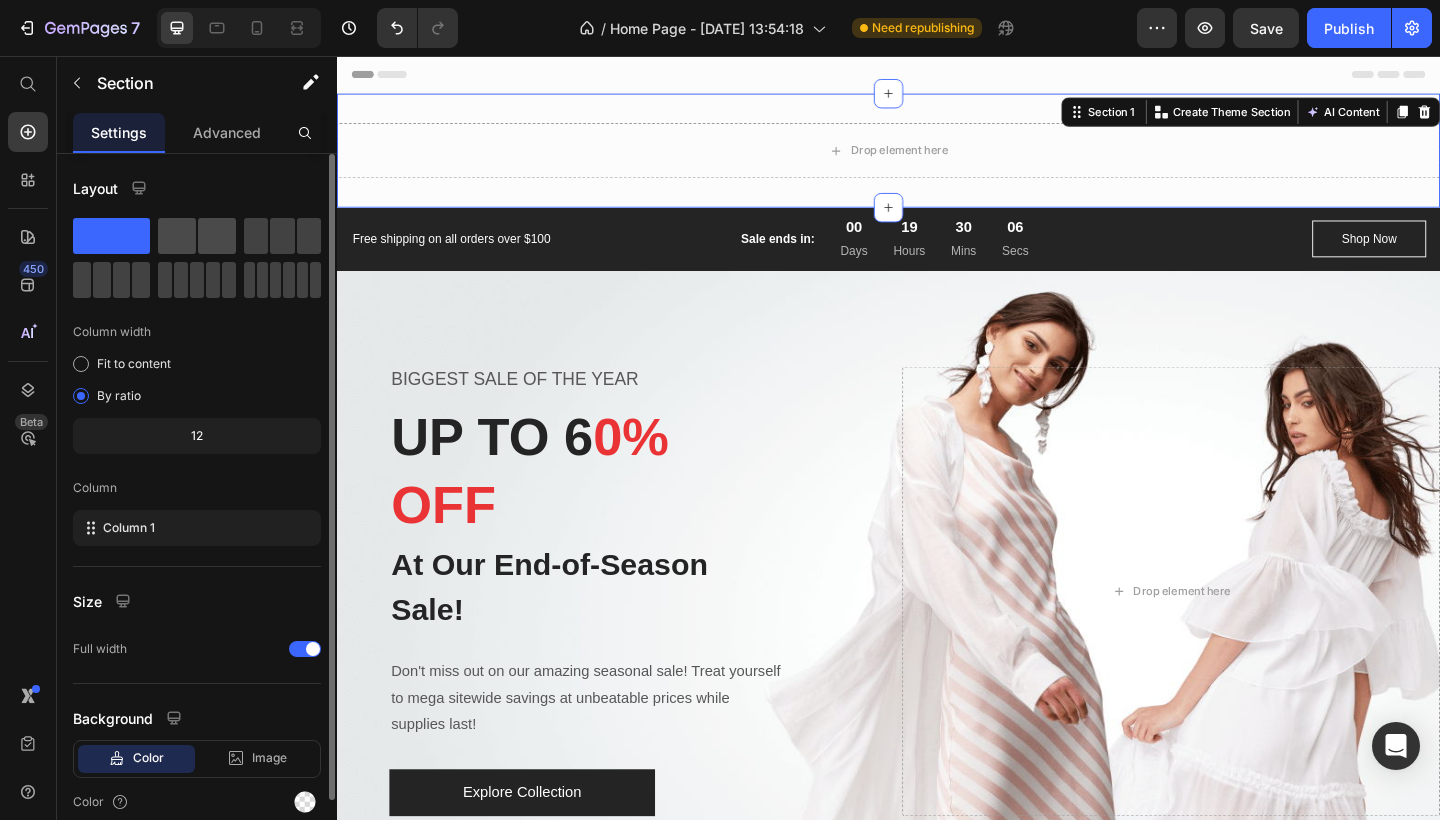 click 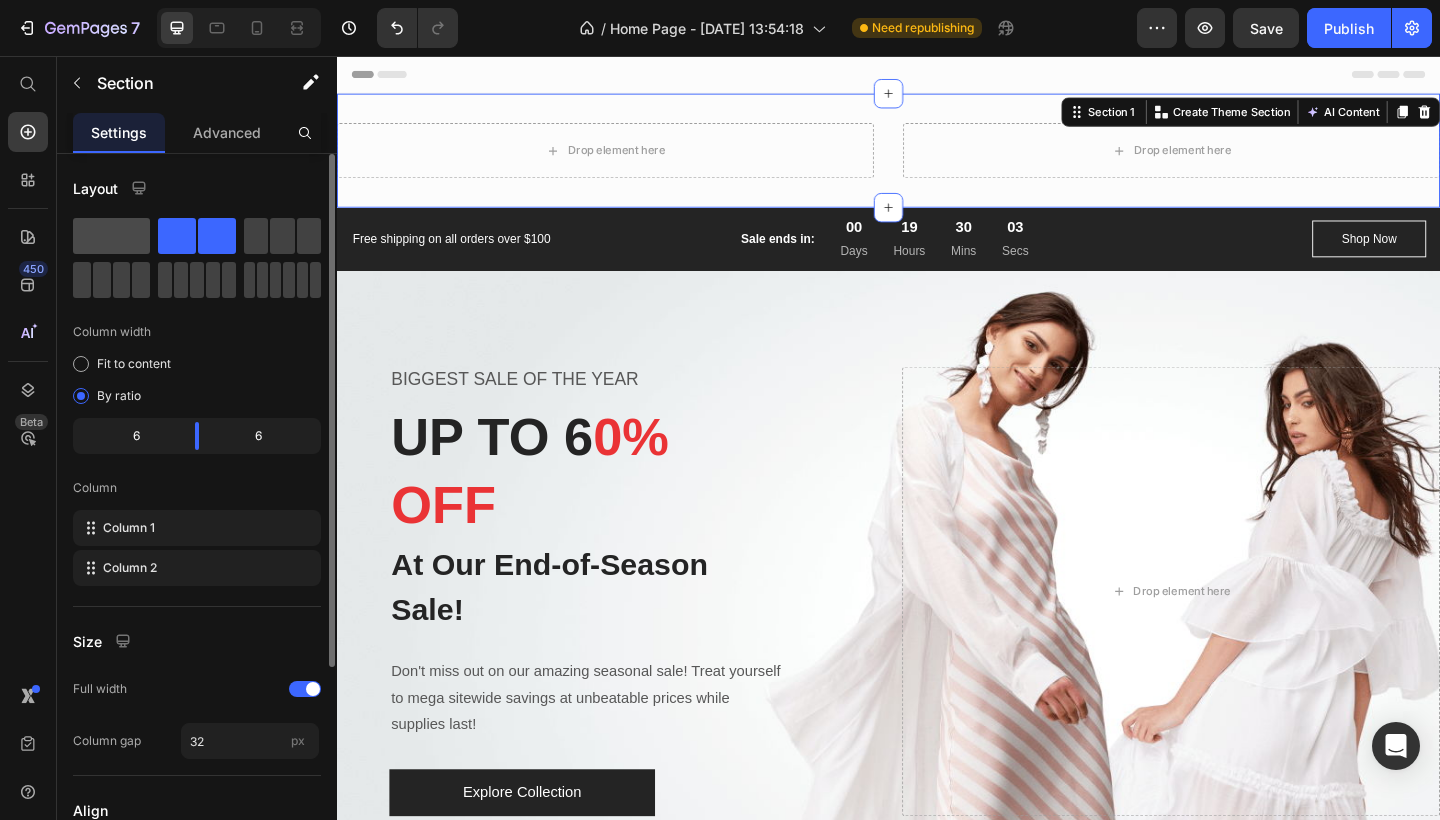 click 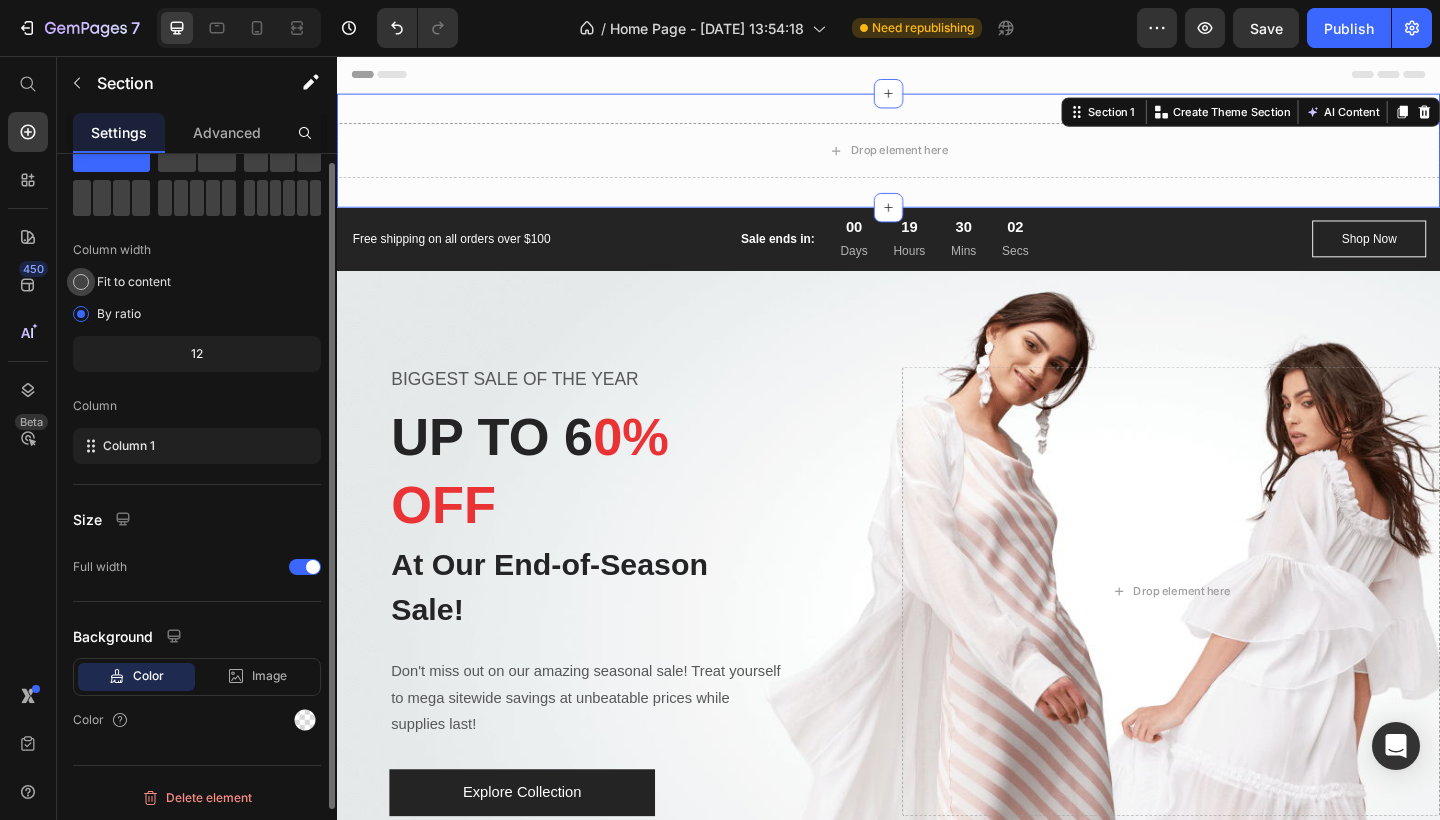 scroll, scrollTop: 85, scrollLeft: 0, axis: vertical 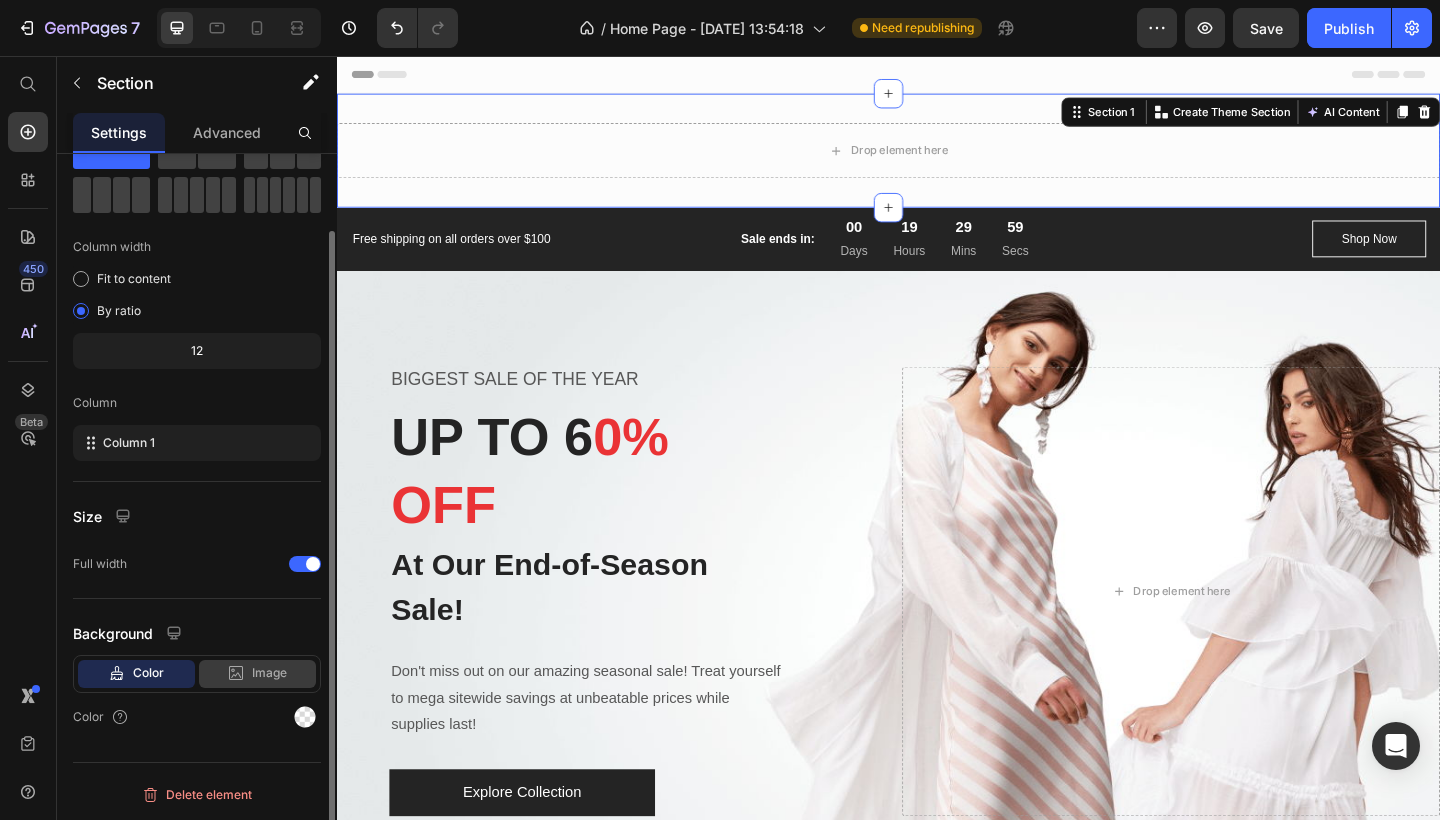 click on "Image" at bounding box center [269, 673] 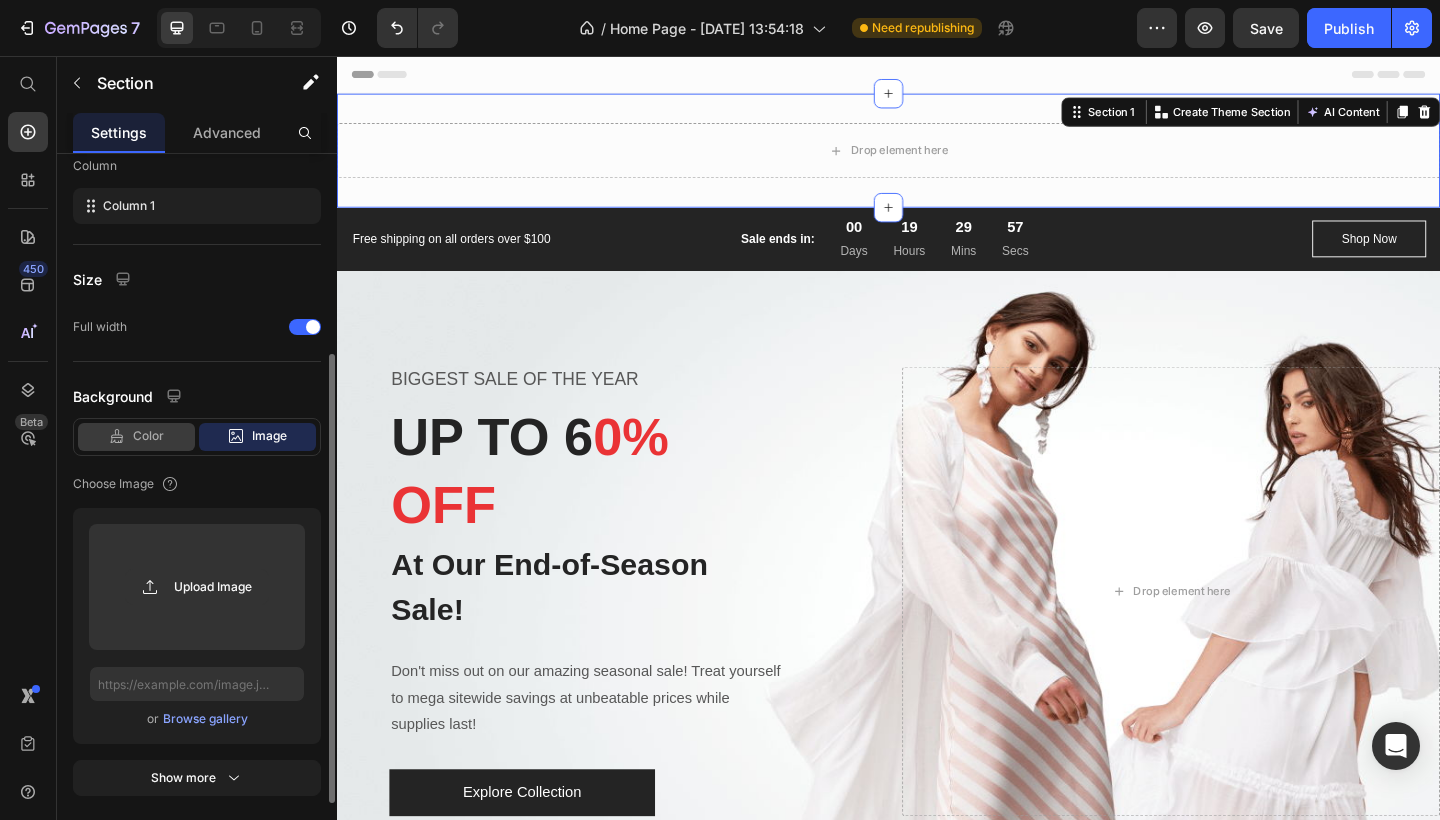 click on "Color" 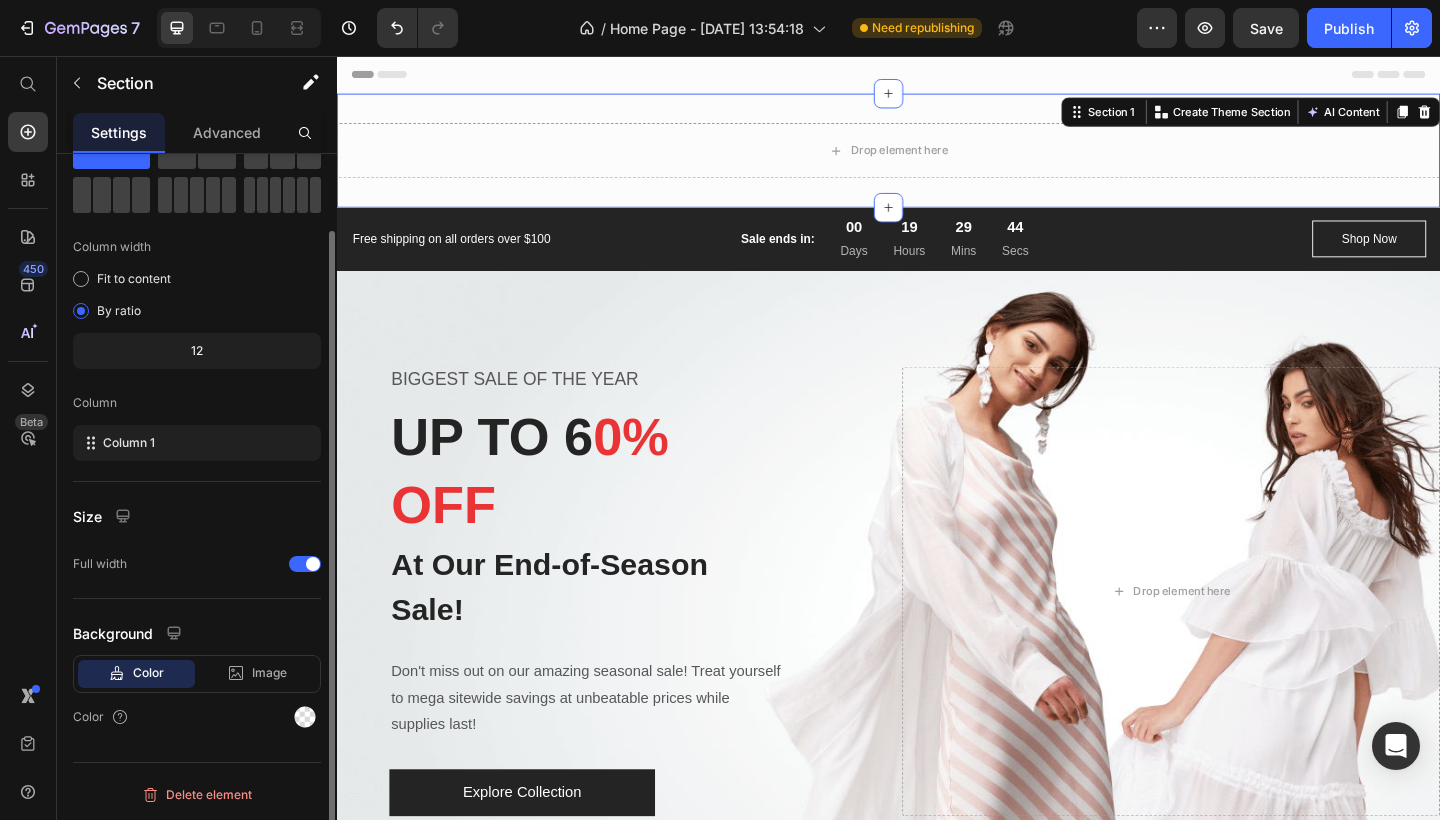 scroll, scrollTop: 0, scrollLeft: 0, axis: both 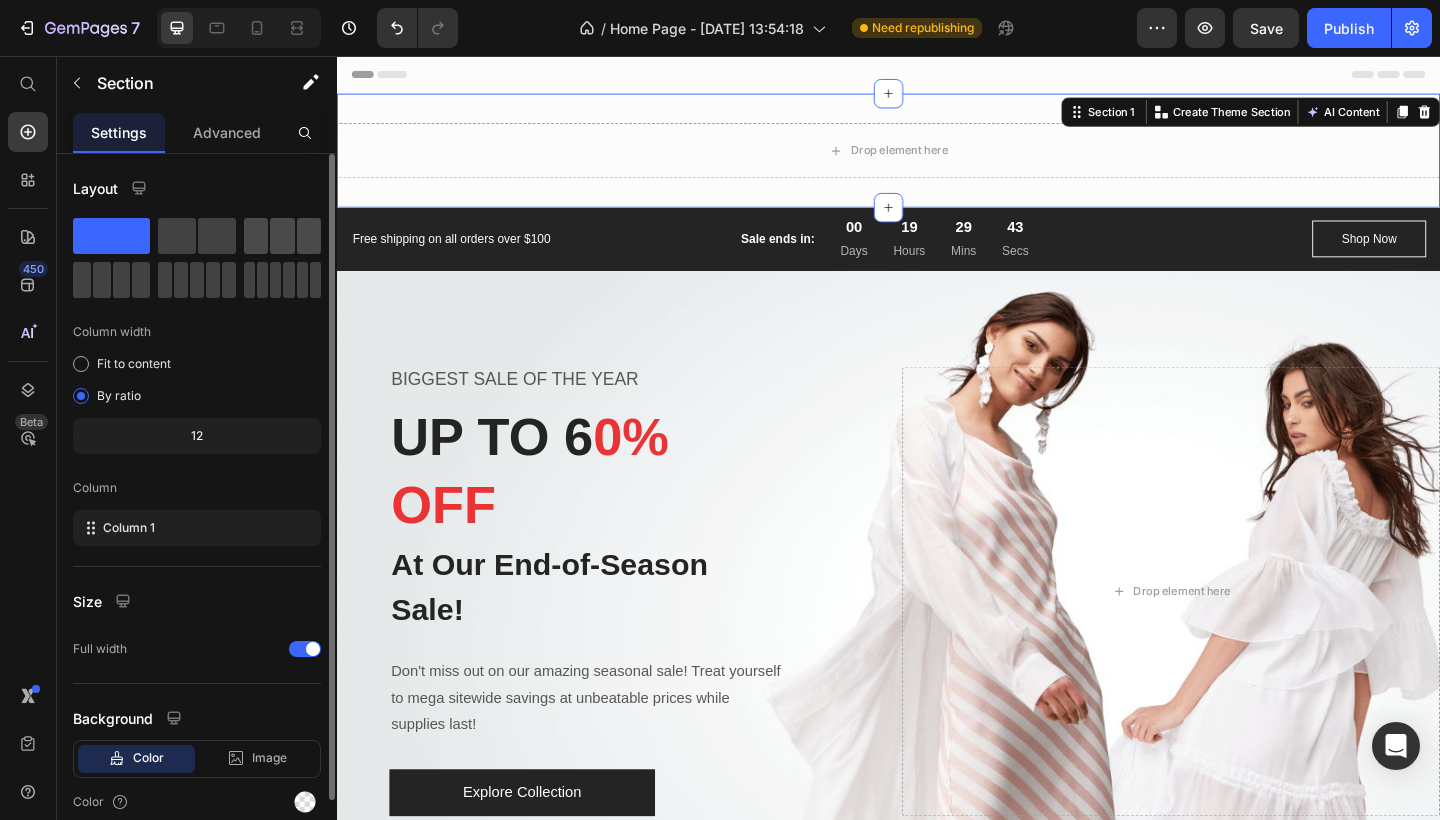 click 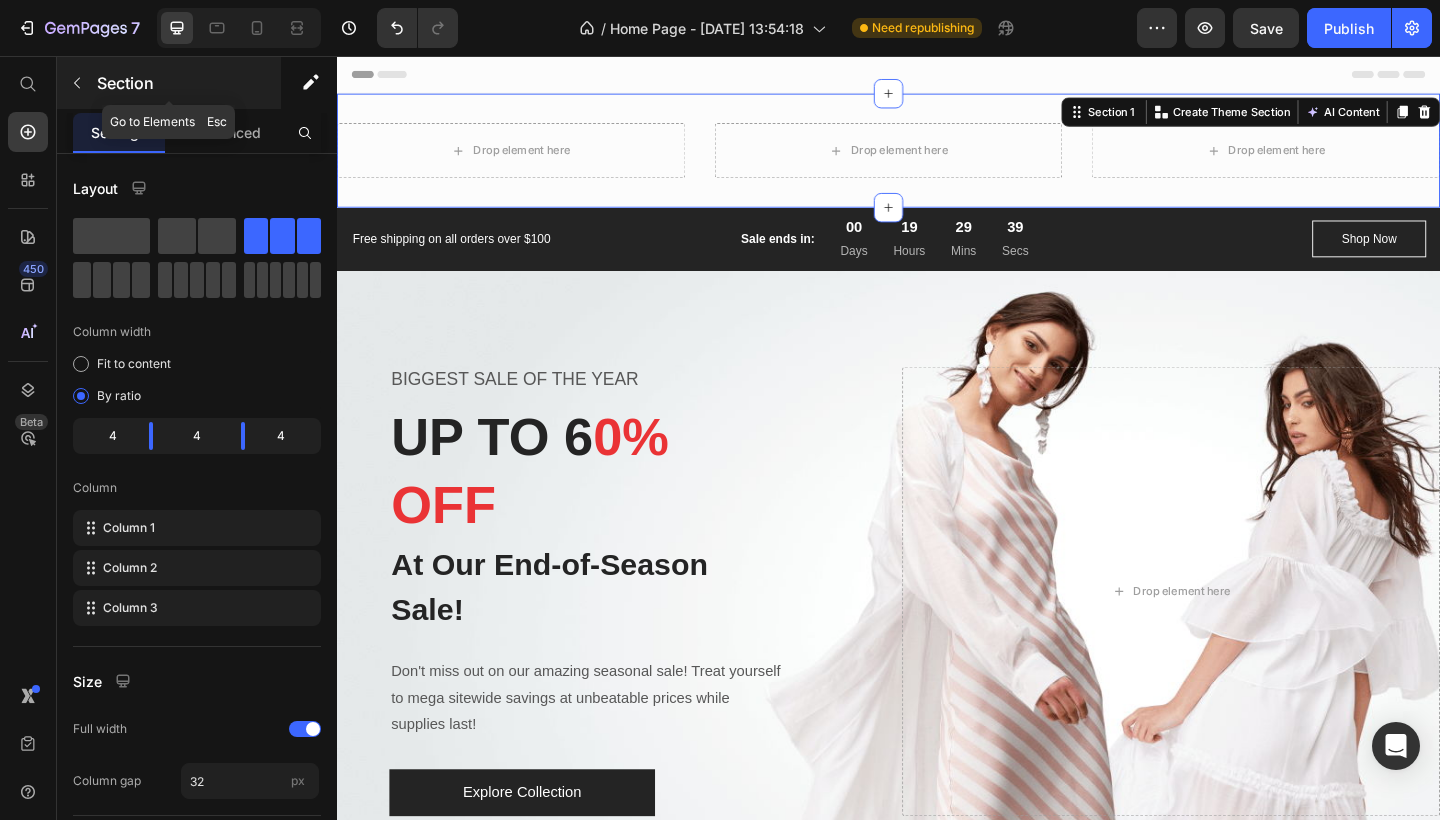 click 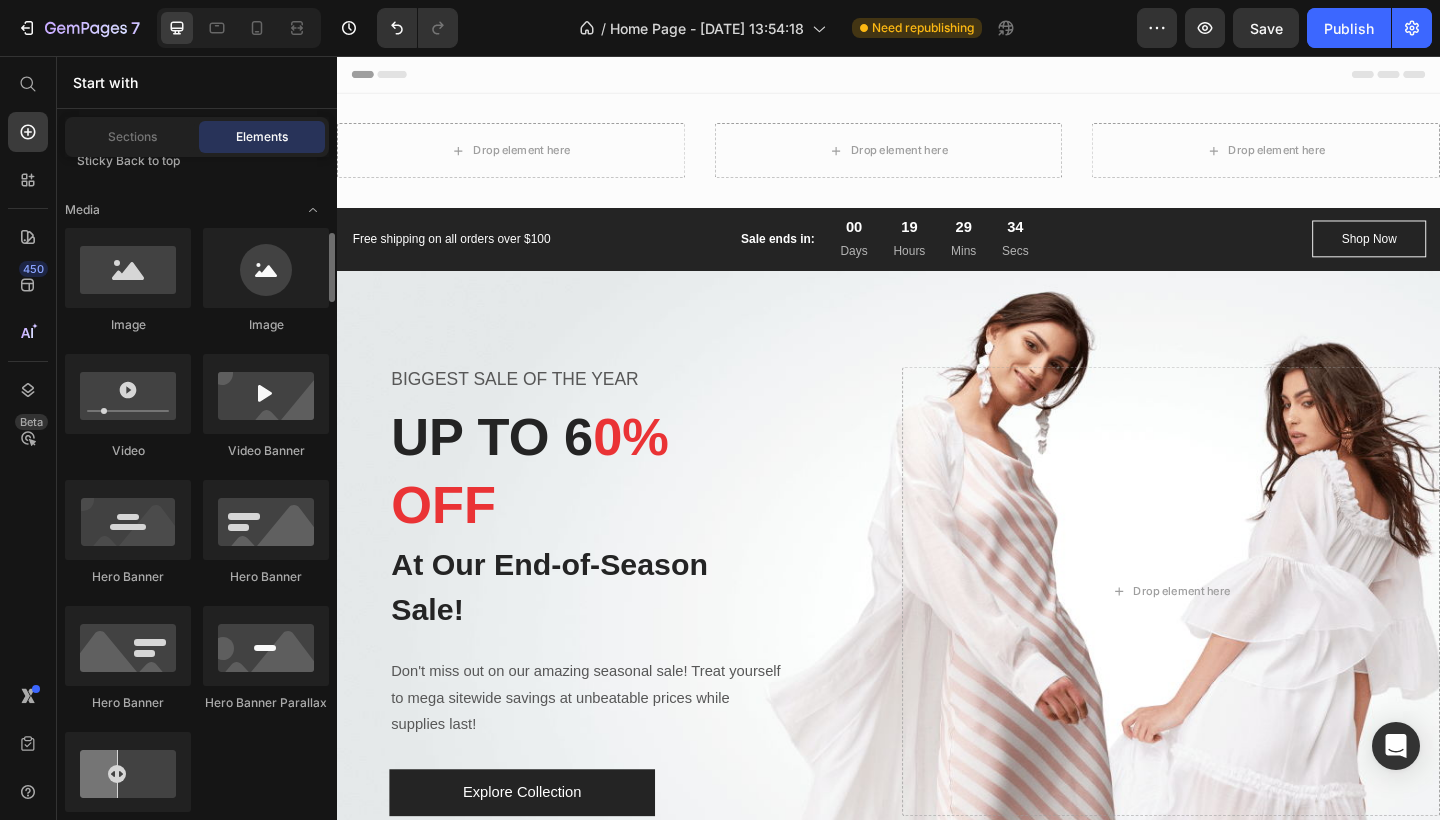 scroll, scrollTop: 719, scrollLeft: 0, axis: vertical 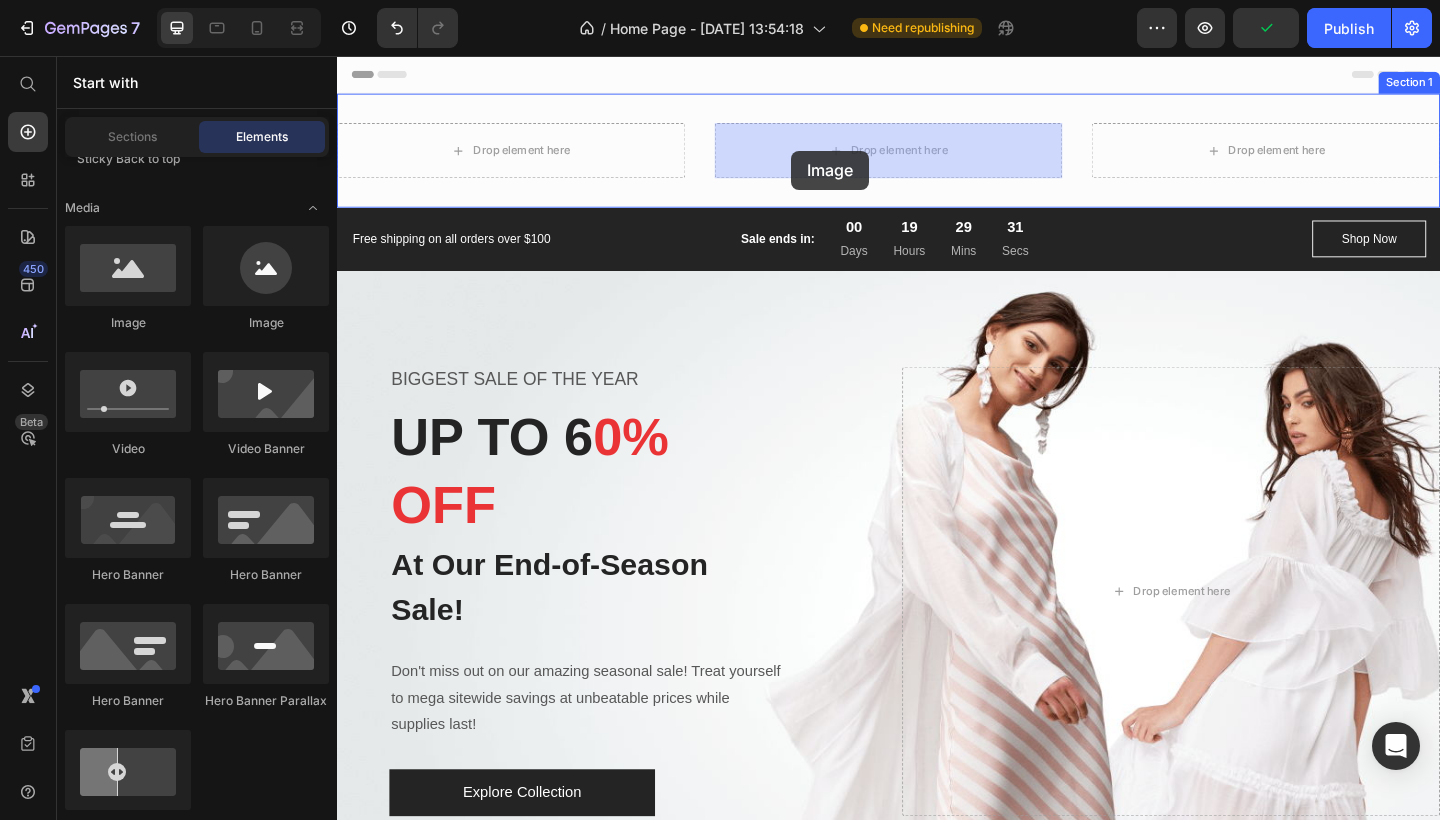 drag, startPoint x: 481, startPoint y: 341, endPoint x: 833, endPoint y: 157, distance: 397.19012 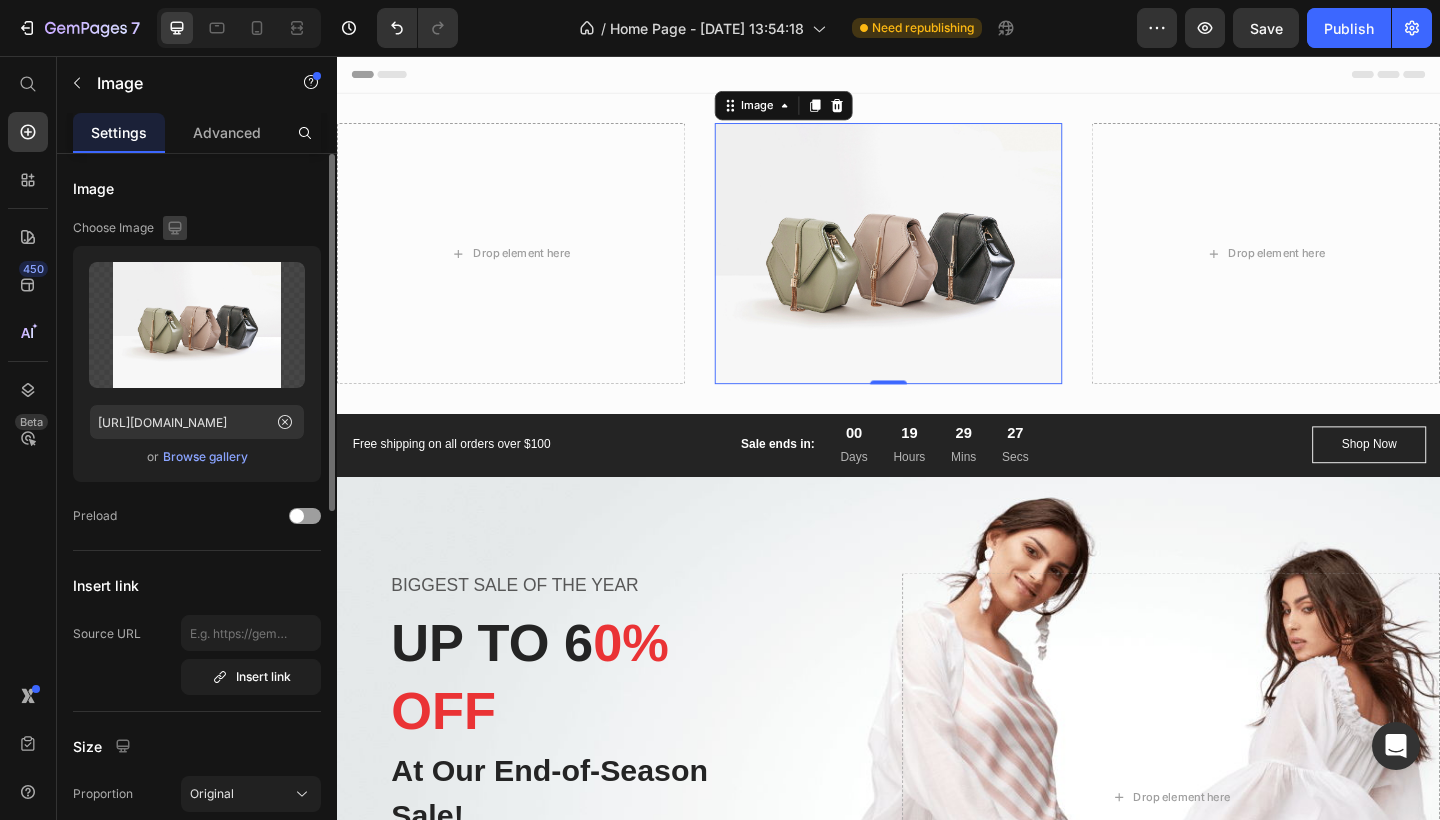 click 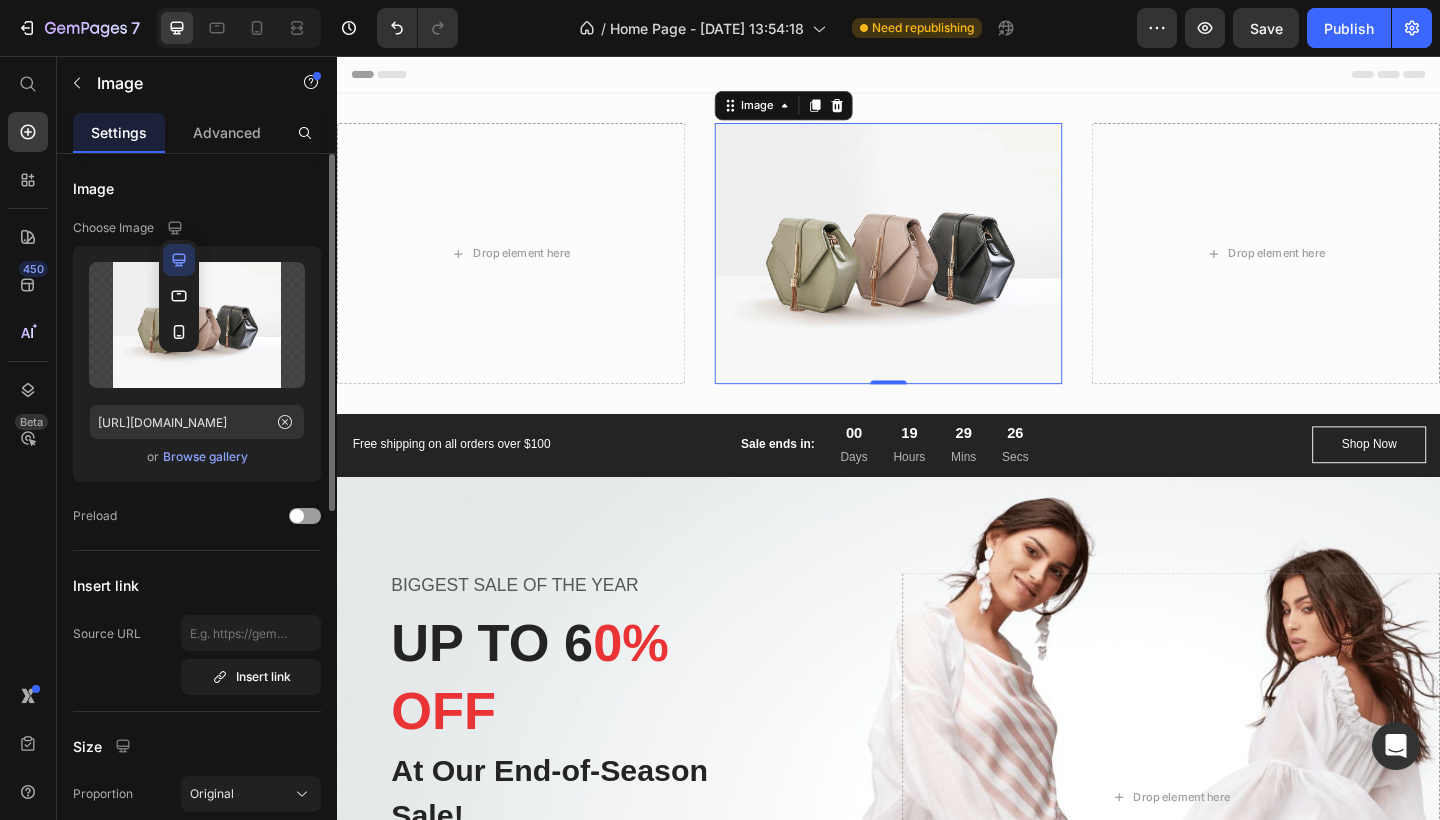 click on "Choose Image" at bounding box center [197, 228] 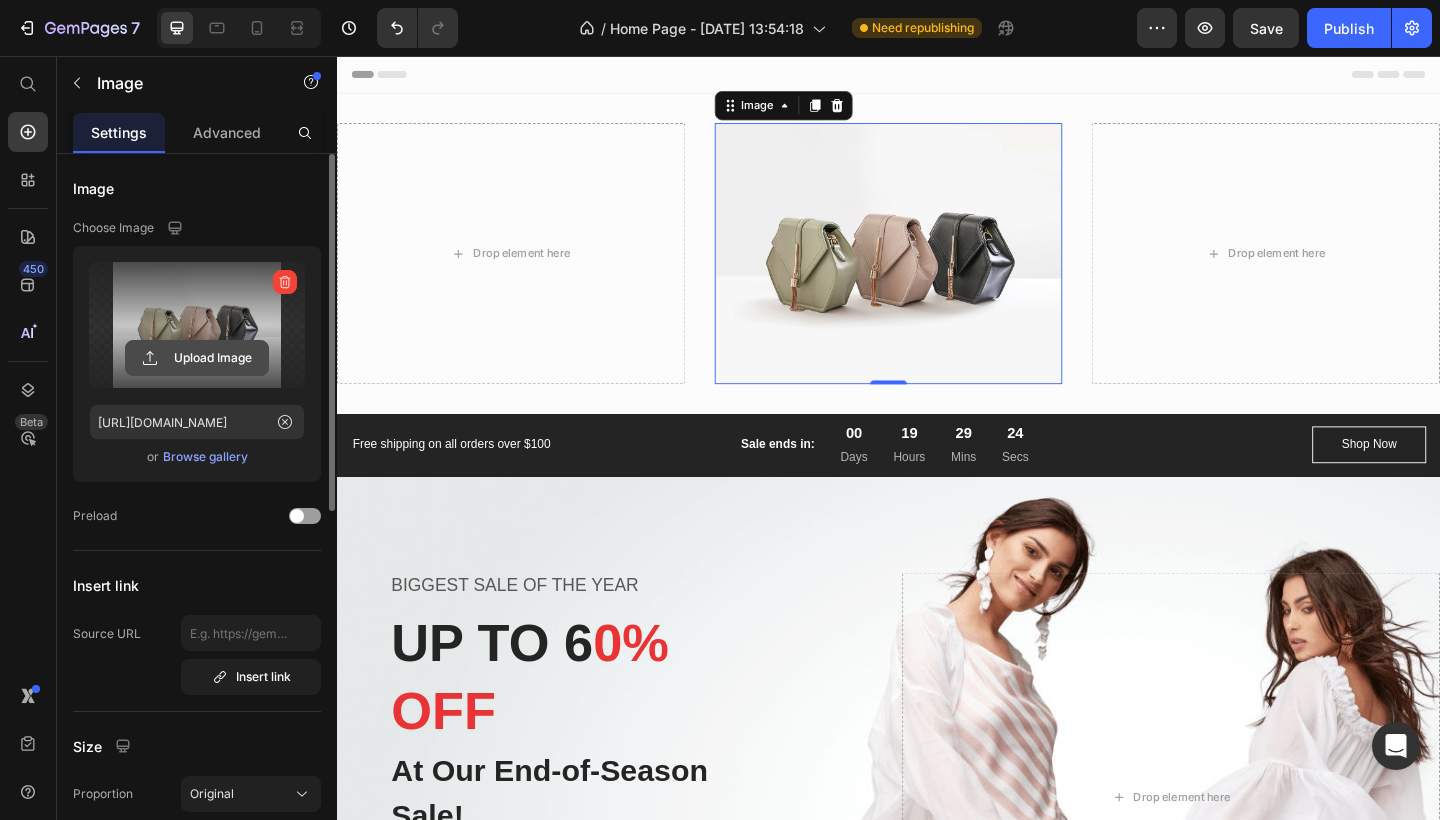 click 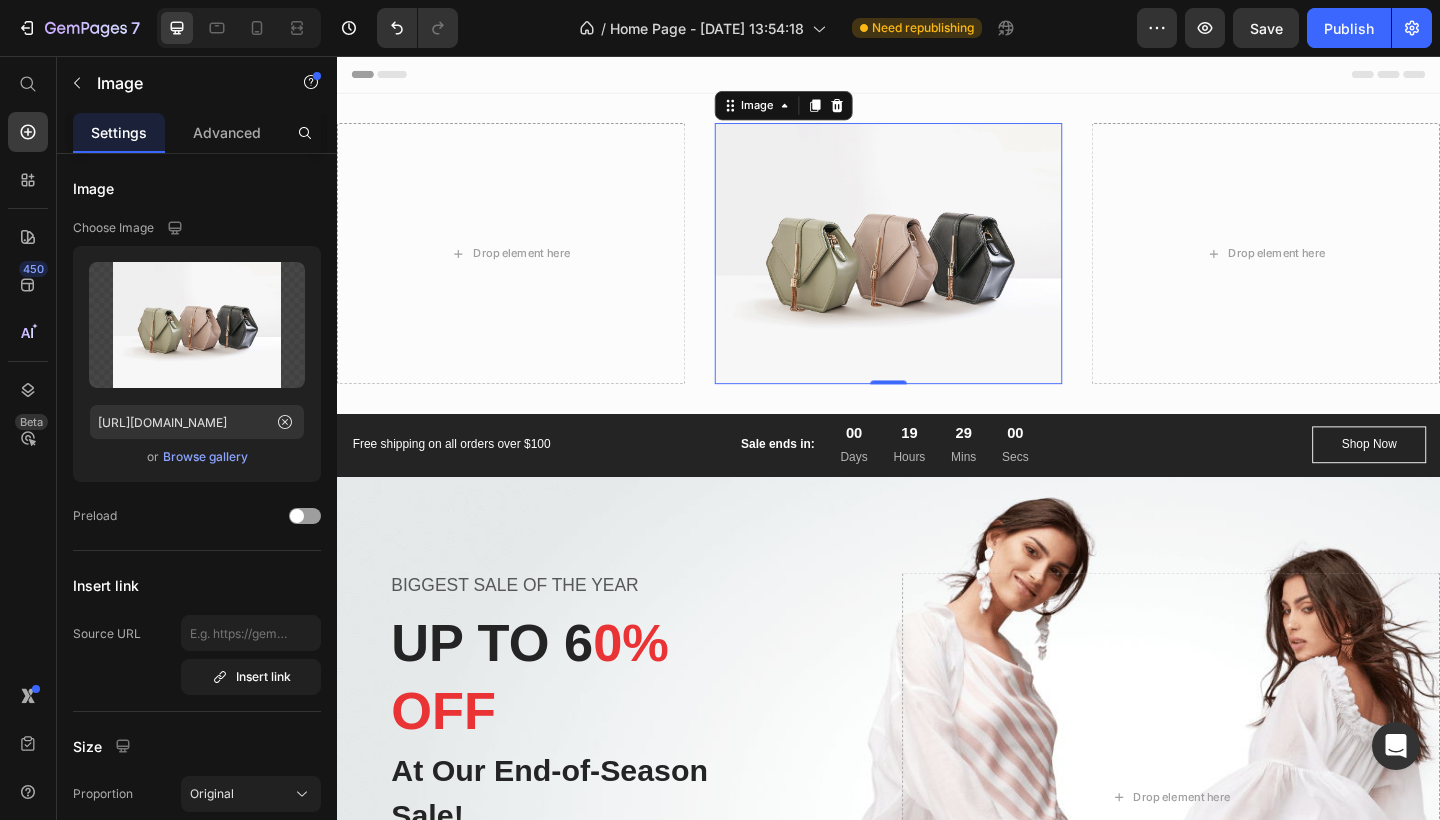 drag, startPoint x: 944, startPoint y: 102, endPoint x: 935, endPoint y: 194, distance: 92.43917 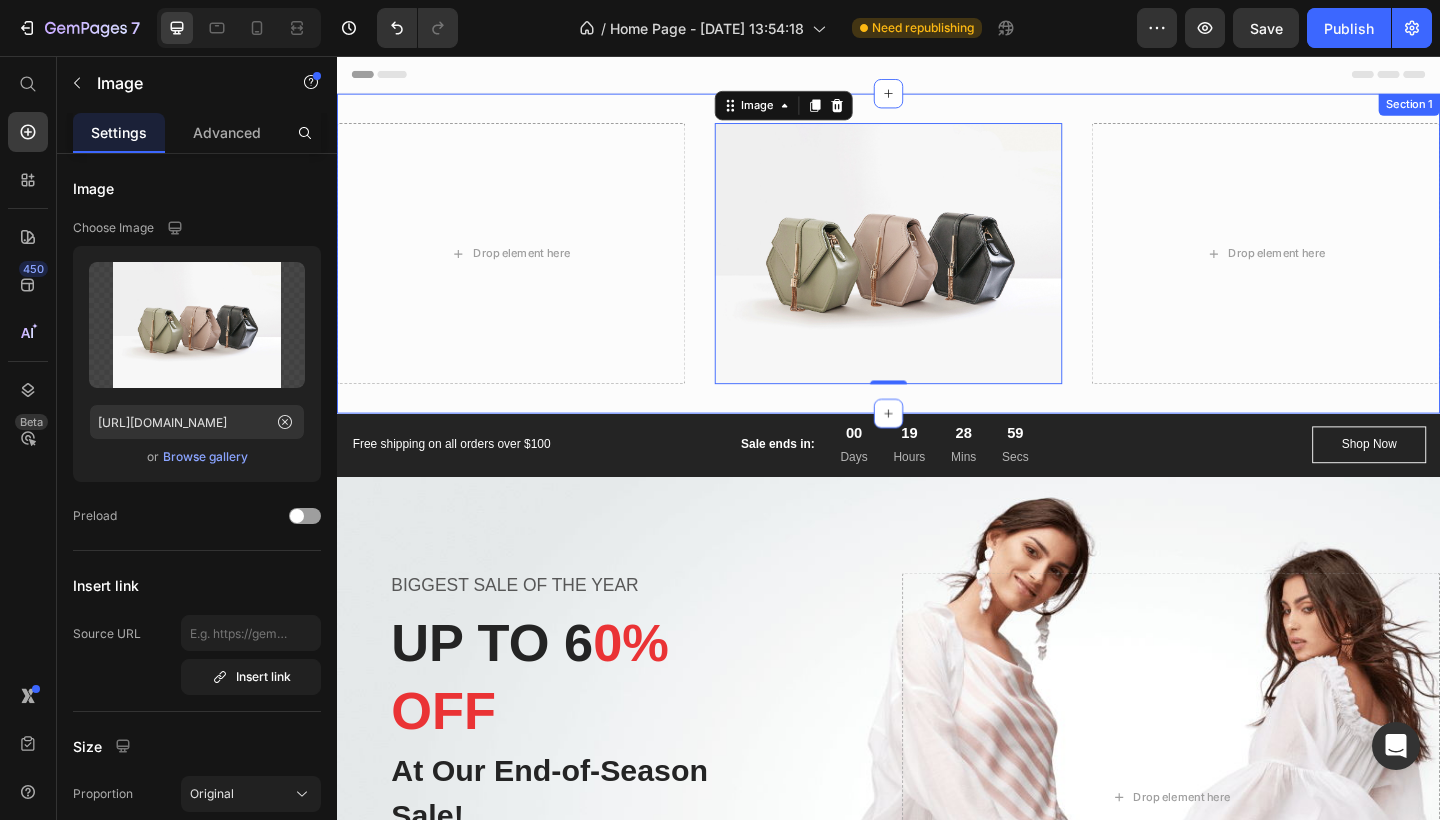 click on "Drop element here Image   0
Drop element here Section 1" at bounding box center (937, 271) 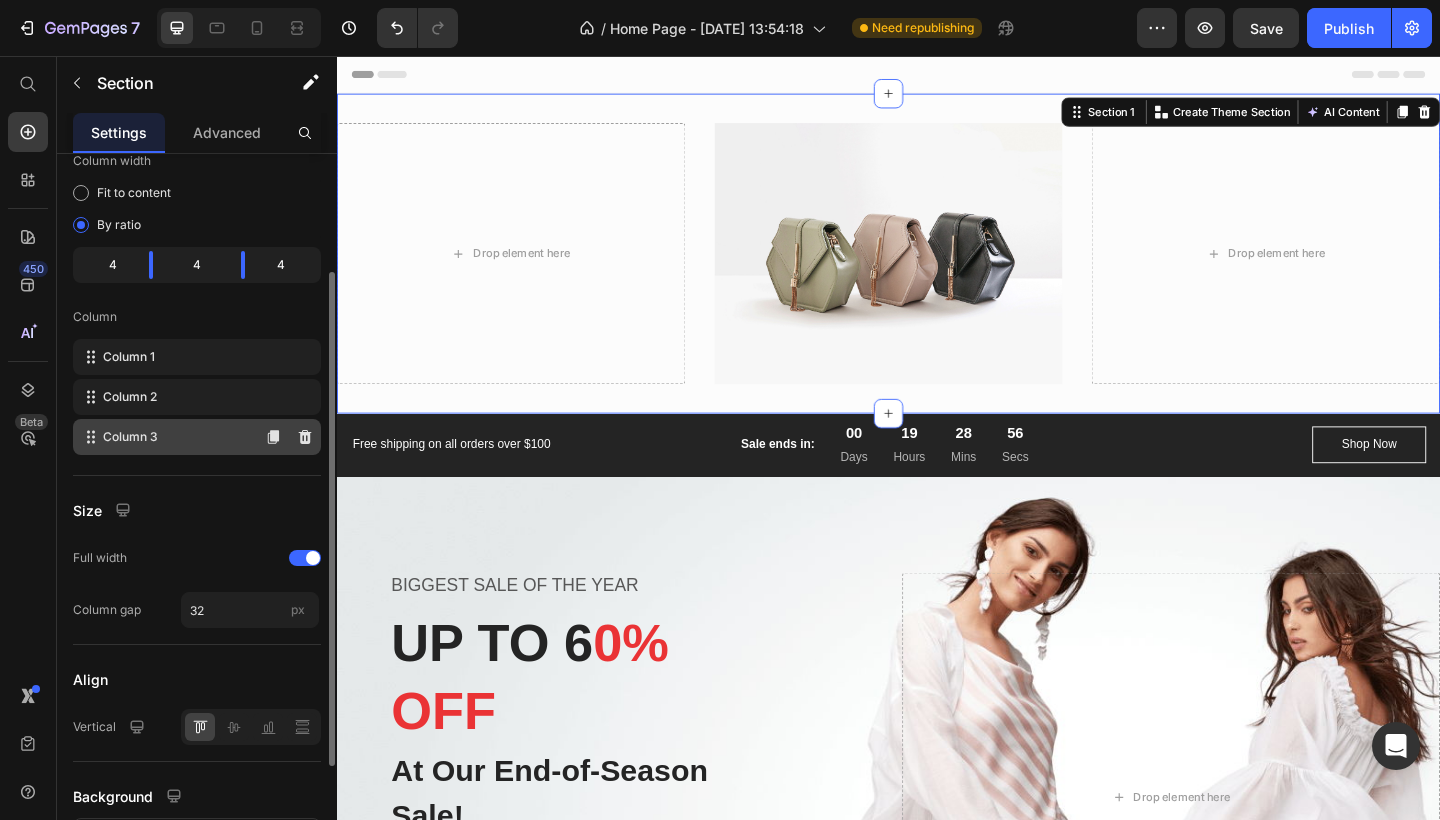 scroll, scrollTop: 254, scrollLeft: 0, axis: vertical 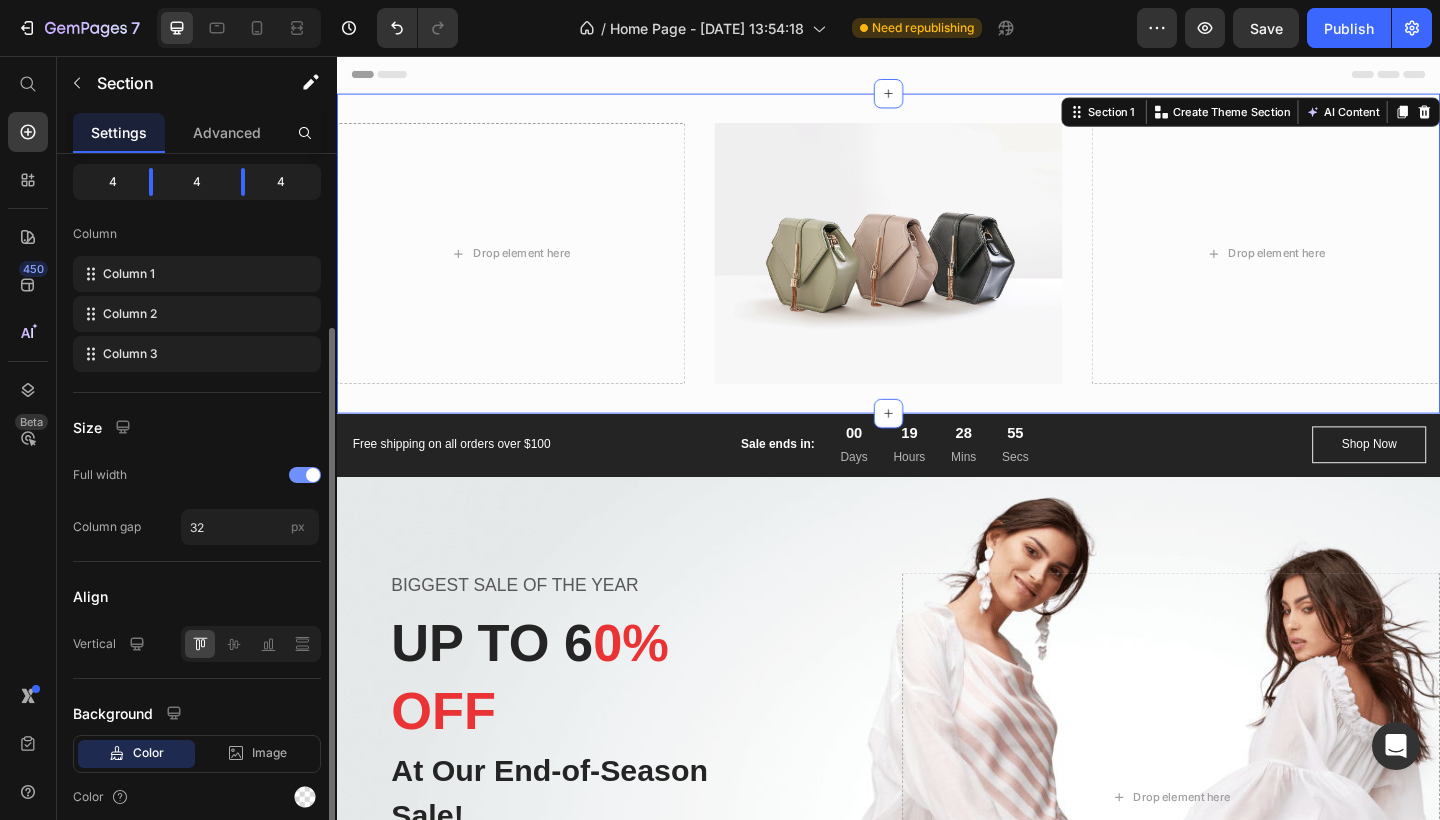 click at bounding box center (305, 475) 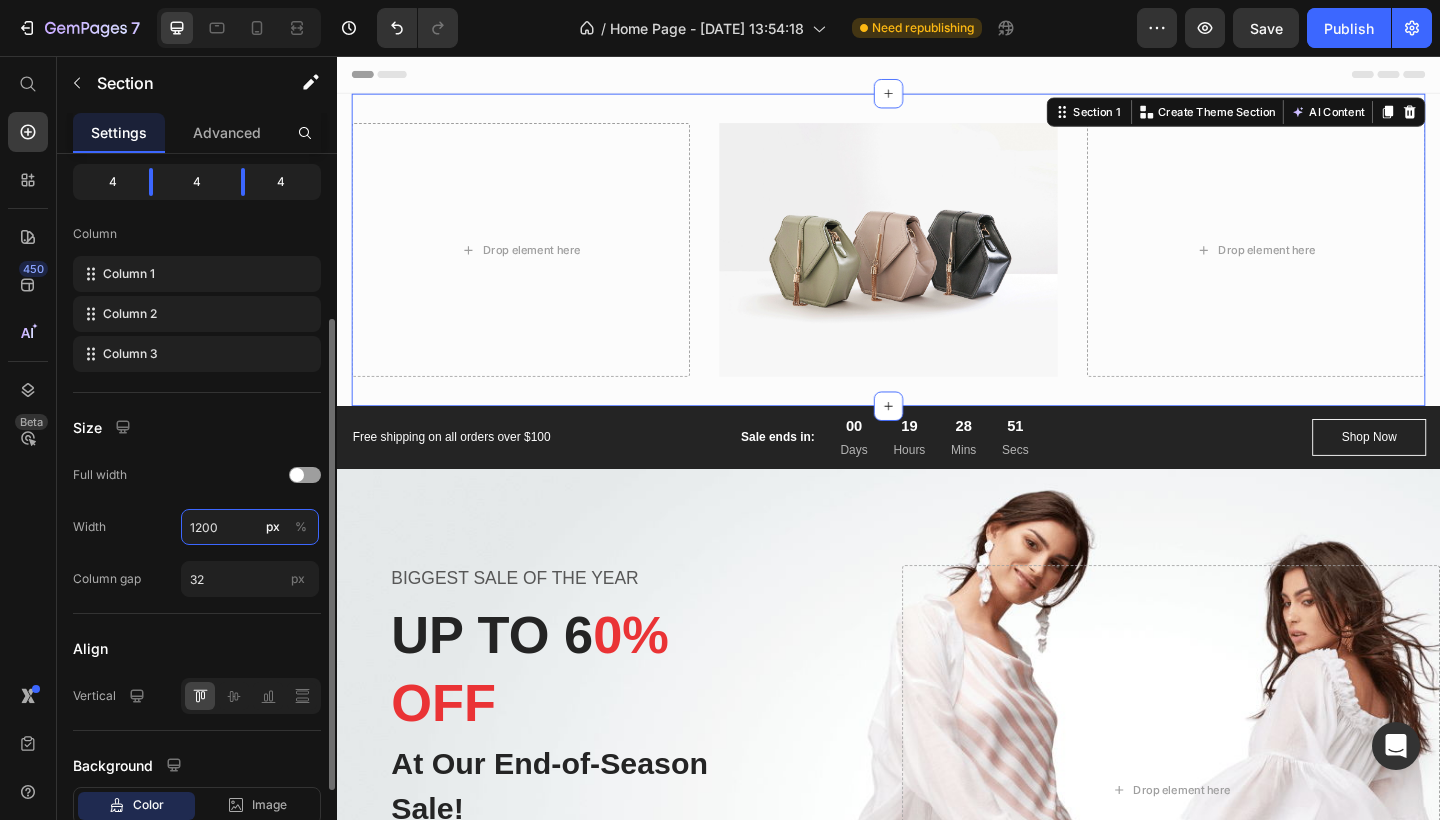 click on "1200" at bounding box center (250, 527) 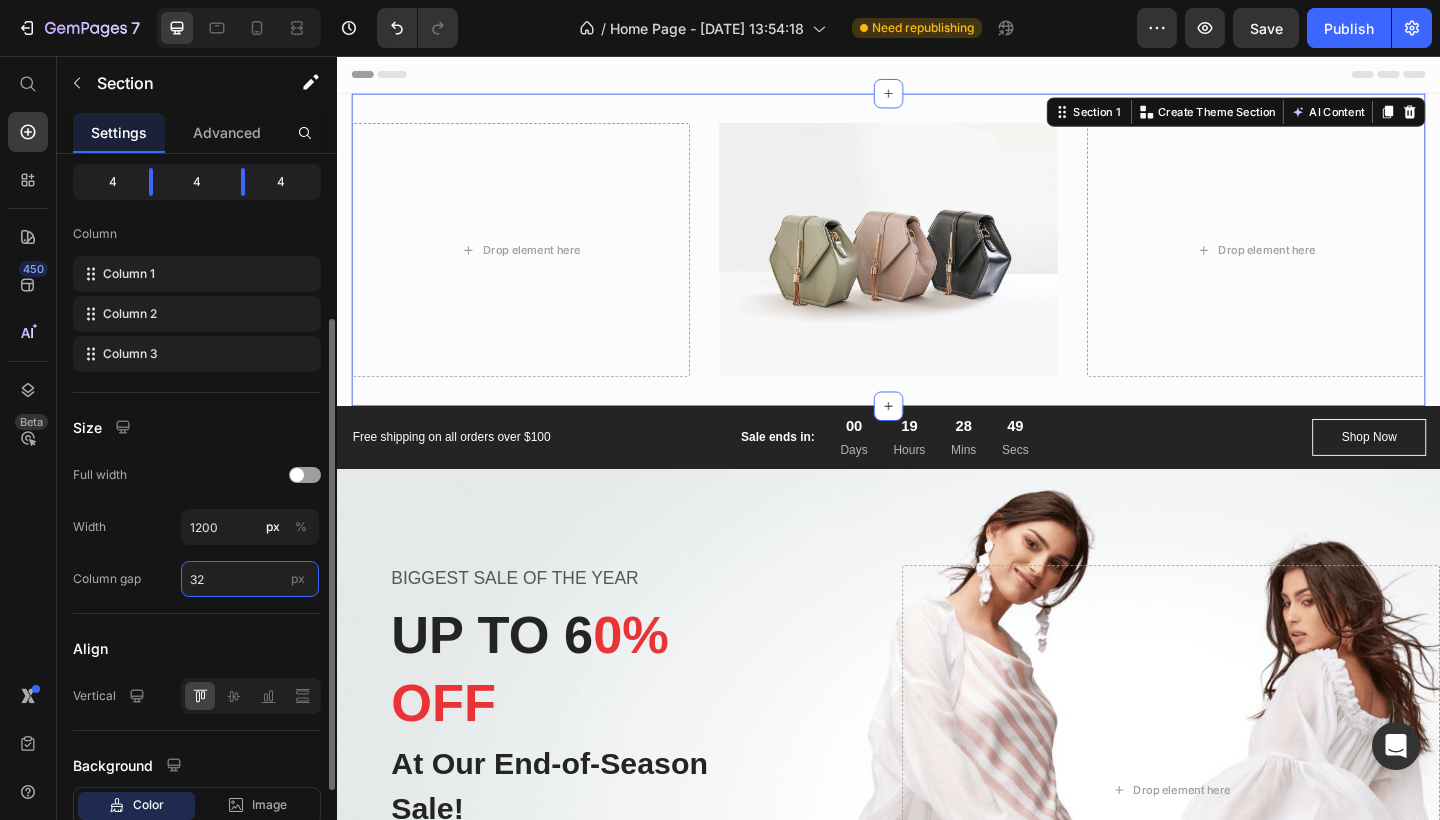 click on "32" at bounding box center (250, 579) 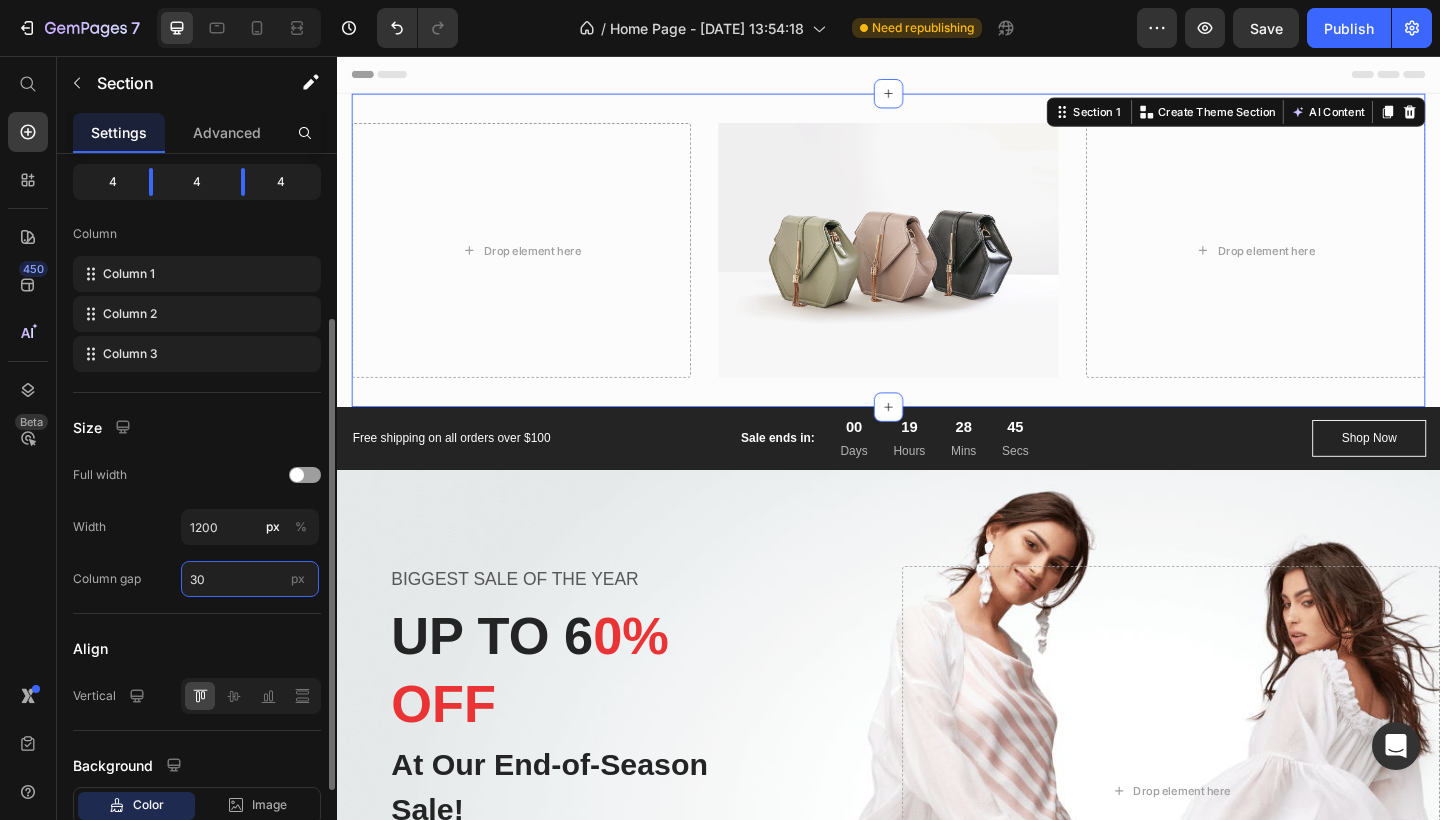 type on "3" 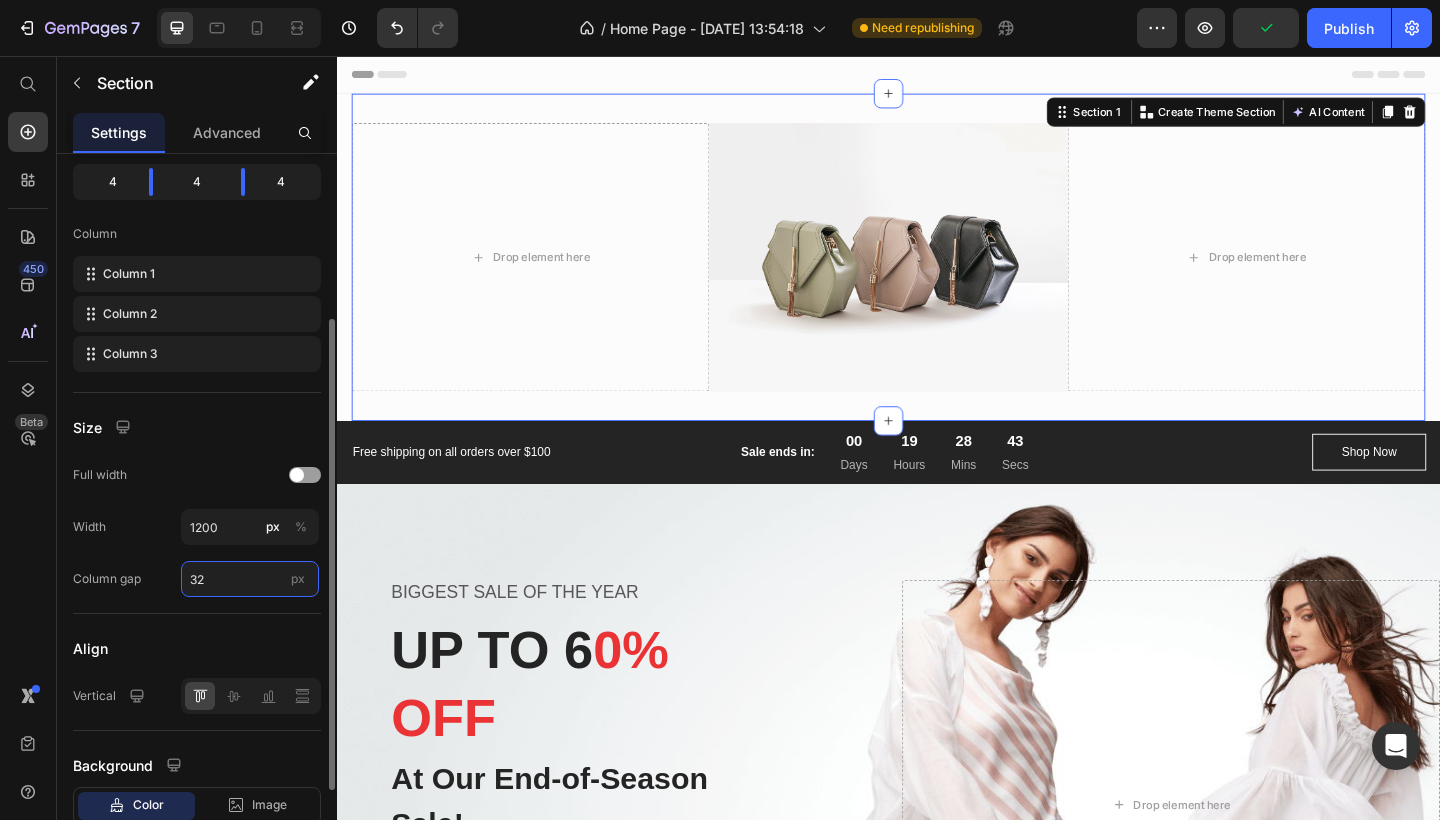 type on "3" 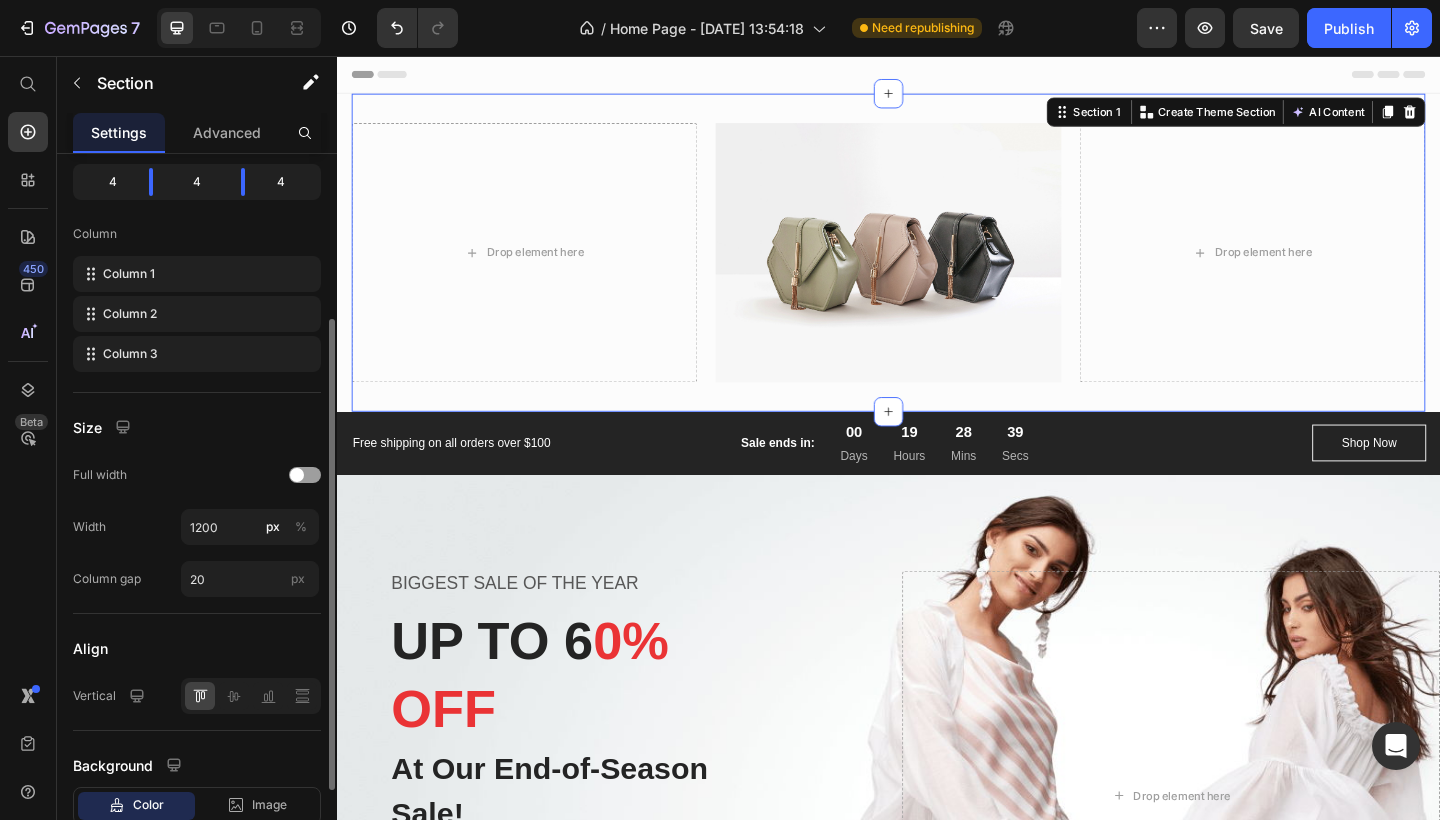 click on "Align" at bounding box center (197, 648) 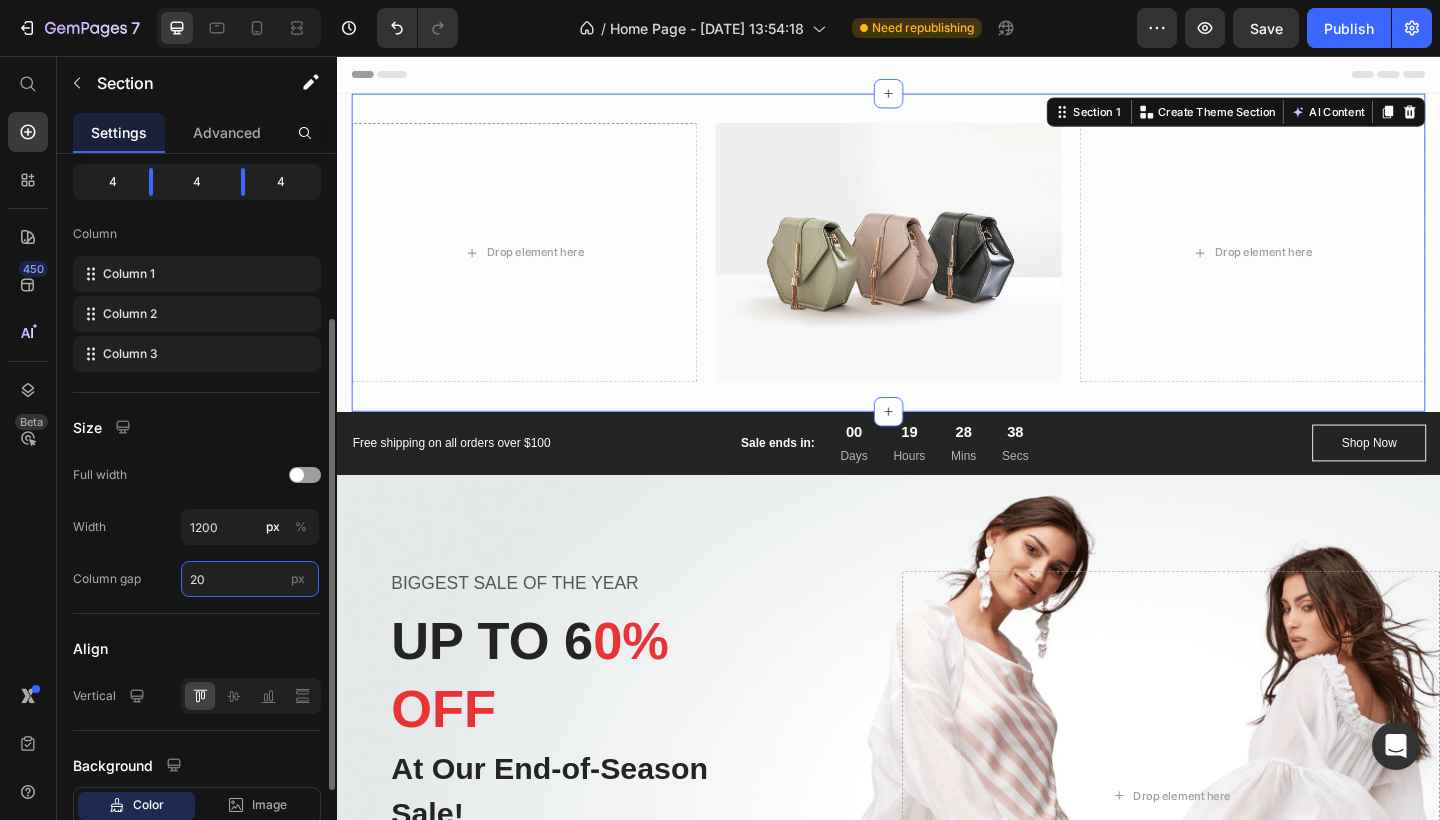 click on "20" at bounding box center (250, 579) 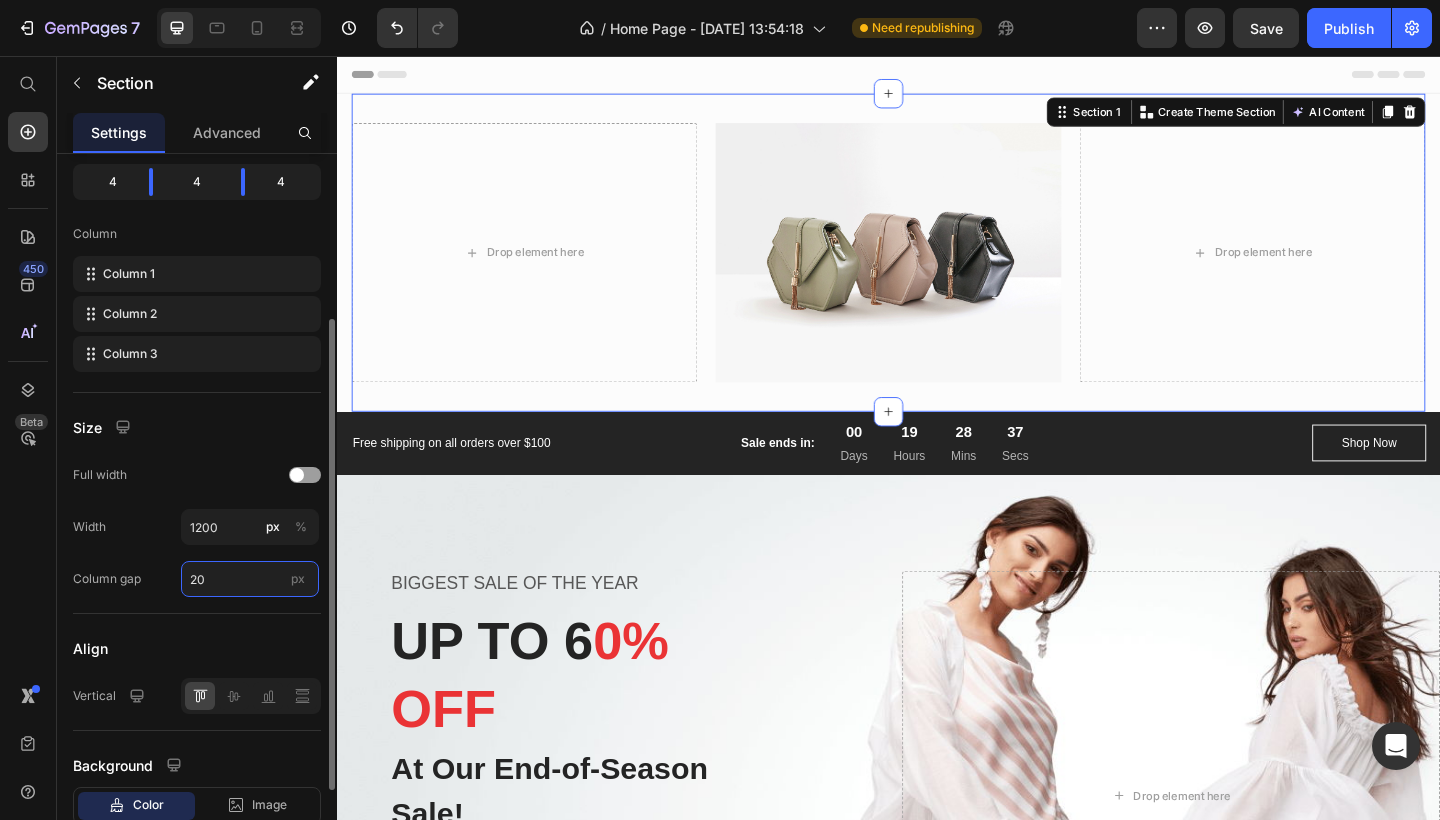 type on "2" 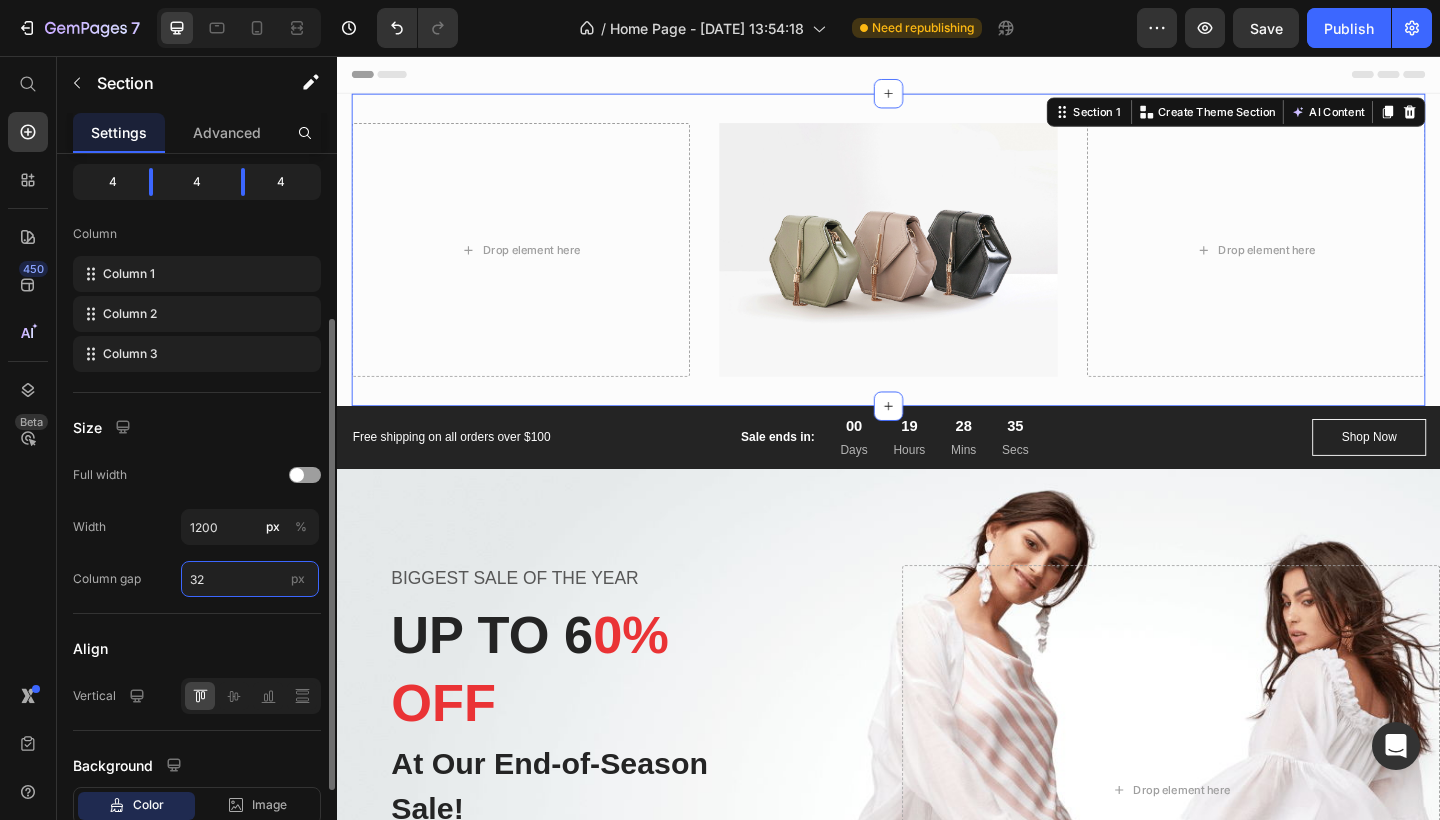 type on "32" 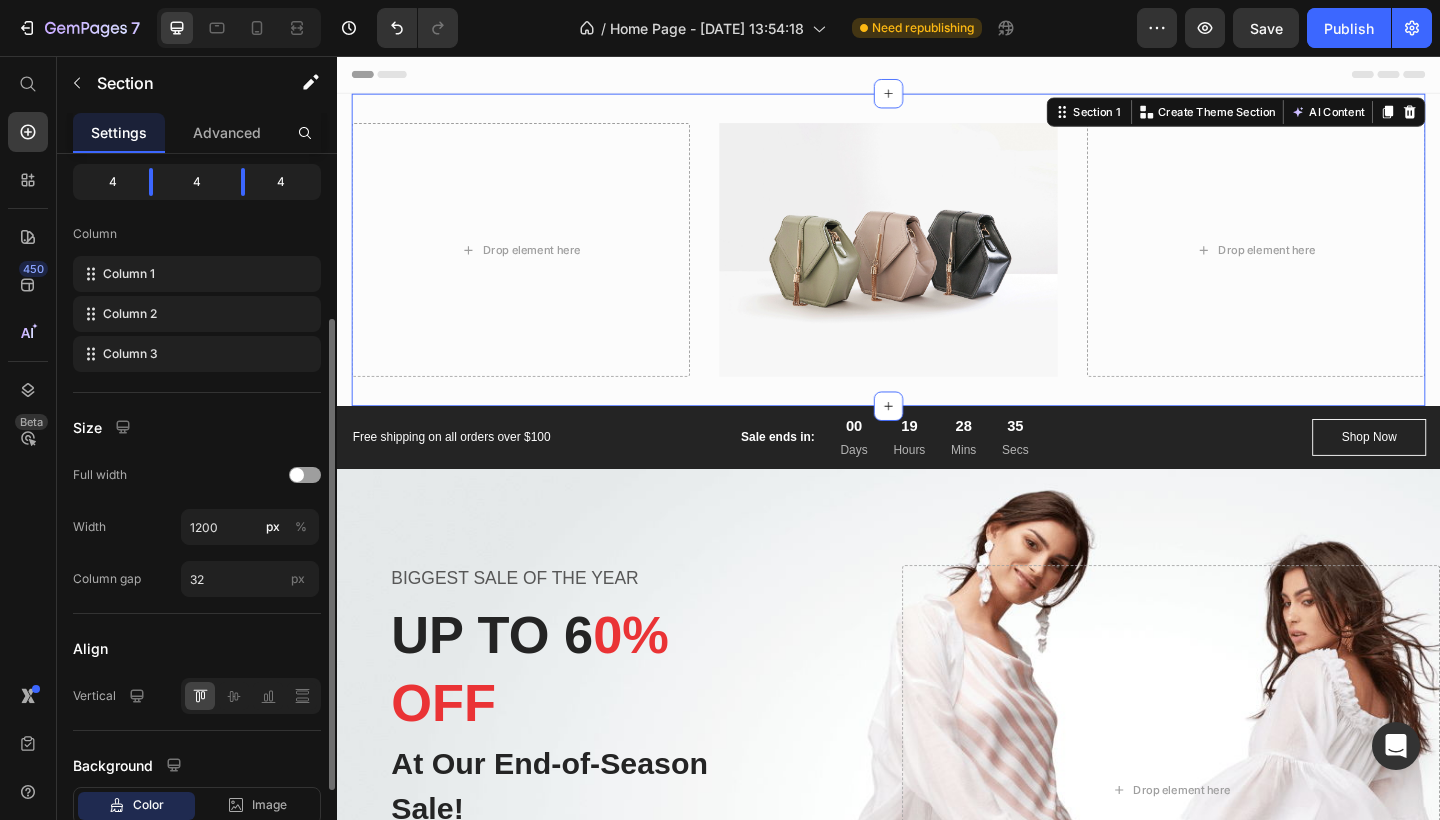 click on "Align" at bounding box center (197, 648) 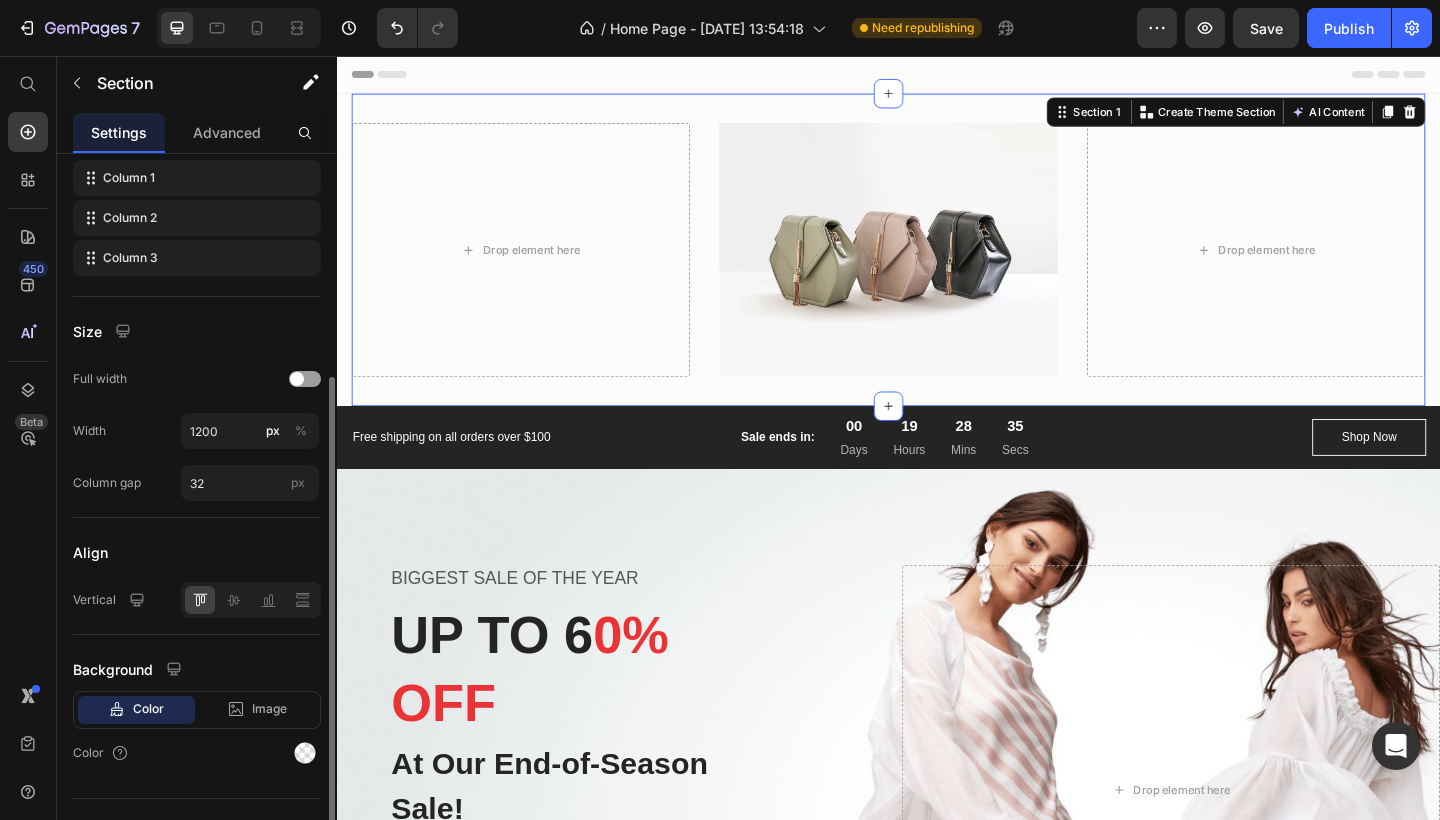 scroll, scrollTop: 351, scrollLeft: 0, axis: vertical 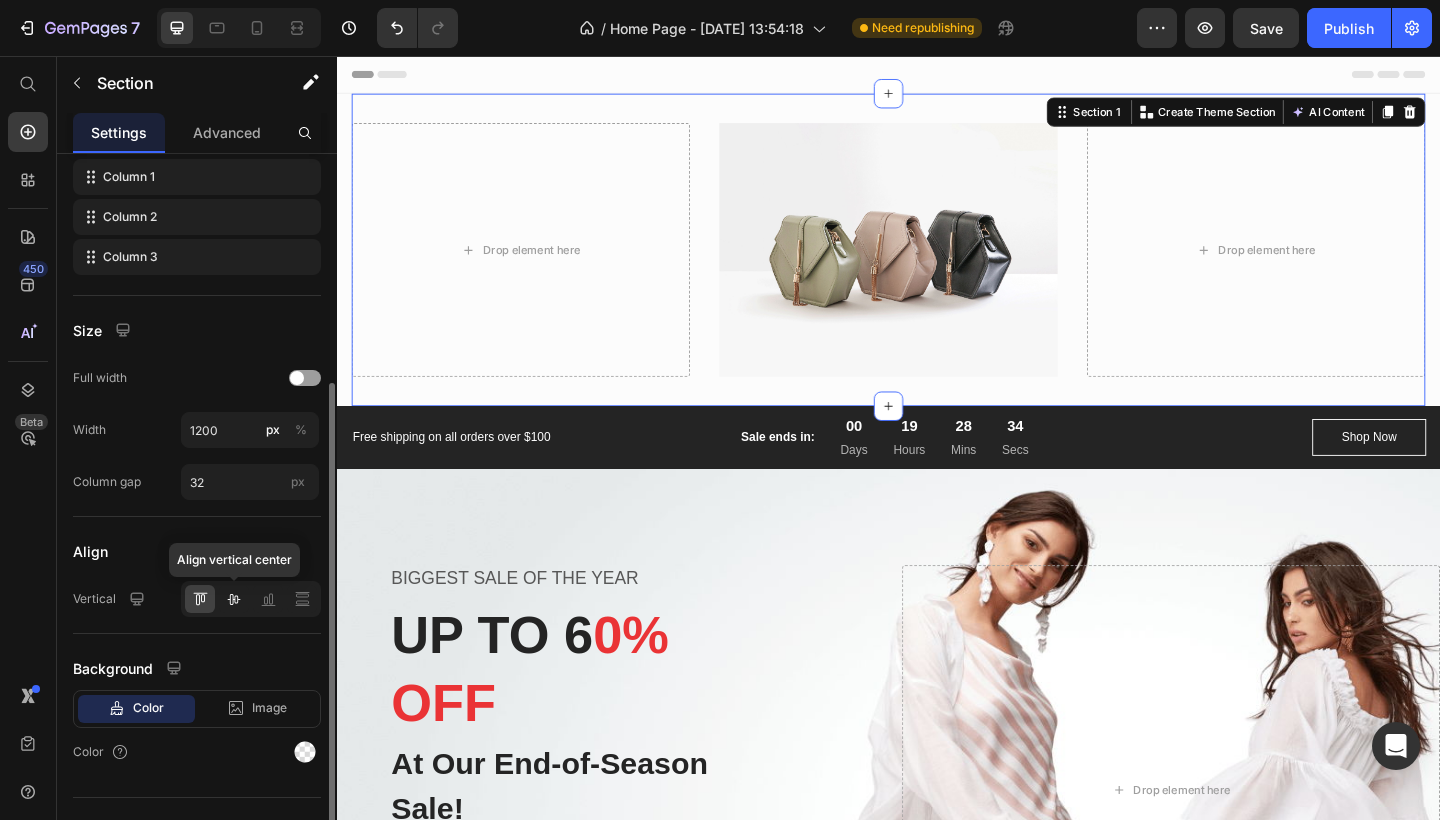 click 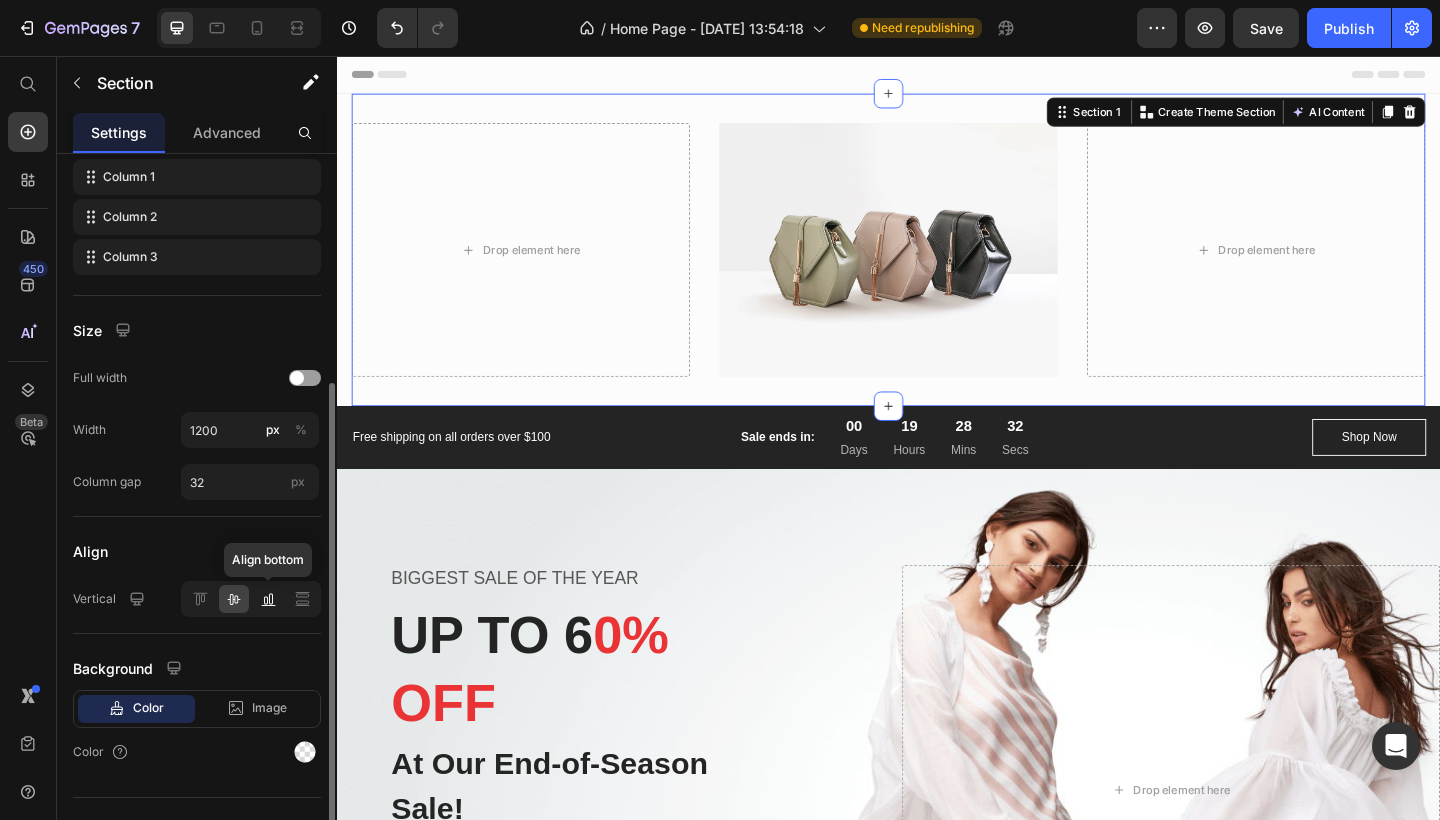 click 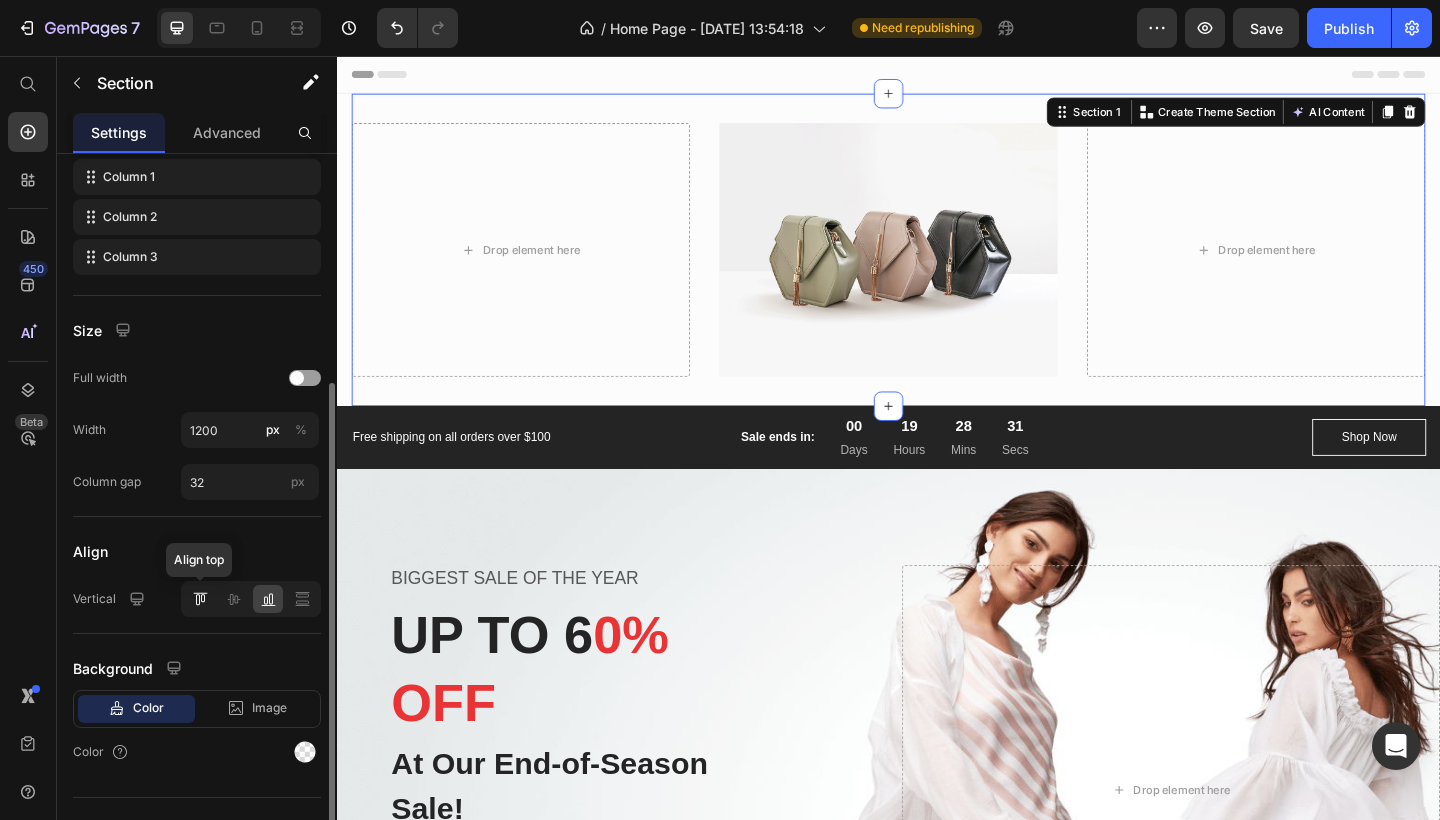 click 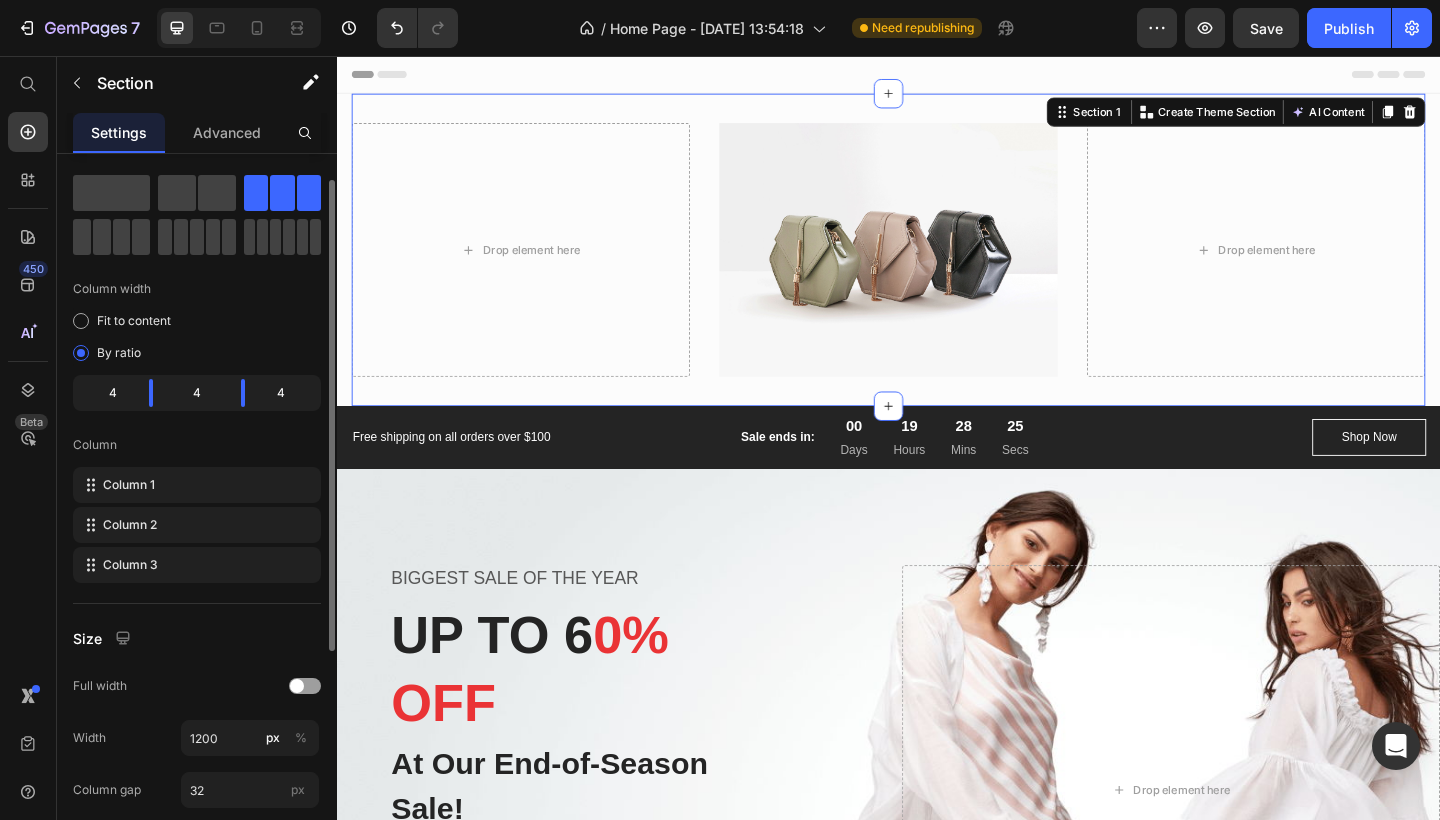 scroll, scrollTop: 0, scrollLeft: 0, axis: both 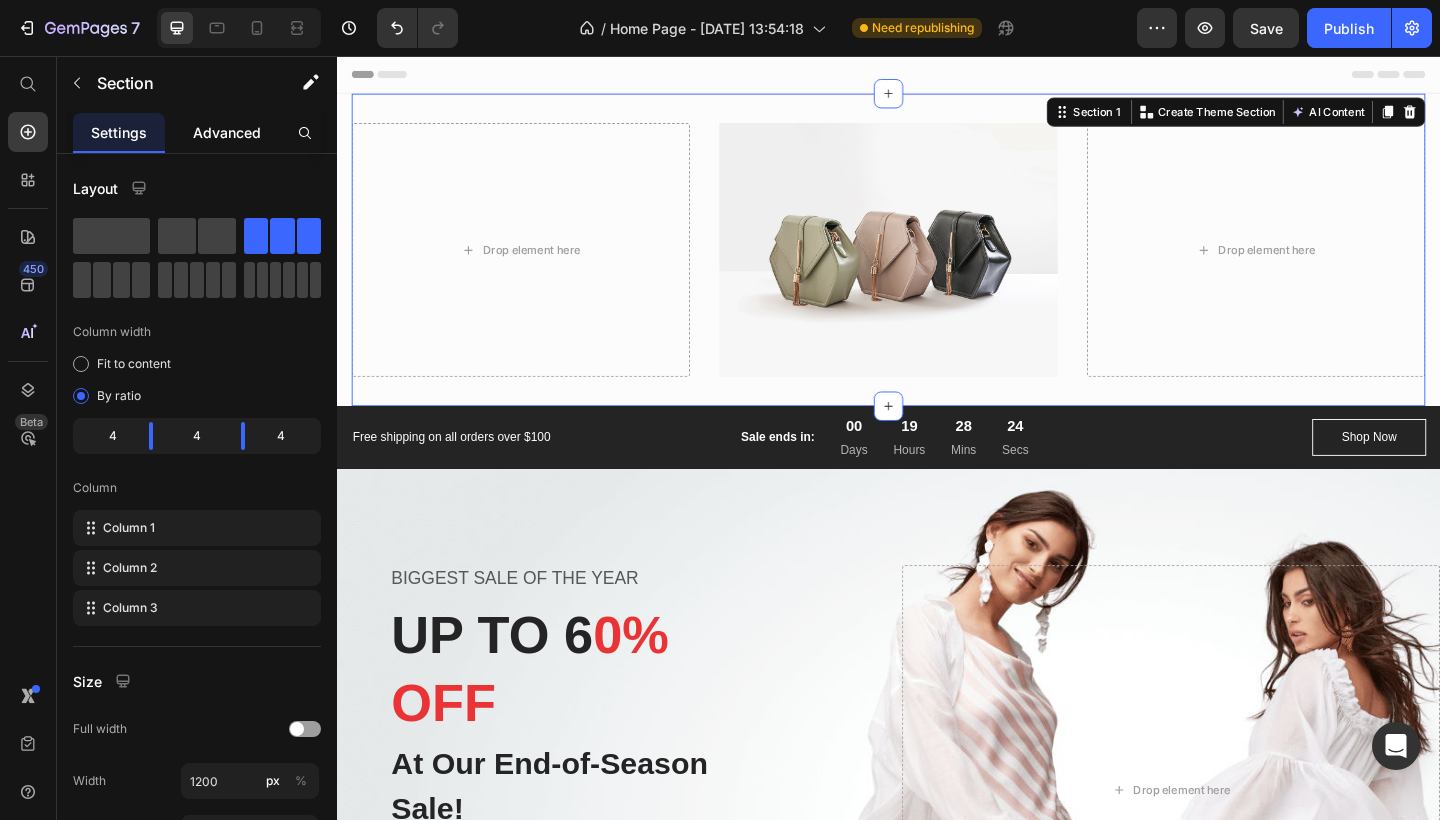 click on "Advanced" 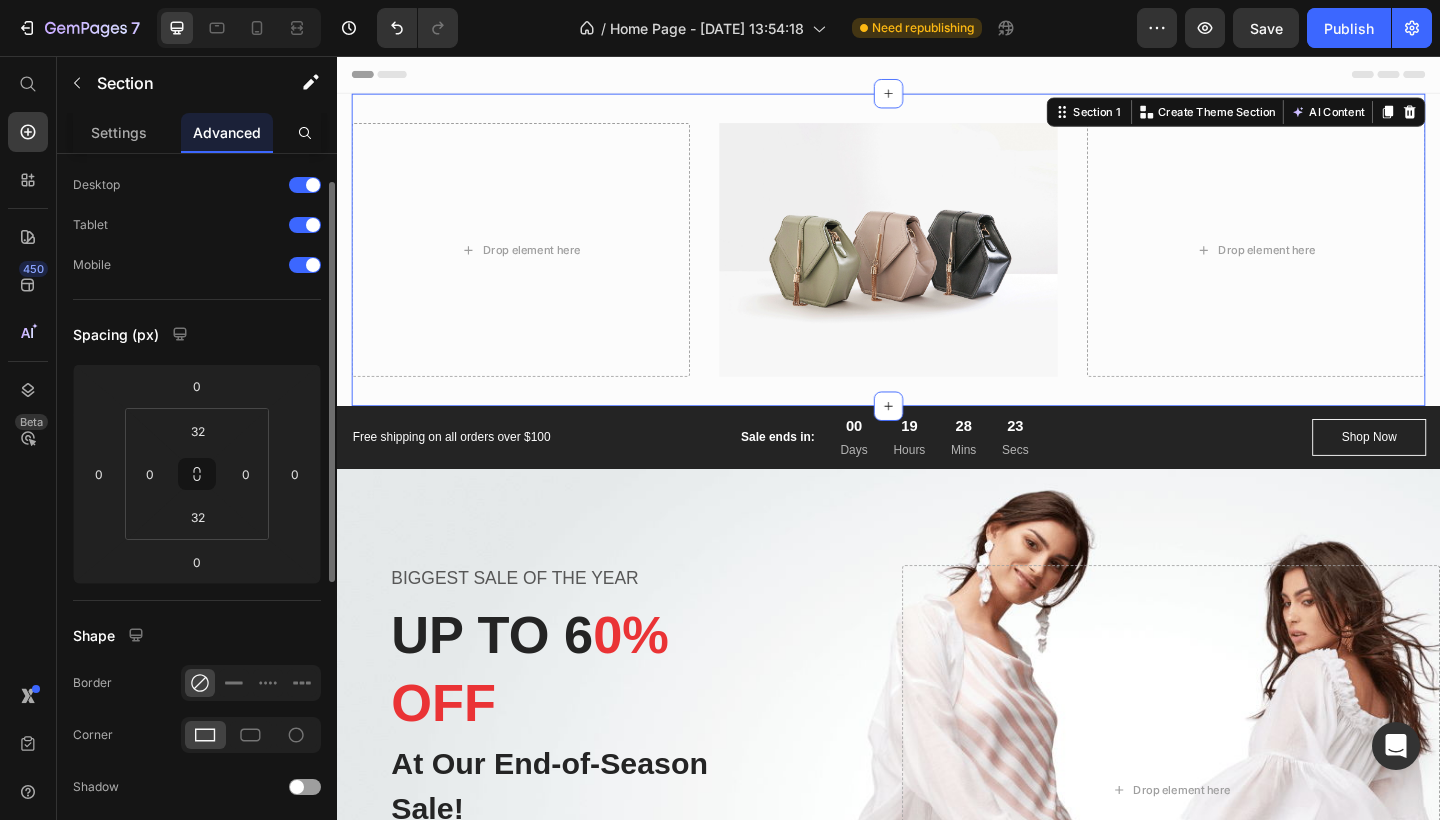 scroll, scrollTop: 63, scrollLeft: 0, axis: vertical 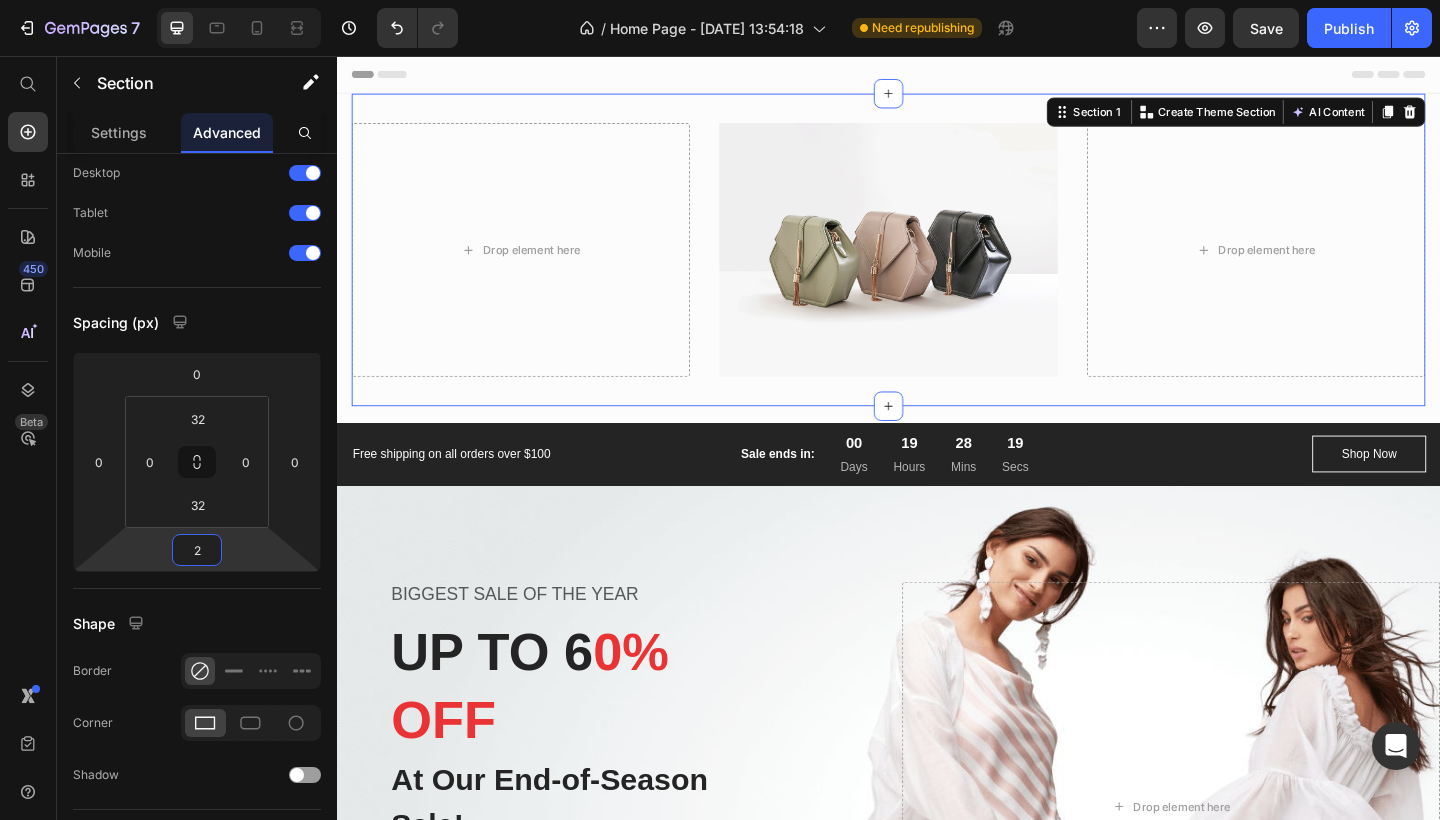 type on "0" 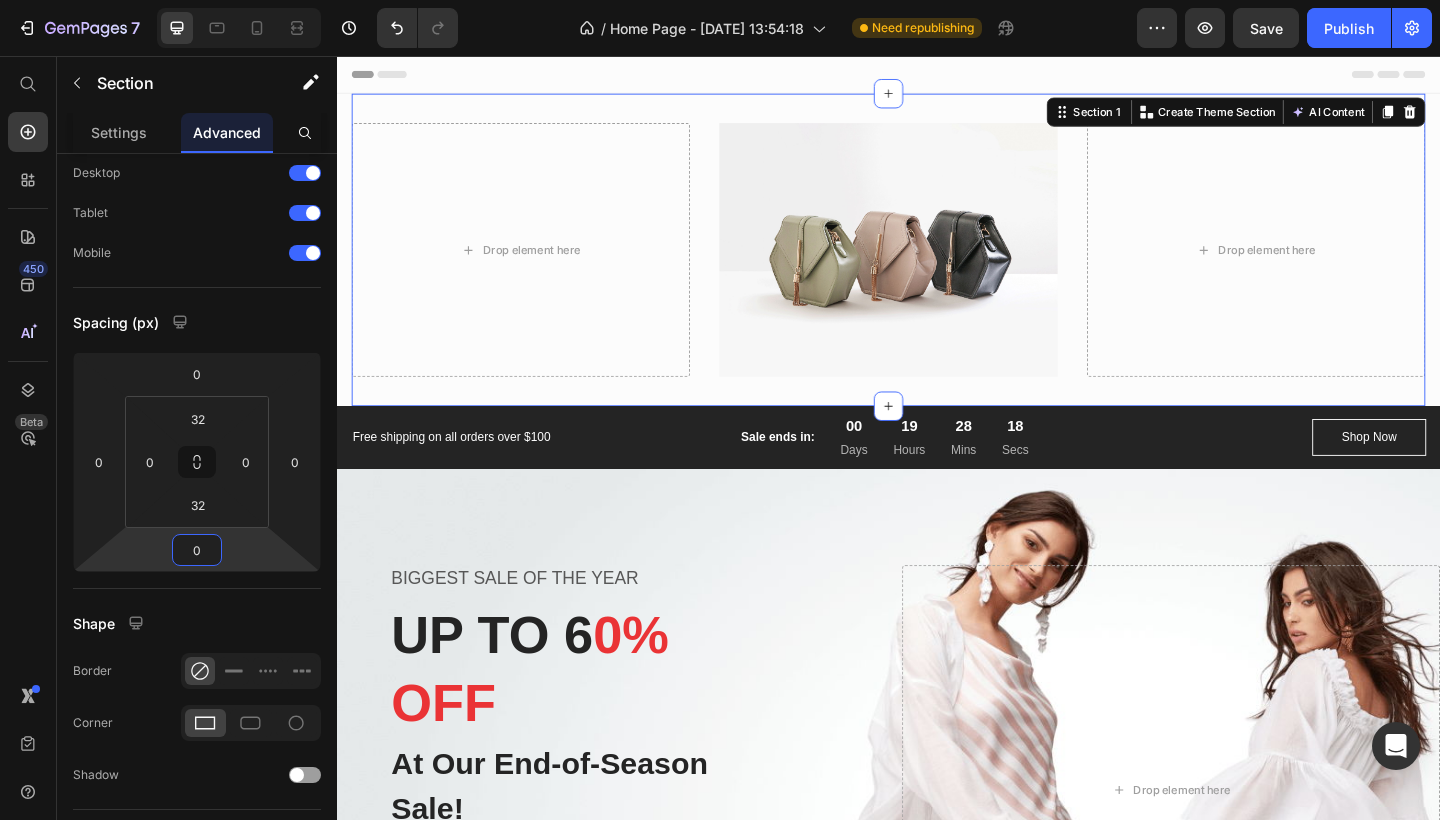 click on "7   /  Home Page - [DATE] 13:54:18 Need republishing Preview  Save   Publish  450 Beta Start with Sections Elements Hero Section Product Detail Brands Trusted Badges Guarantee Product Breakdown How to use Testimonials Compare Bundle FAQs Social Proof Brand Story Product List Collection Blog List Contact Sticky Add to Cart Custom Footer Browse Library 450 Layout
Row
Row
Row
Row Text
Heading
Text Block Button
Button
Button
Sticky Back to top Media
Image" at bounding box center (720, 0) 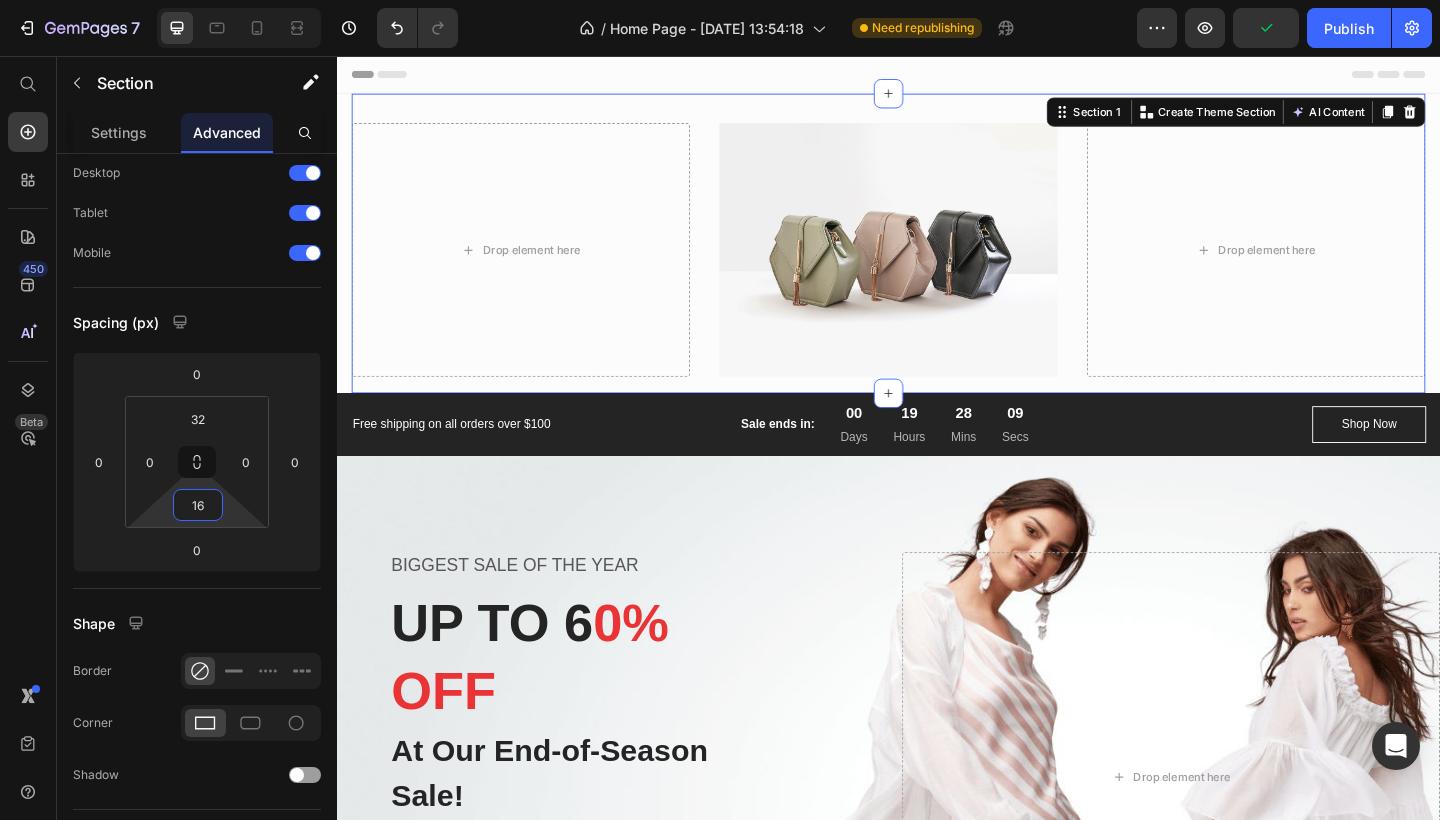type on "14" 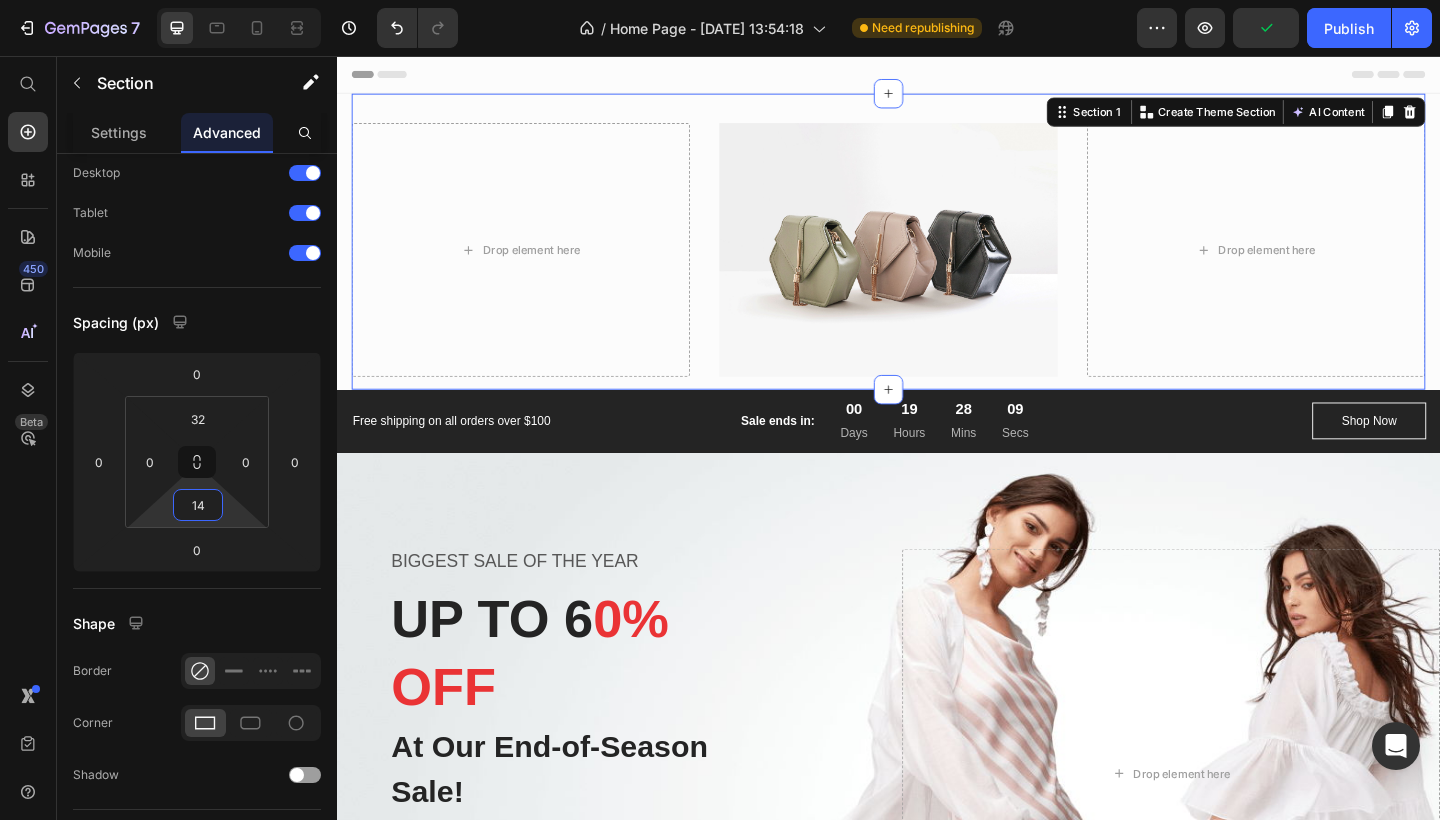 drag, startPoint x: 228, startPoint y: 514, endPoint x: 237, endPoint y: 509, distance: 10.29563 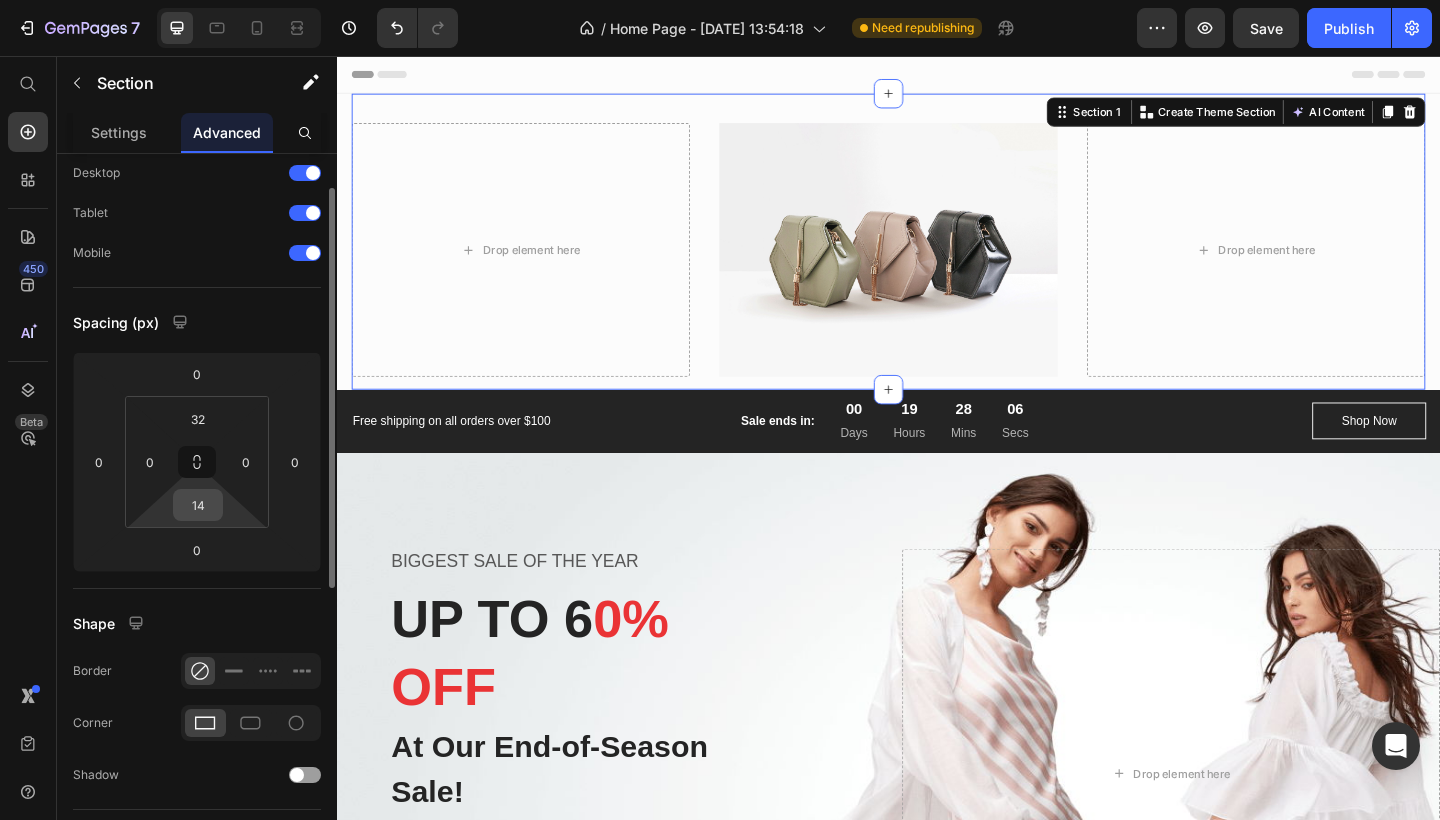 drag, startPoint x: 205, startPoint y: 467, endPoint x: 207, endPoint y: 510, distance: 43.046486 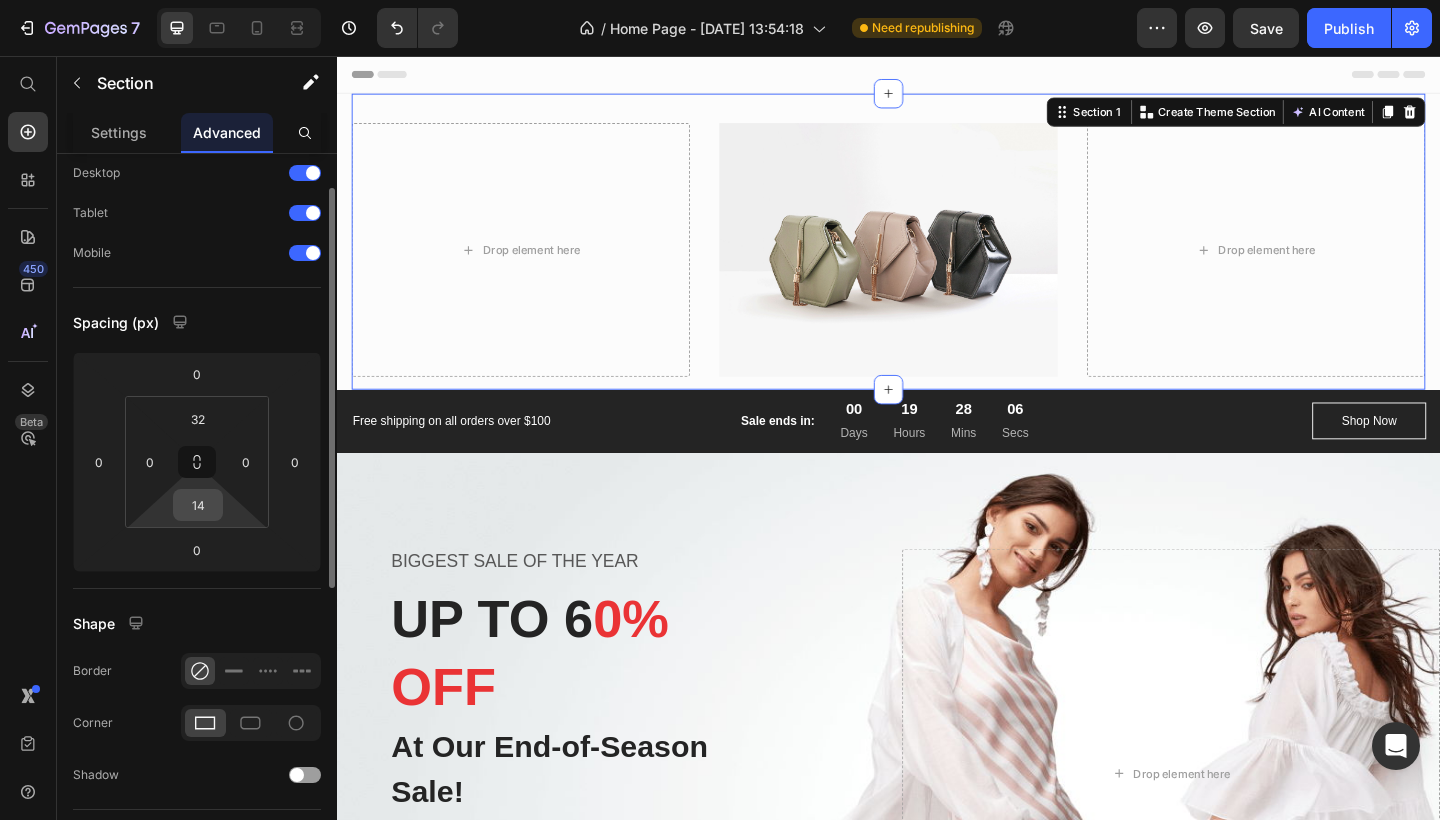 click on "32 0 14 0" at bounding box center [197, 462] 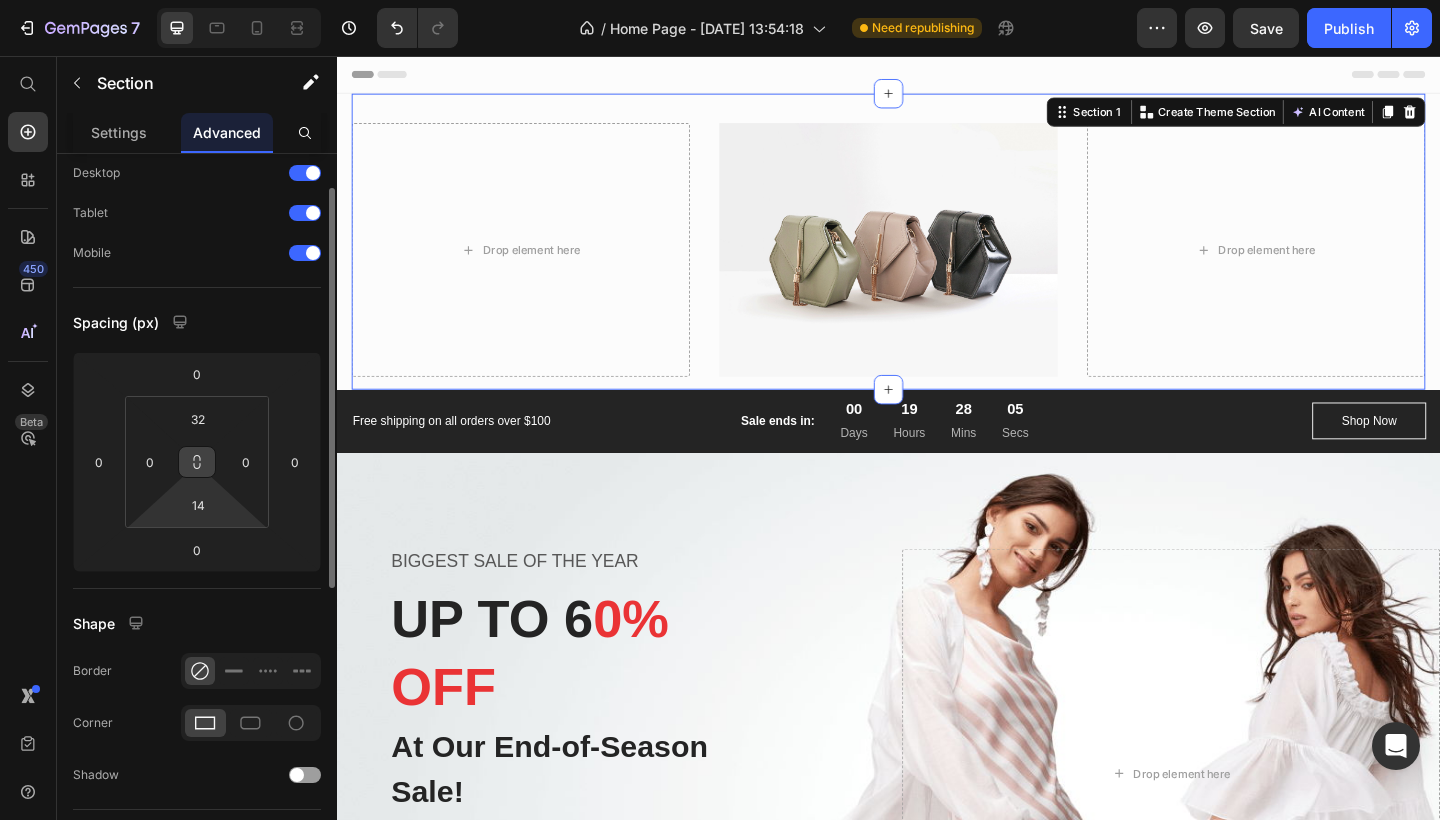drag, startPoint x: 206, startPoint y: 469, endPoint x: 206, endPoint y: 449, distance: 20 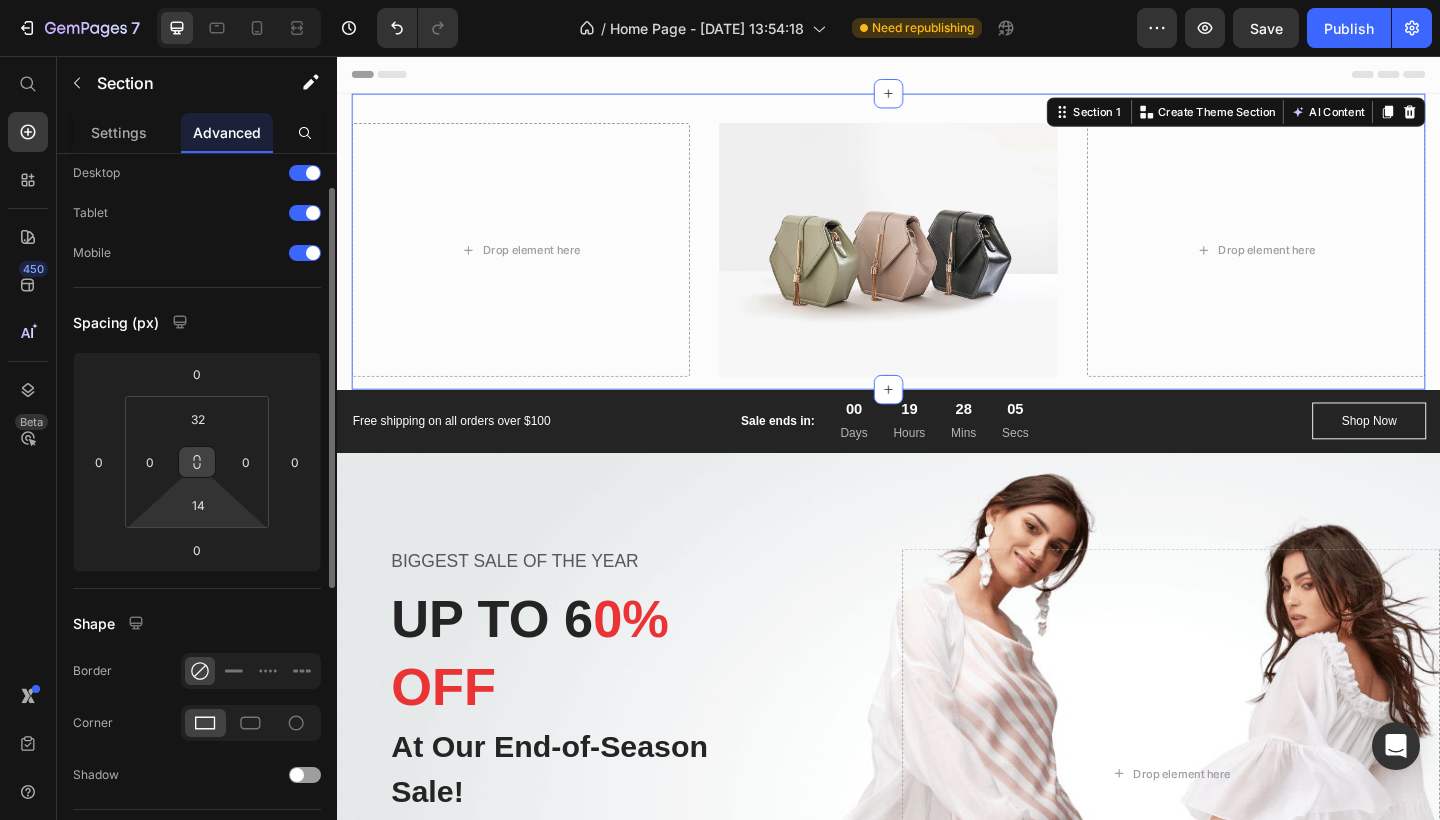 click at bounding box center [197, 462] 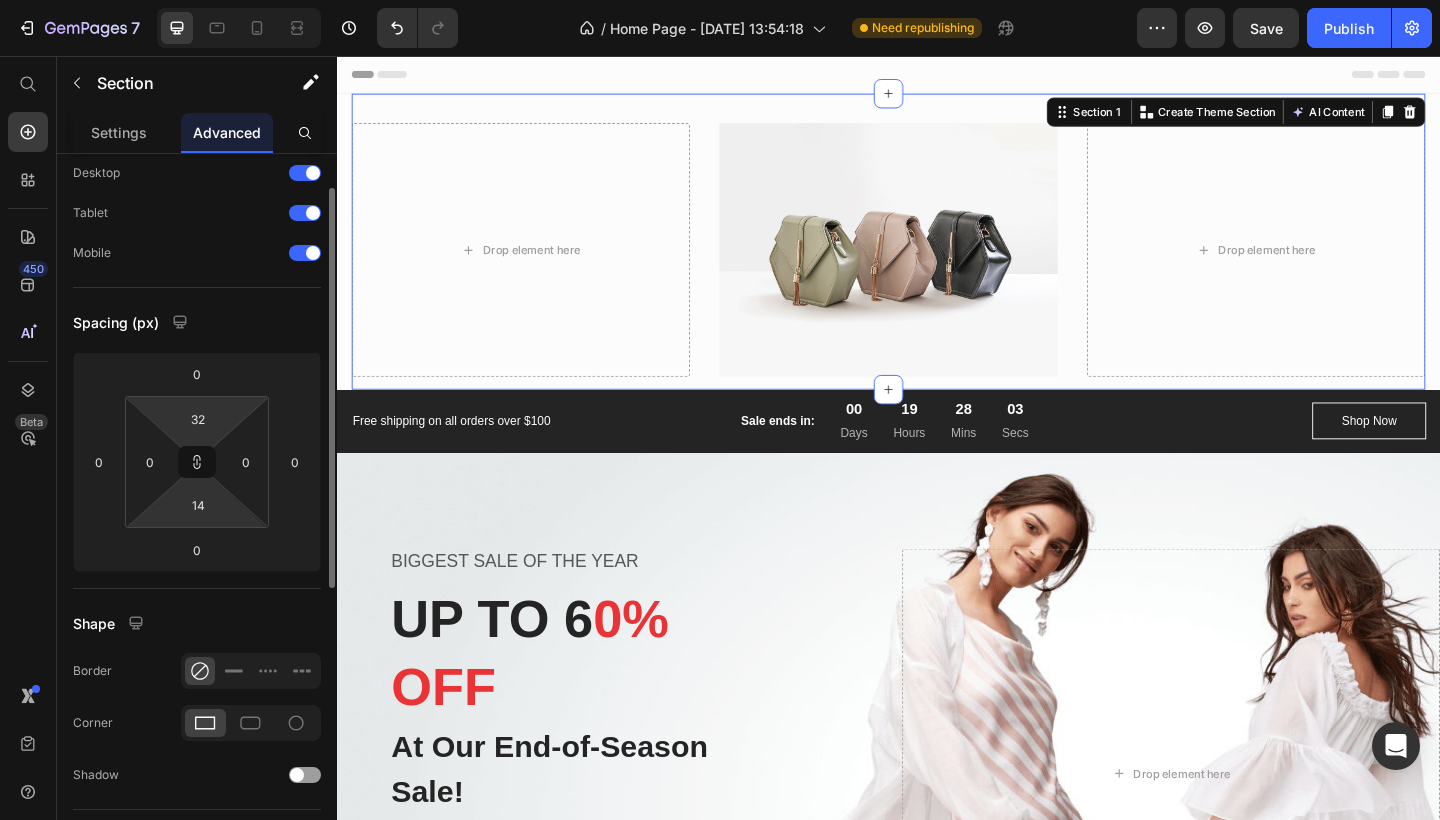type on "2" 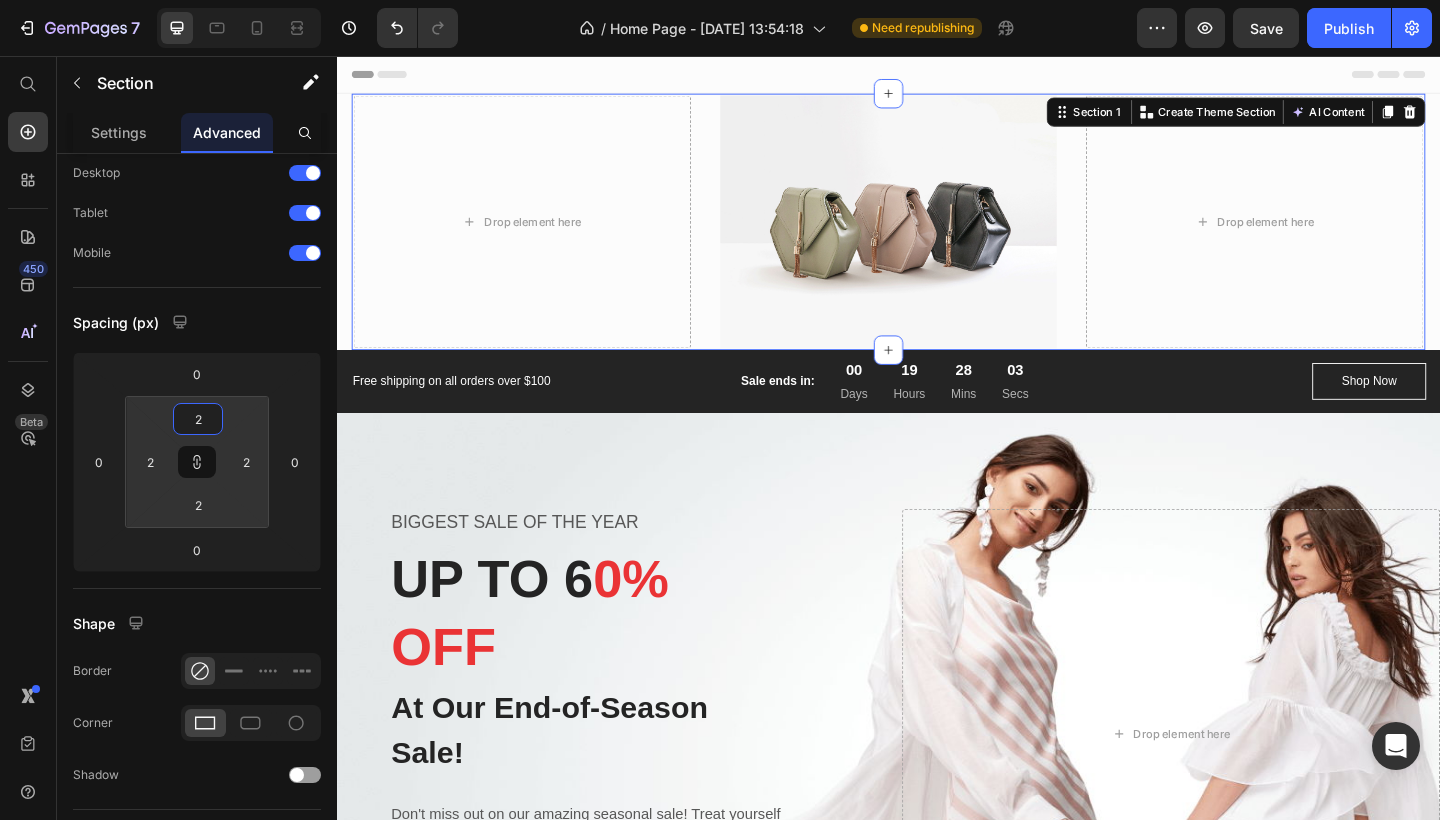 type on "0" 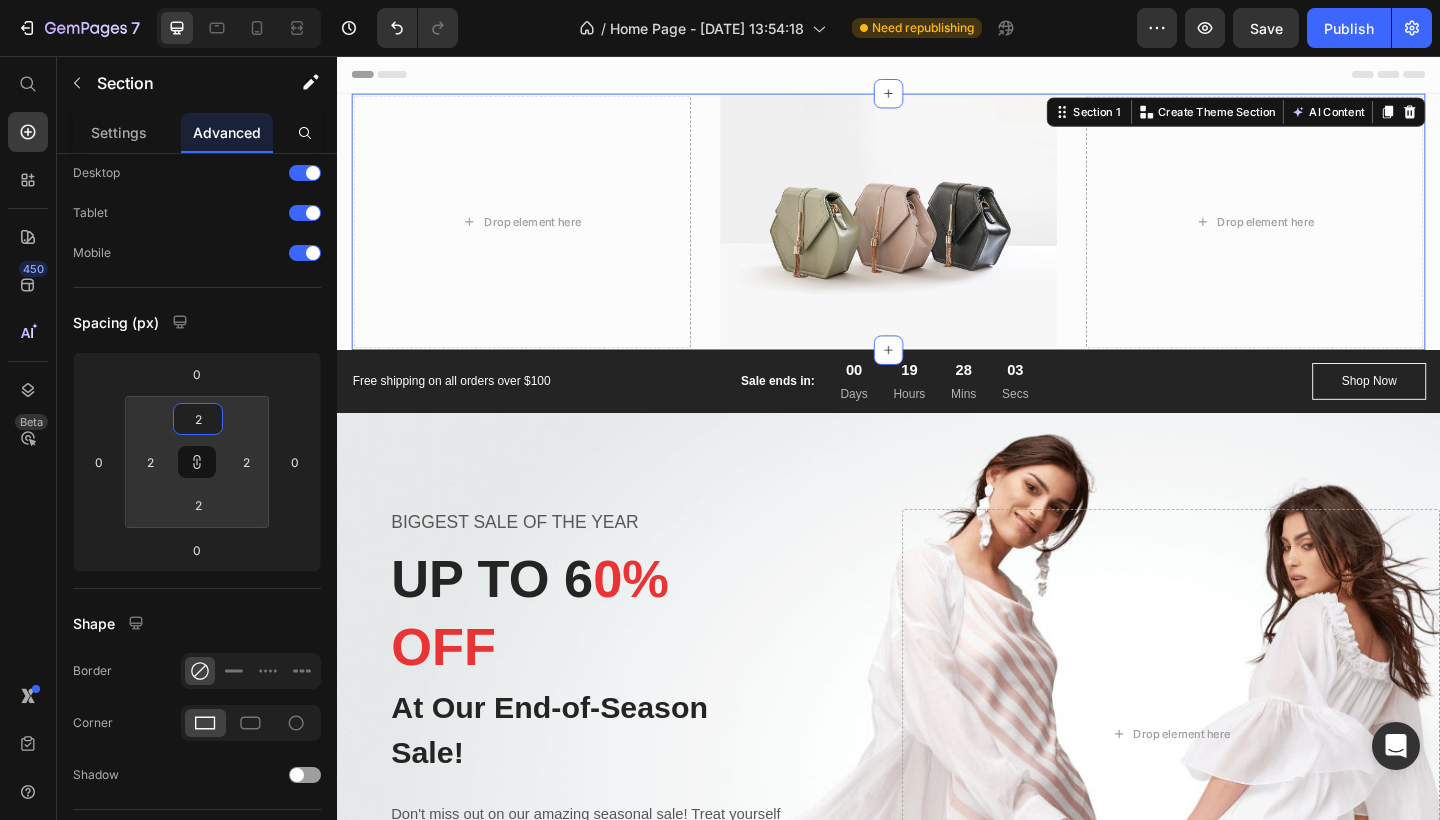 type on "0" 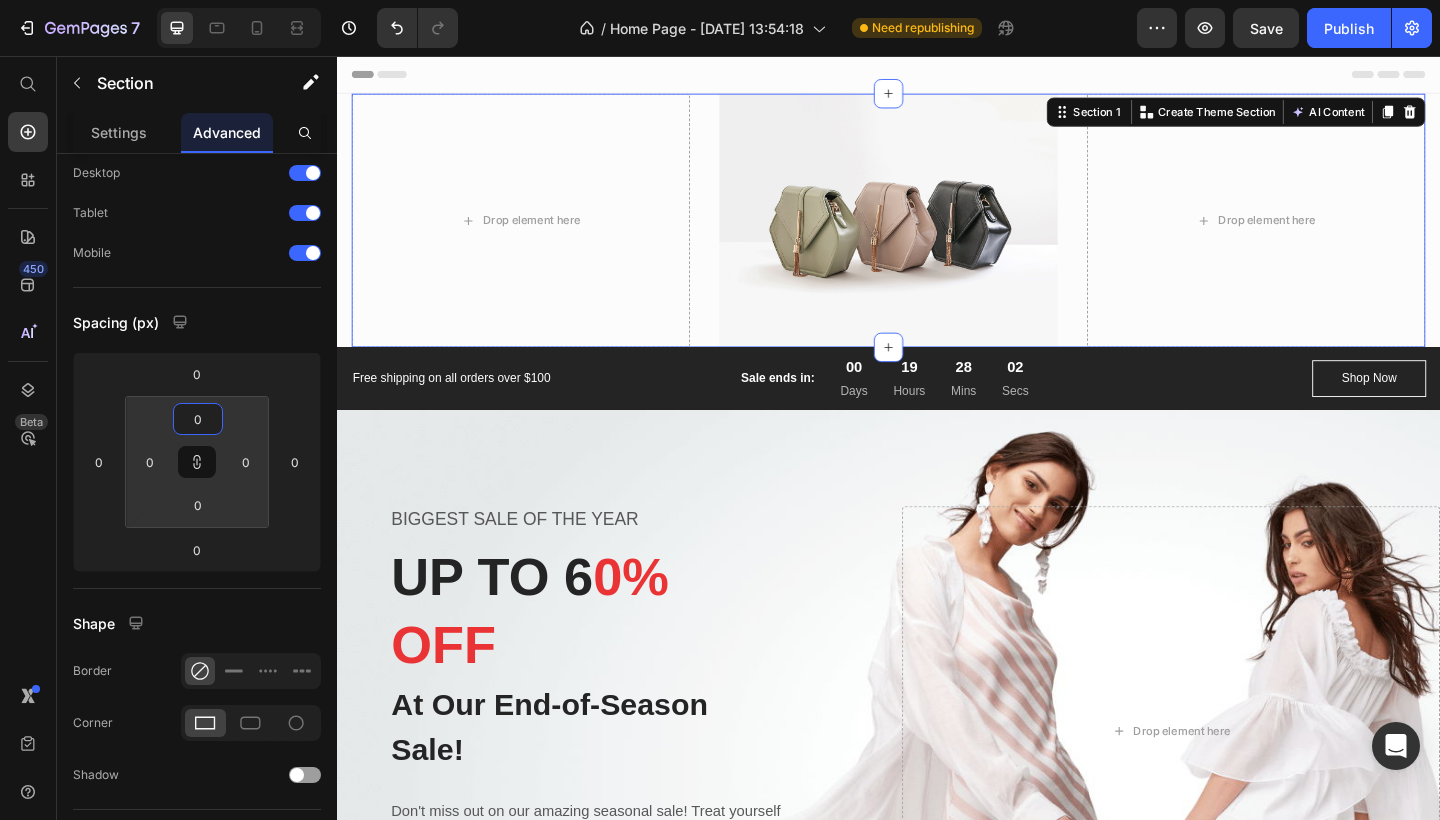 type on "2" 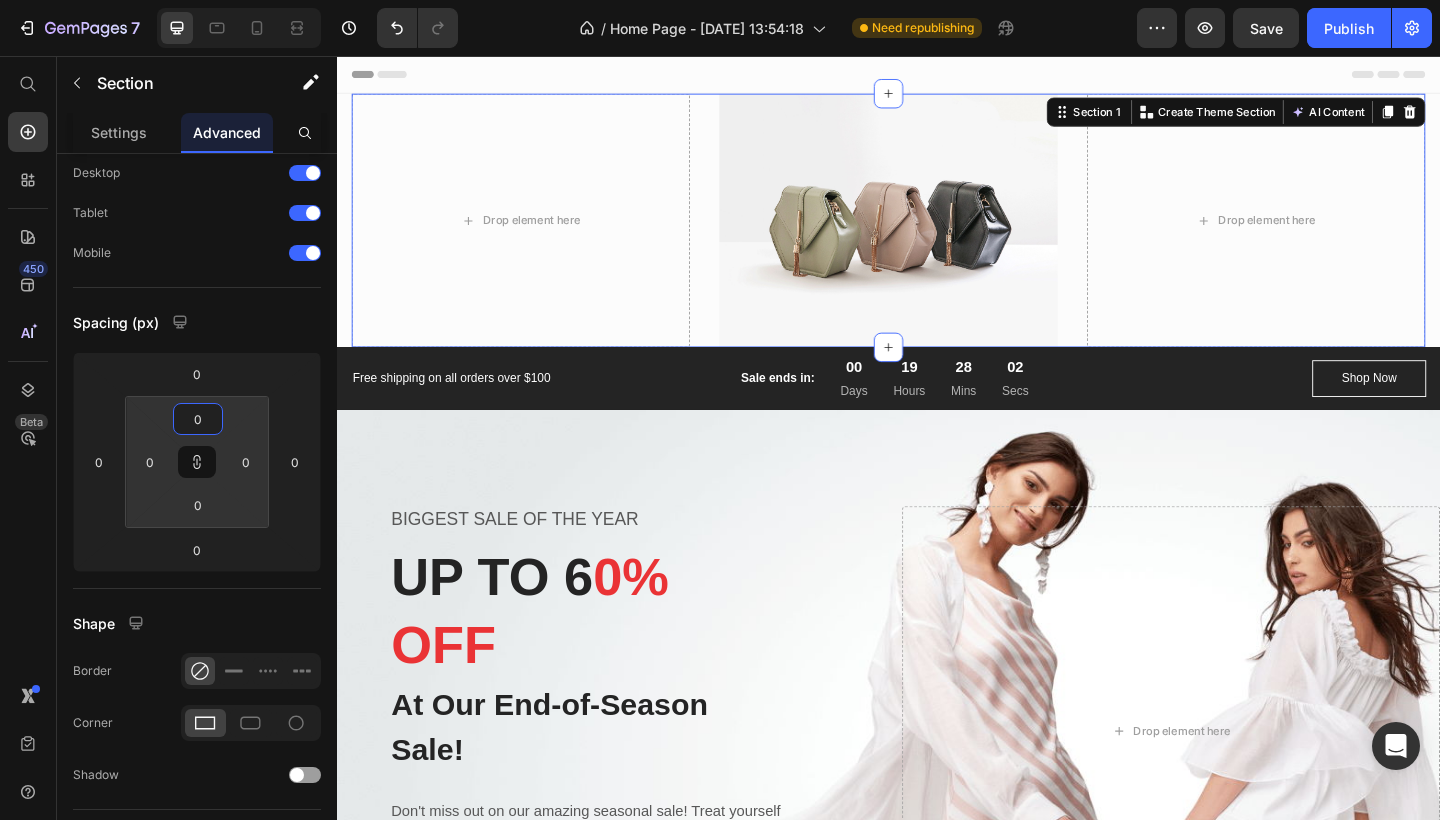 type on "2" 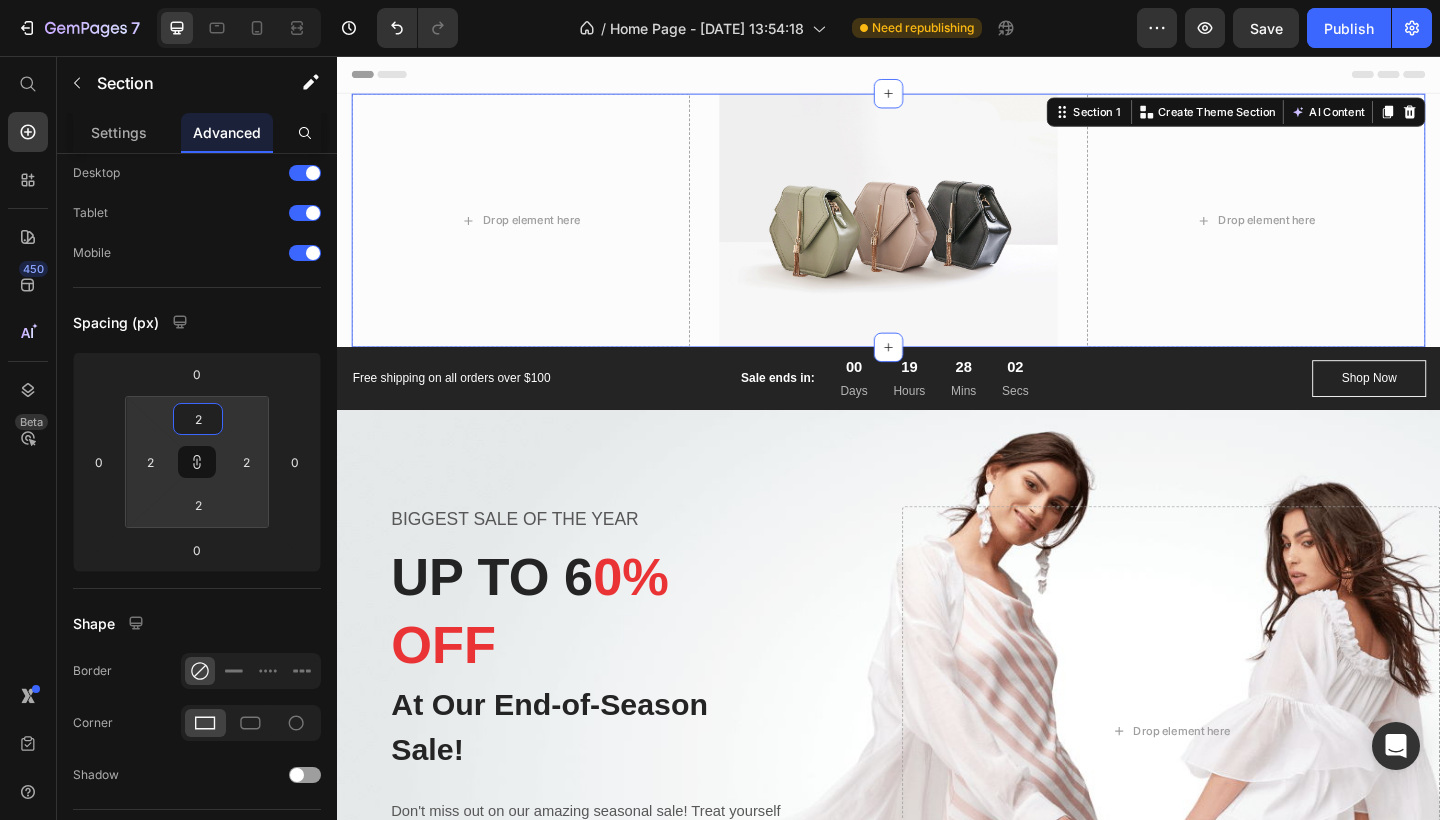 type on "4" 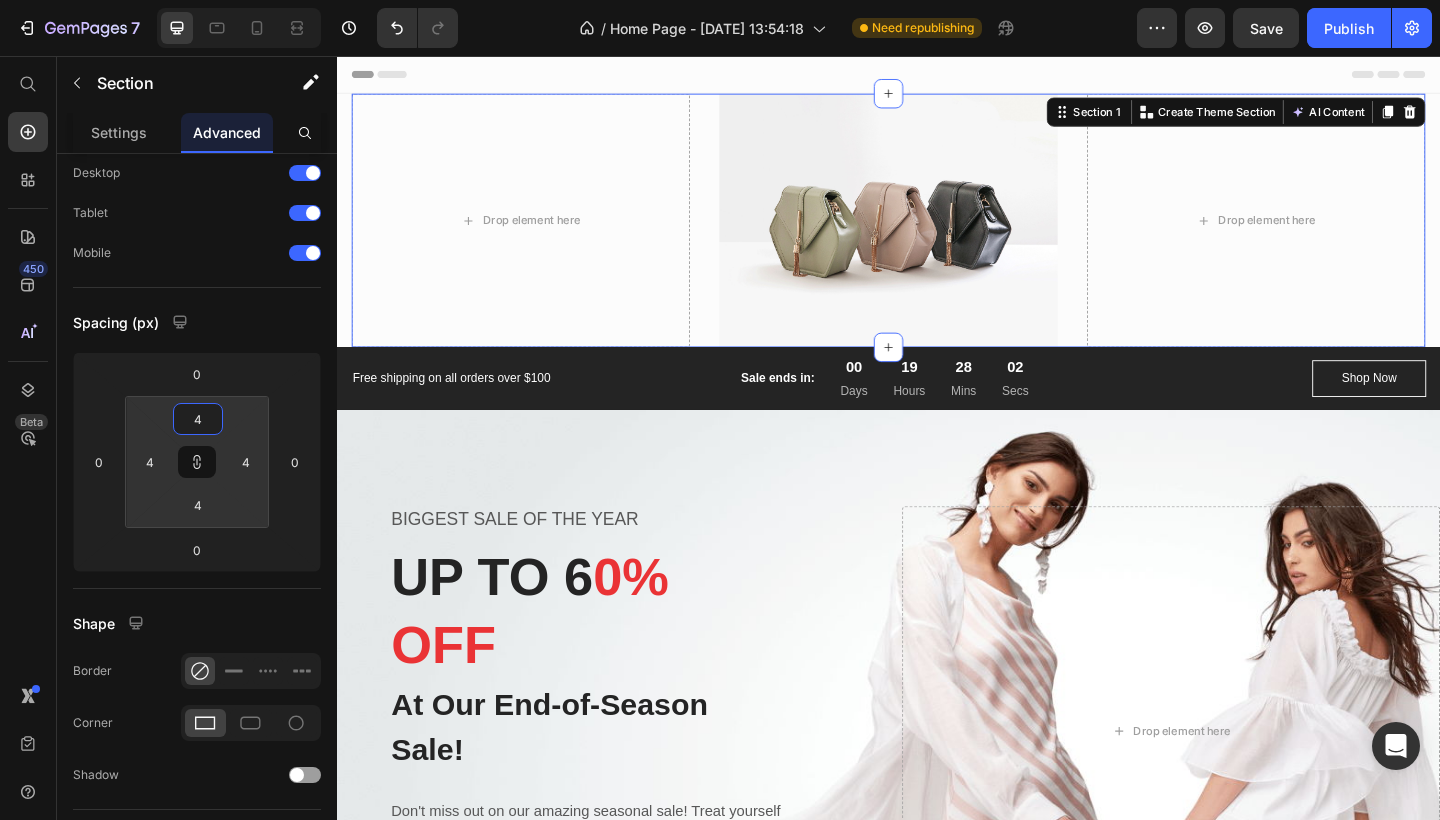 type on "6" 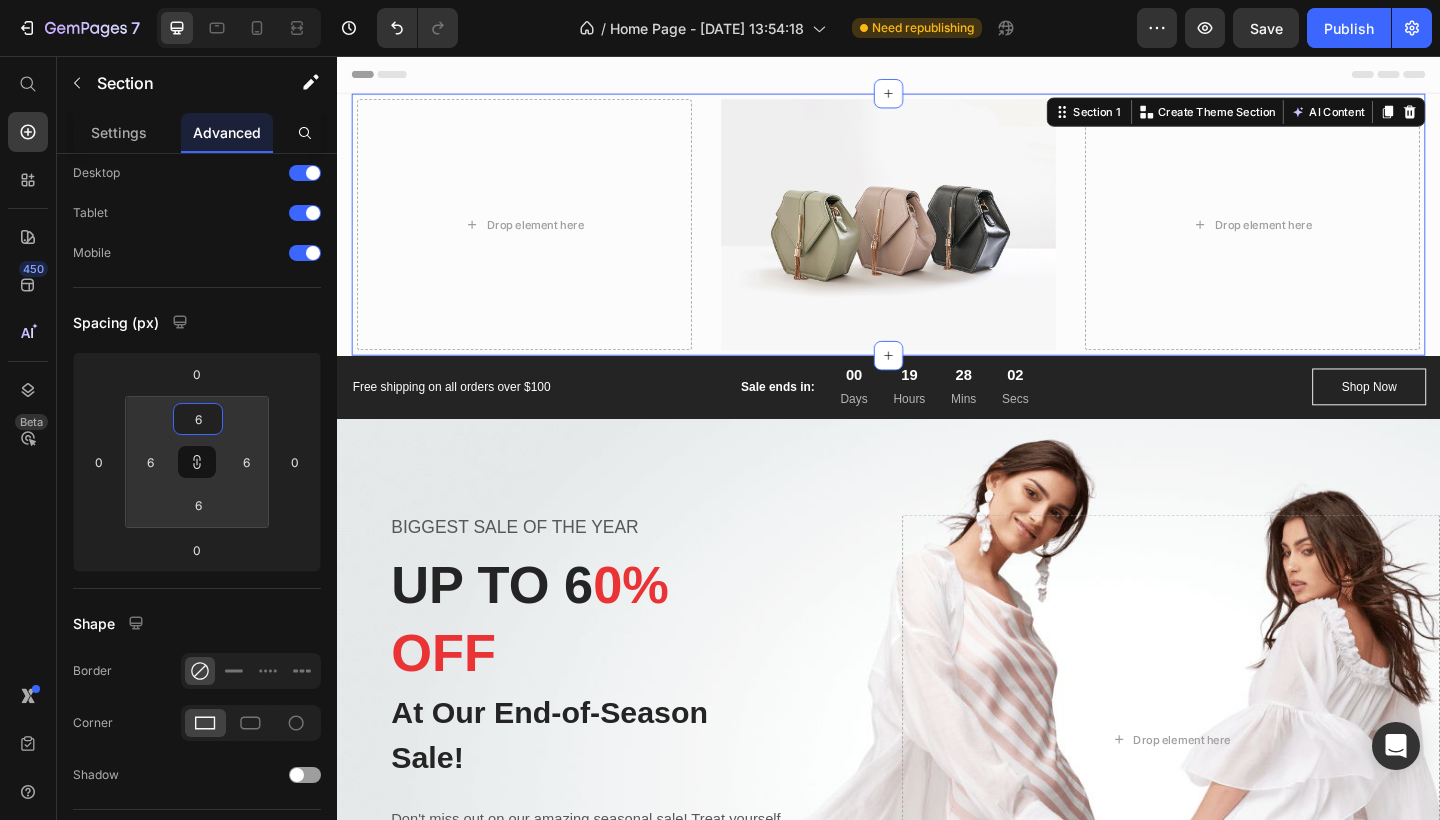 type on "8" 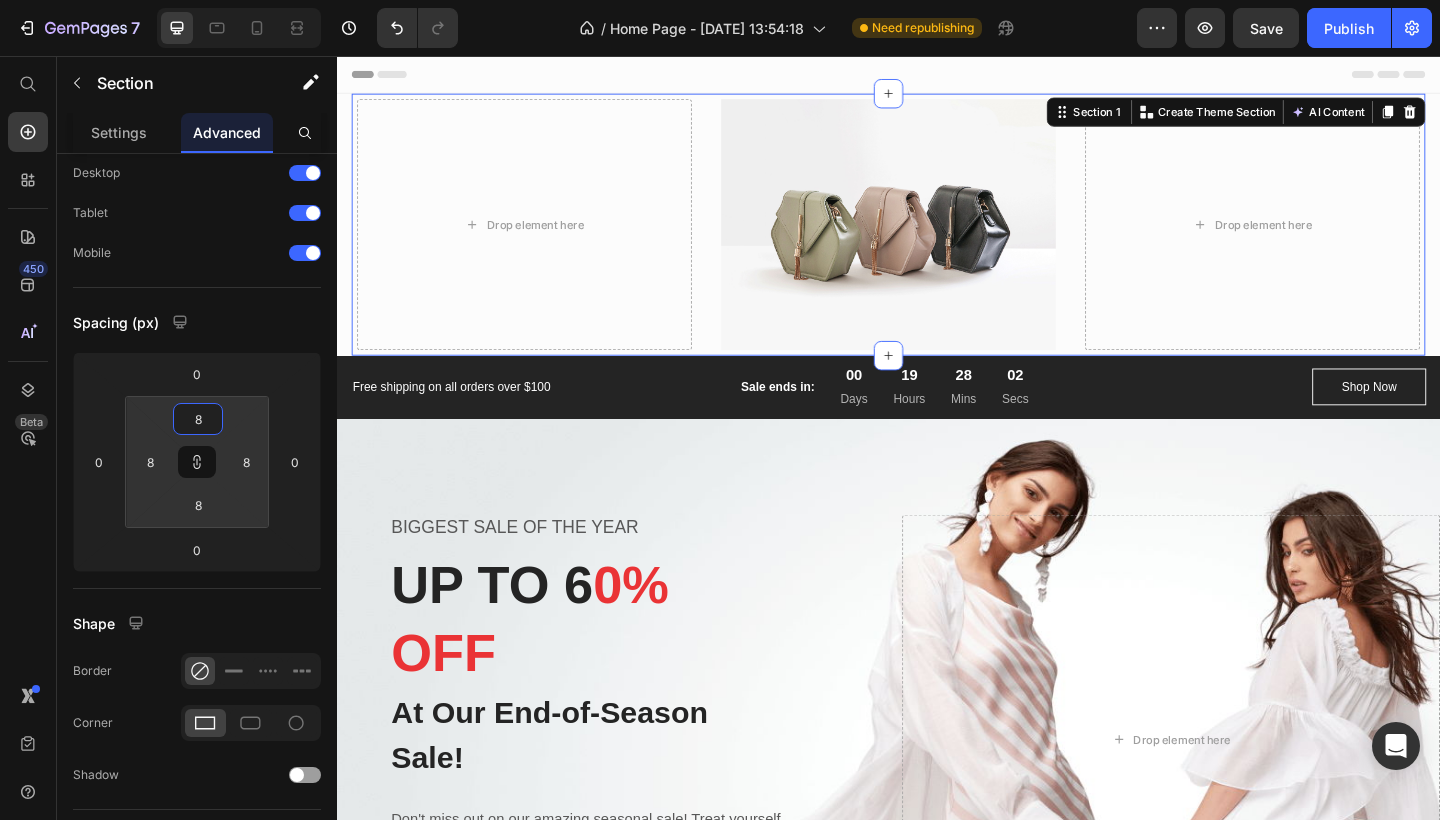 type on "10" 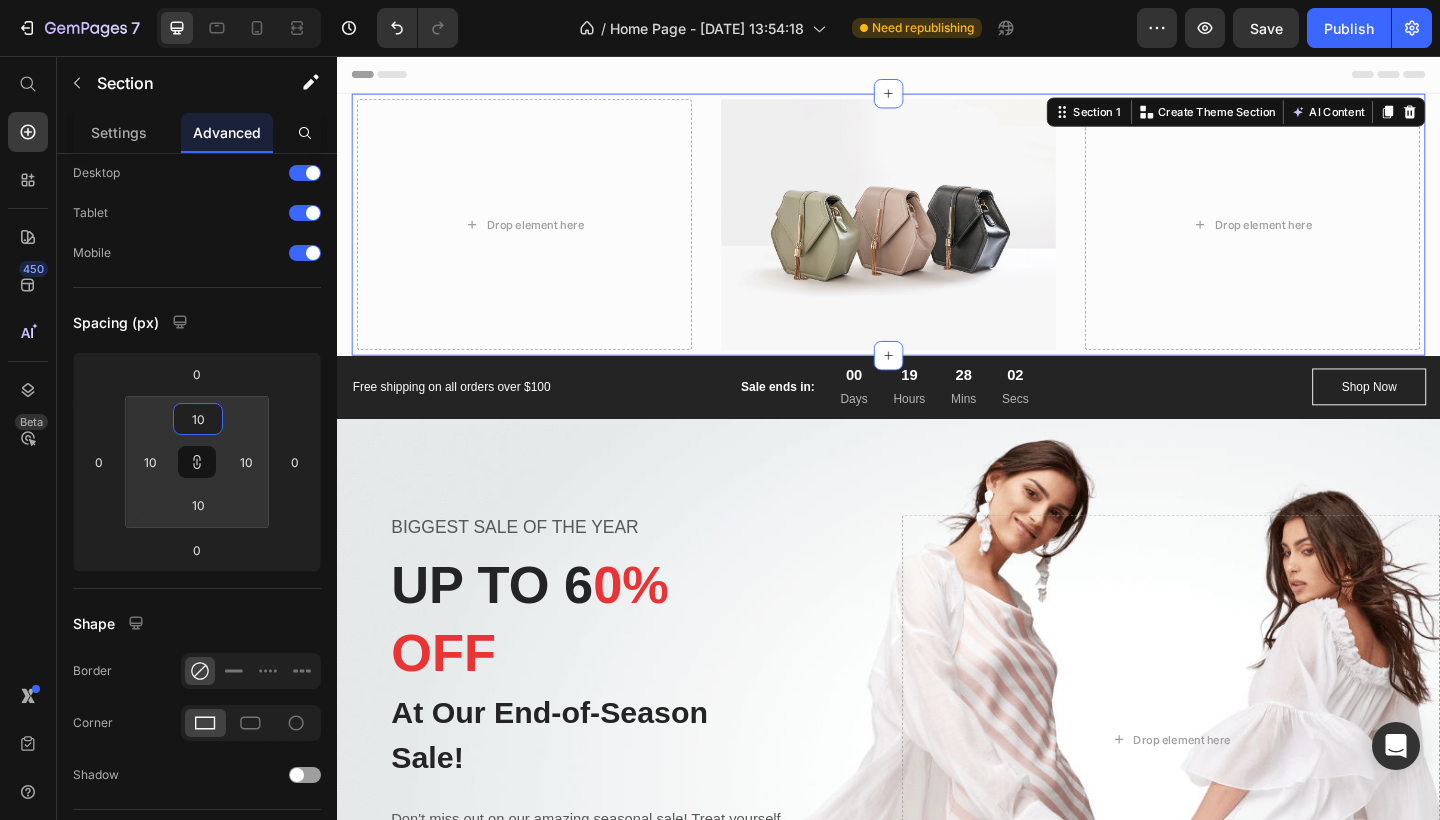 type on "12" 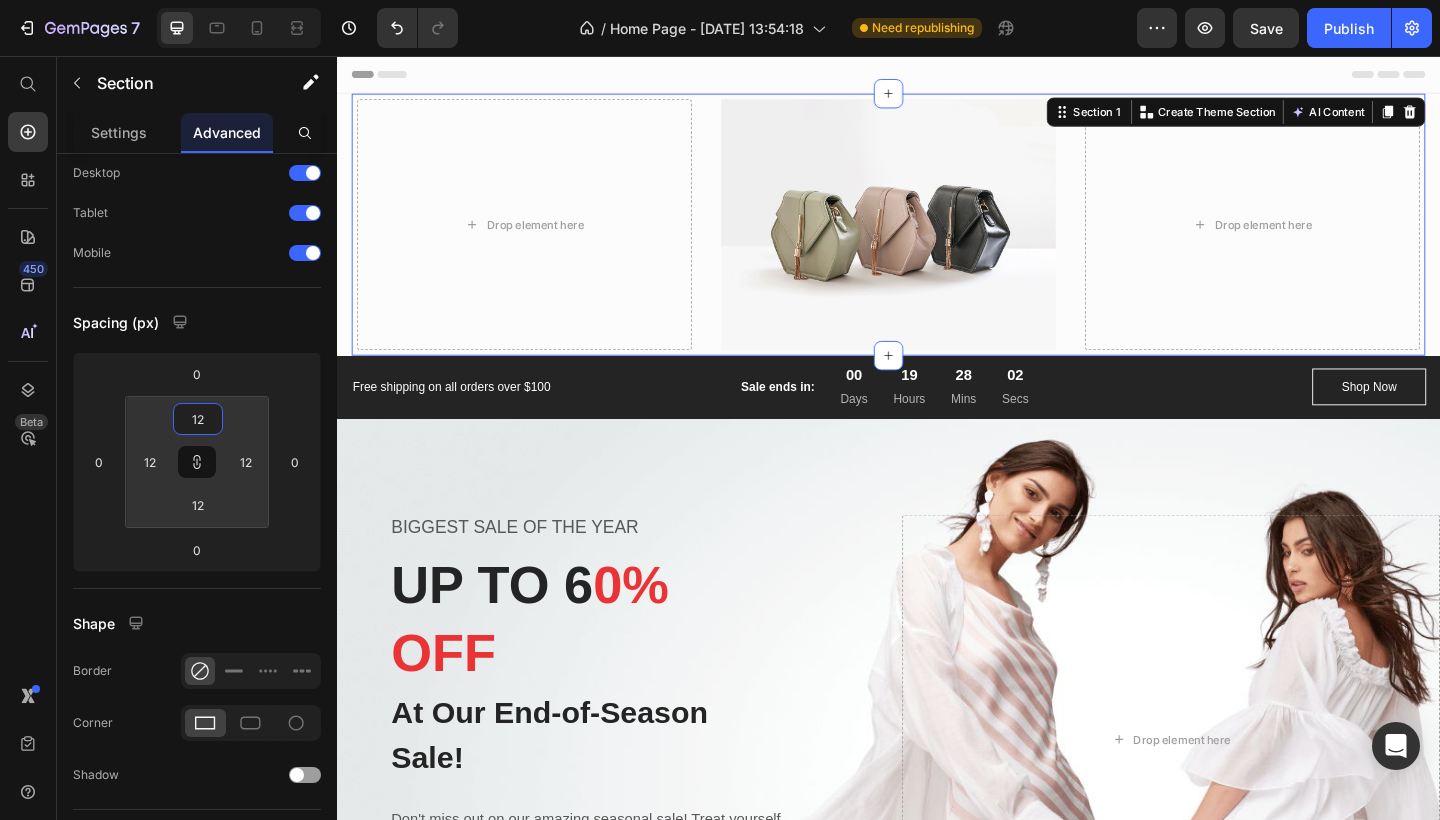 type on "14" 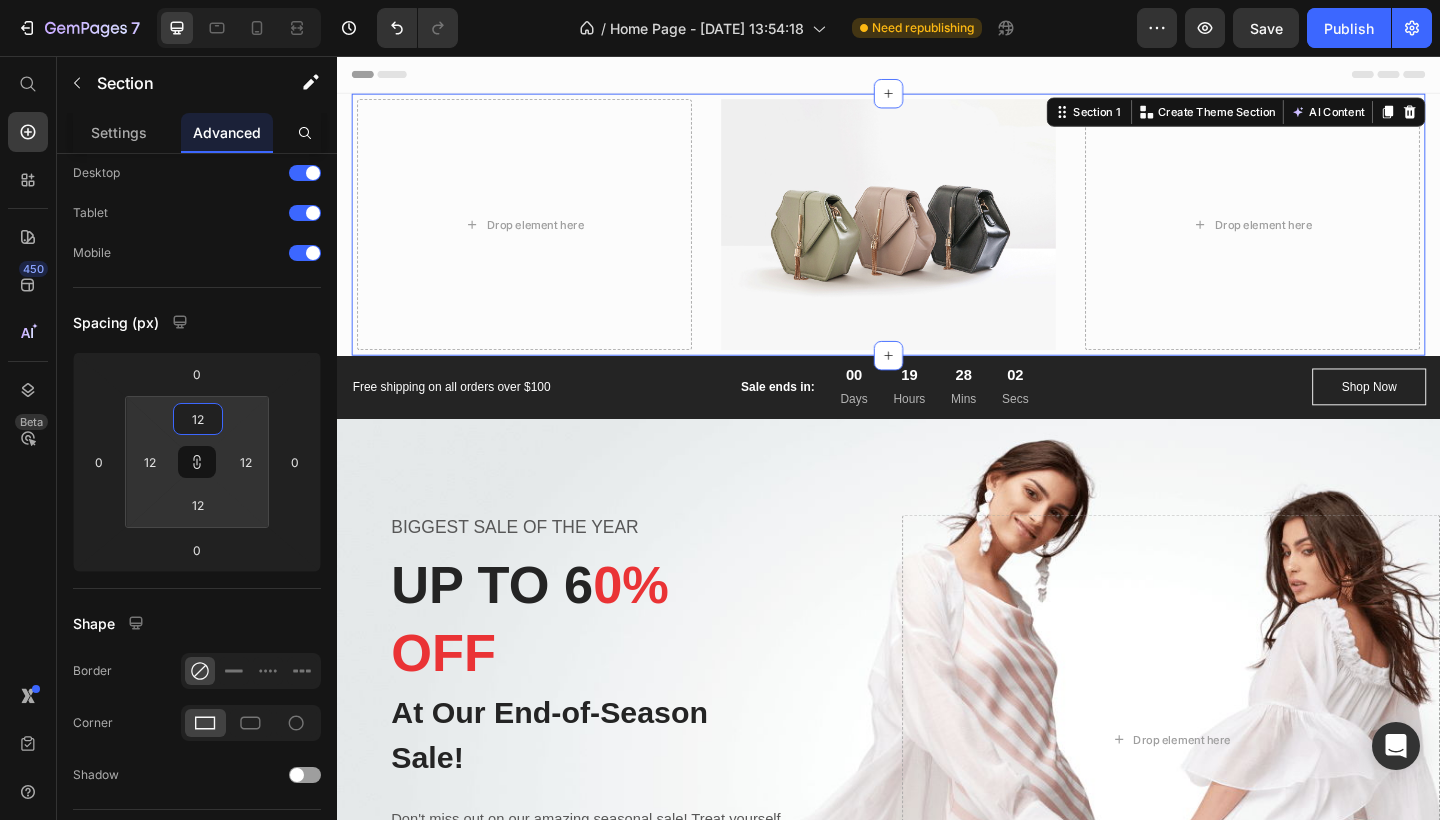 type on "14" 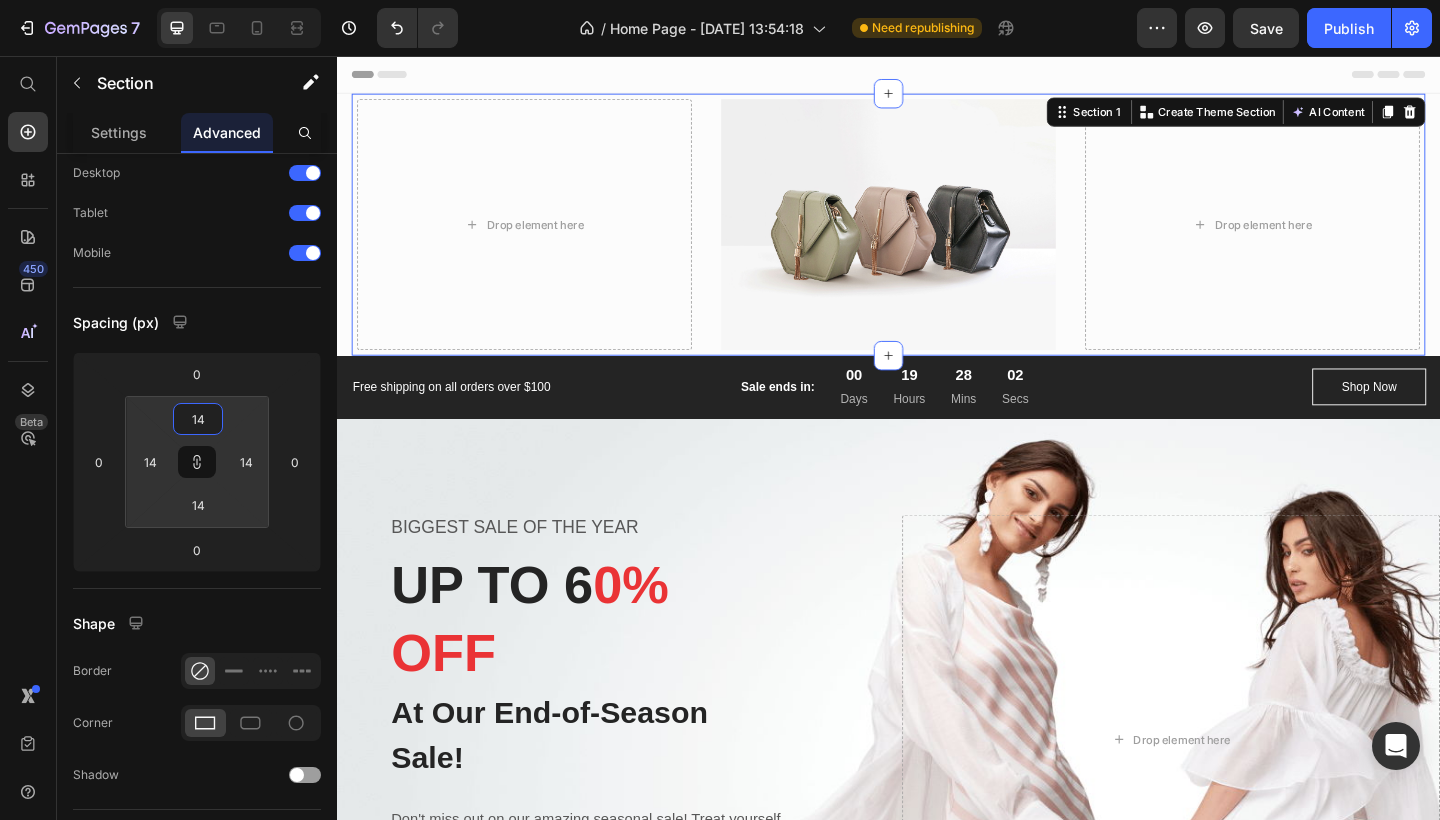 type on "16" 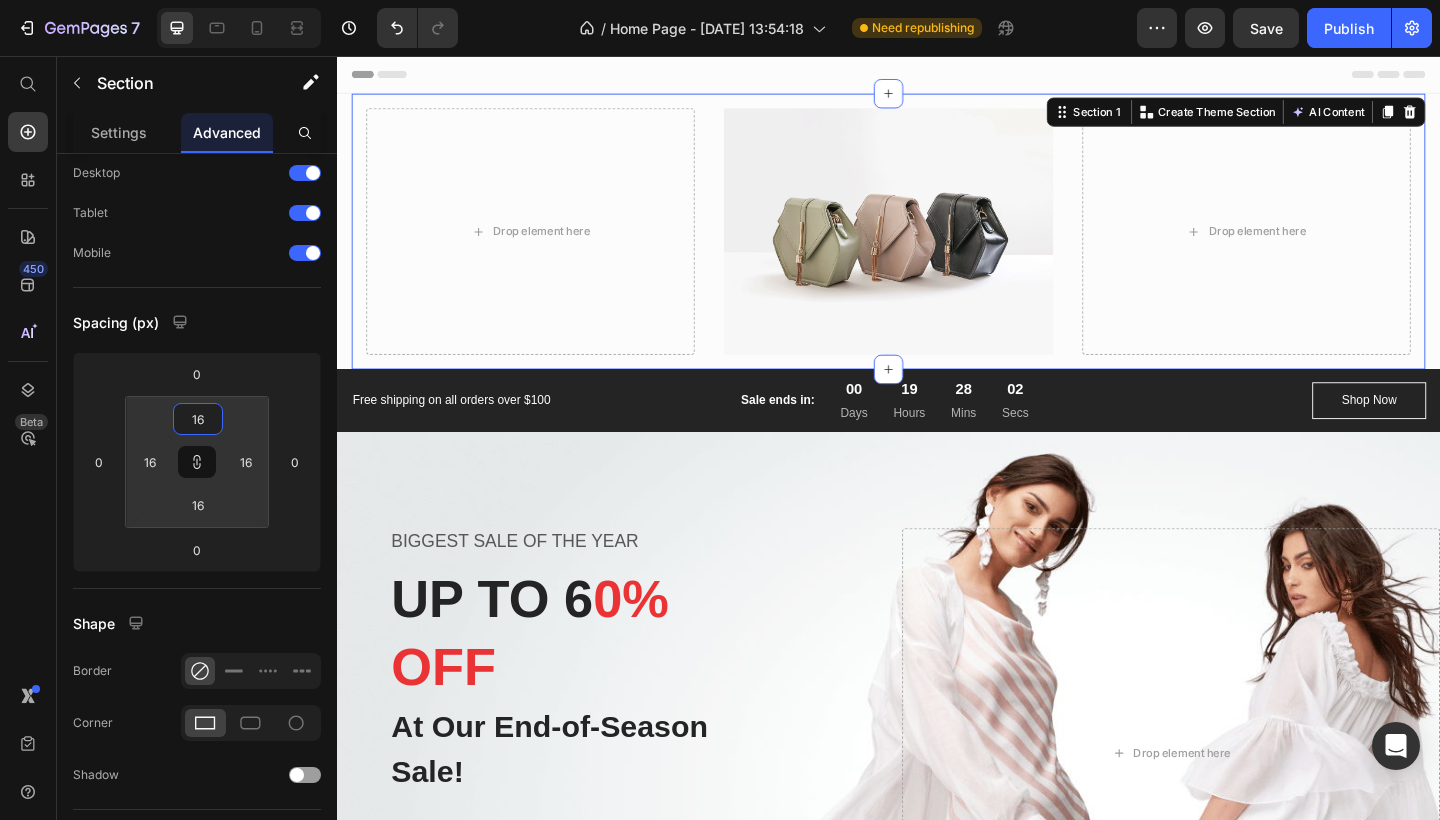 type on "18" 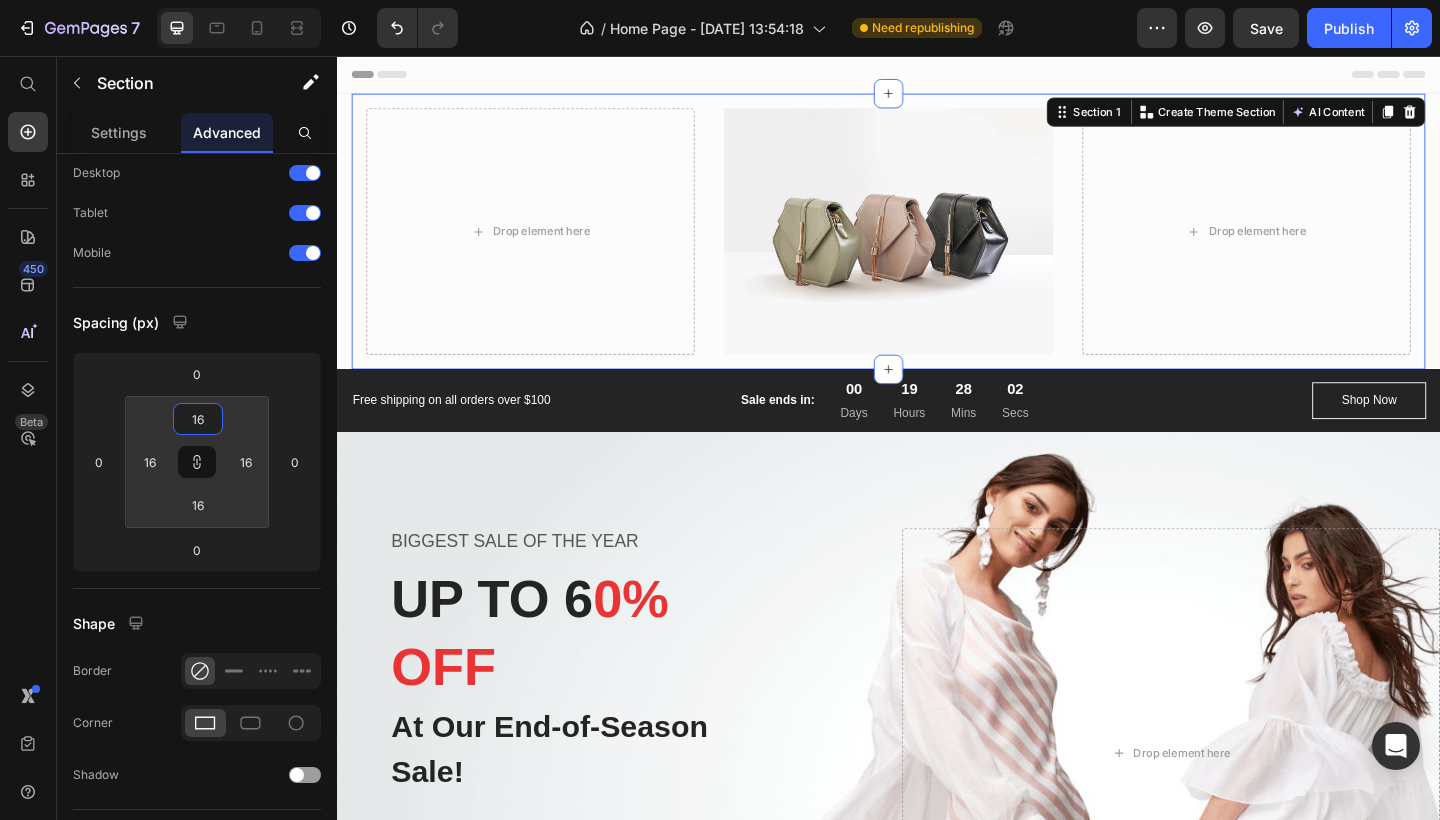 type on "18" 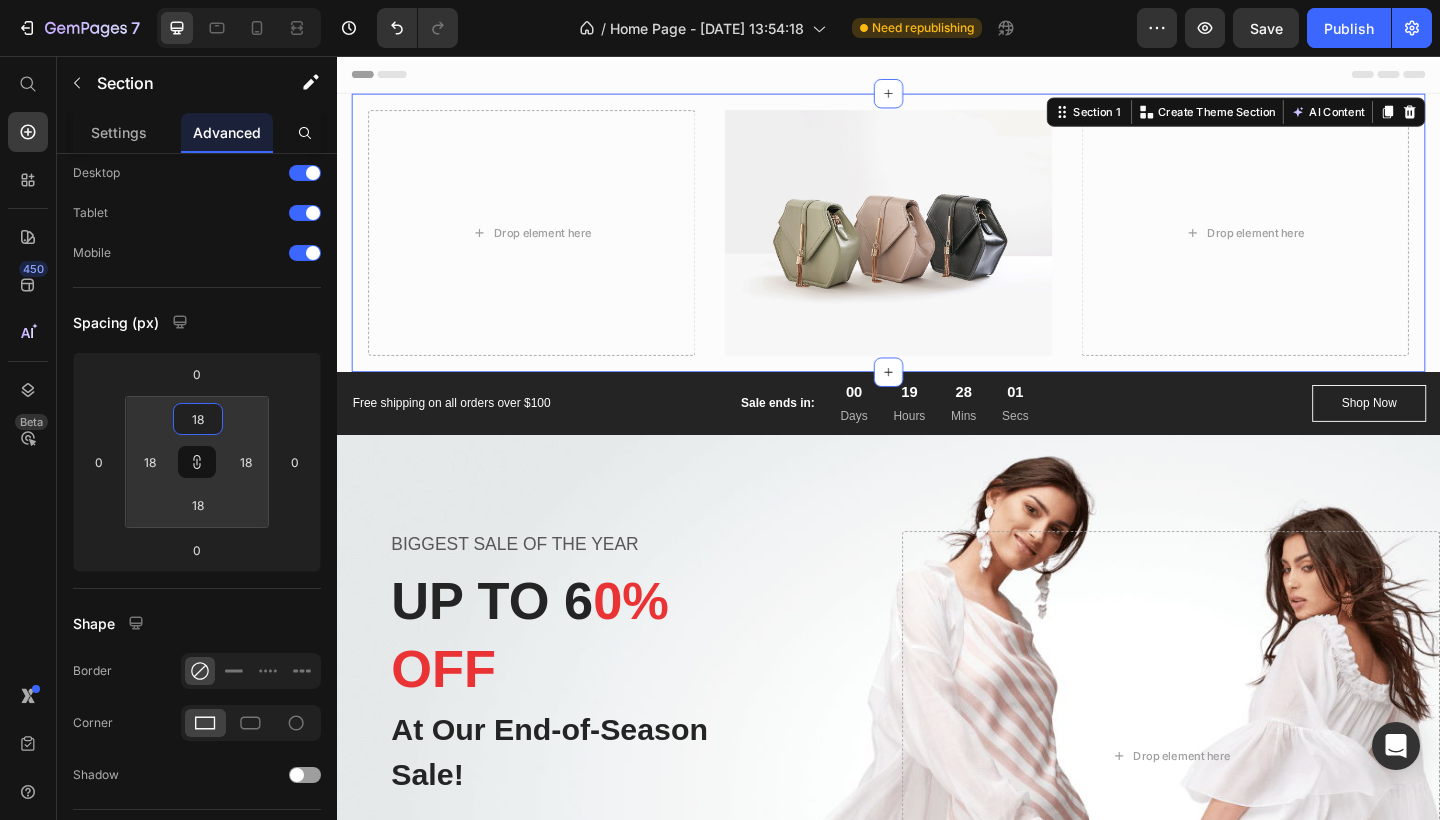 type on "16" 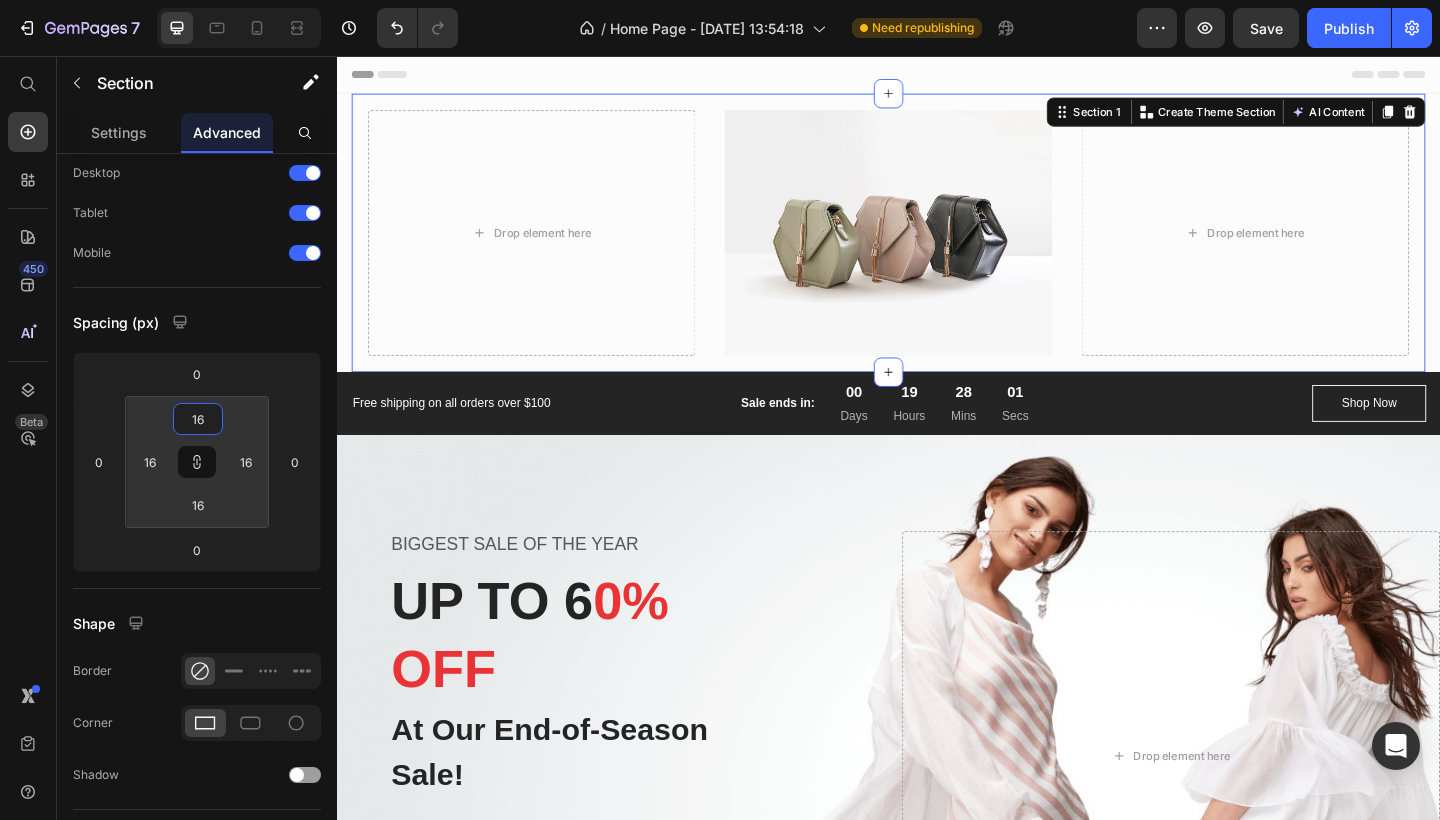 type on "14" 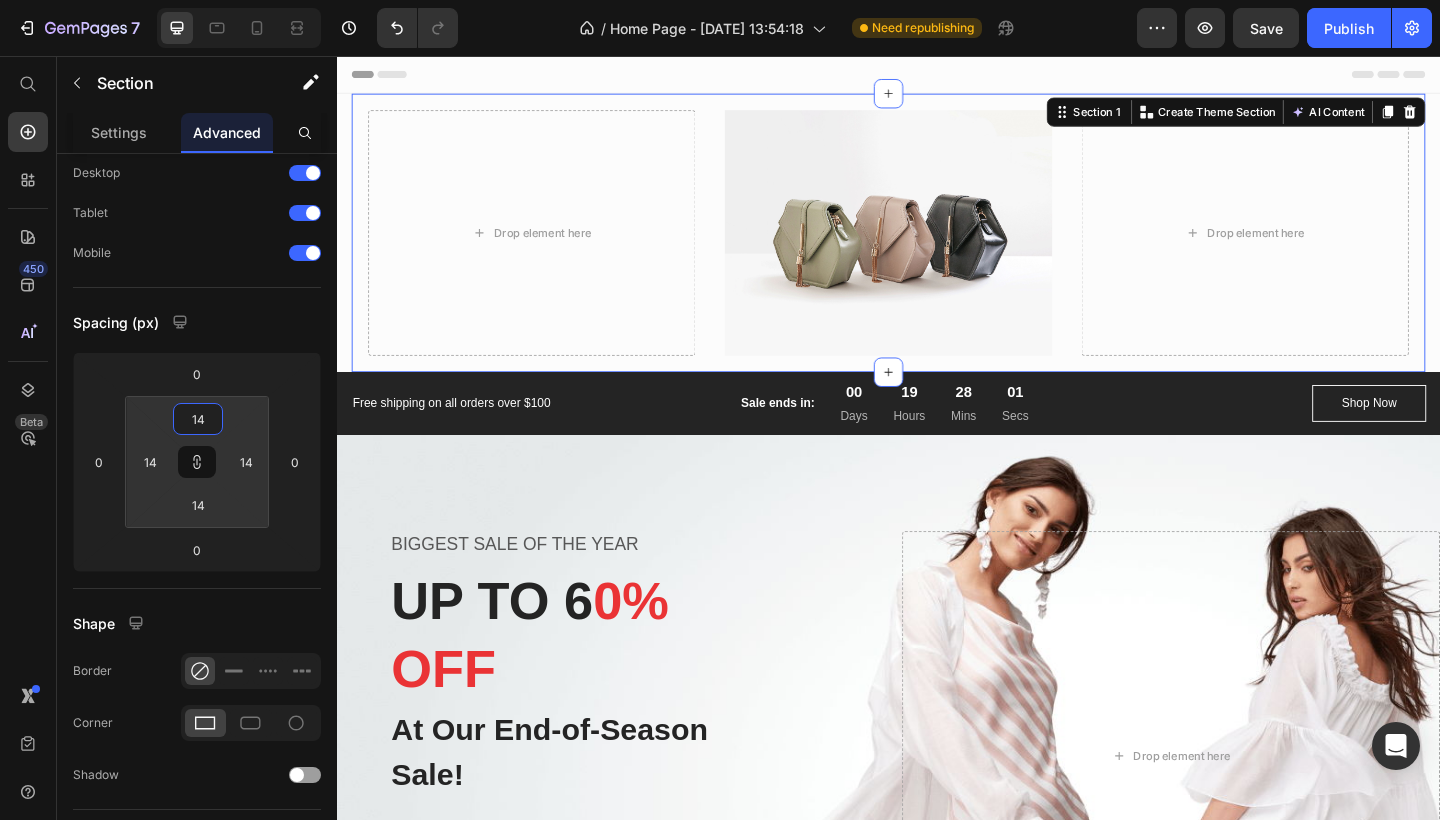 type on "12" 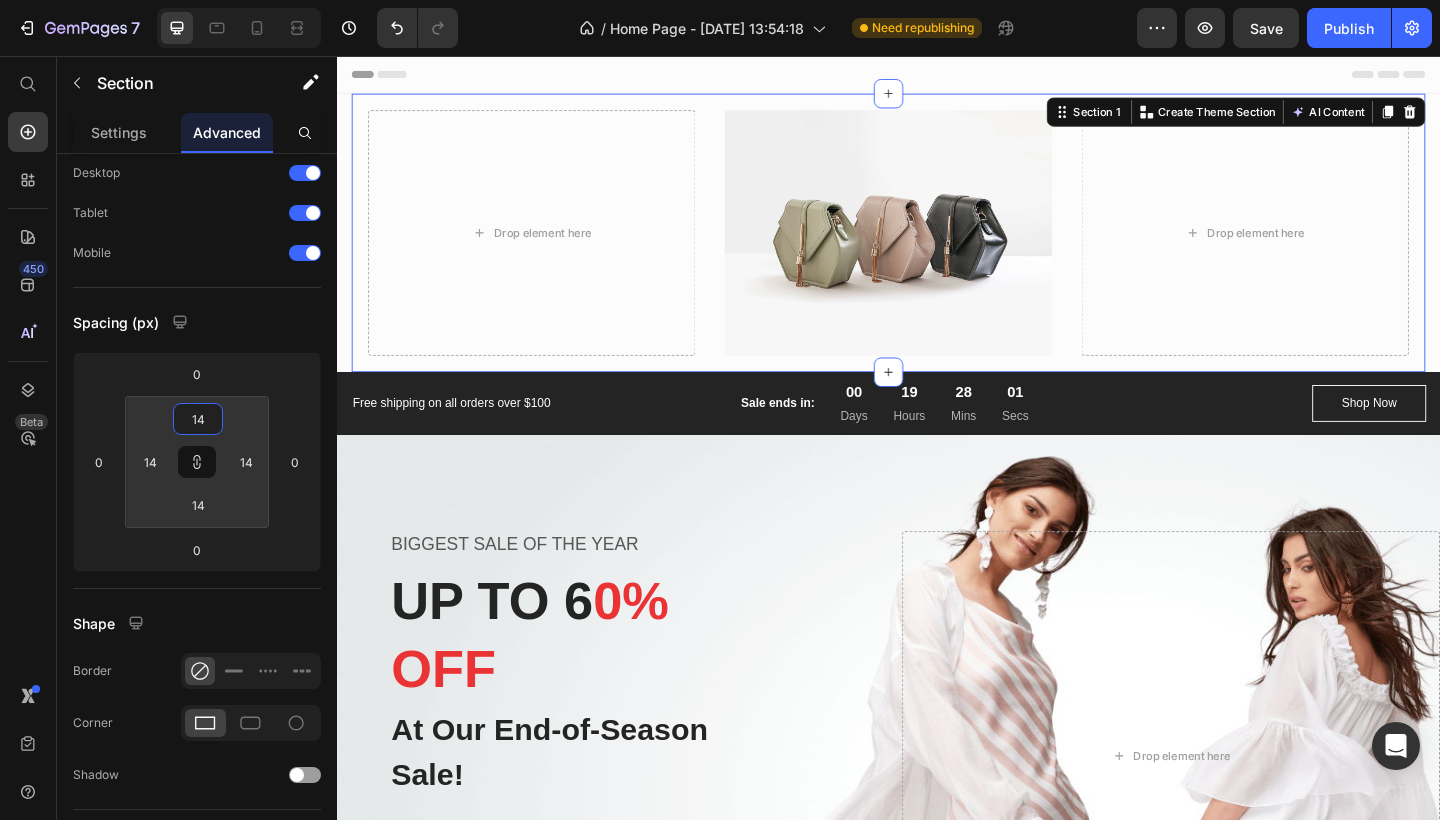 type on "12" 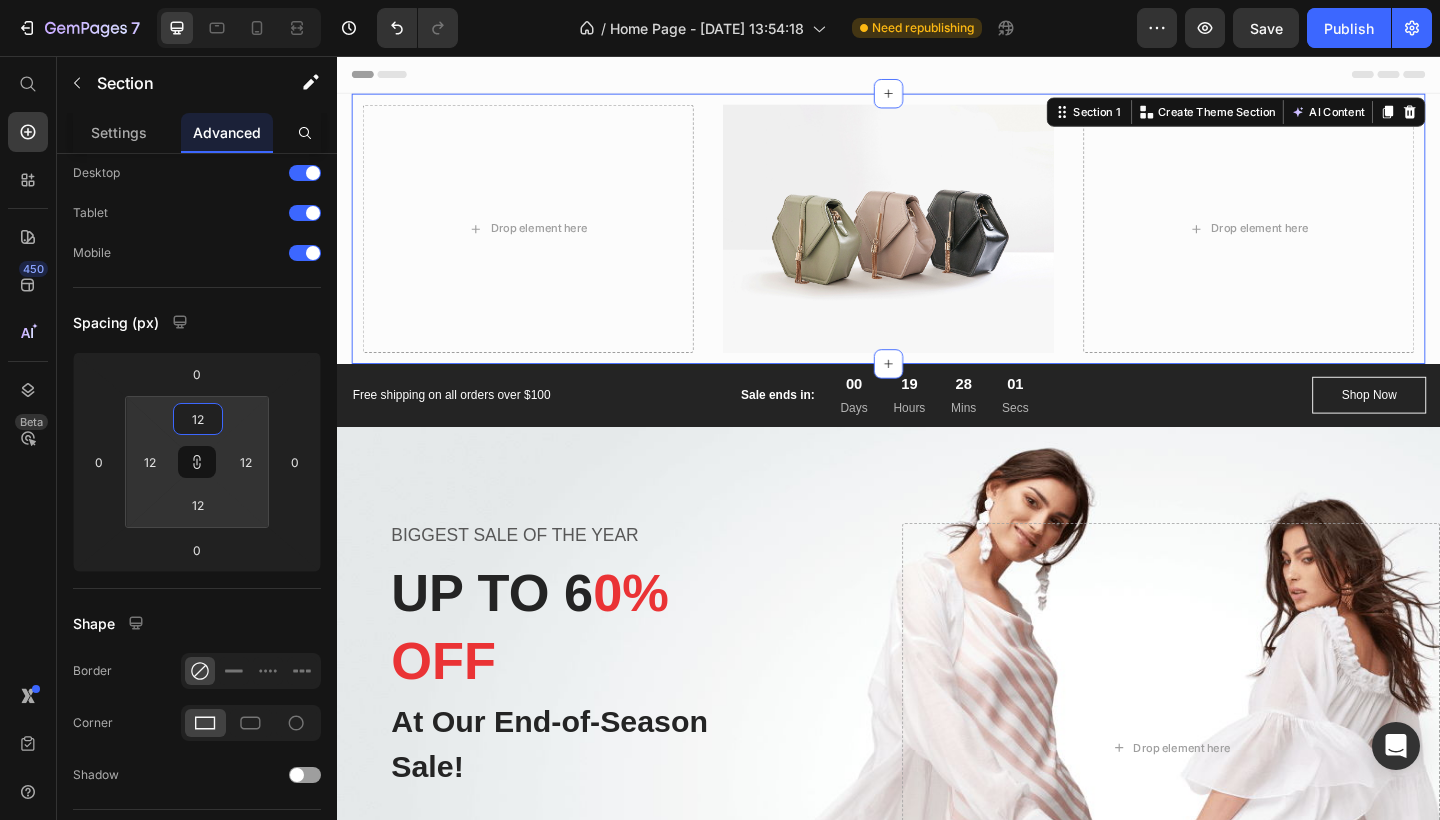 type on "10" 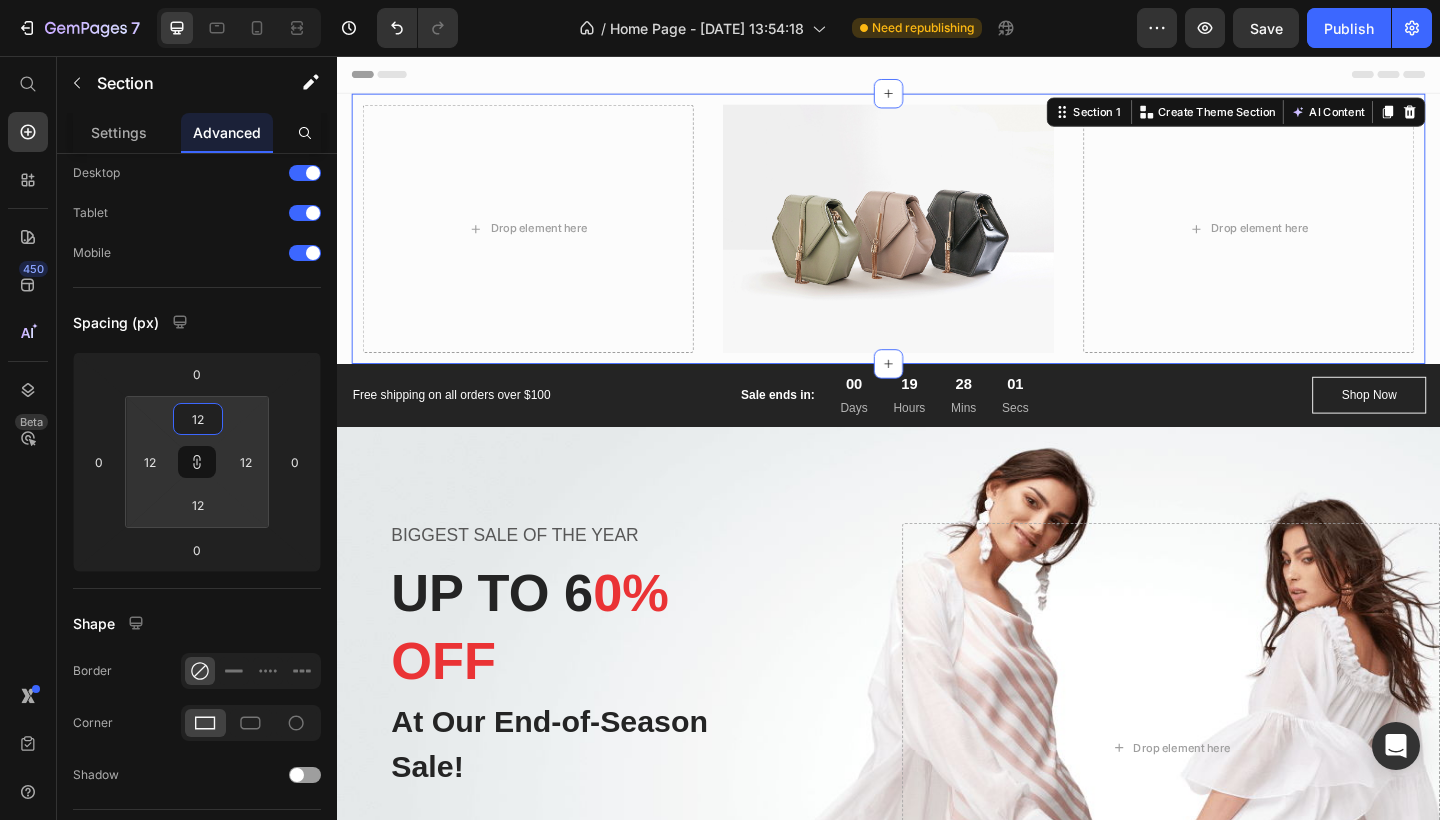 type on "10" 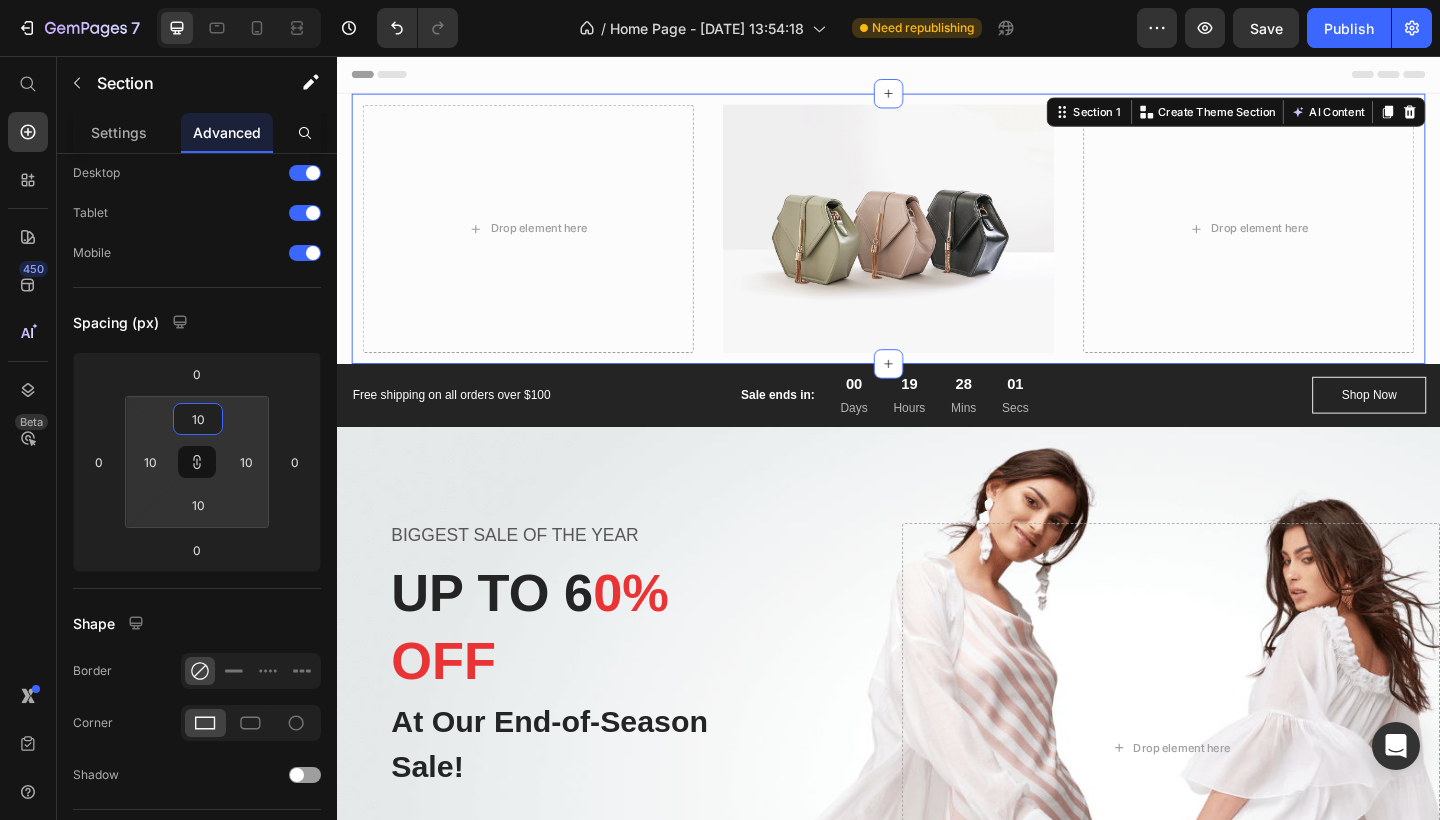 type on "8" 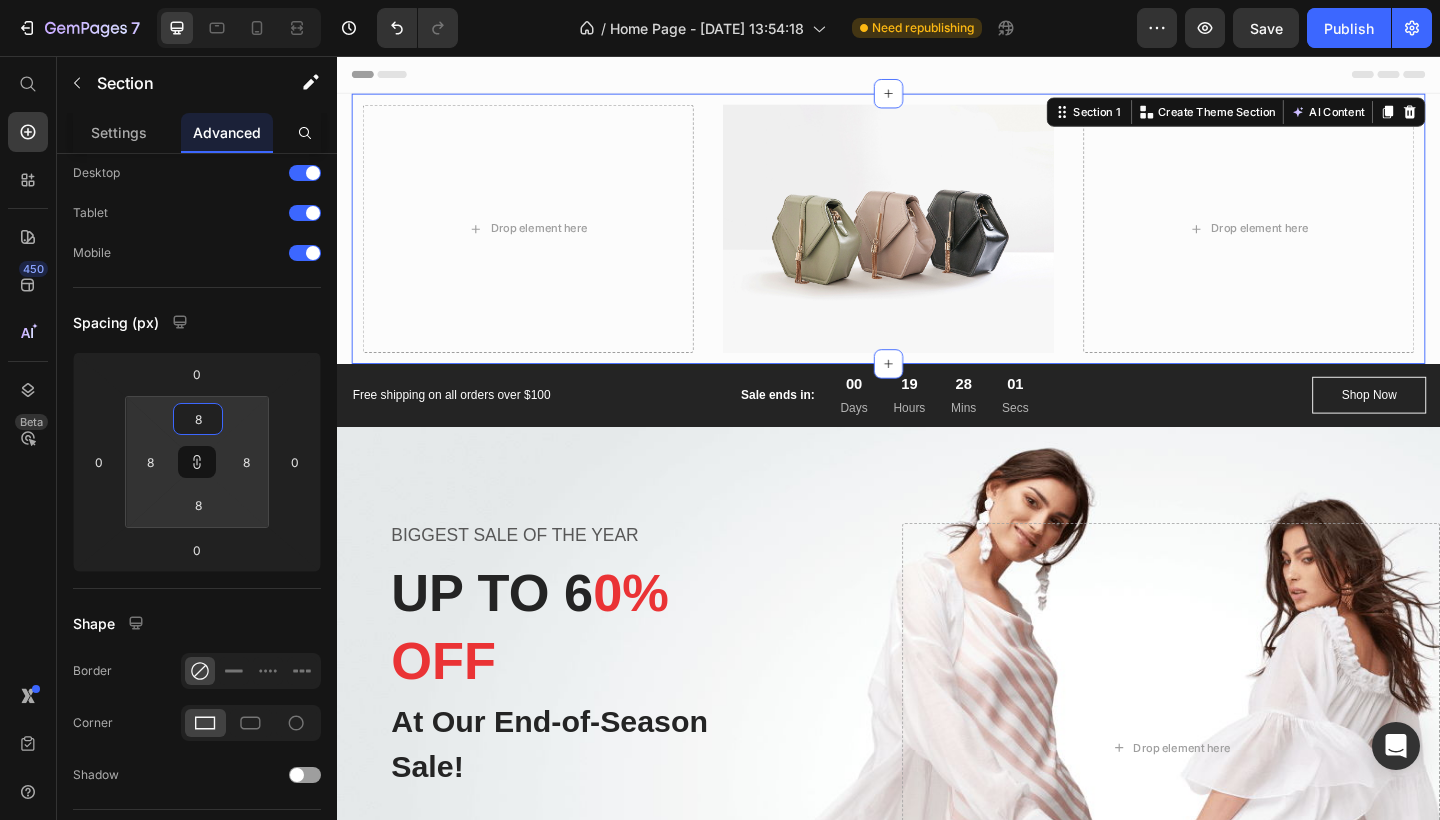 type on "6" 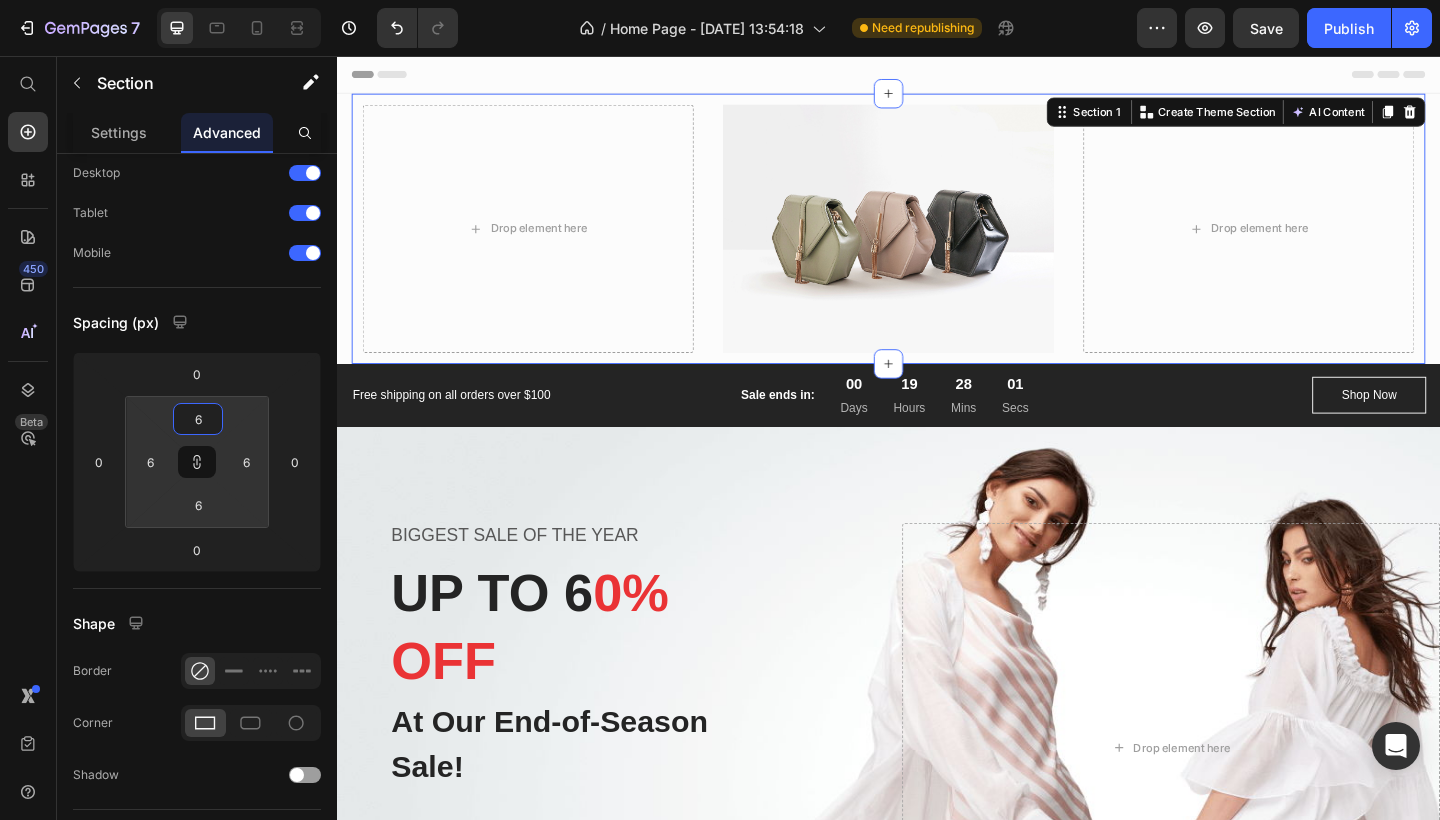 type on "2" 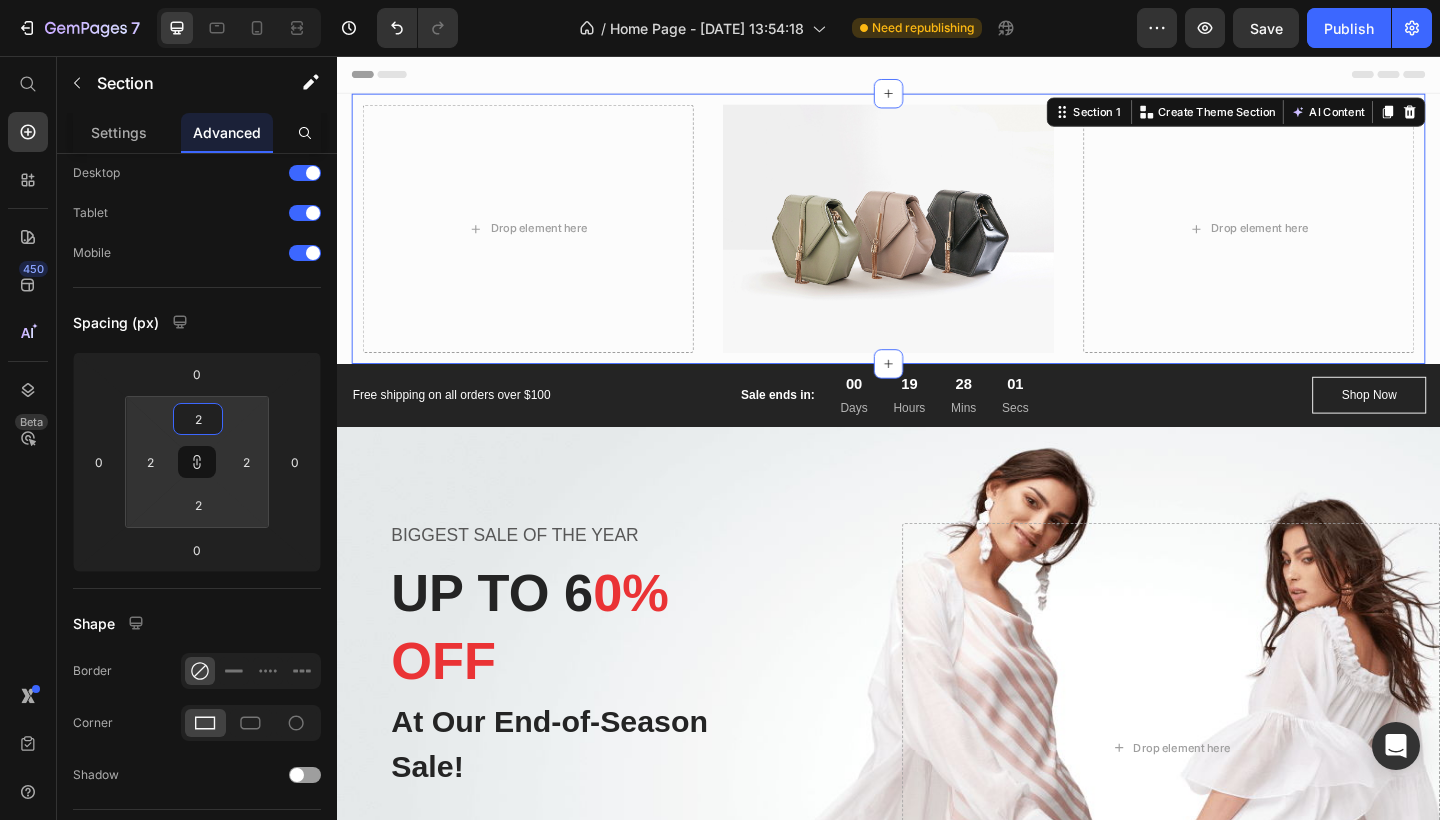 type on "0" 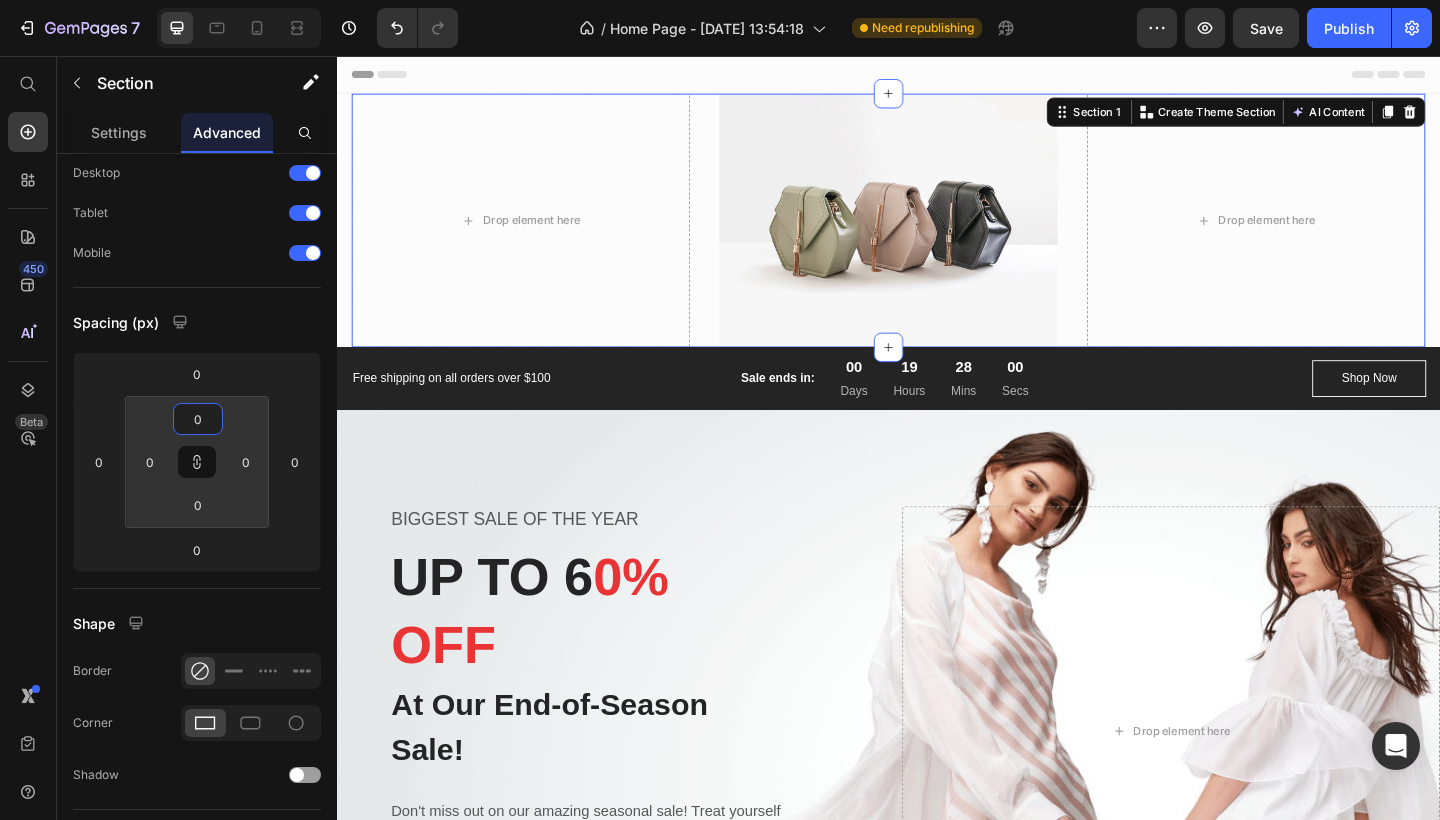 drag, startPoint x: 224, startPoint y: 414, endPoint x: 226, endPoint y: 430, distance: 16.124516 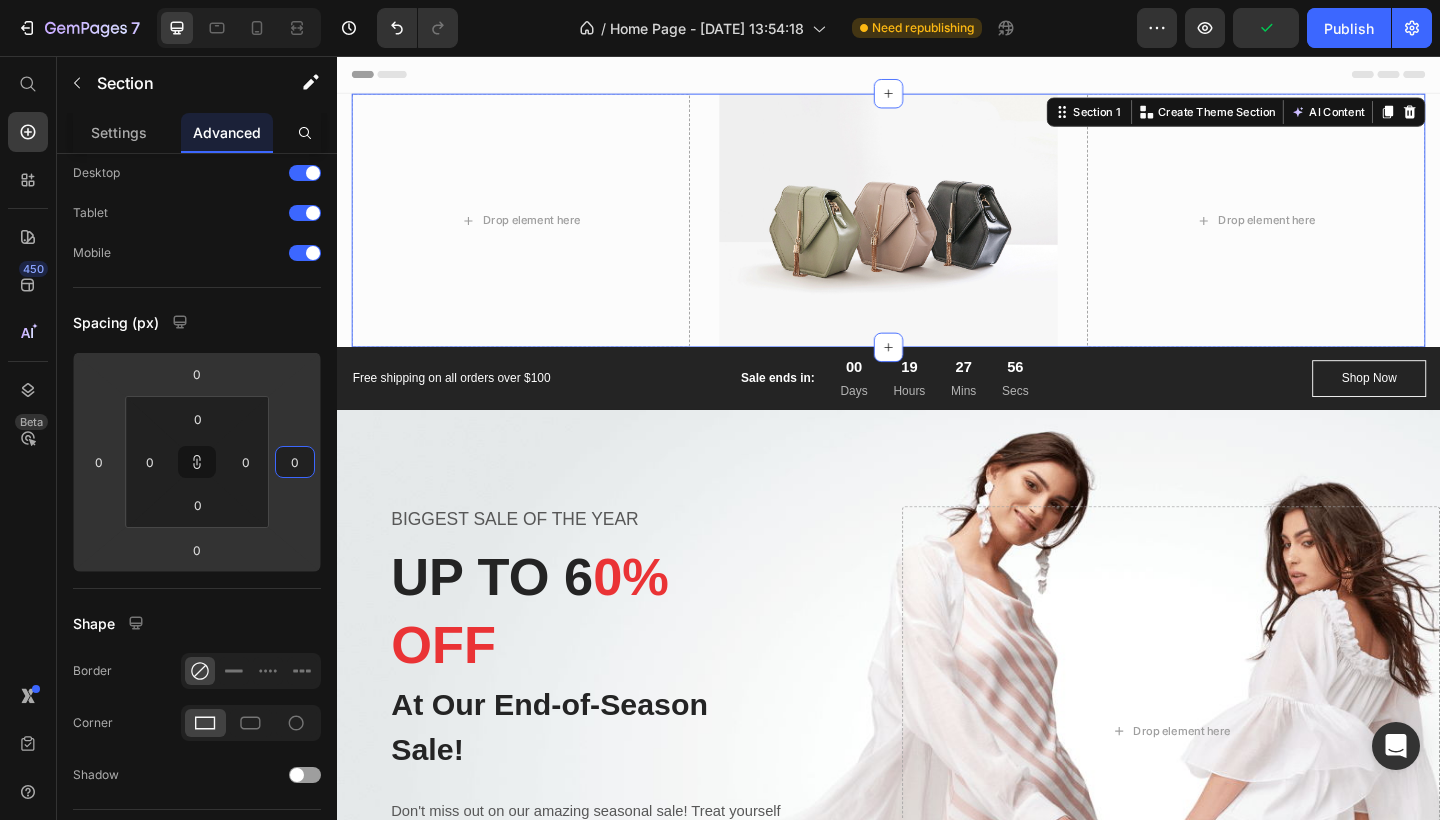 type on "-2" 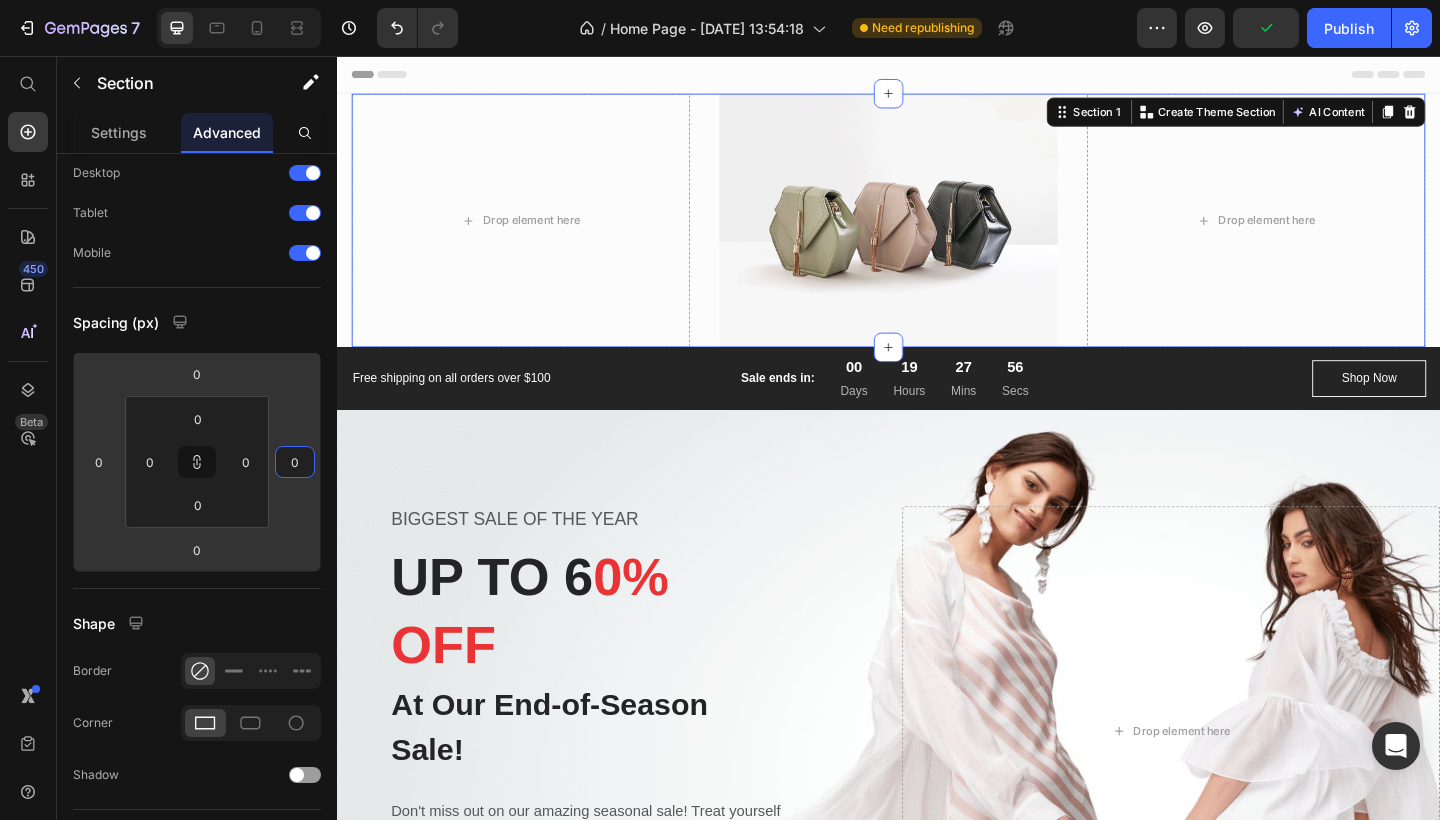 type on "-2" 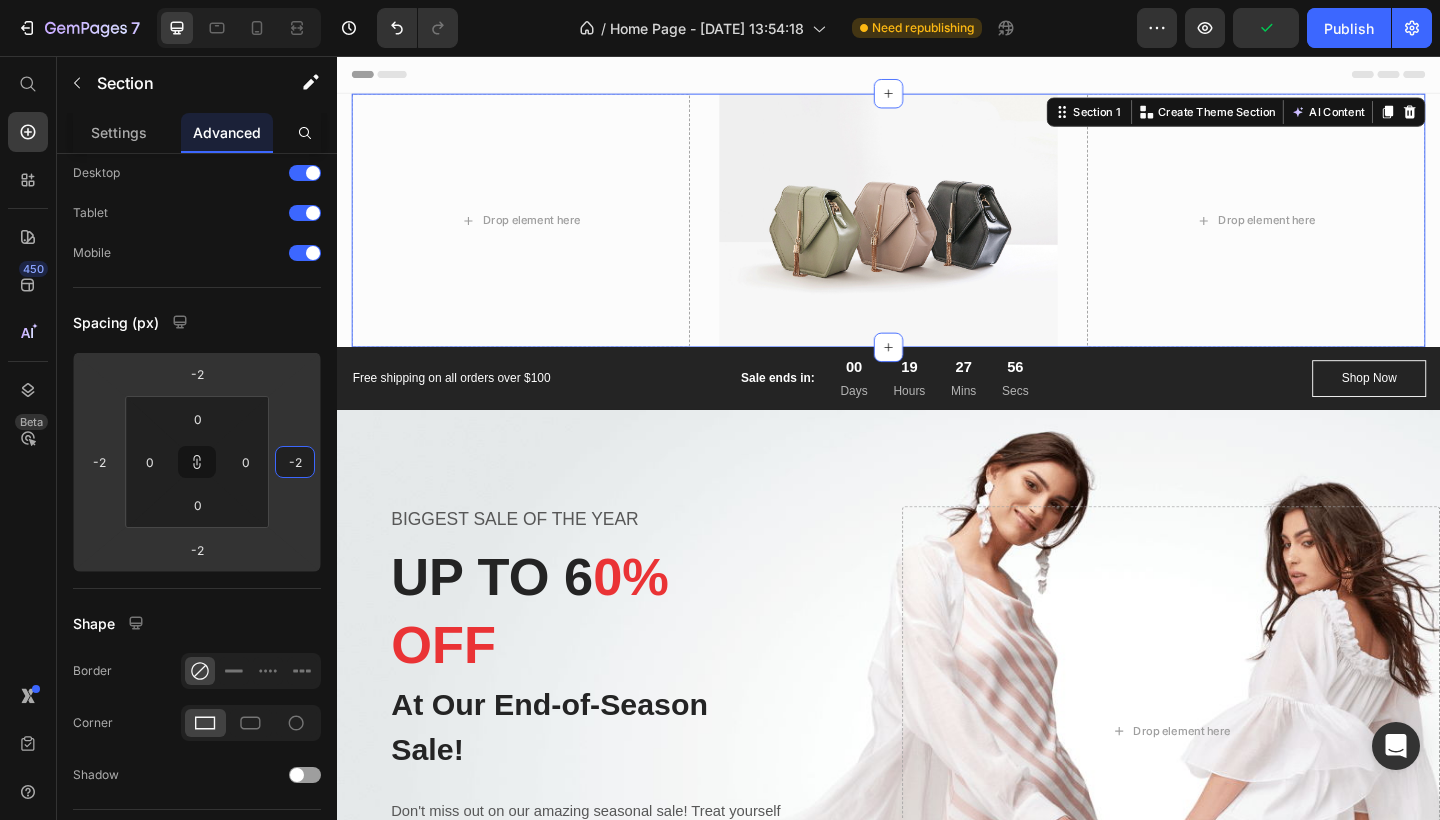 type on "-6" 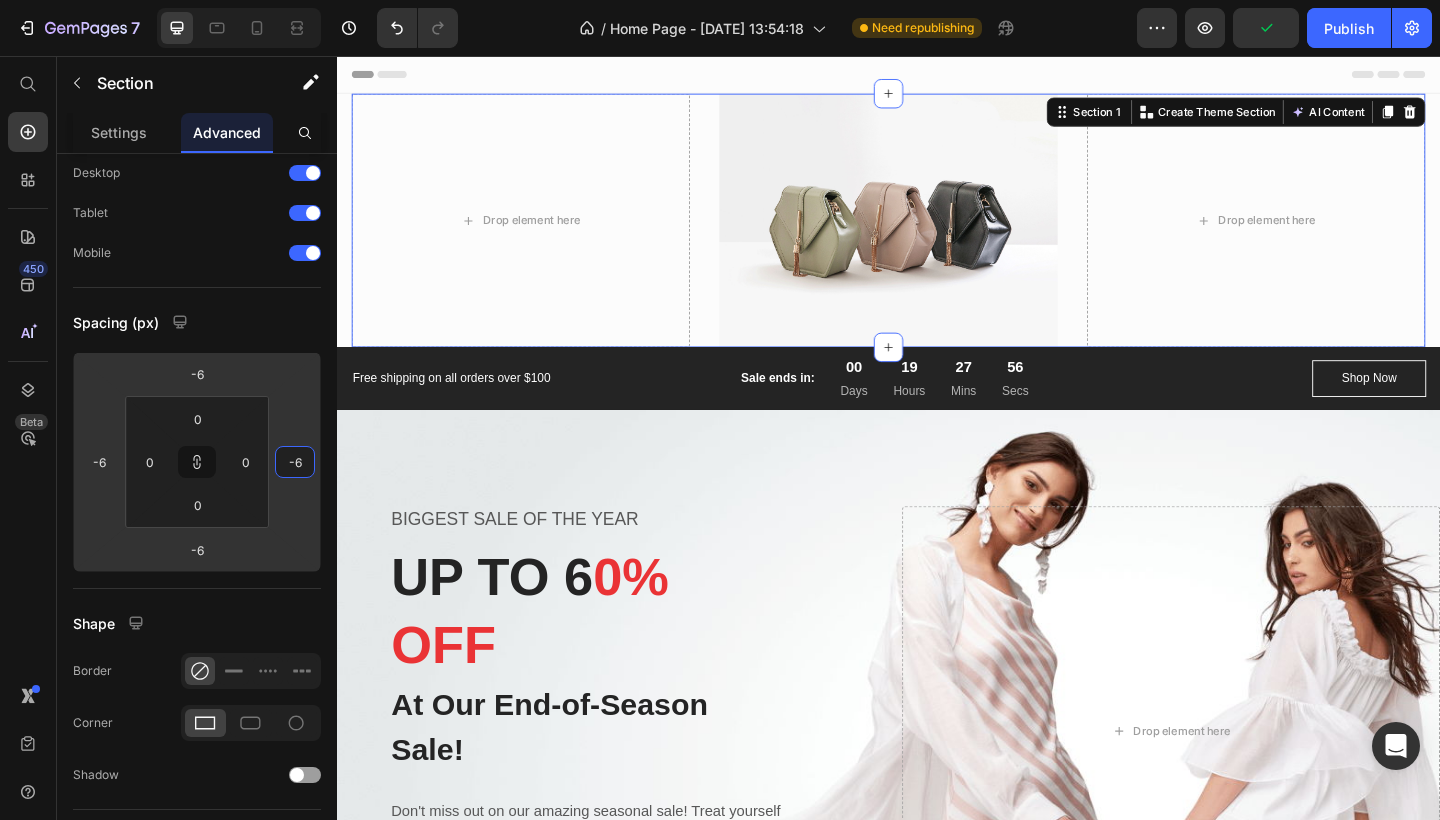 type on "-8" 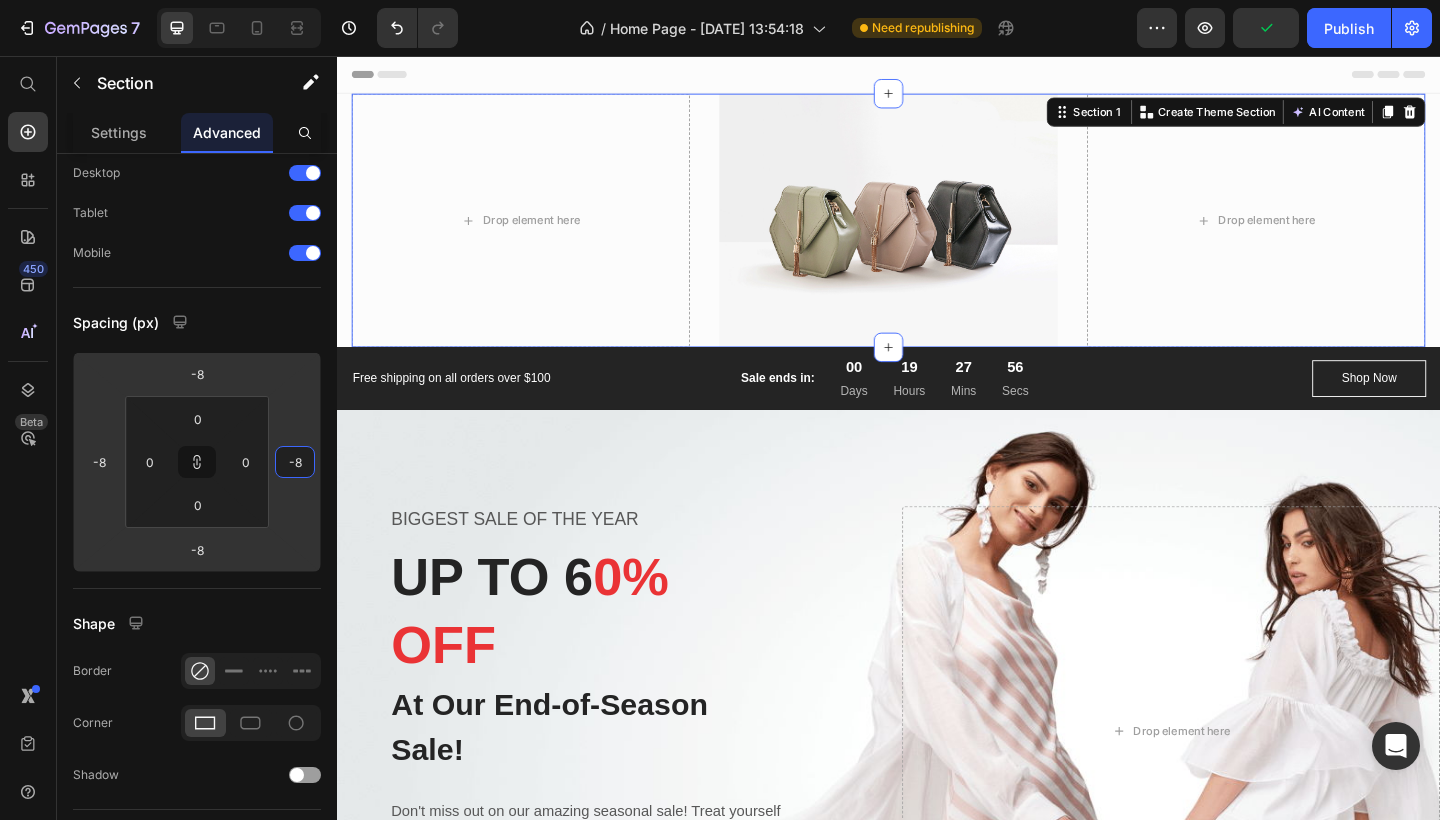 type on "-10" 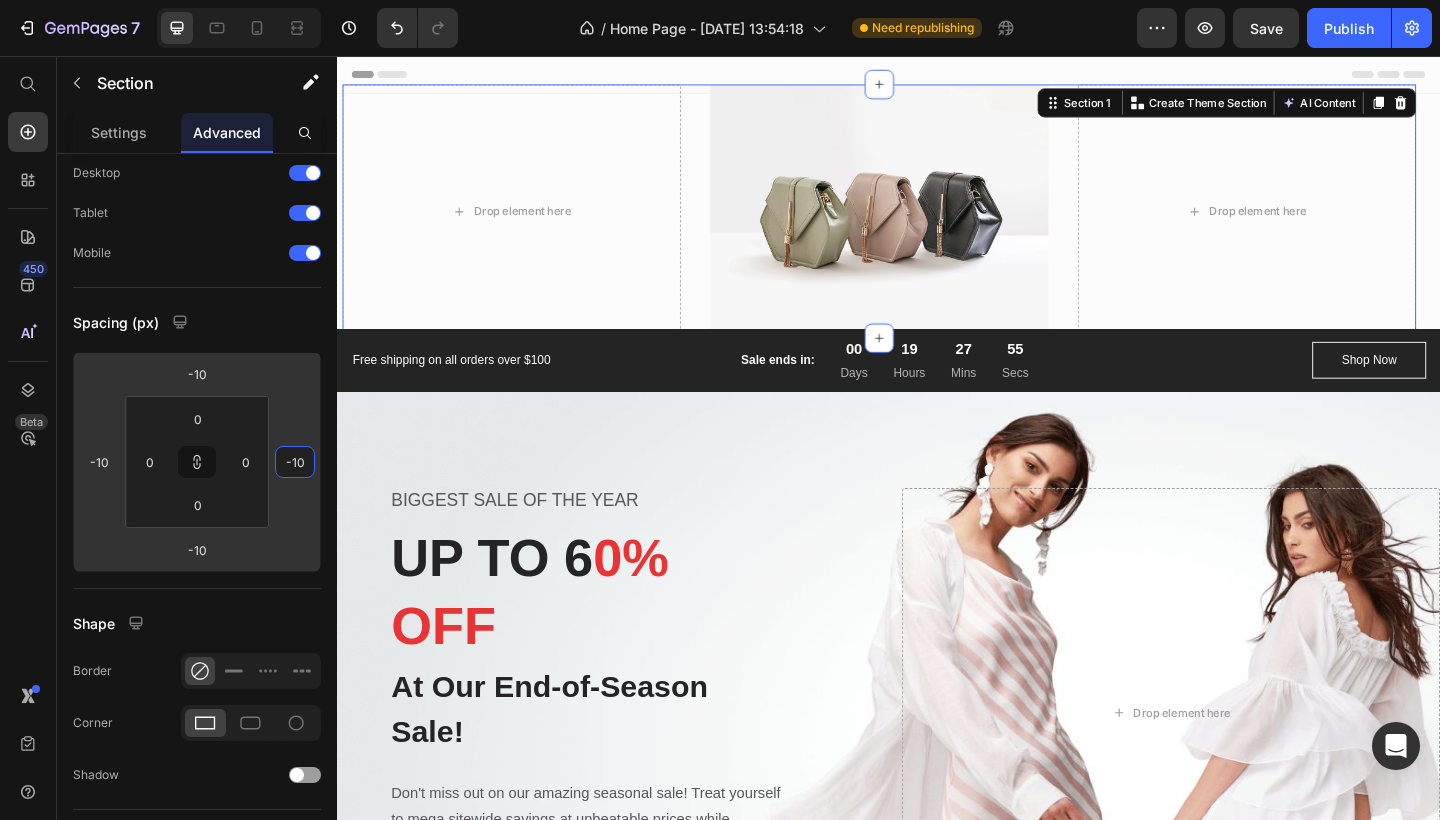 type on "-12" 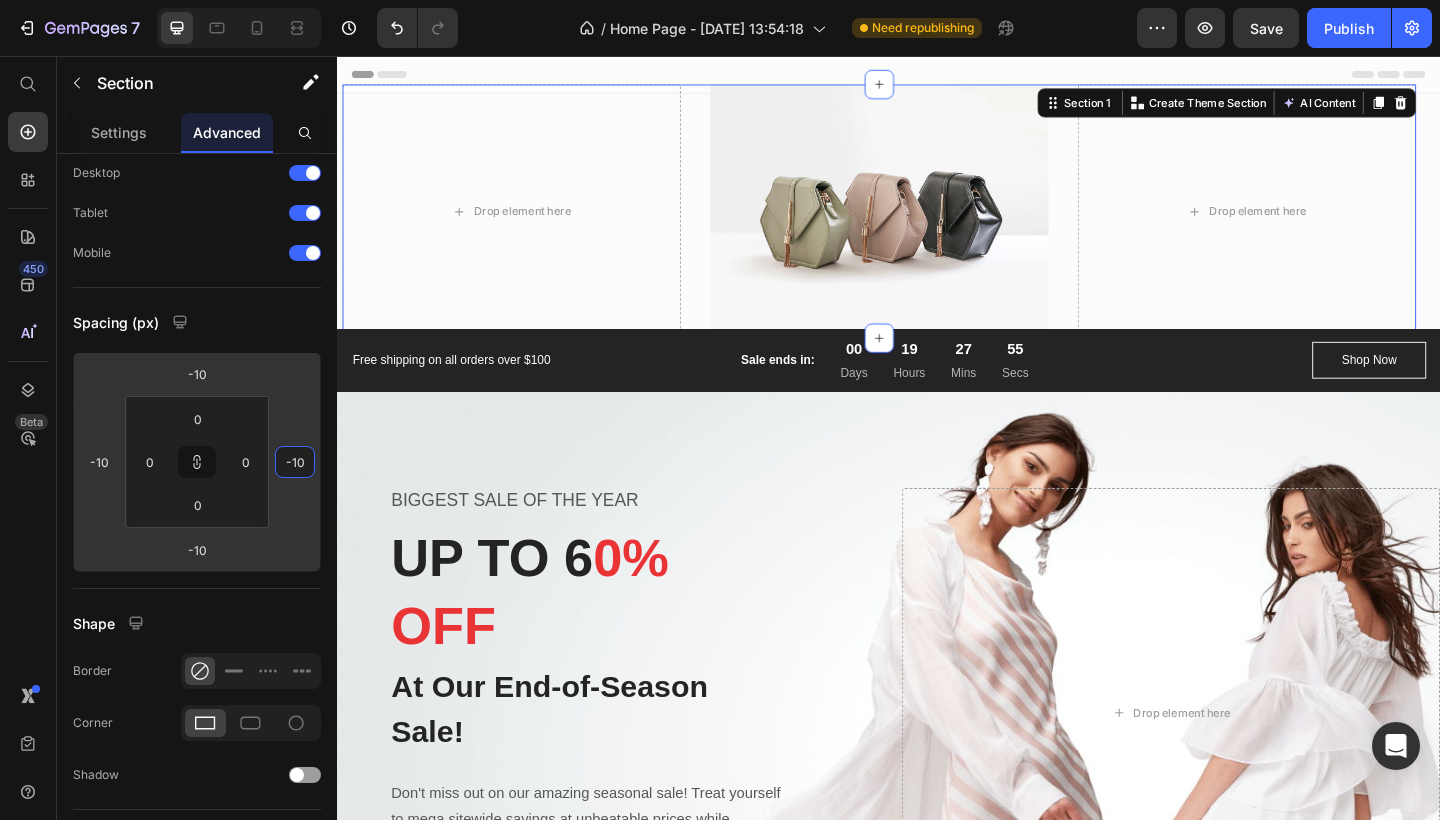 type on "-12" 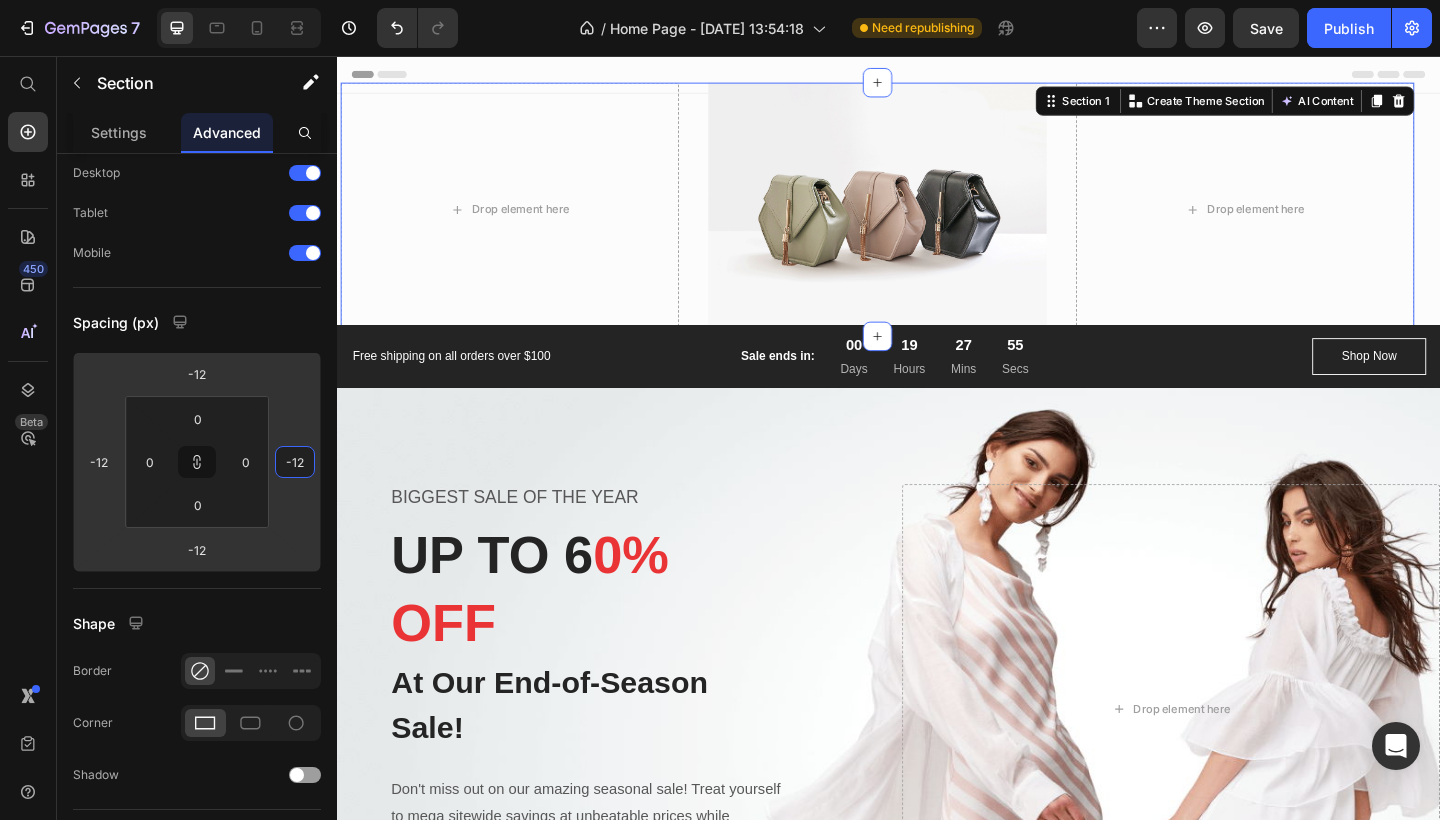 type on "-10" 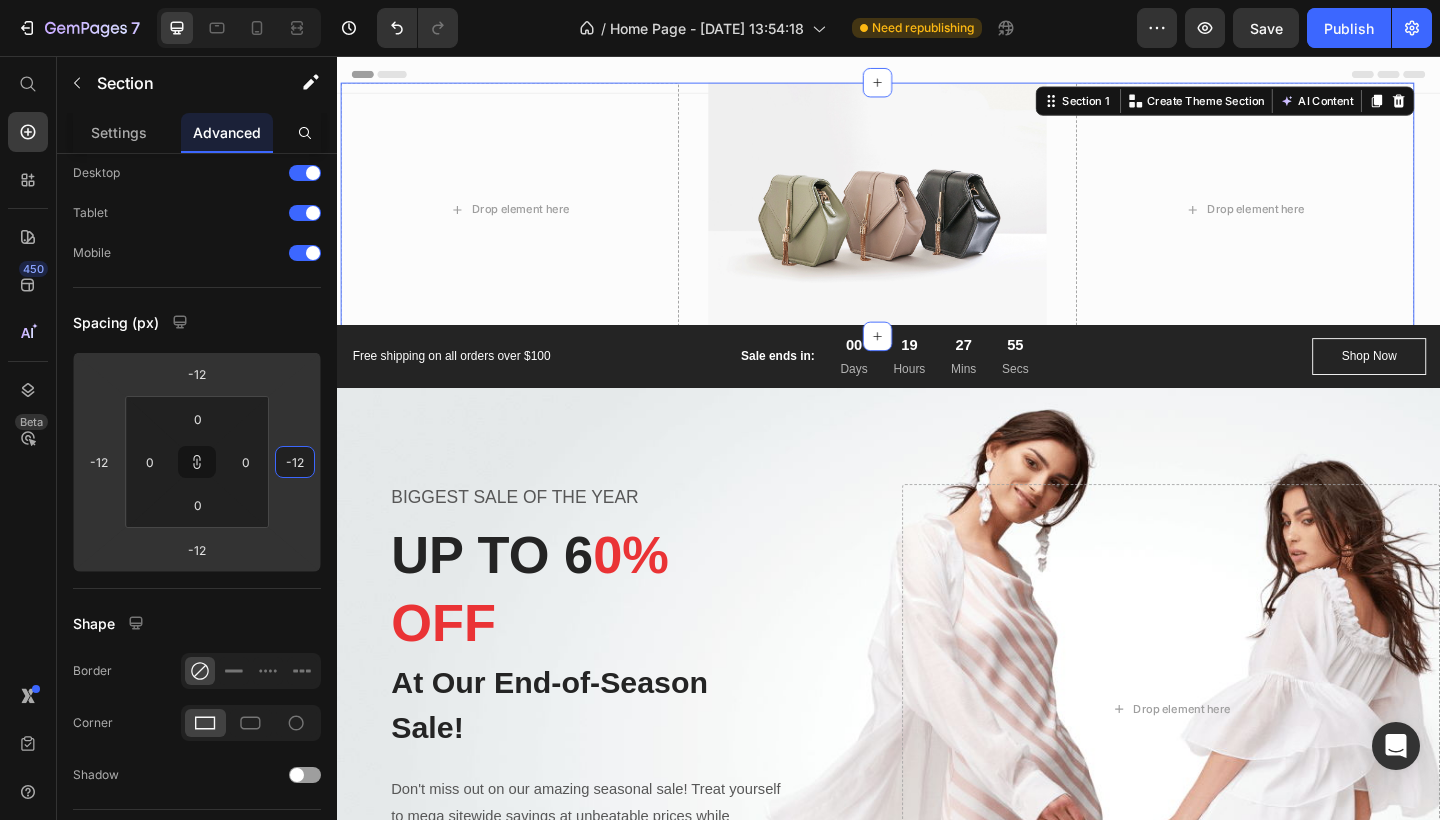type on "-10" 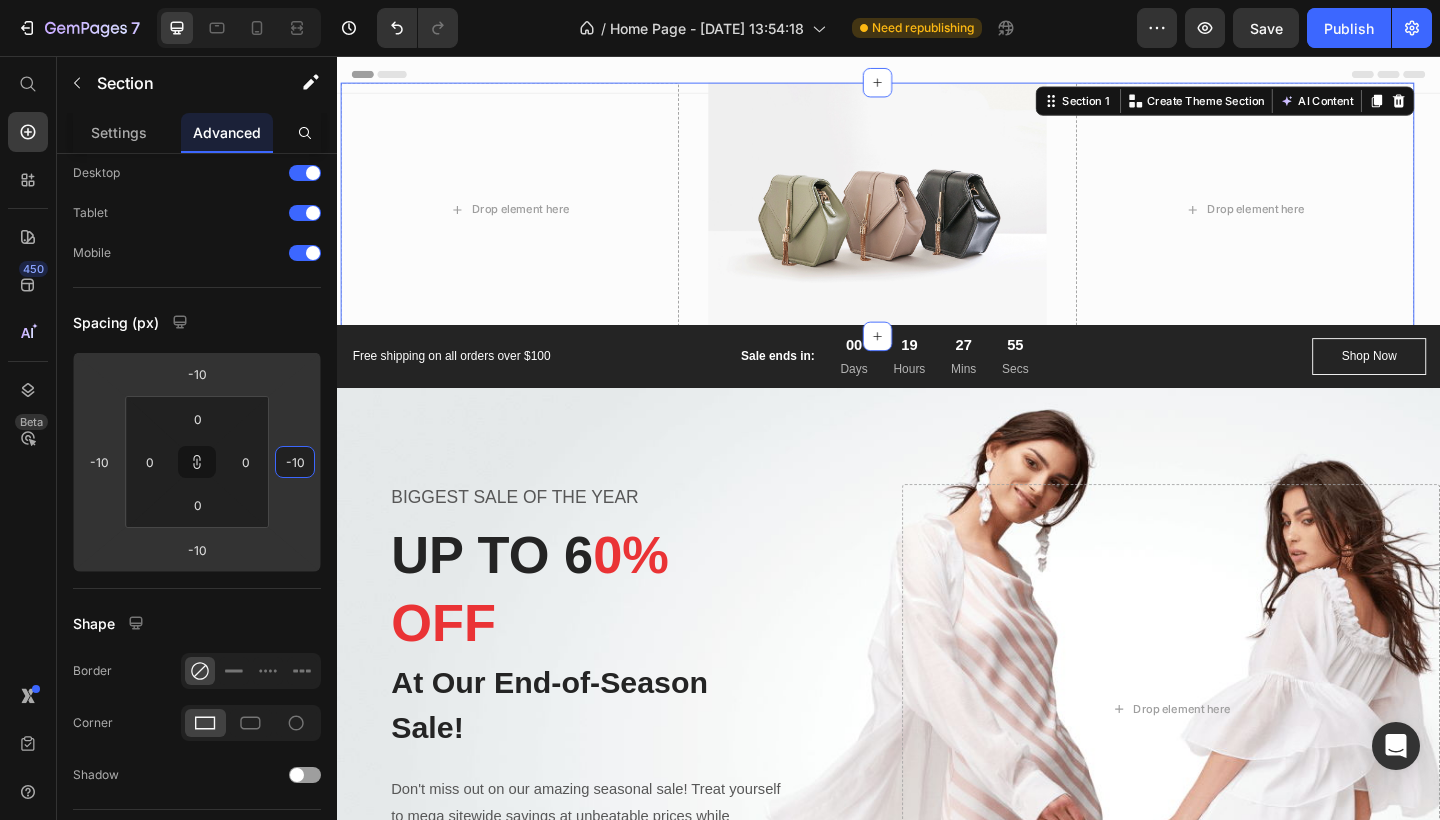 type on "-8" 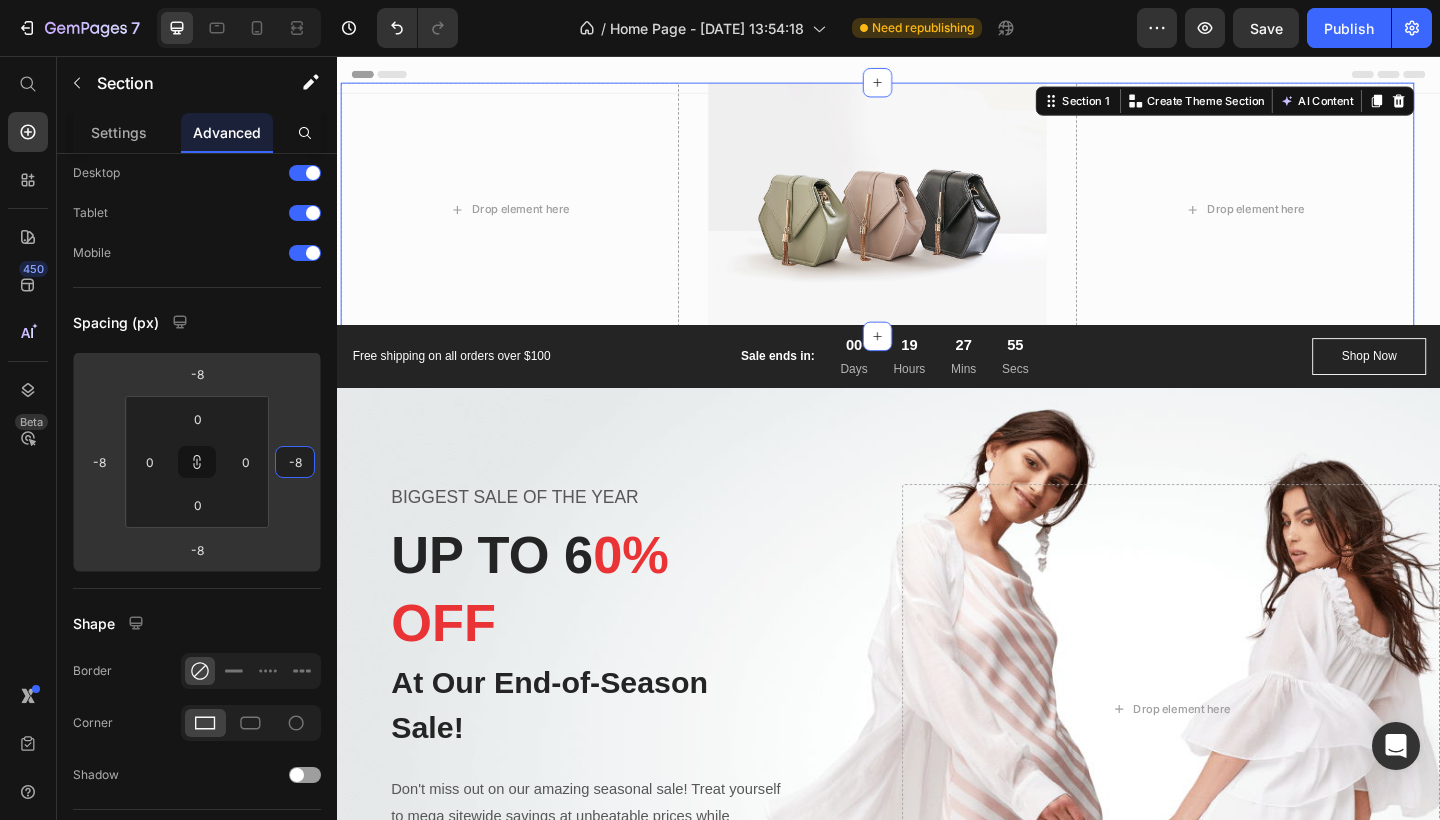 type on "-6" 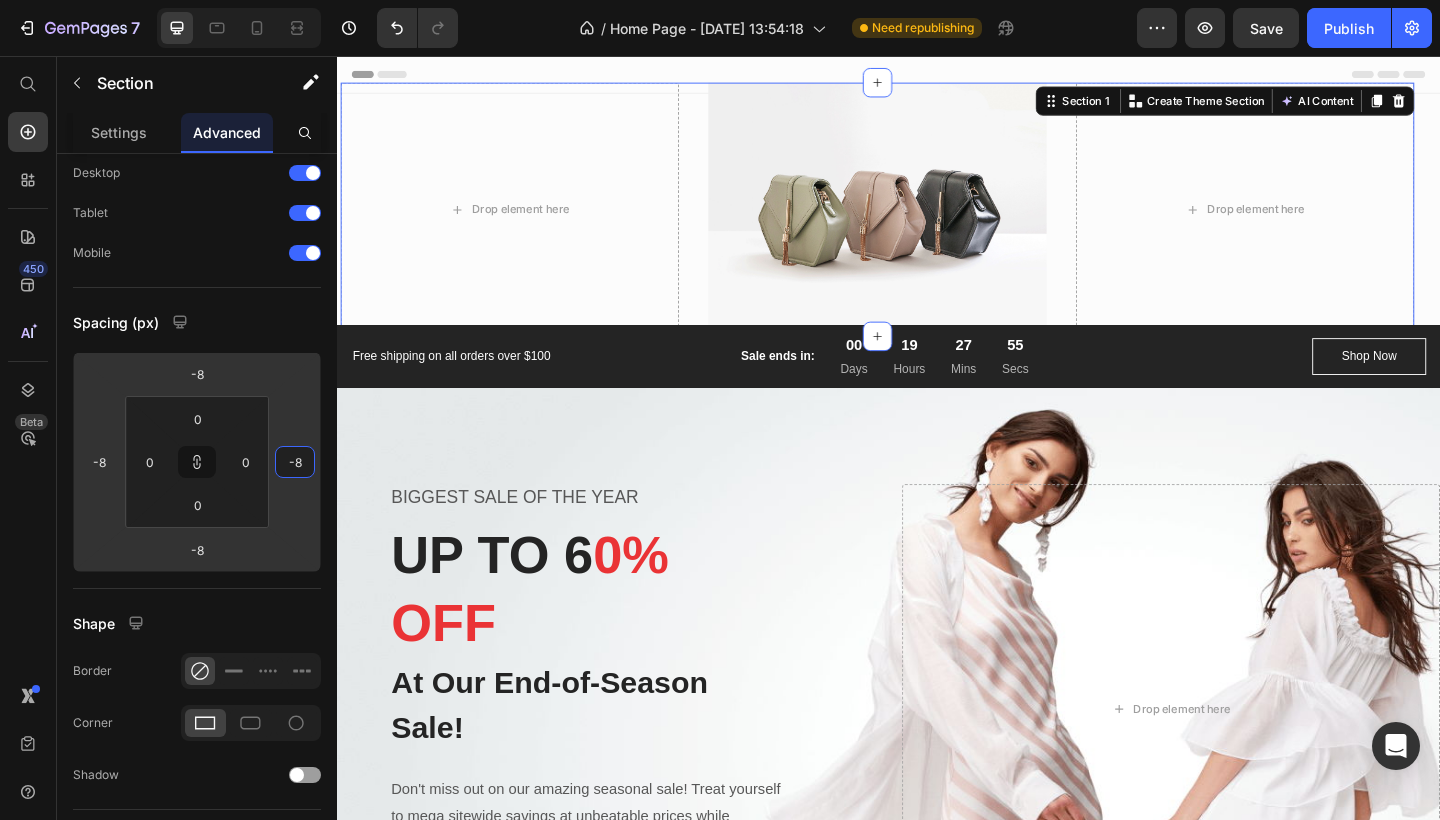 type on "-6" 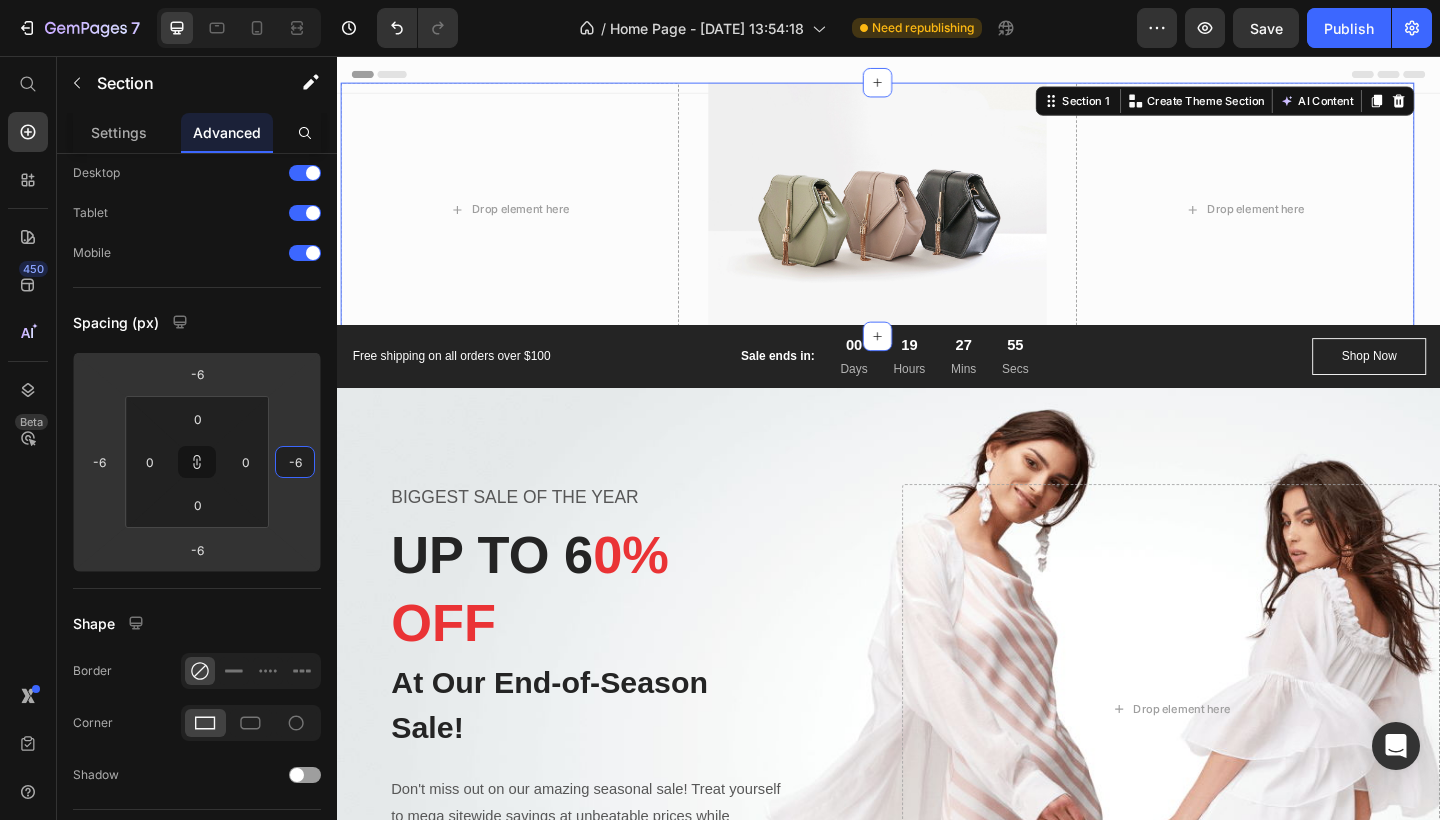 type on "-4" 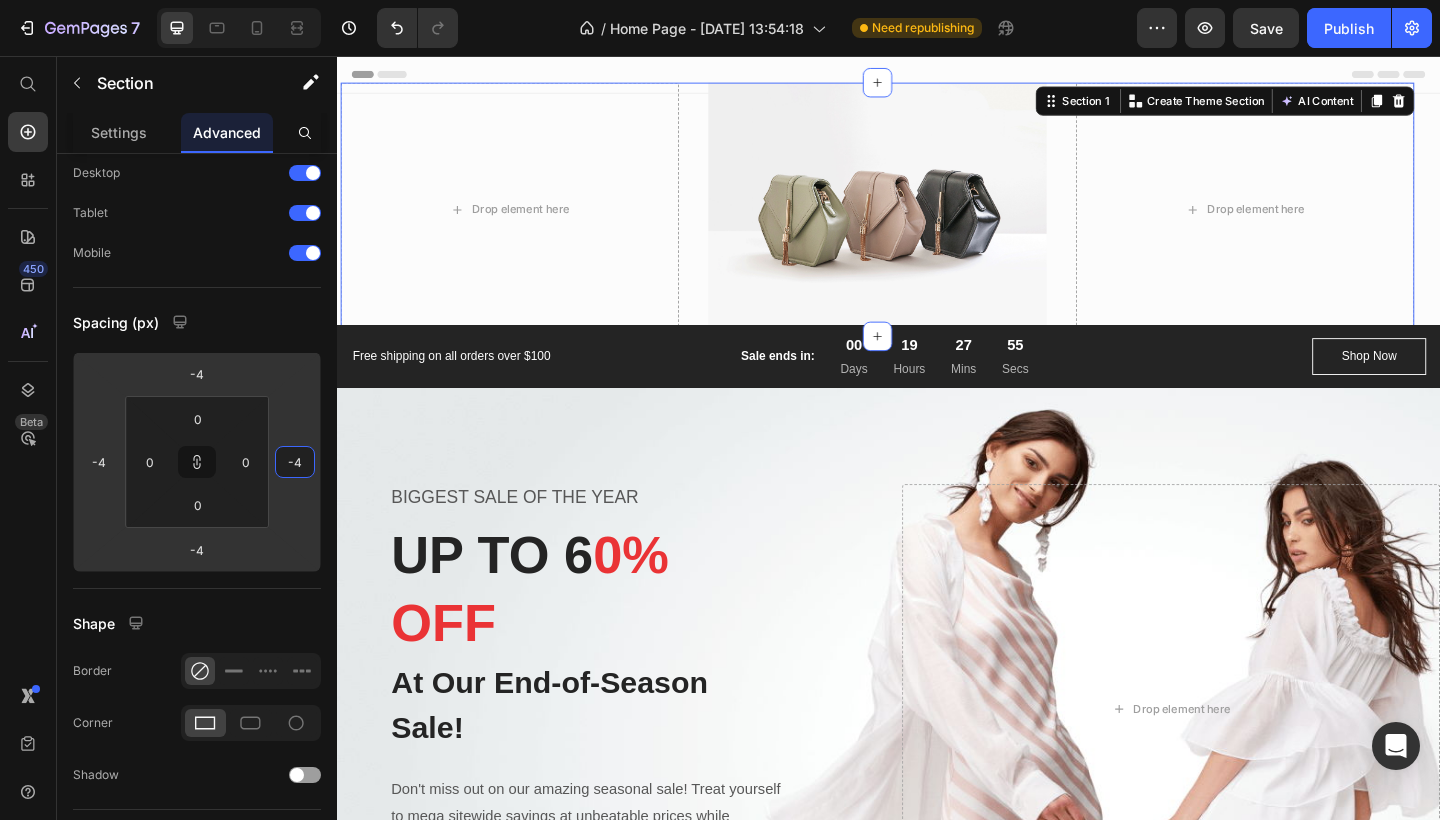 type on "0" 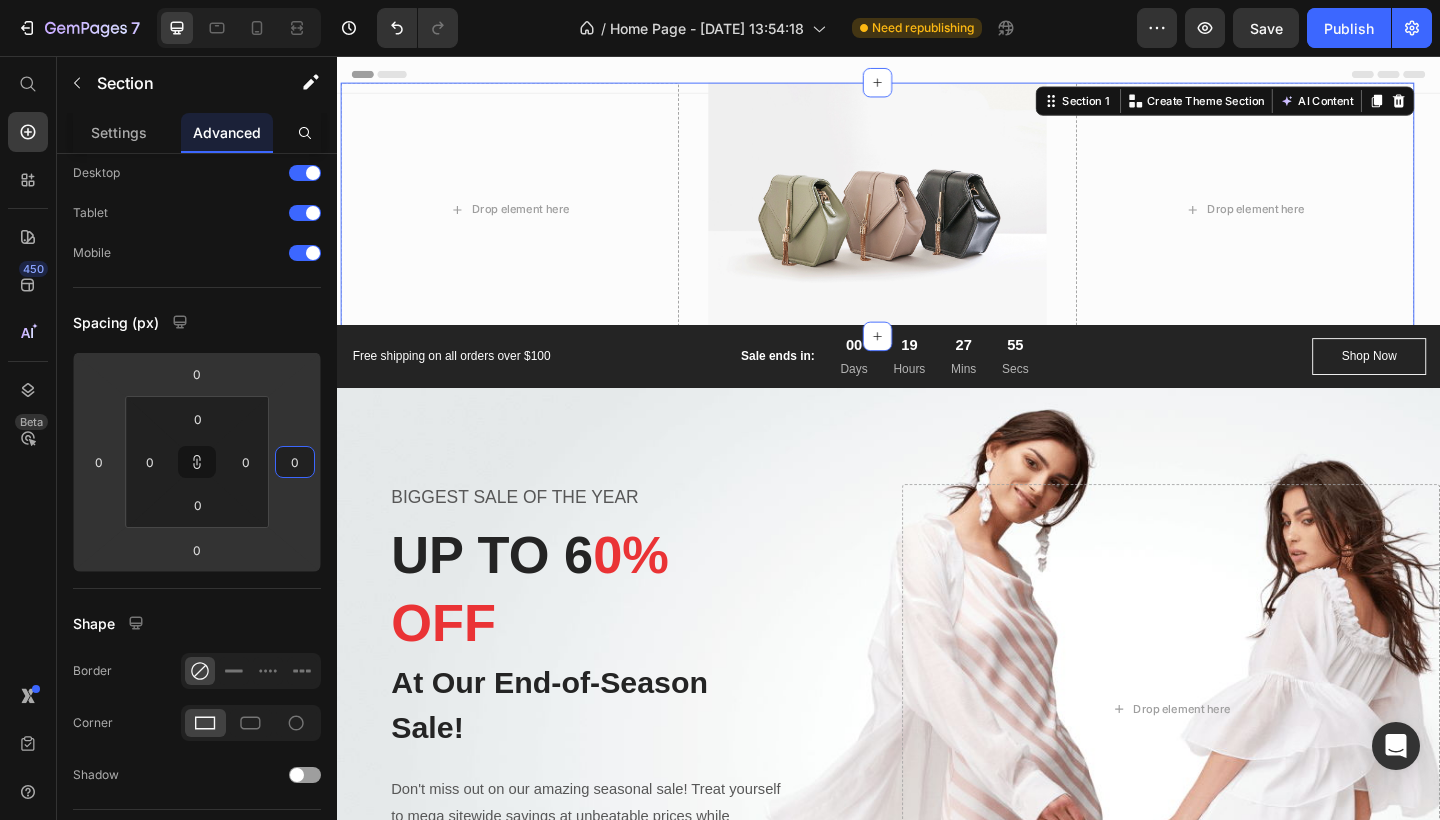 type on "4" 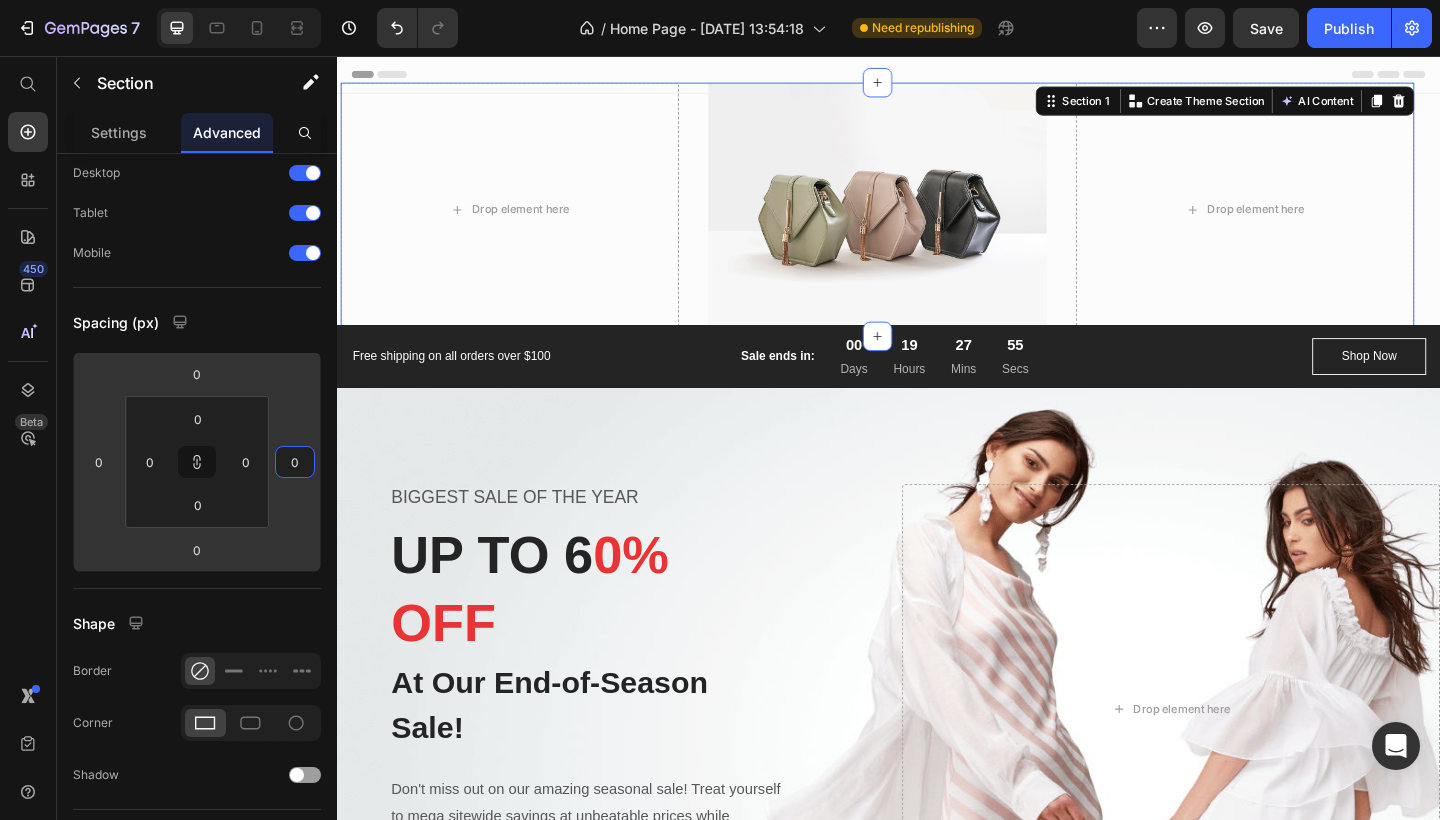 type on "4" 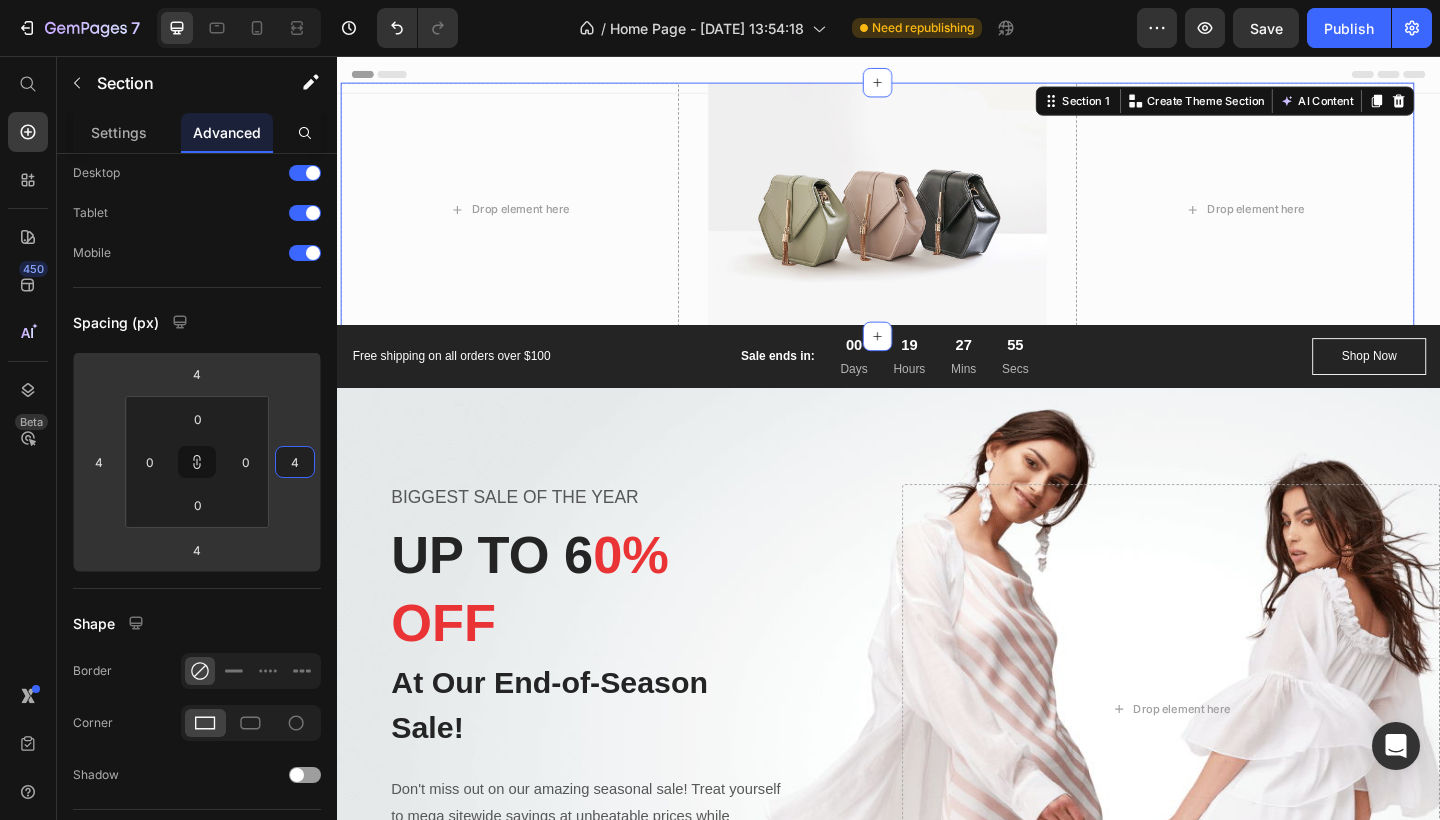 type on "6" 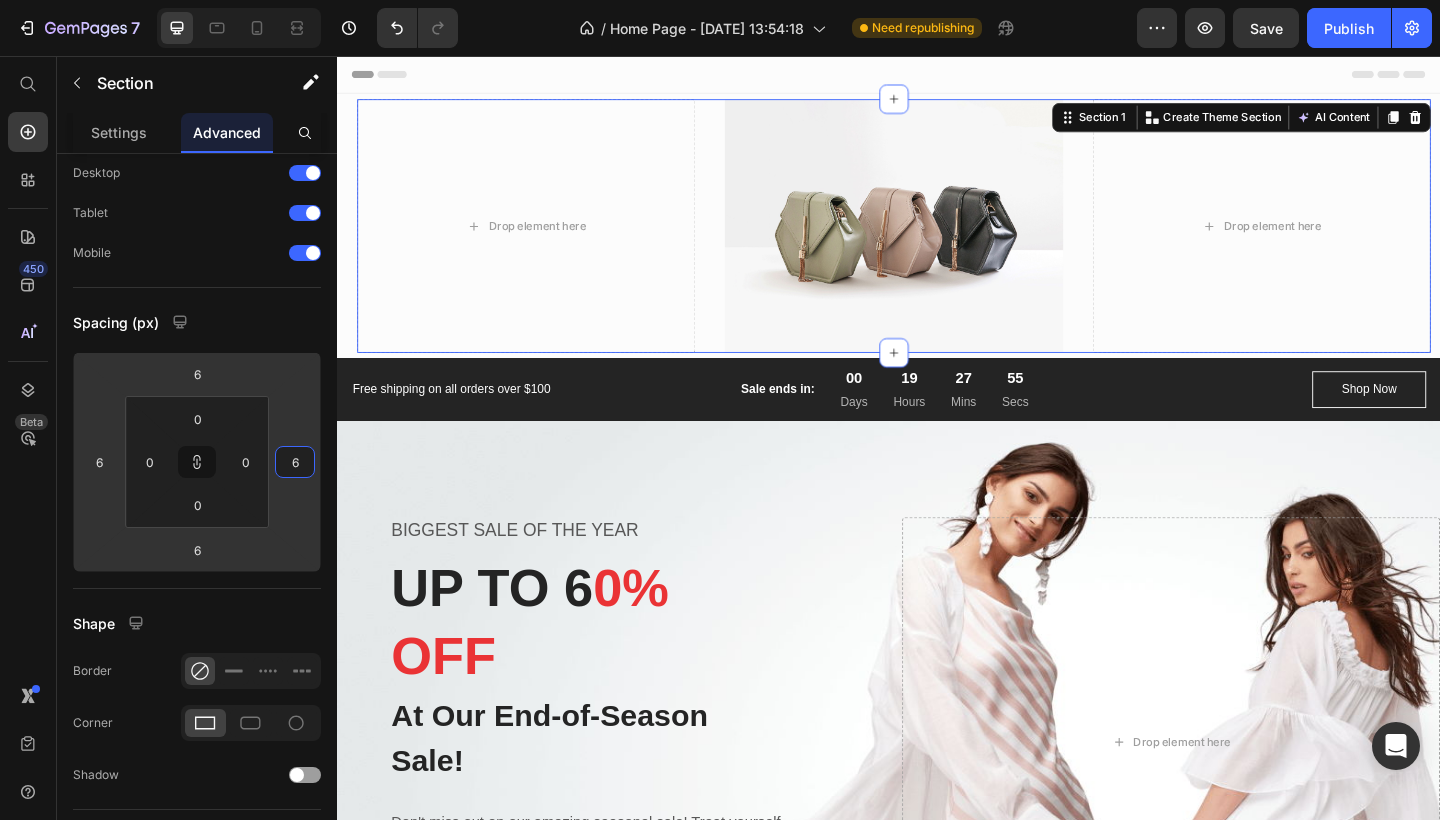 type on "8" 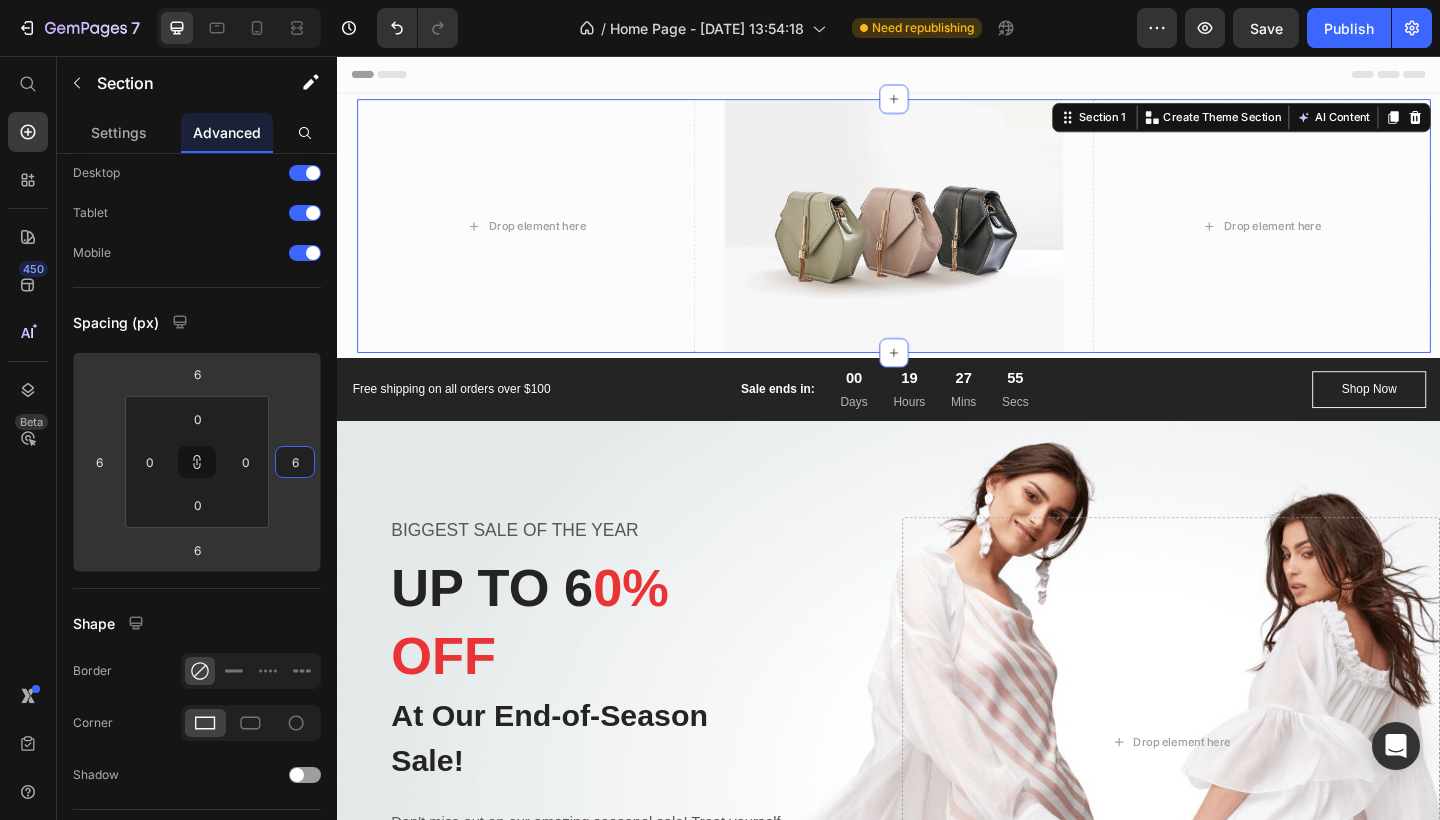 type on "8" 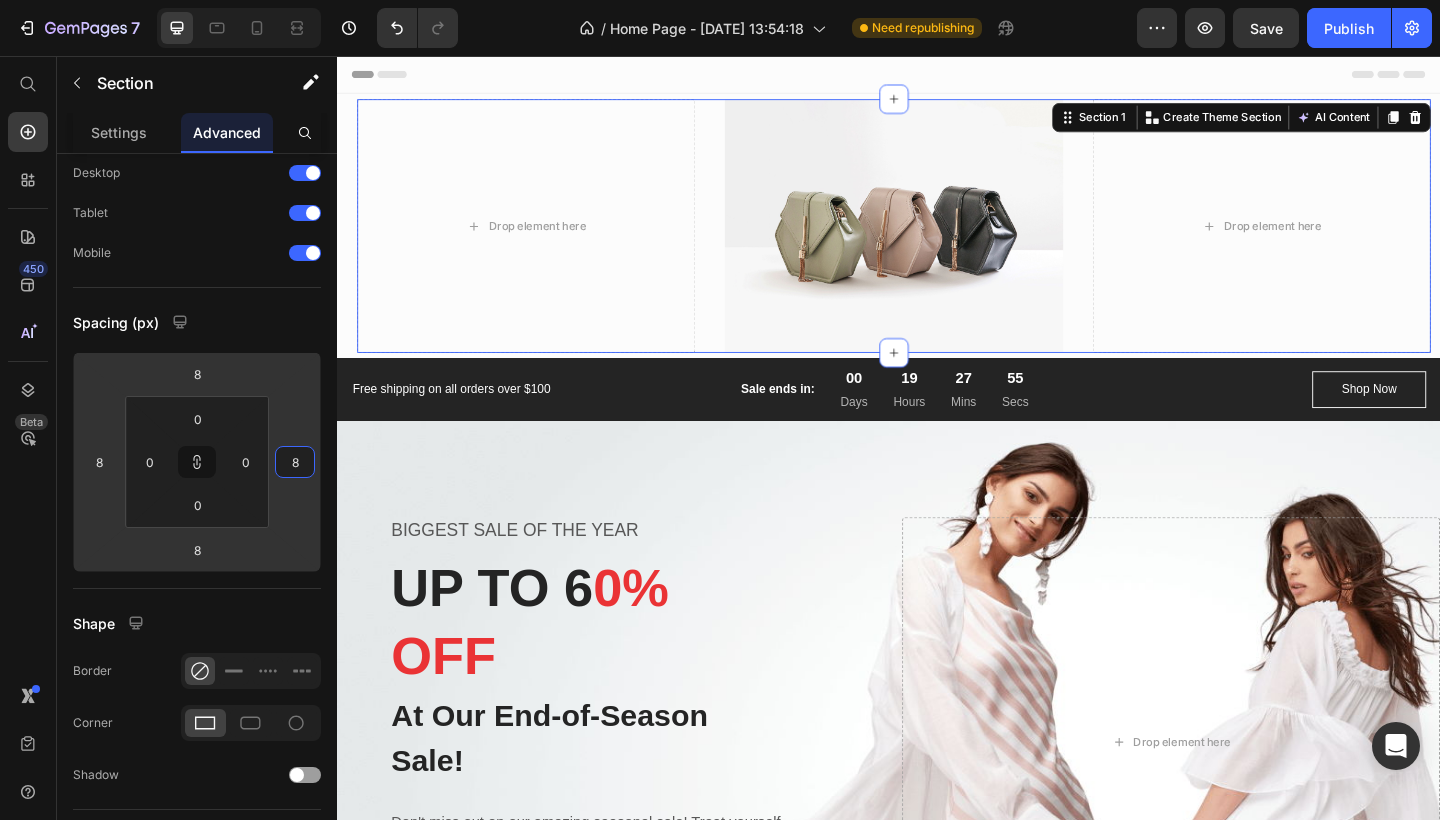 type on "10" 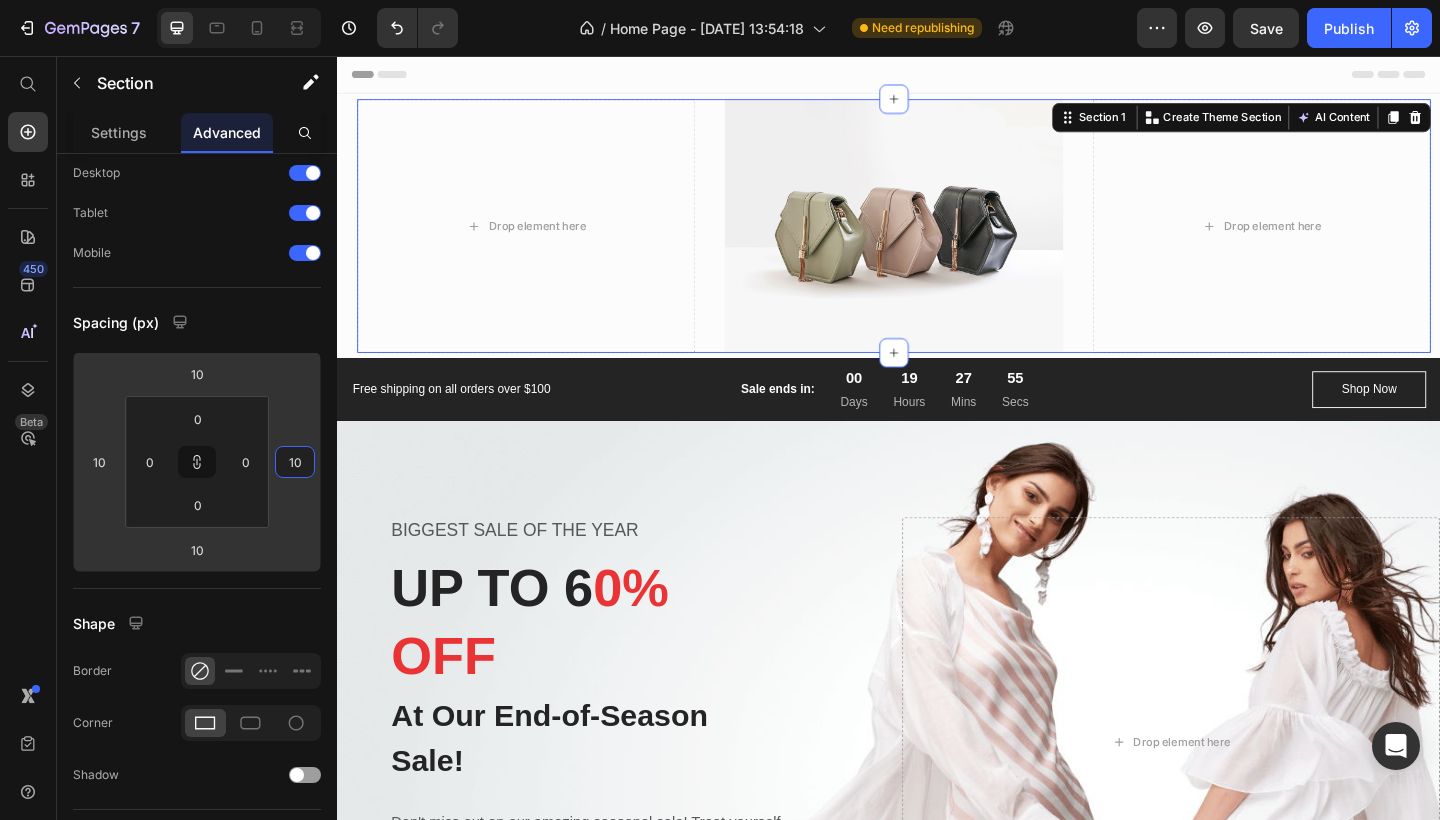 type on "16" 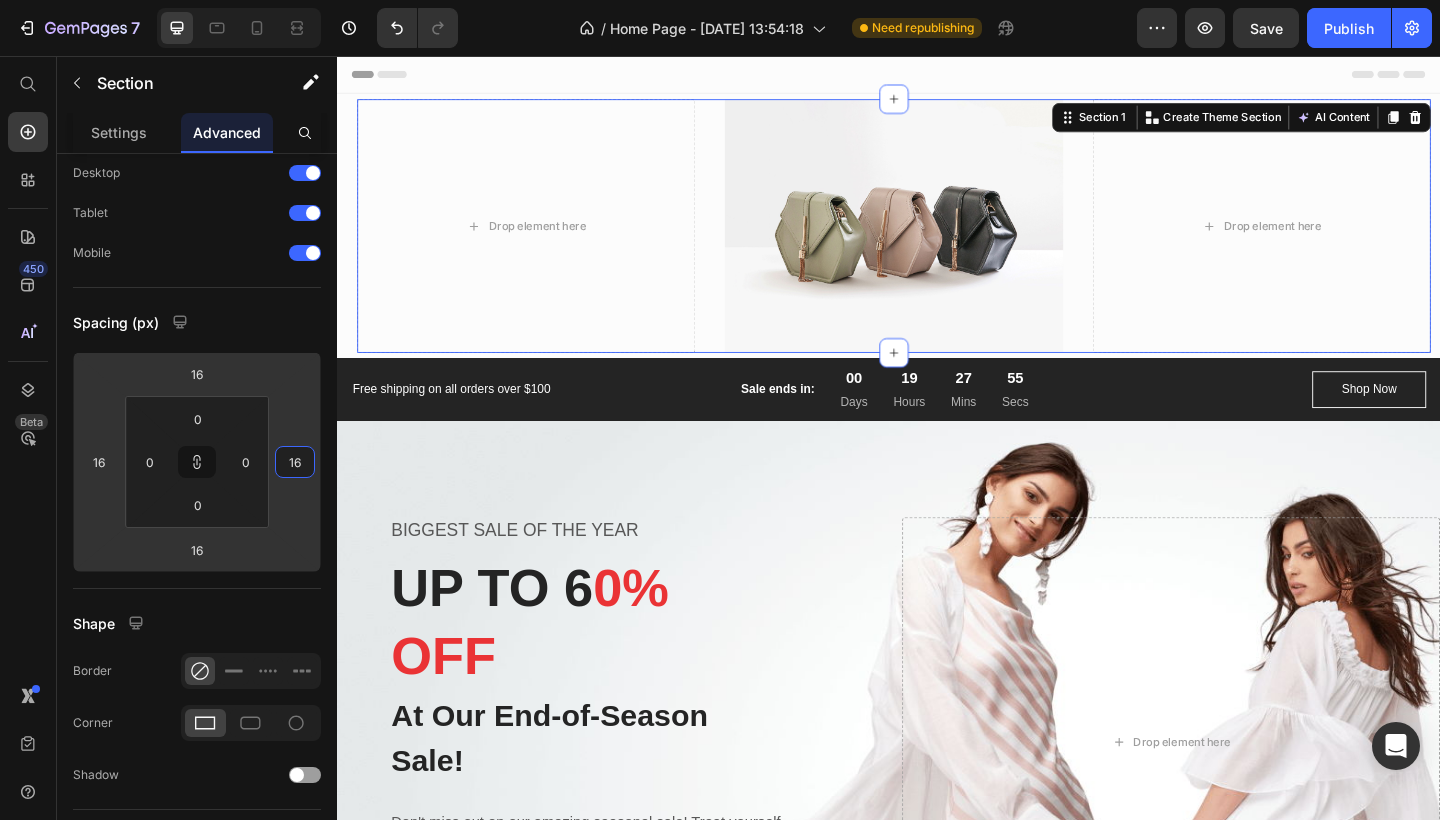 type on "24" 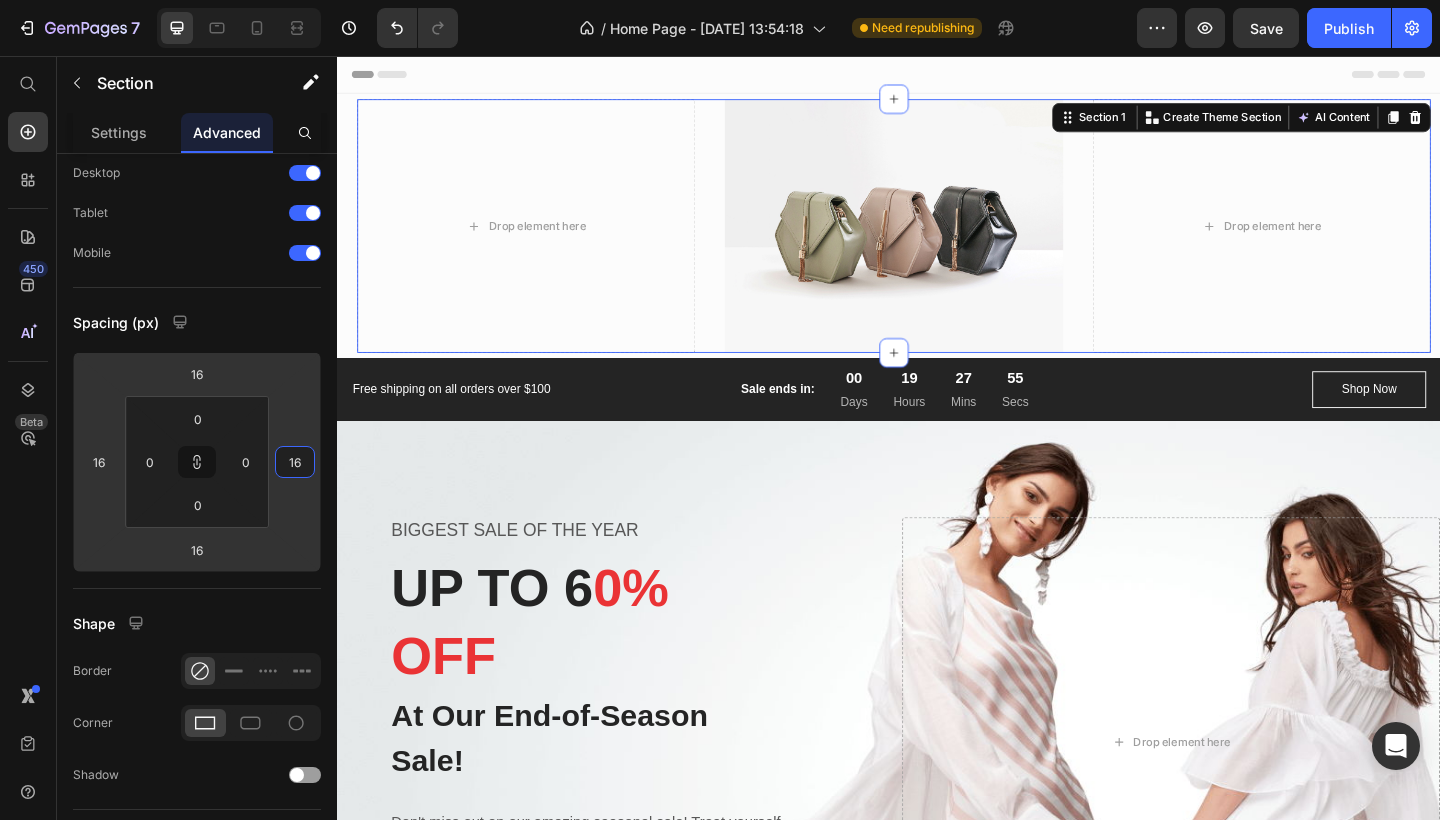 type on "24" 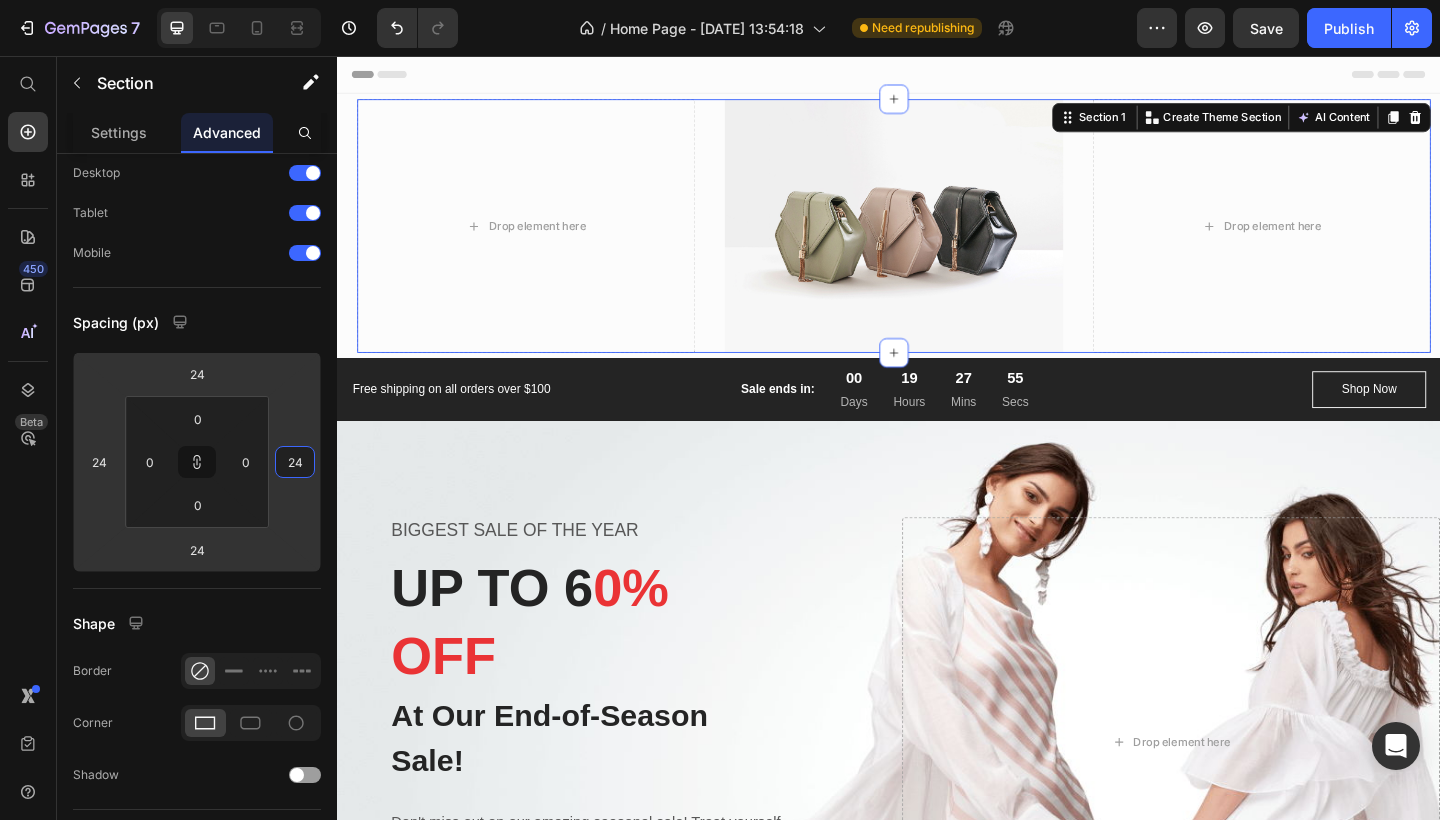 type on "30" 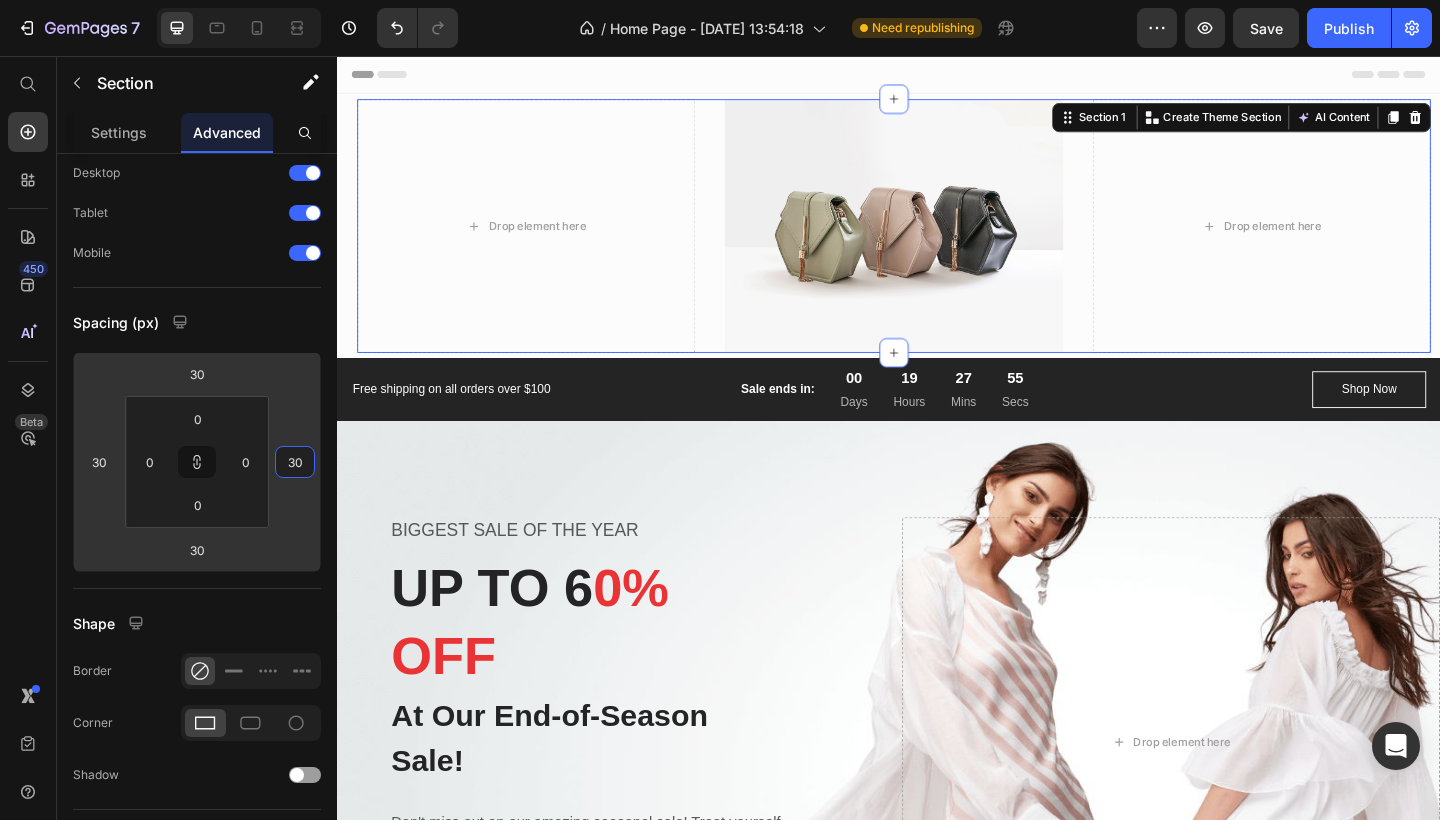 type on "34" 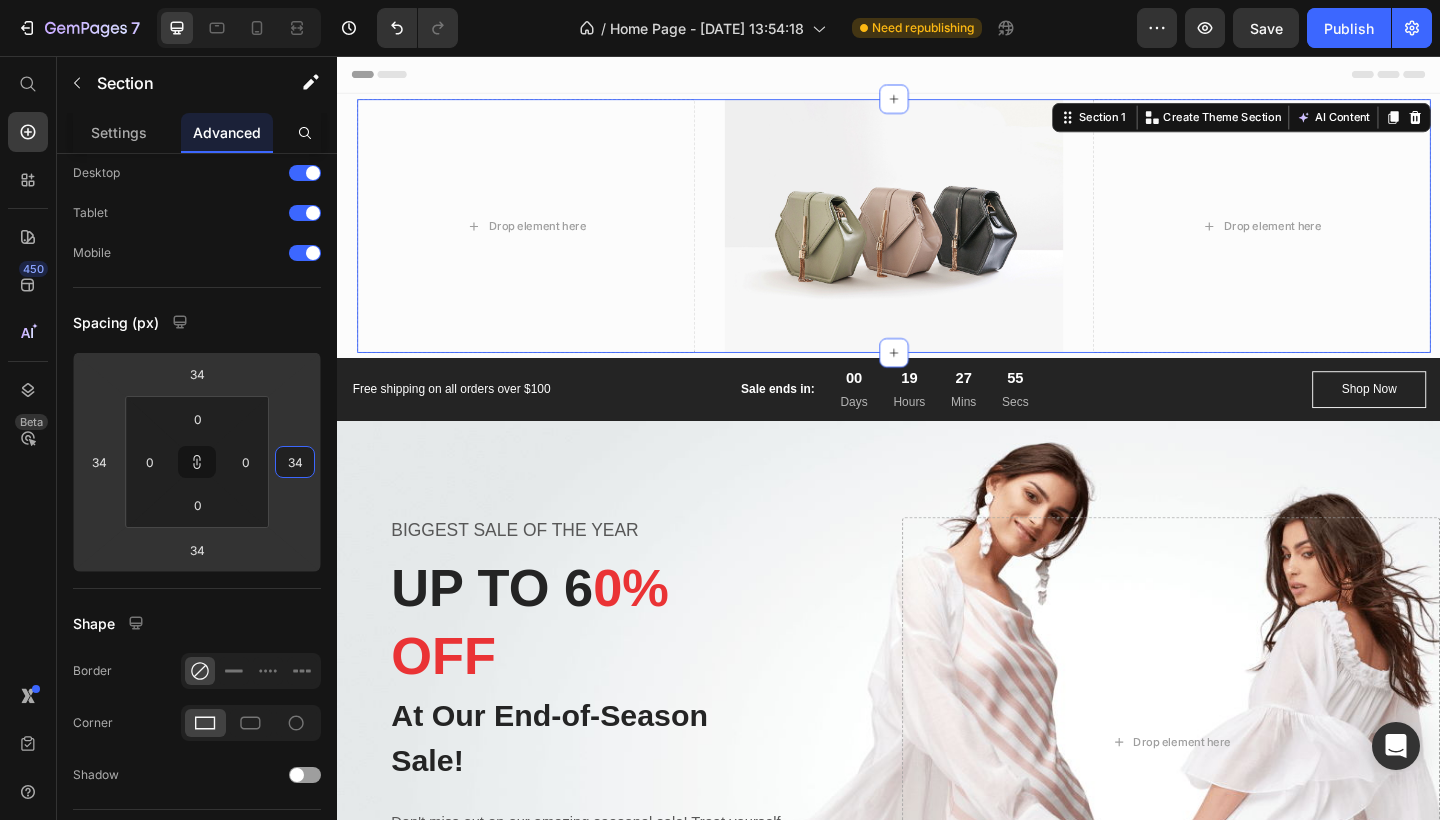 type on "36" 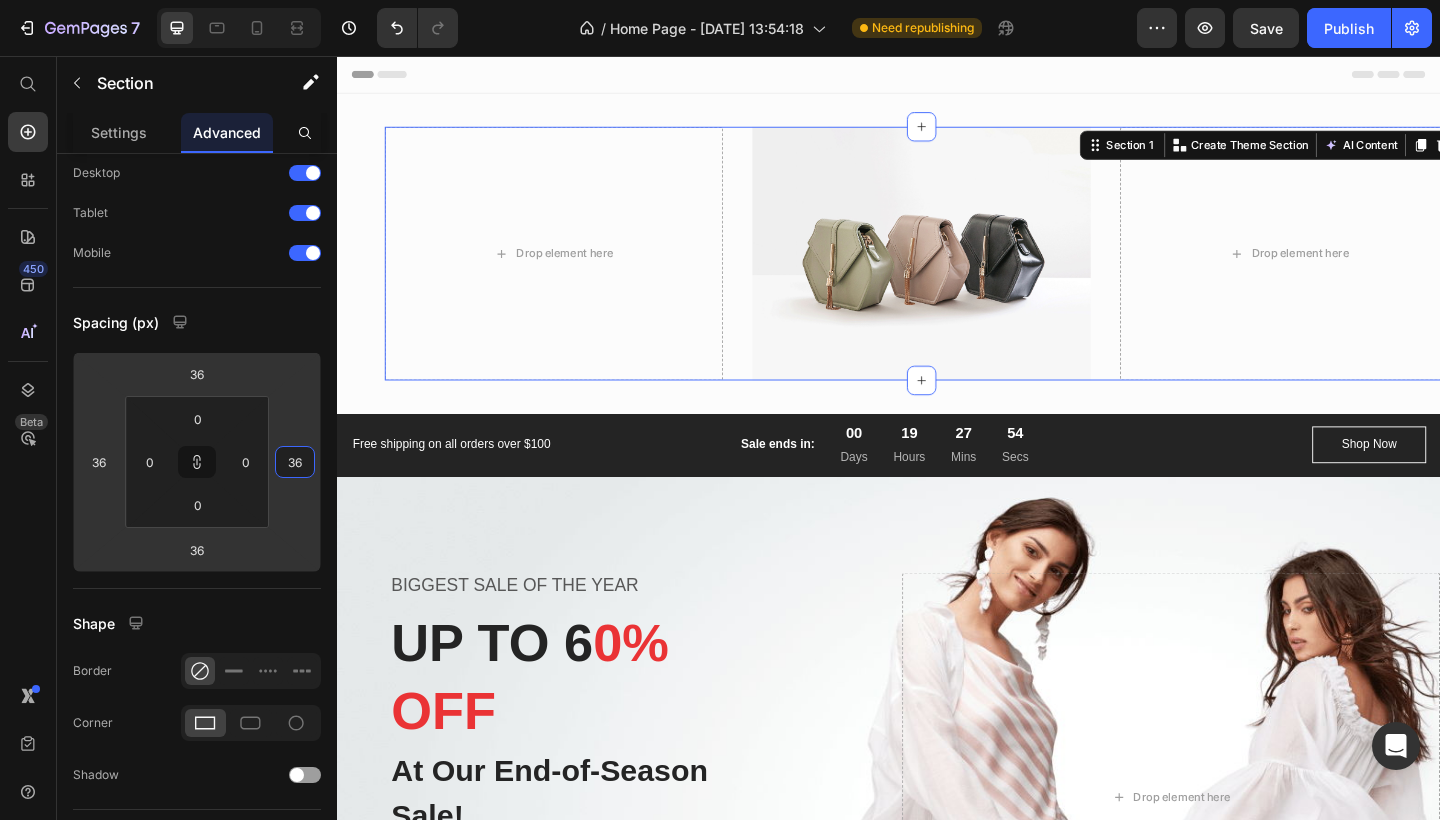 type on "38" 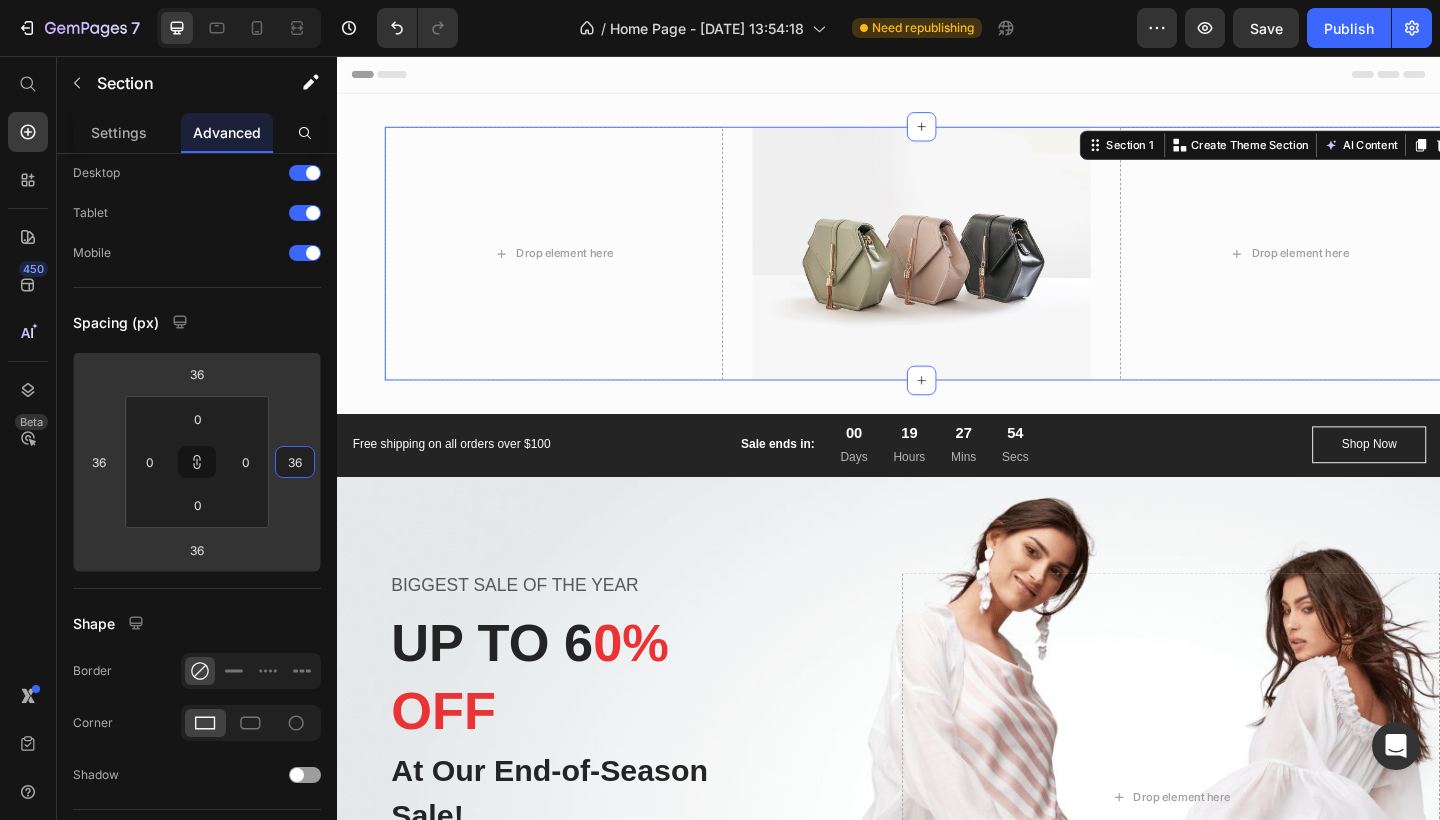 type on "38" 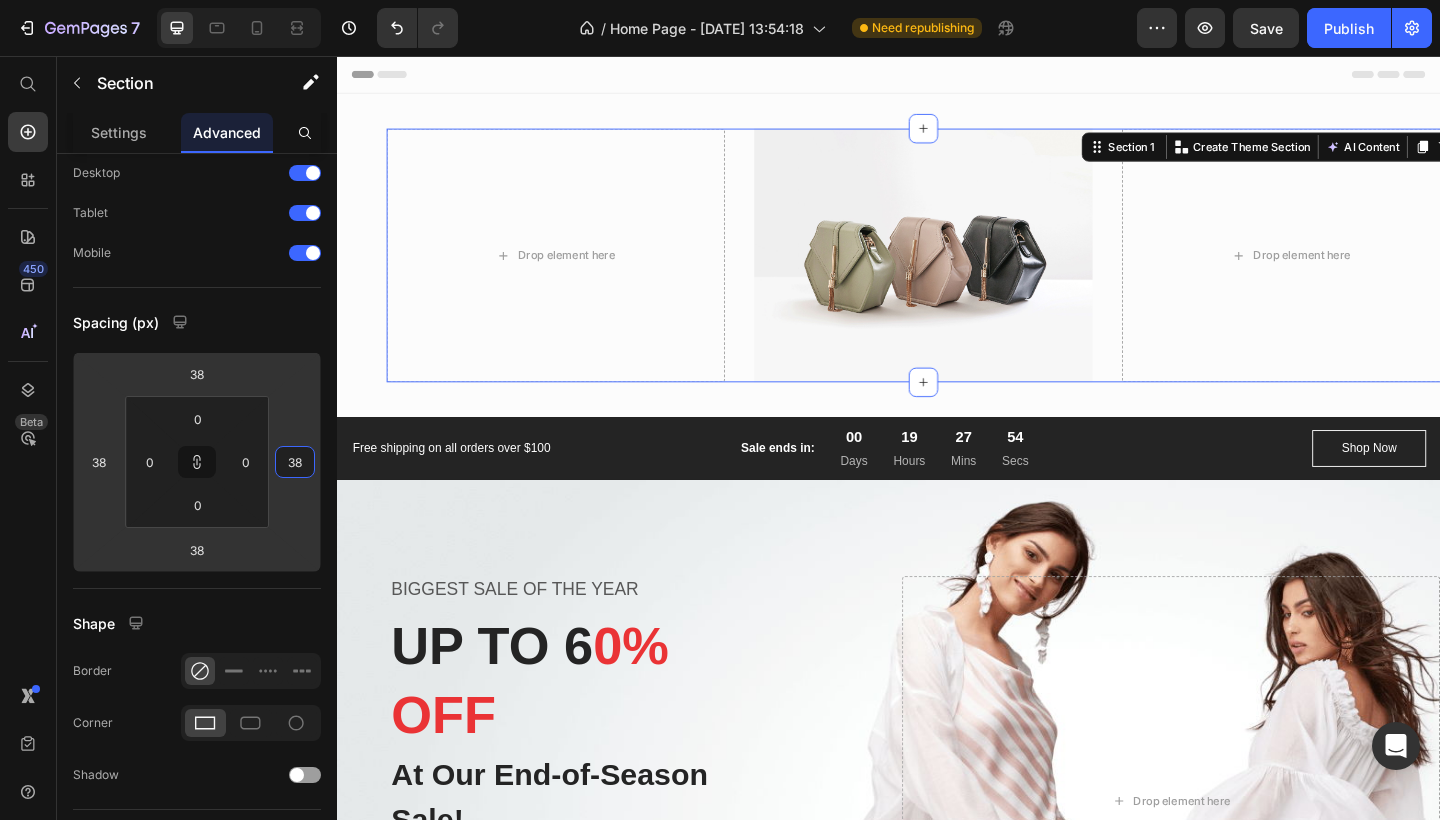 type on "36" 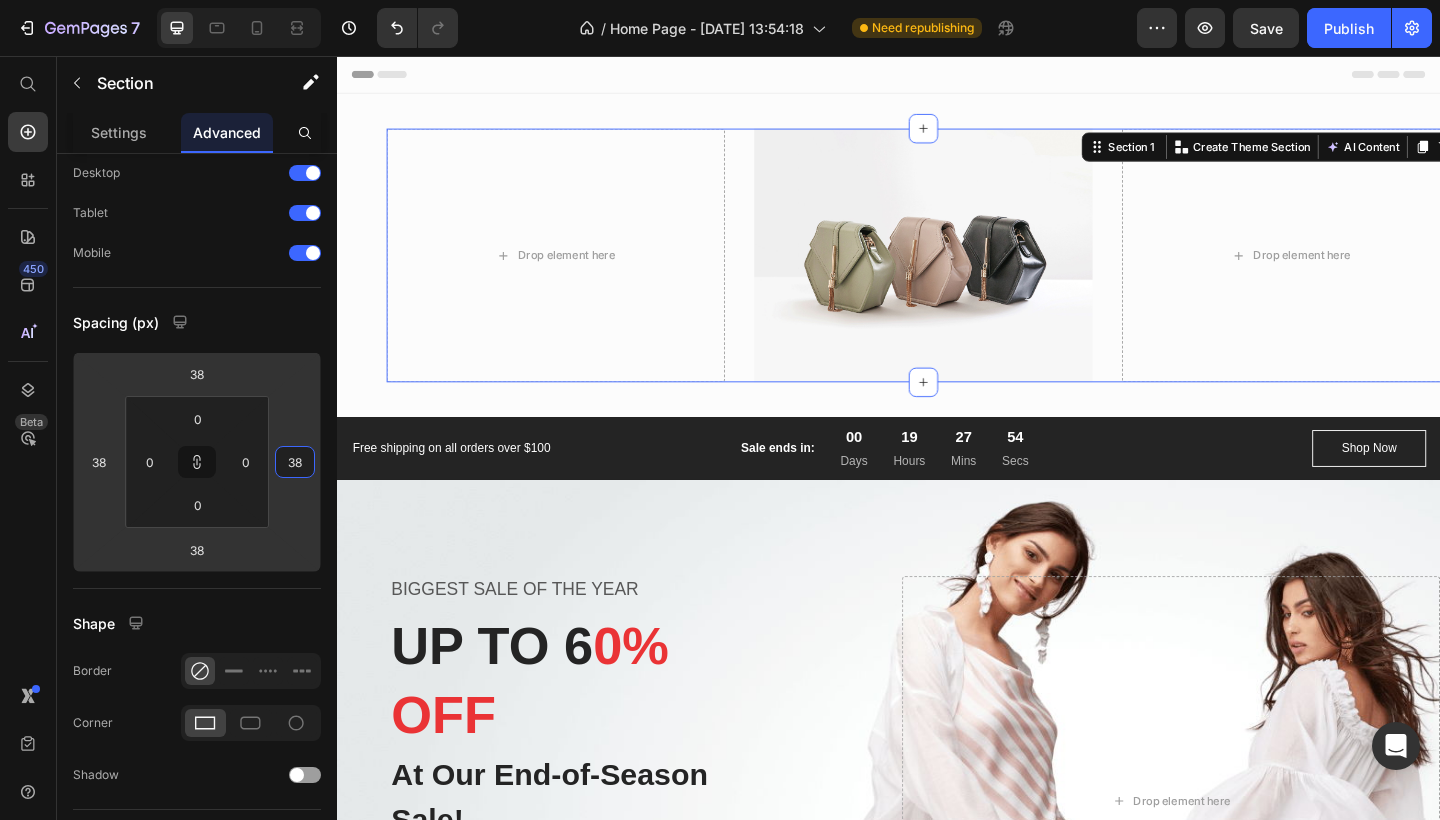 type on "36" 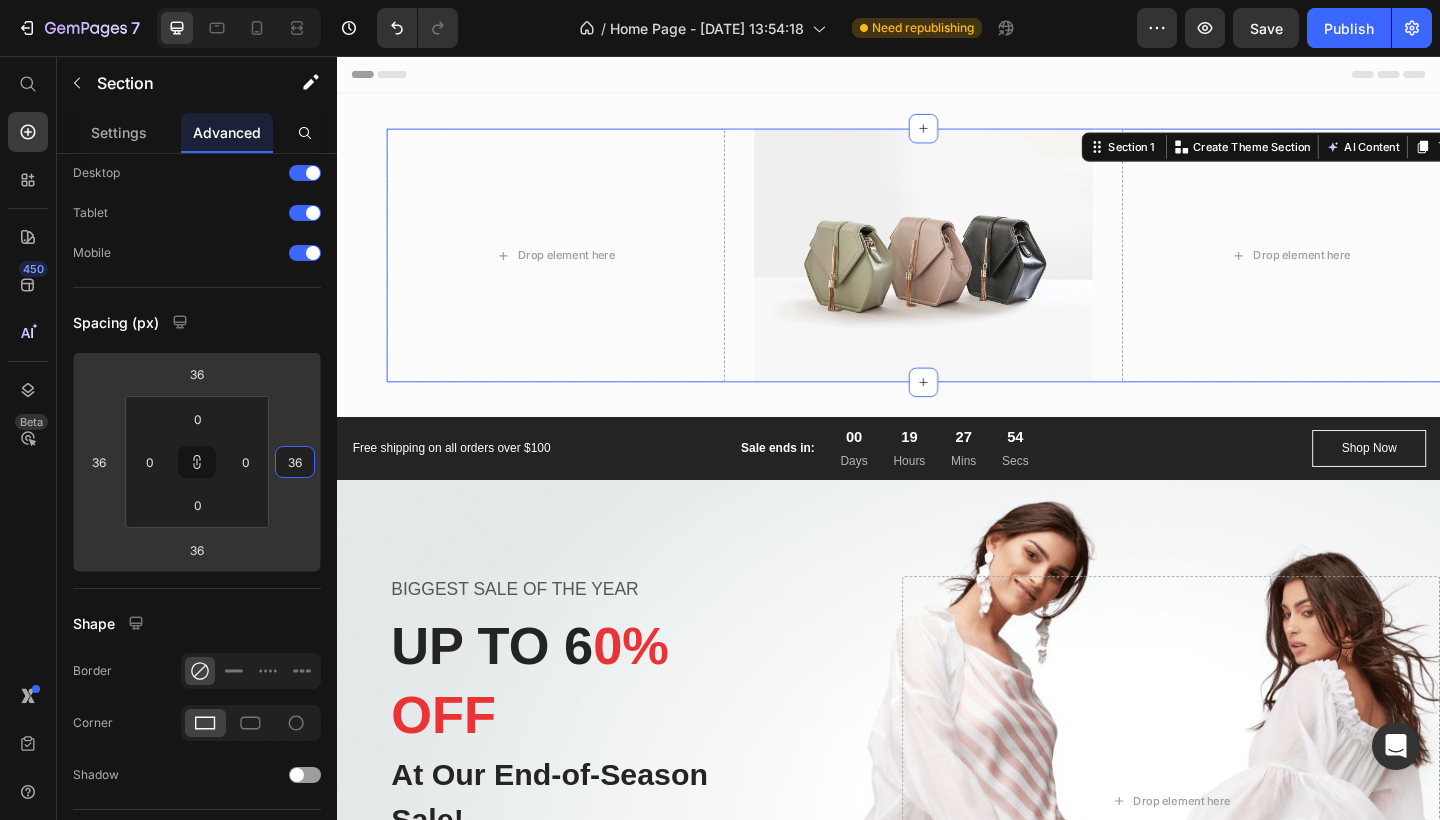 type on "34" 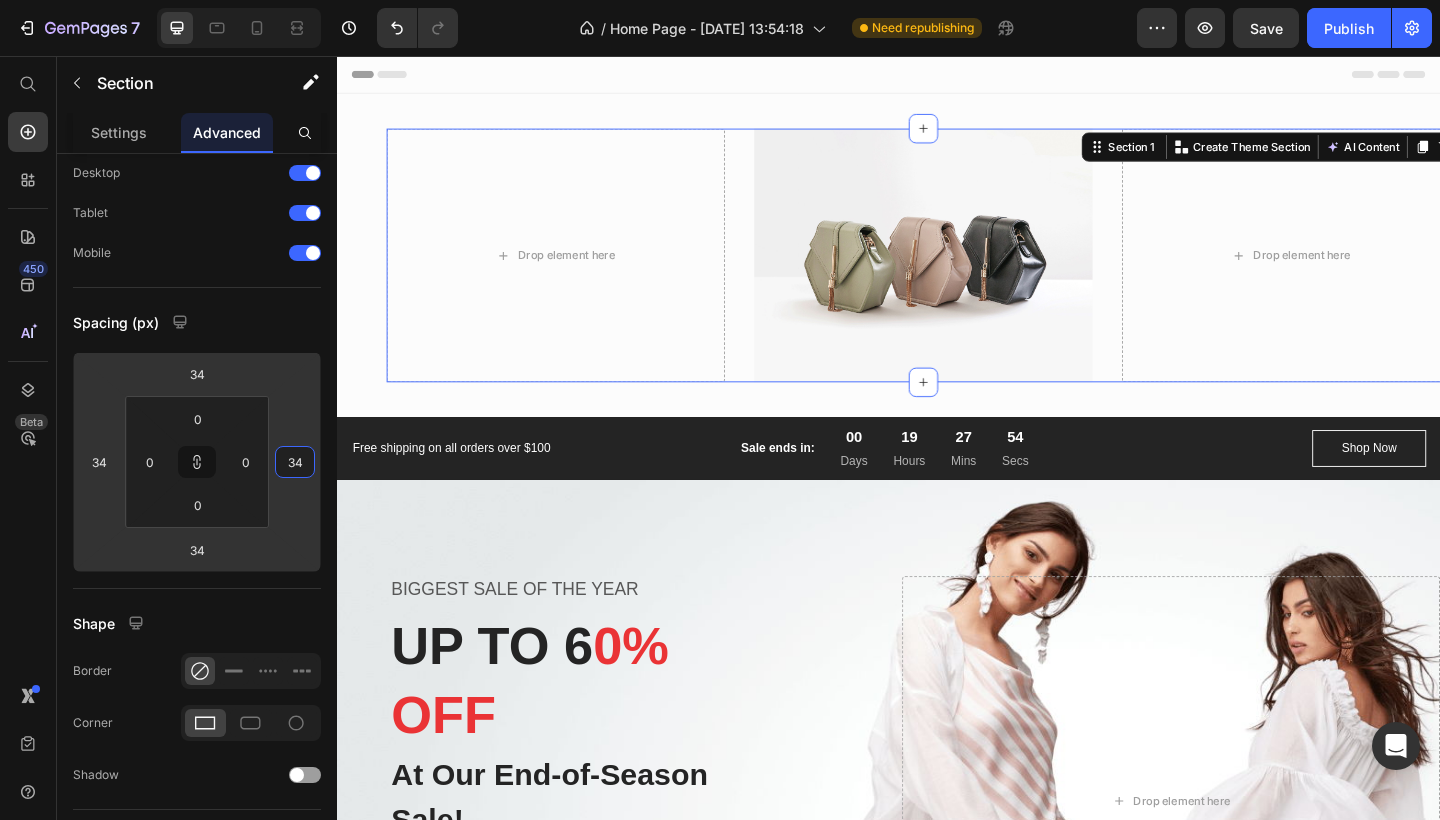 type on "32" 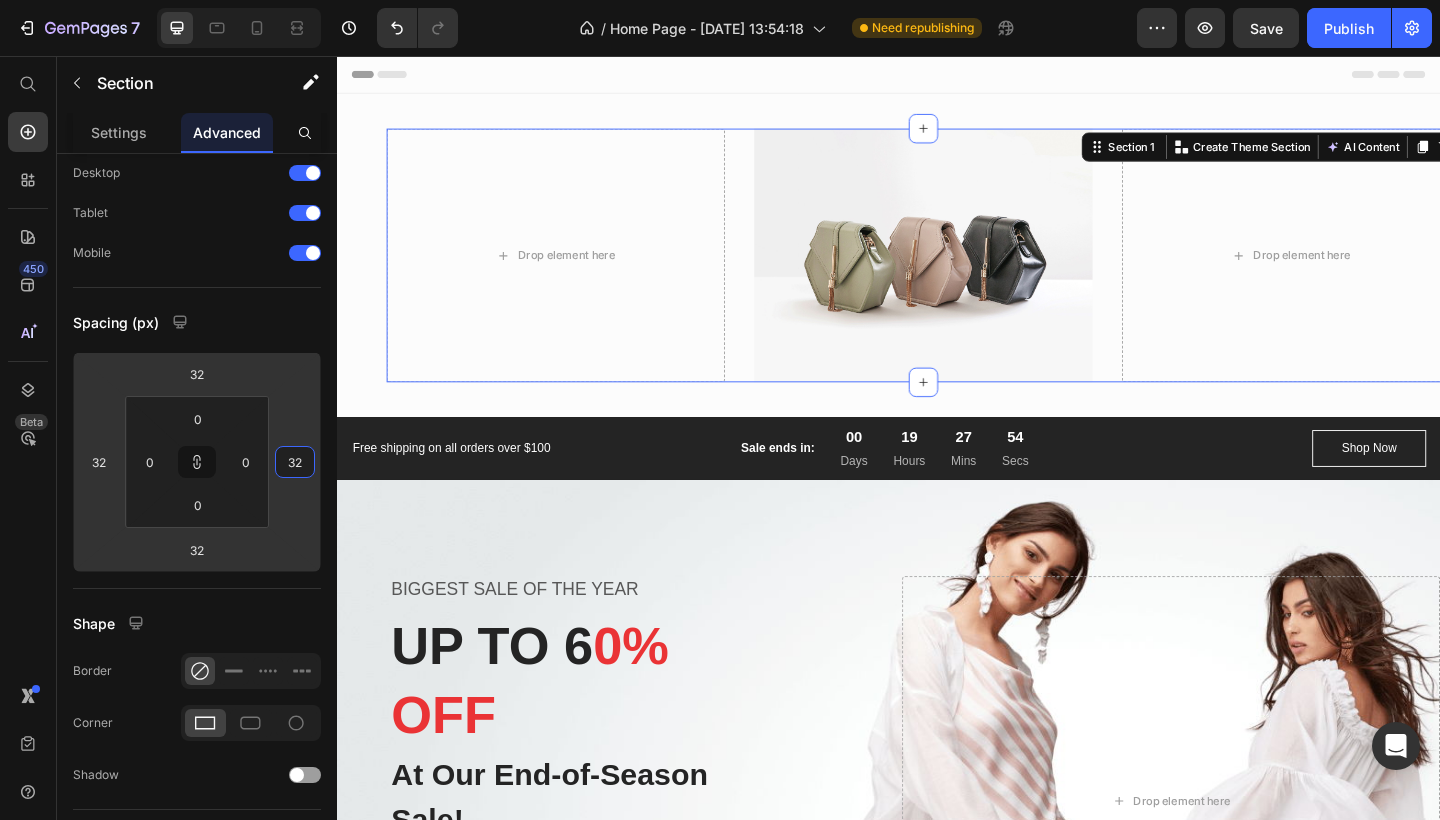 type on "30" 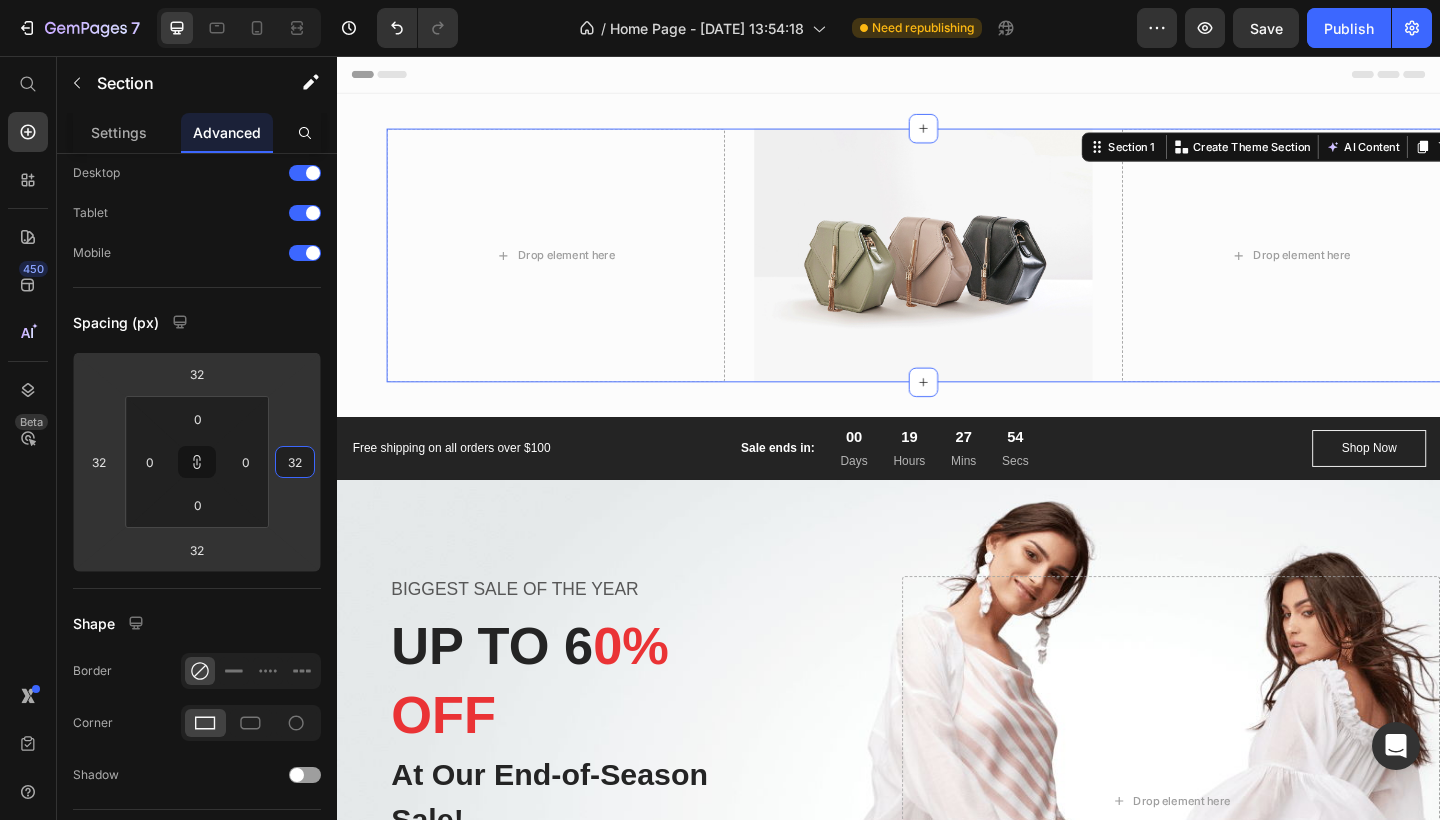type on "30" 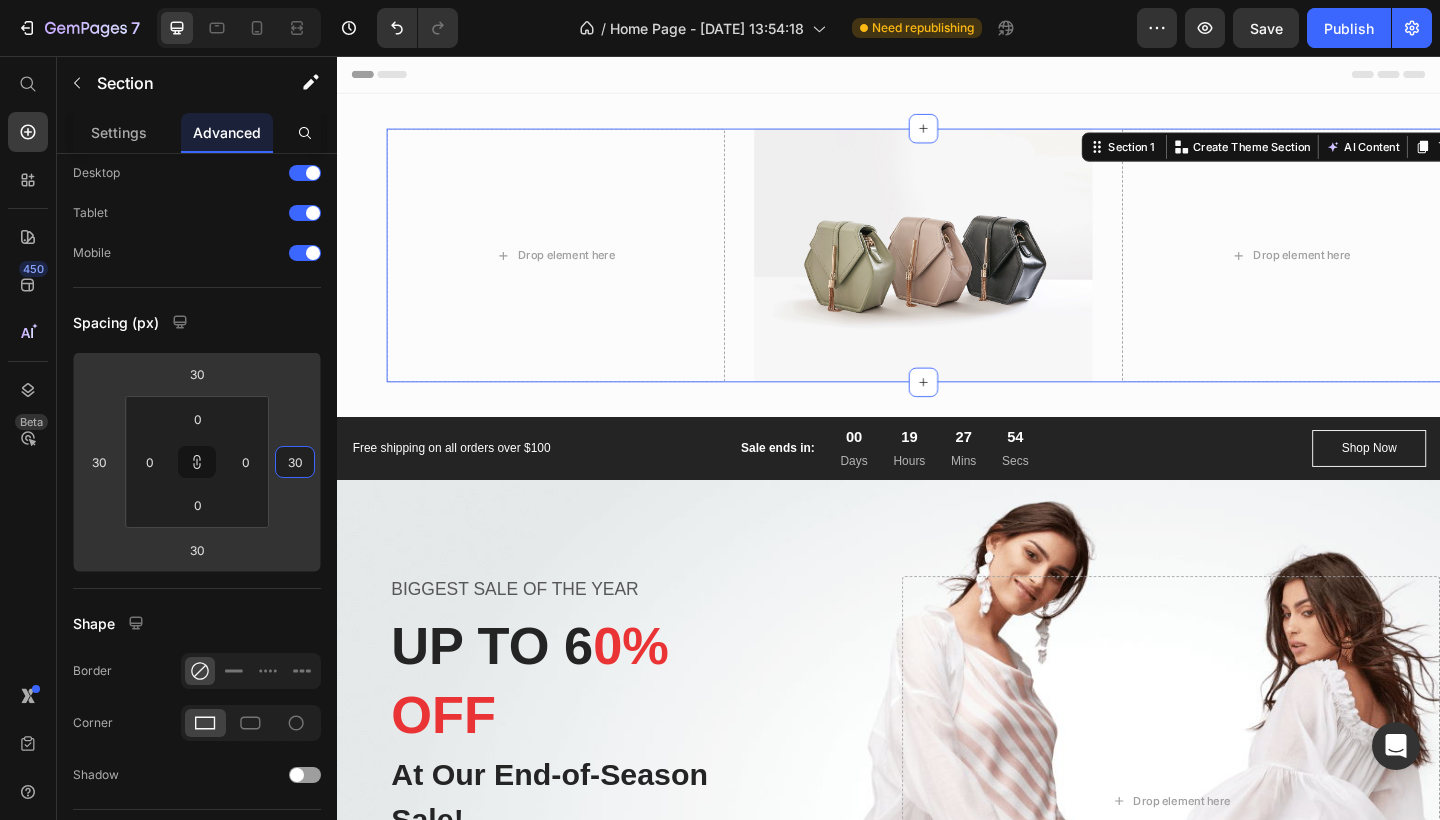 type on "28" 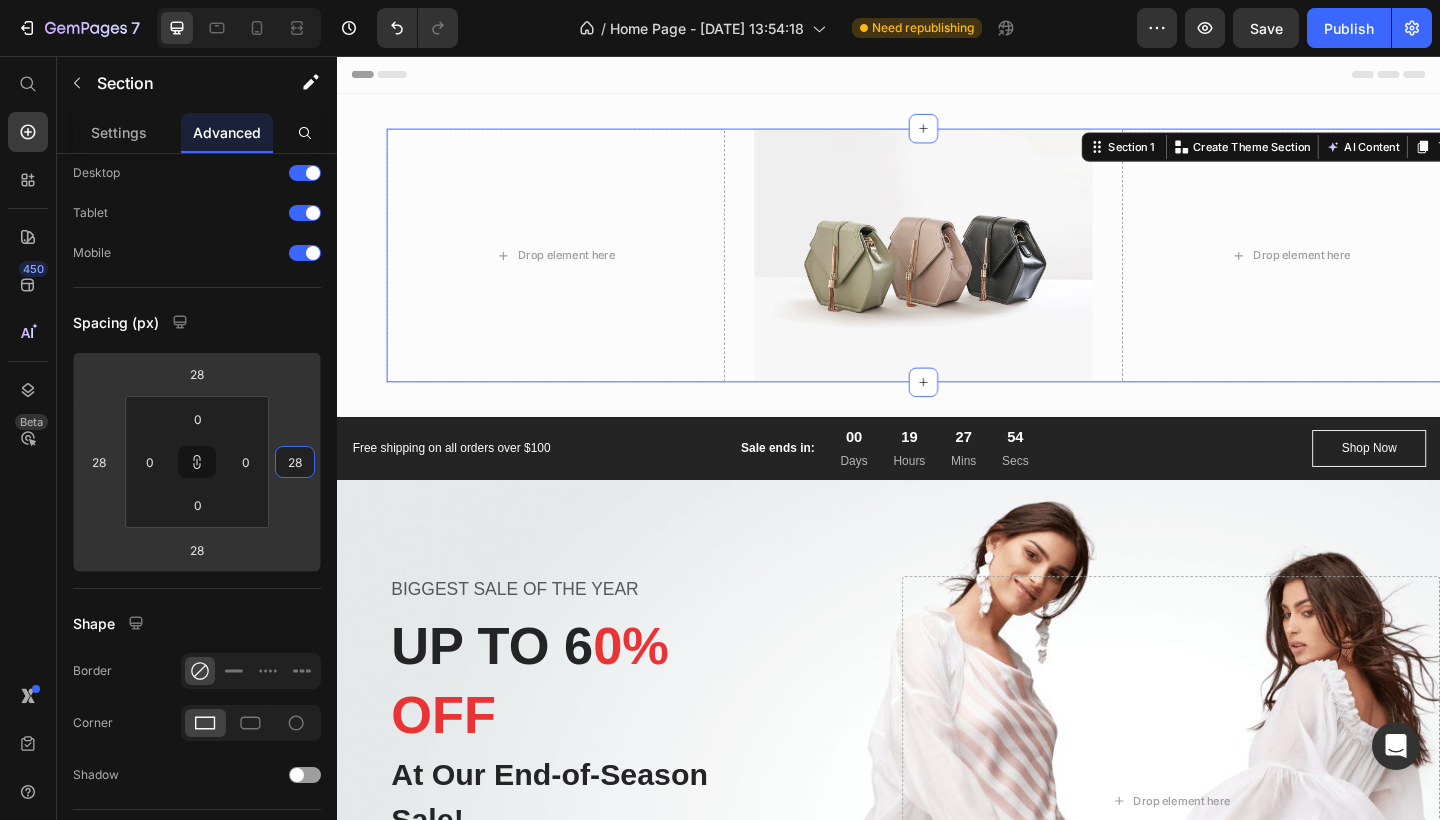 type on "26" 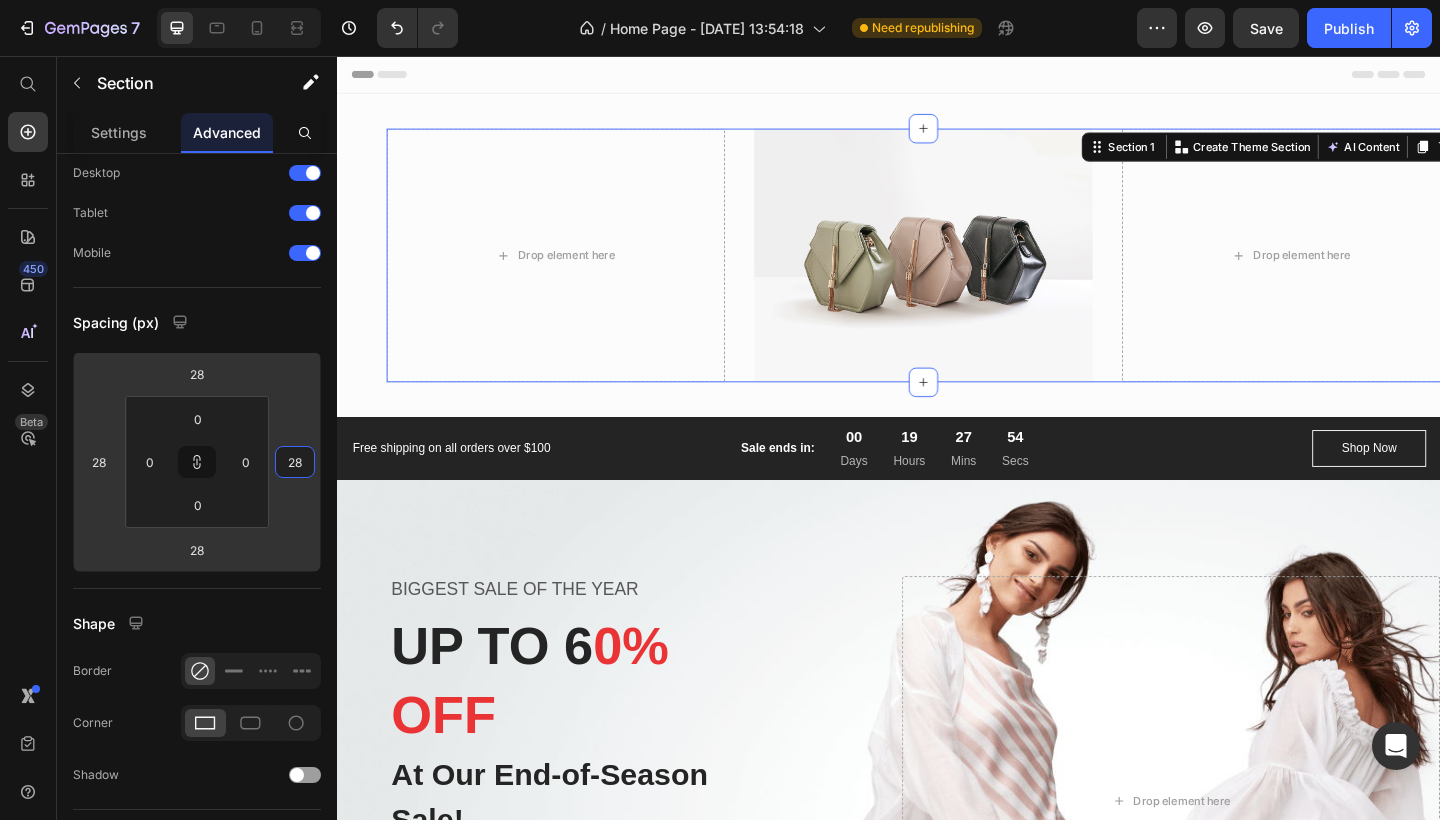 type on "26" 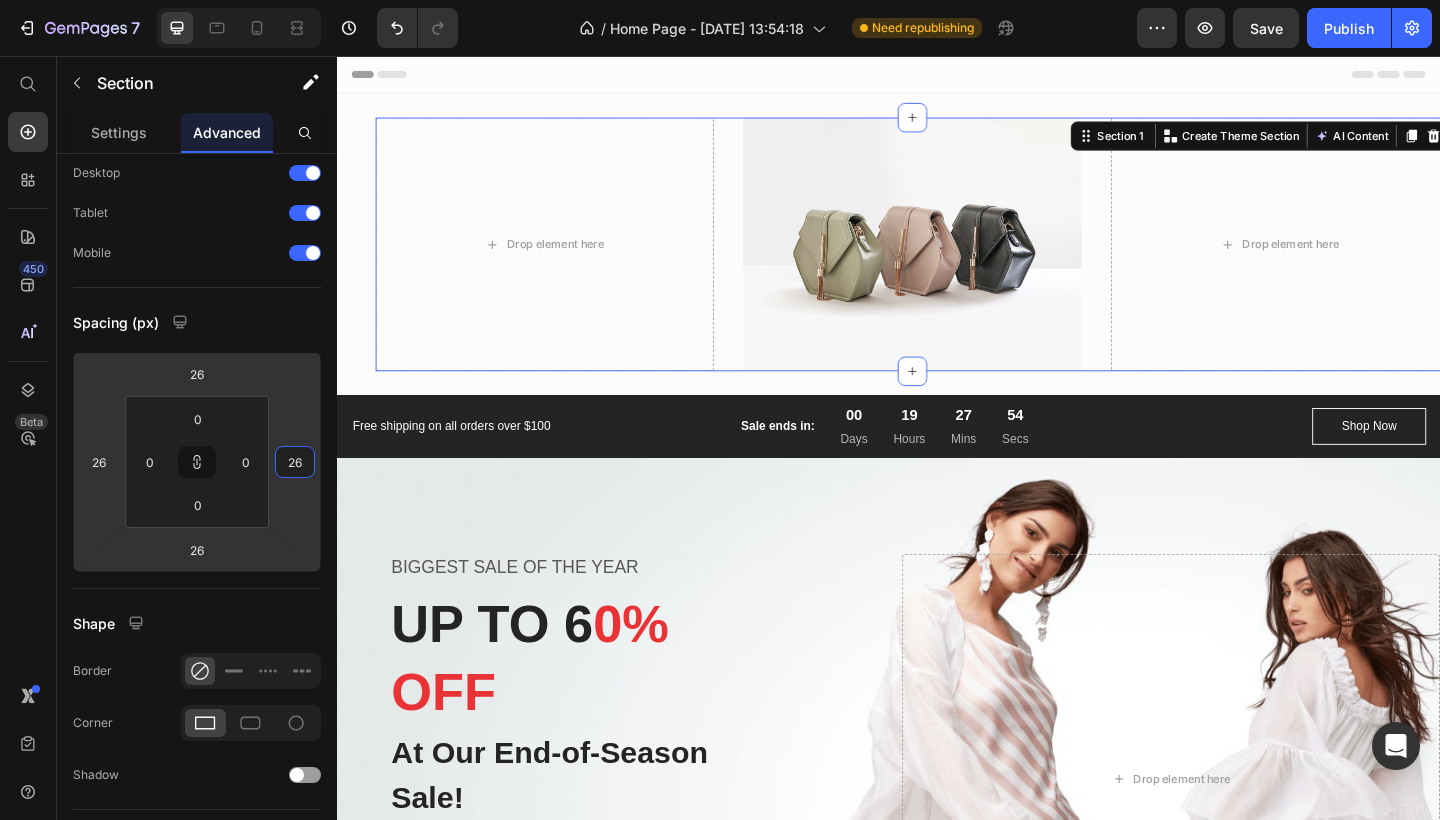 type on "24" 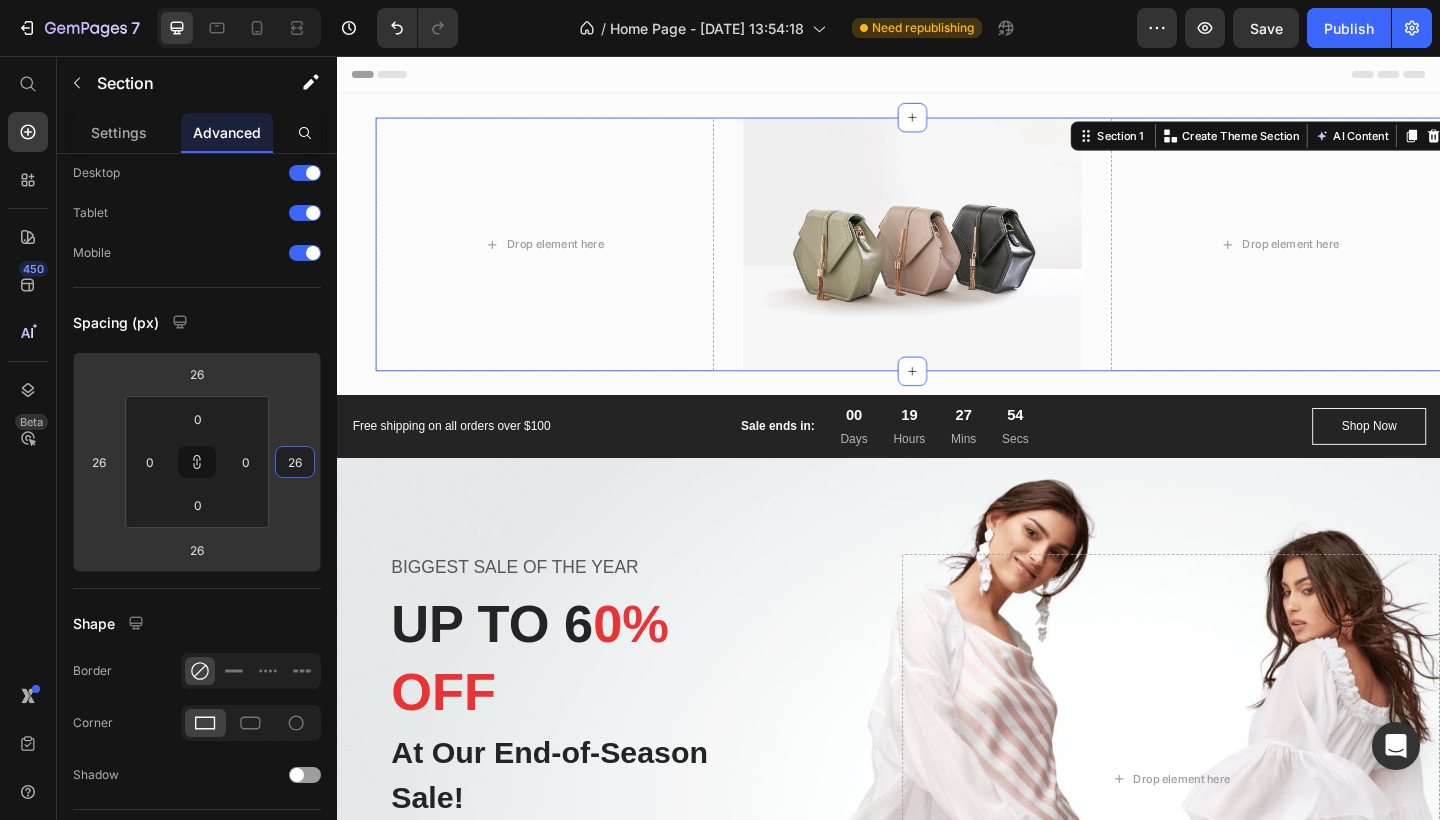 type on "24" 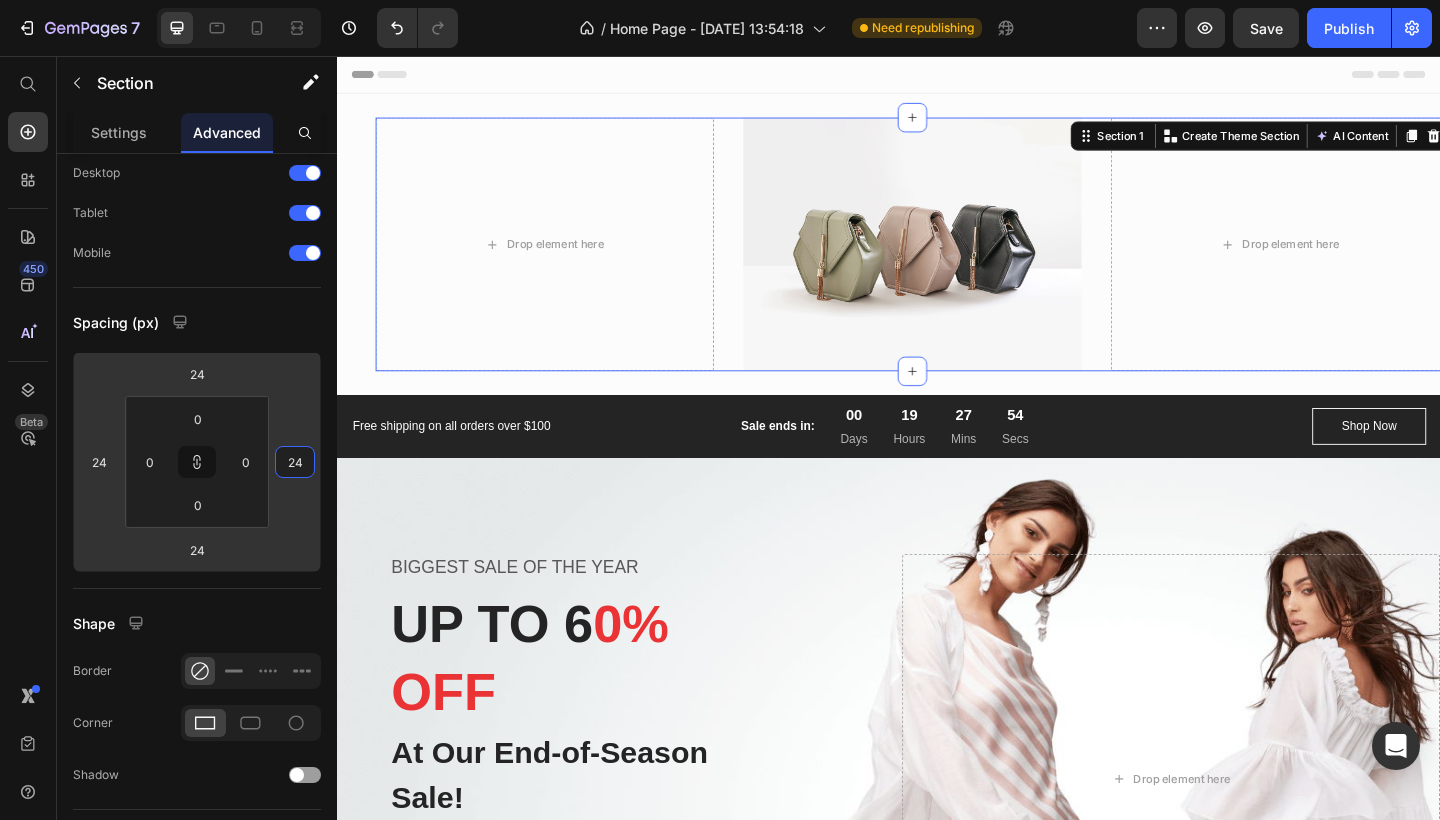 type on "22" 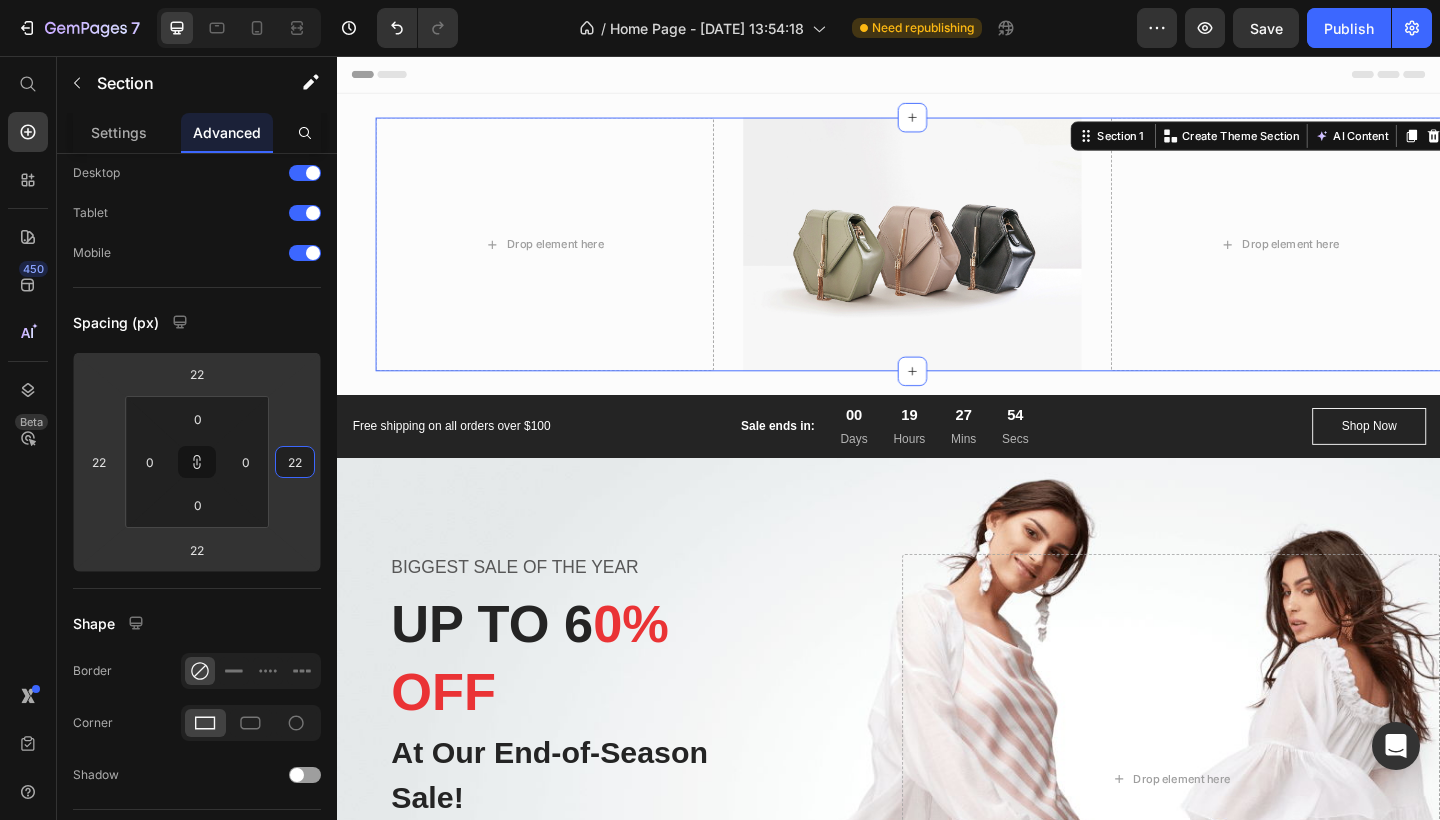 type on "20" 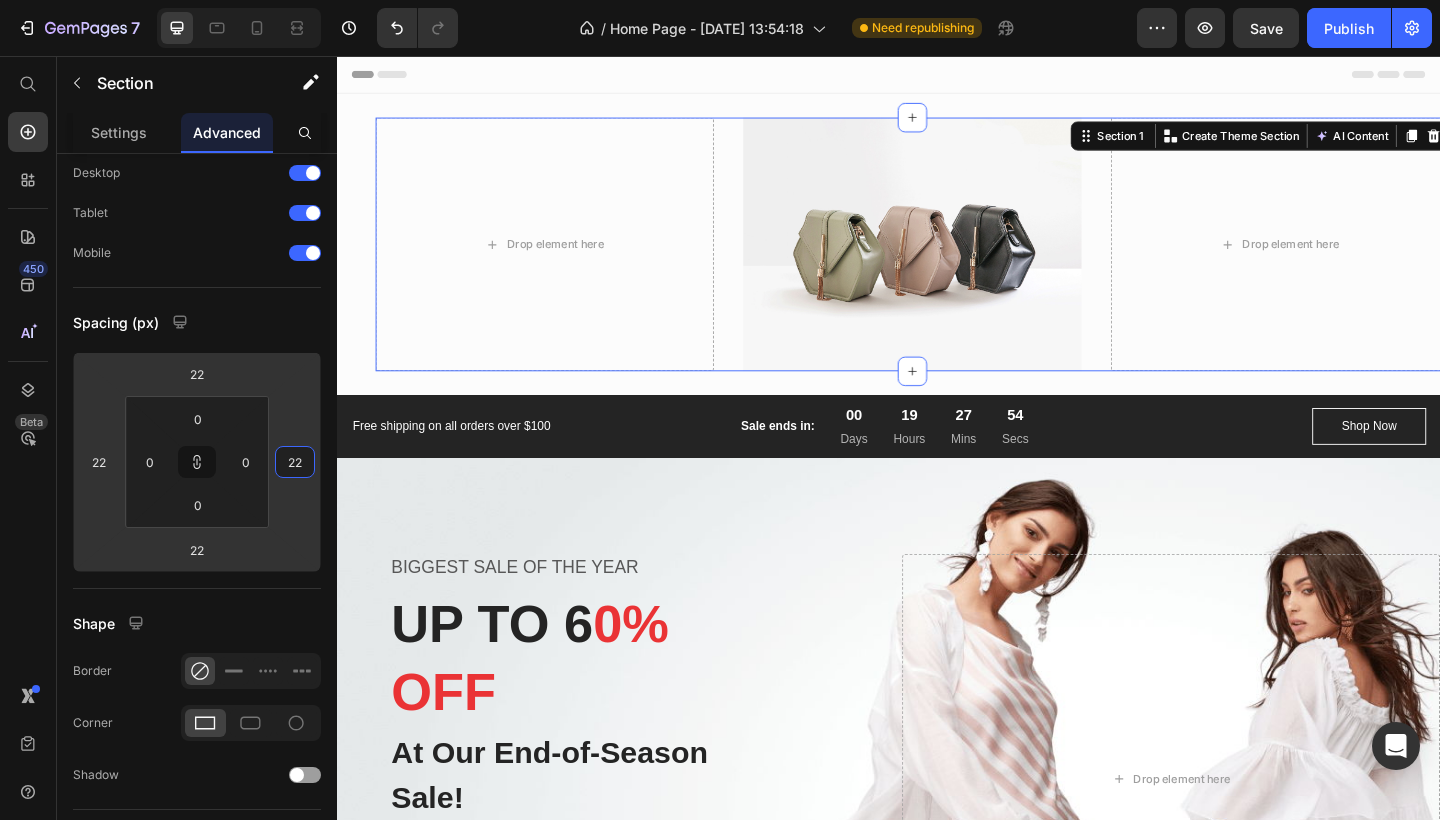 type on "20" 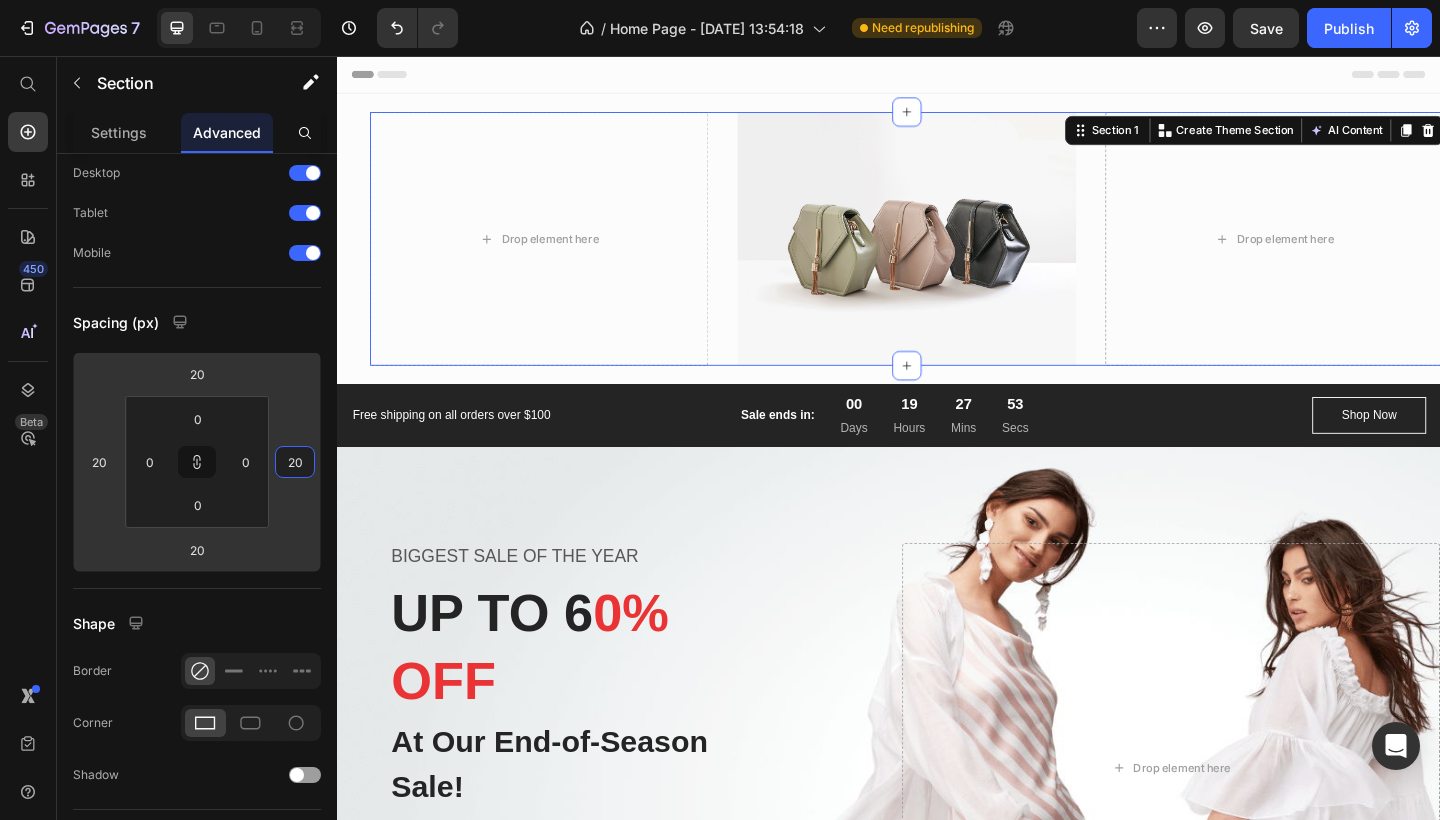type on "18" 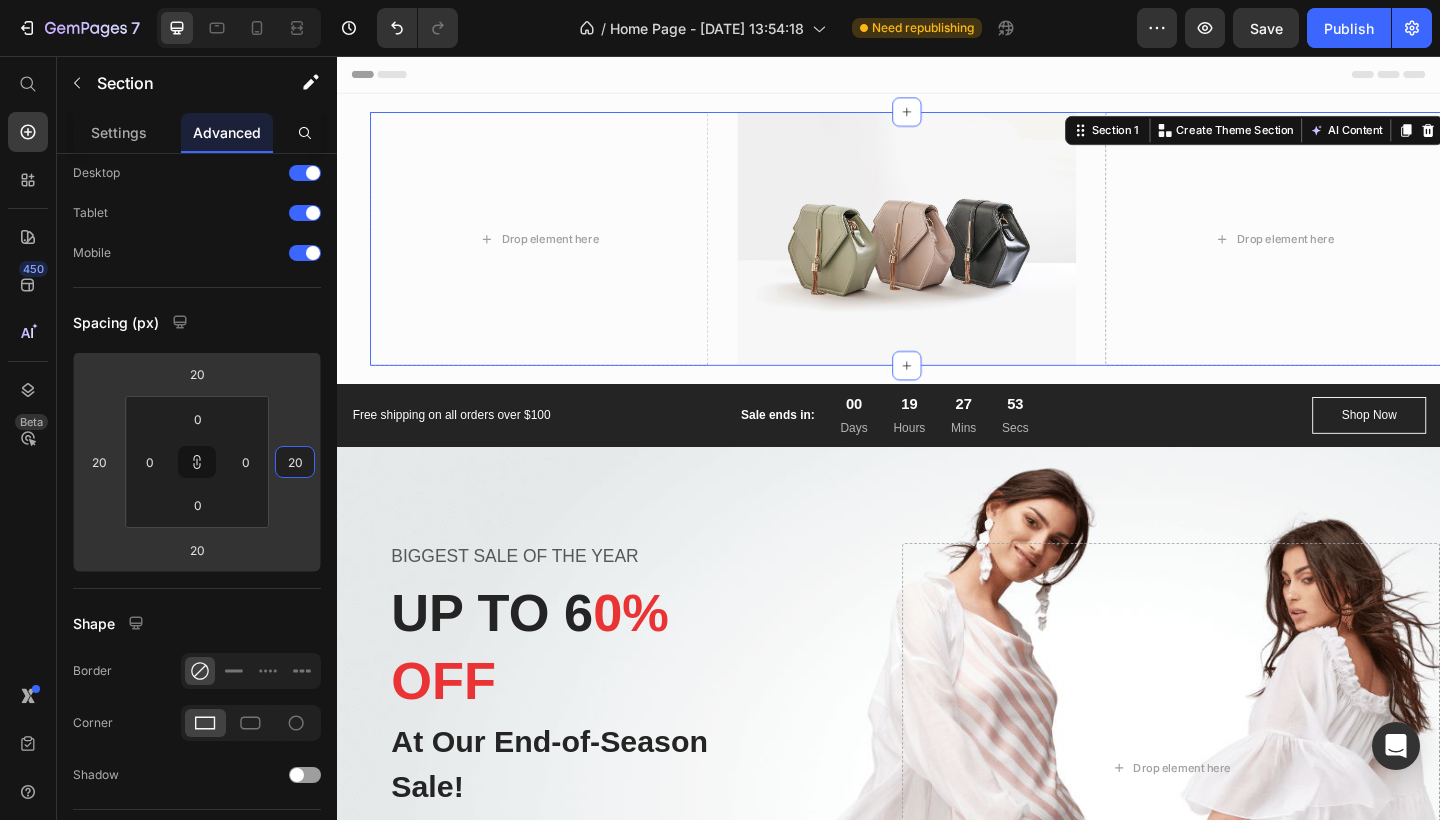 type 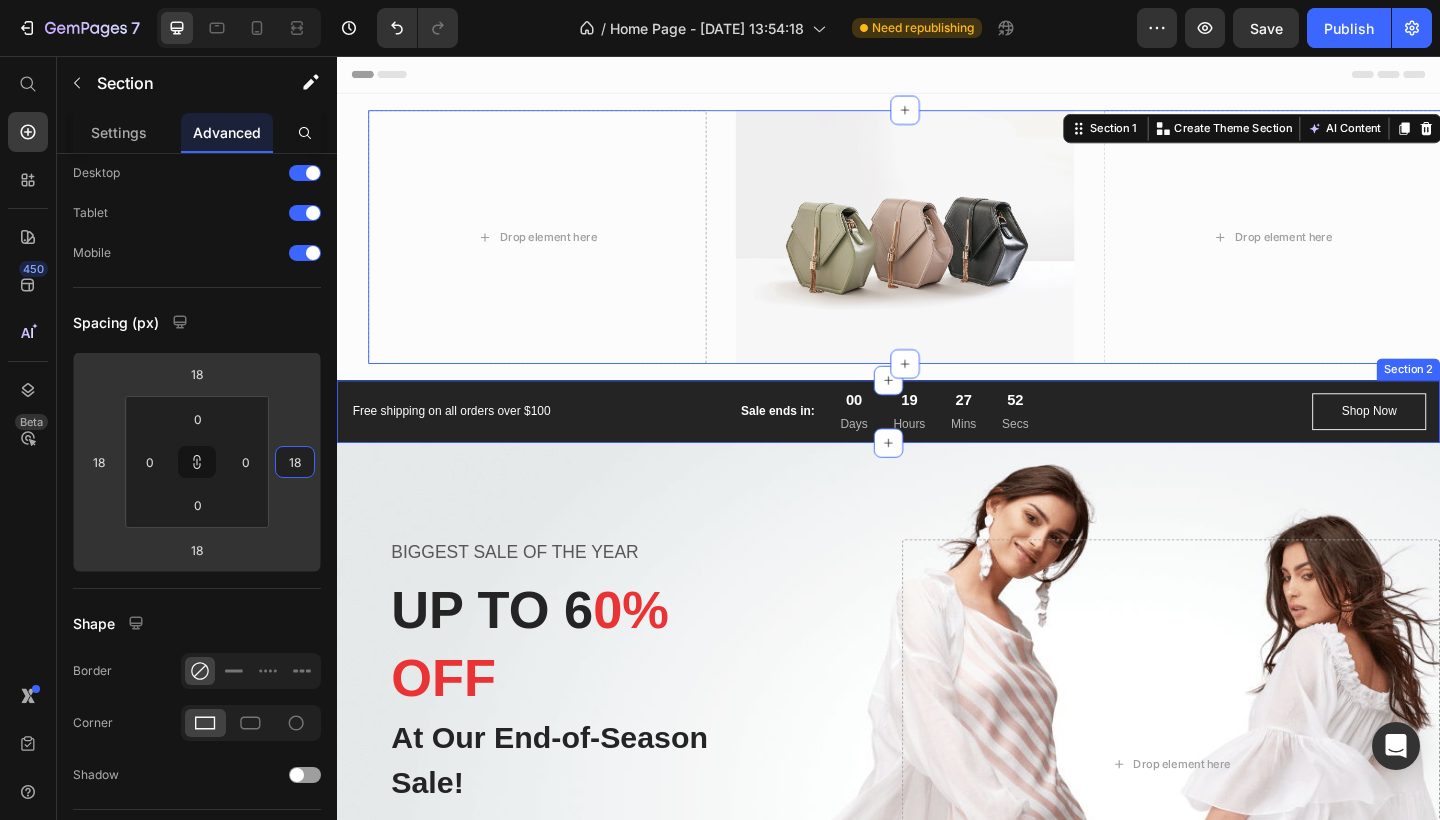 drag, startPoint x: 653, startPoint y: 447, endPoint x: 386, endPoint y: 411, distance: 269.41605 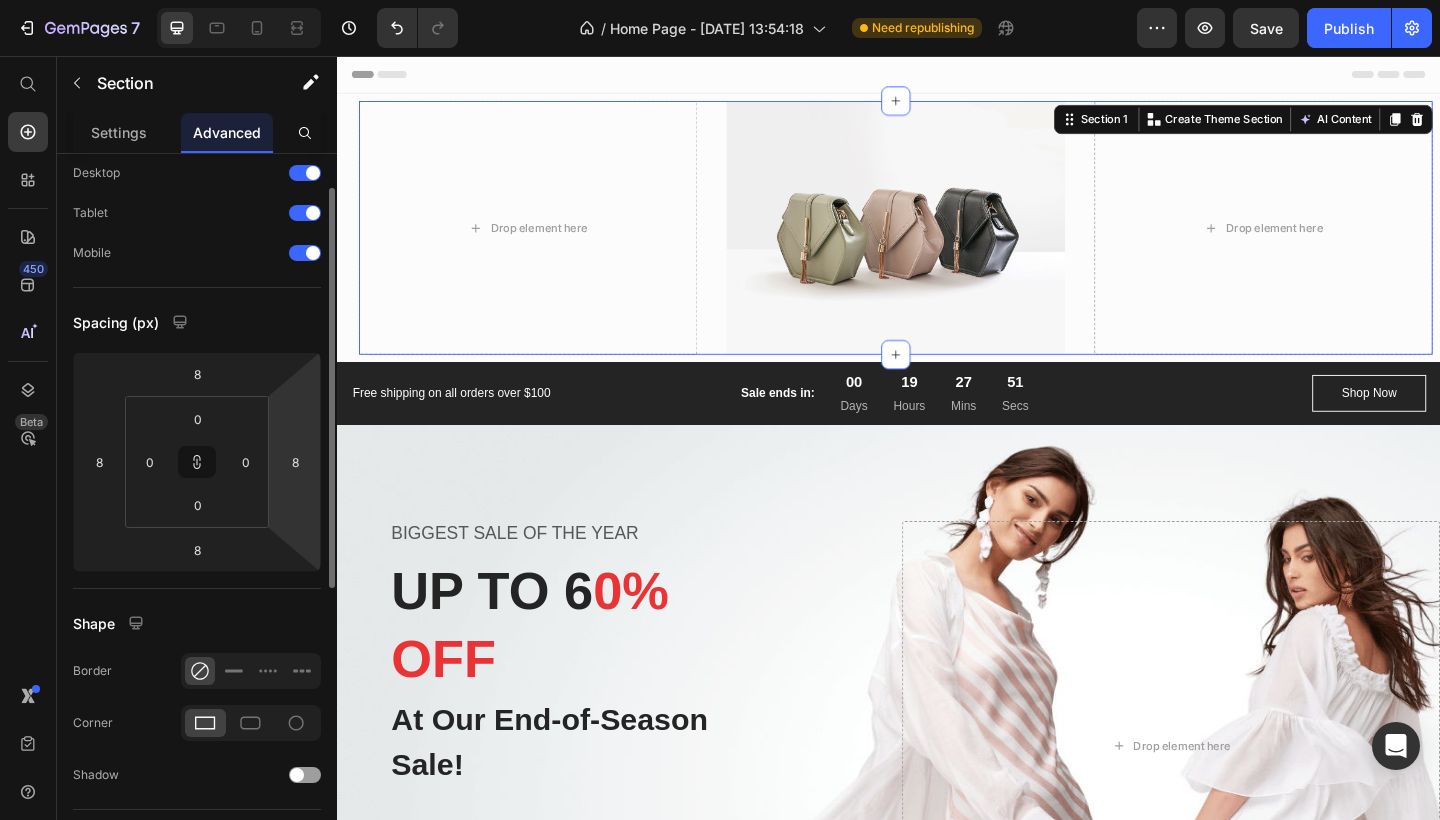 click on "7   /  Home Page - [DATE] 13:54:18 Need republishing Preview  Save   Publish  450 Beta Start with Sections Elements Hero Section Product Detail Brands Trusted Badges Guarantee Product Breakdown How to use Testimonials Compare Bundle FAQs Social Proof Brand Story Product List Collection Blog List Contact Sticky Add to Cart Custom Footer Browse Library 450 Layout
Row
Row
Row
Row Text
Heading
Text Block Button
Button
Button
Sticky Back to top Media
Image" at bounding box center [720, 0] 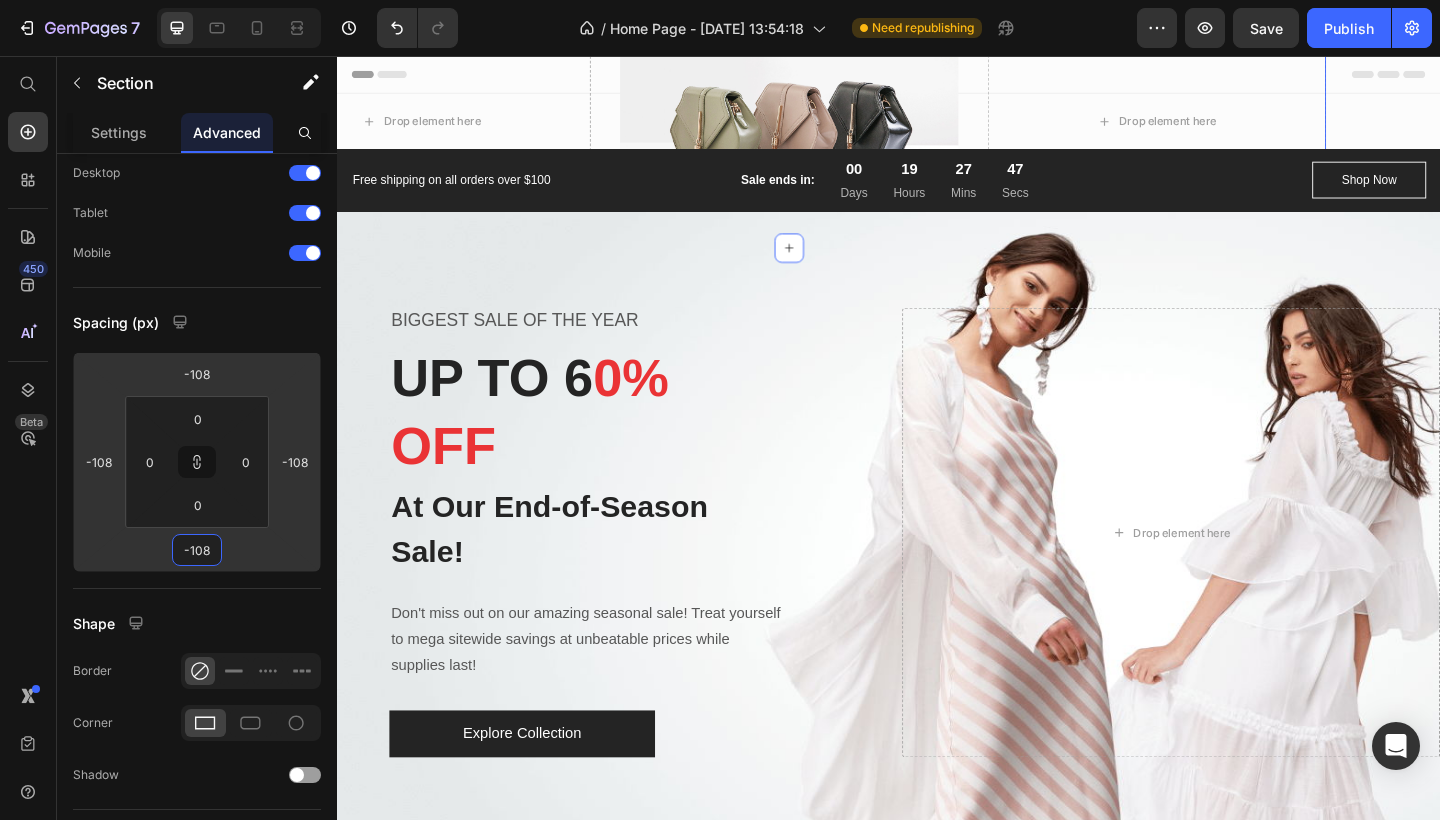 drag, startPoint x: 223, startPoint y: 536, endPoint x: 231, endPoint y: 590, distance: 54.589375 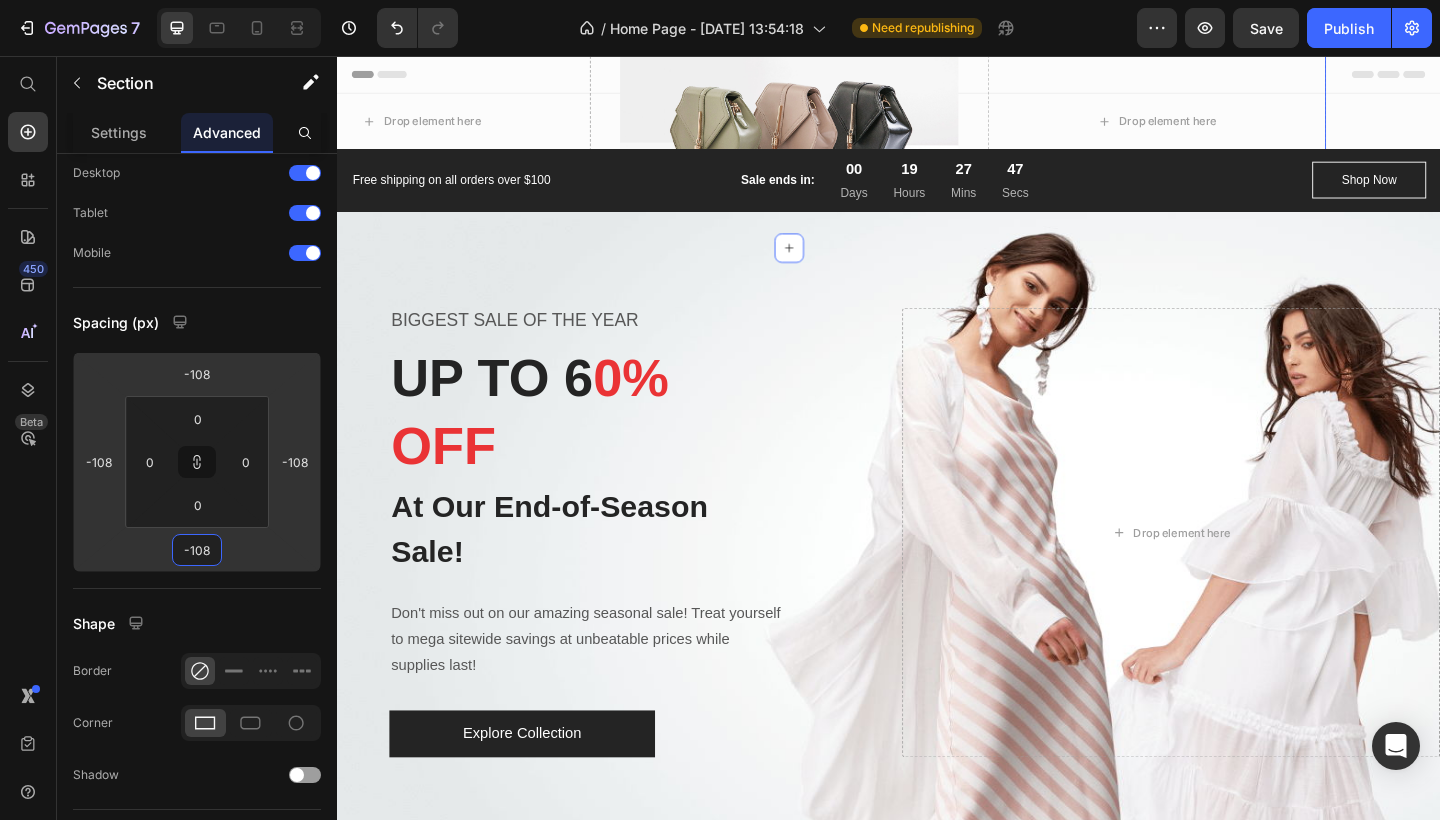 click on "7   /  Home Page - [DATE] 13:54:18 Need republishing Preview  Save   Publish  450 Beta Start with Sections Elements Hero Section Product Detail Brands Trusted Badges Guarantee Product Breakdown How to use Testimonials Compare Bundle FAQs Social Proof Brand Story Product List Collection Blog List Contact Sticky Add to Cart Custom Footer Browse Library 450 Layout
Row
Row
Row
Row Text
Heading
Text Block Button
Button
Button
Sticky Back to top Media
Image" at bounding box center [720, 0] 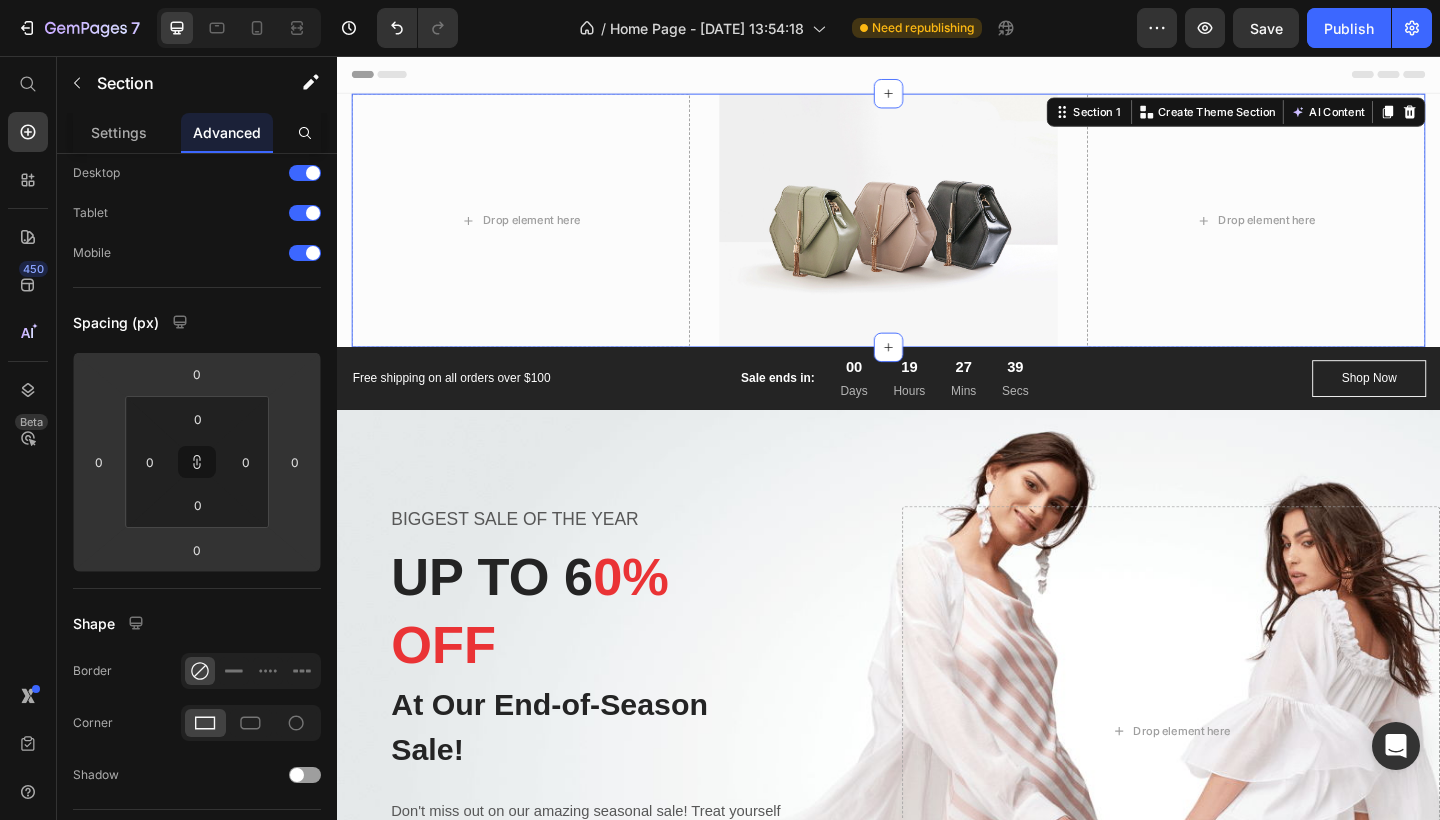 drag, startPoint x: 240, startPoint y: 539, endPoint x: 253, endPoint y: 478, distance: 62.369865 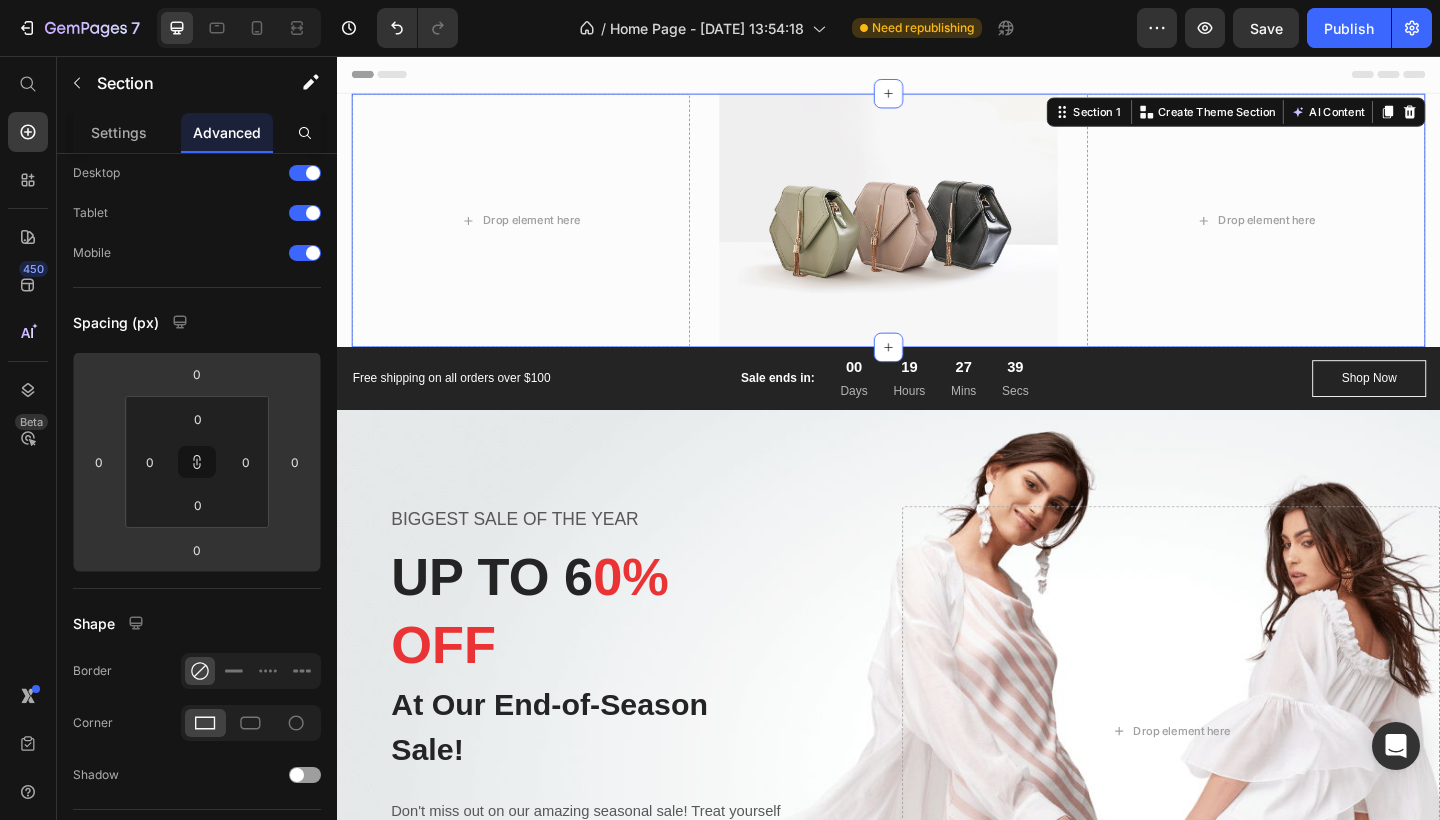 click on "7   /  Home Page - [DATE] 13:54:18 Need republishing Preview  Save   Publish  450 Beta Start with Sections Elements Hero Section Product Detail Brands Trusted Badges Guarantee Product Breakdown How to use Testimonials Compare Bundle FAQs Social Proof Brand Story Product List Collection Blog List Contact Sticky Add to Cart Custom Footer Browse Library 450 Layout
Row
Row
Row
Row Text
Heading
Text Block Button
Button
Button
Sticky Back to top Media
Image" at bounding box center [720, 0] 